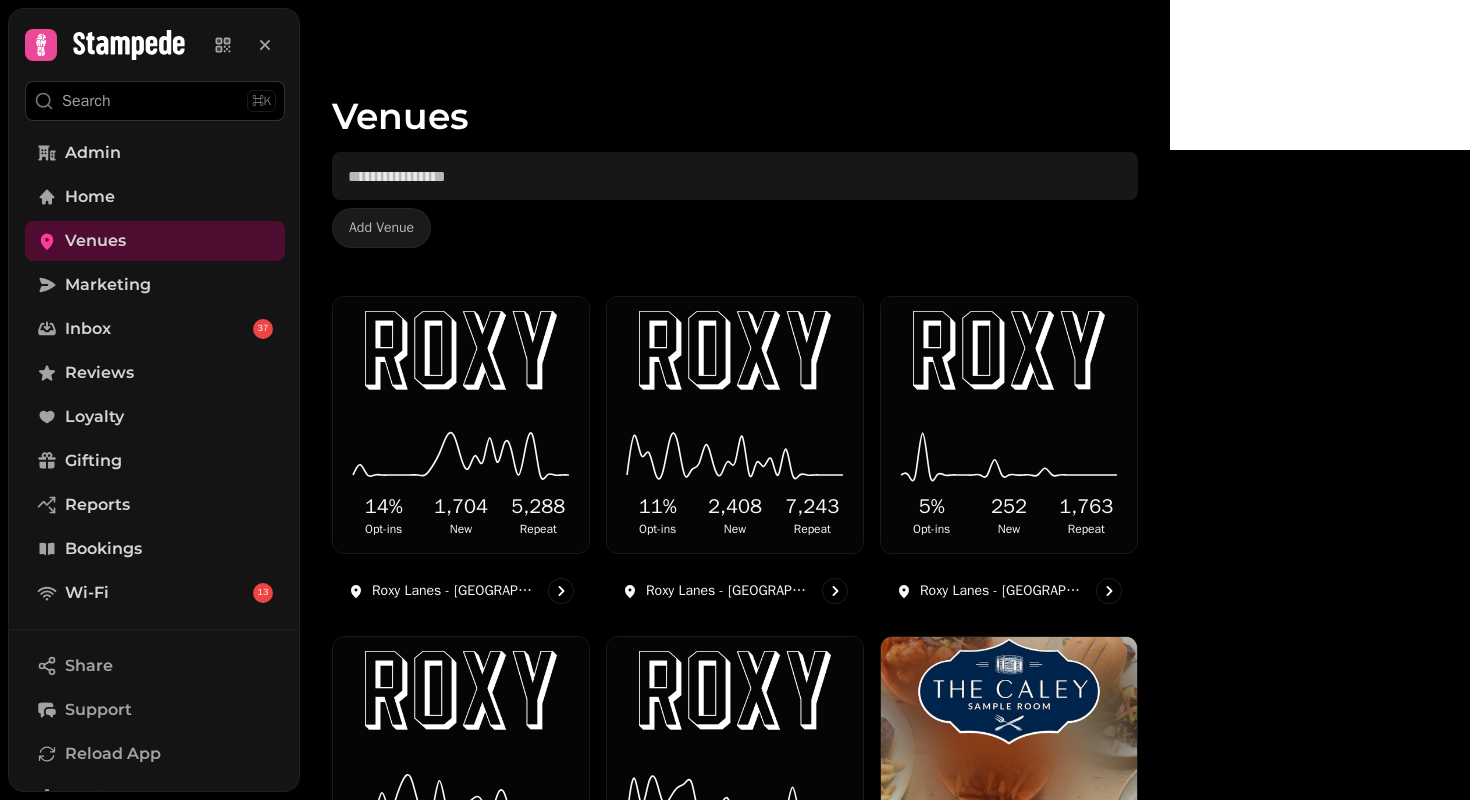 scroll, scrollTop: 0, scrollLeft: 0, axis: both 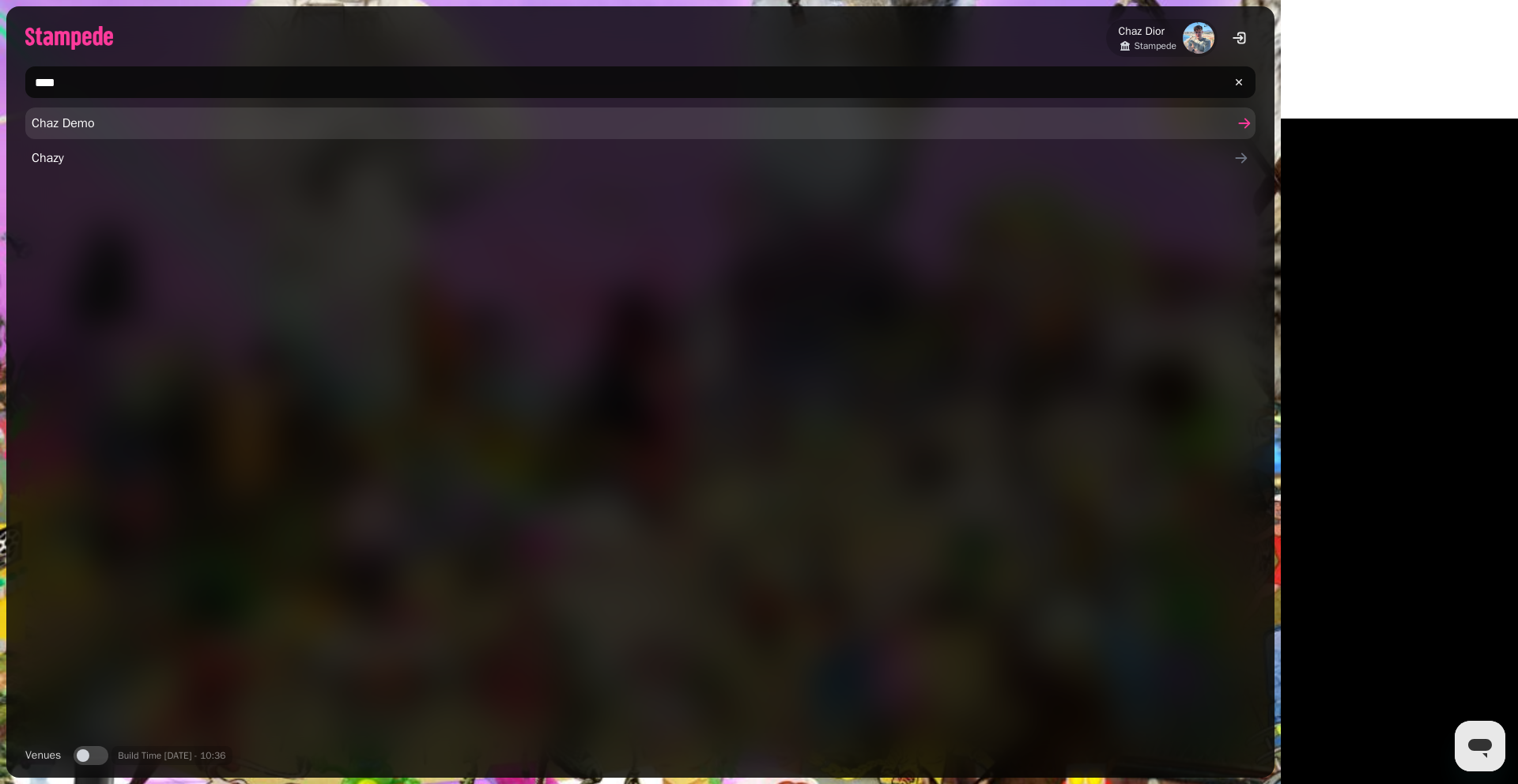 type on "****" 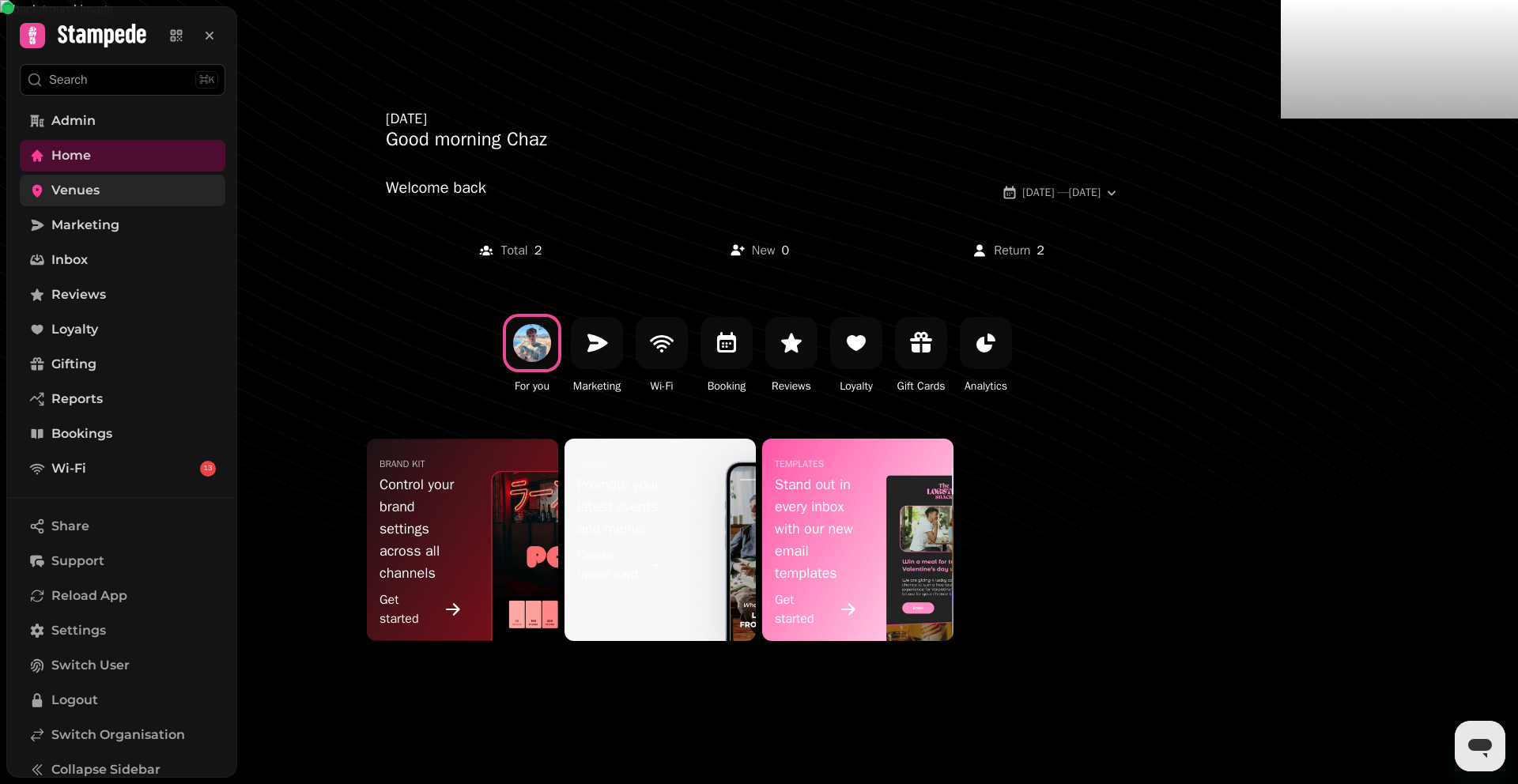 click on "Venues" at bounding box center [75, 190] 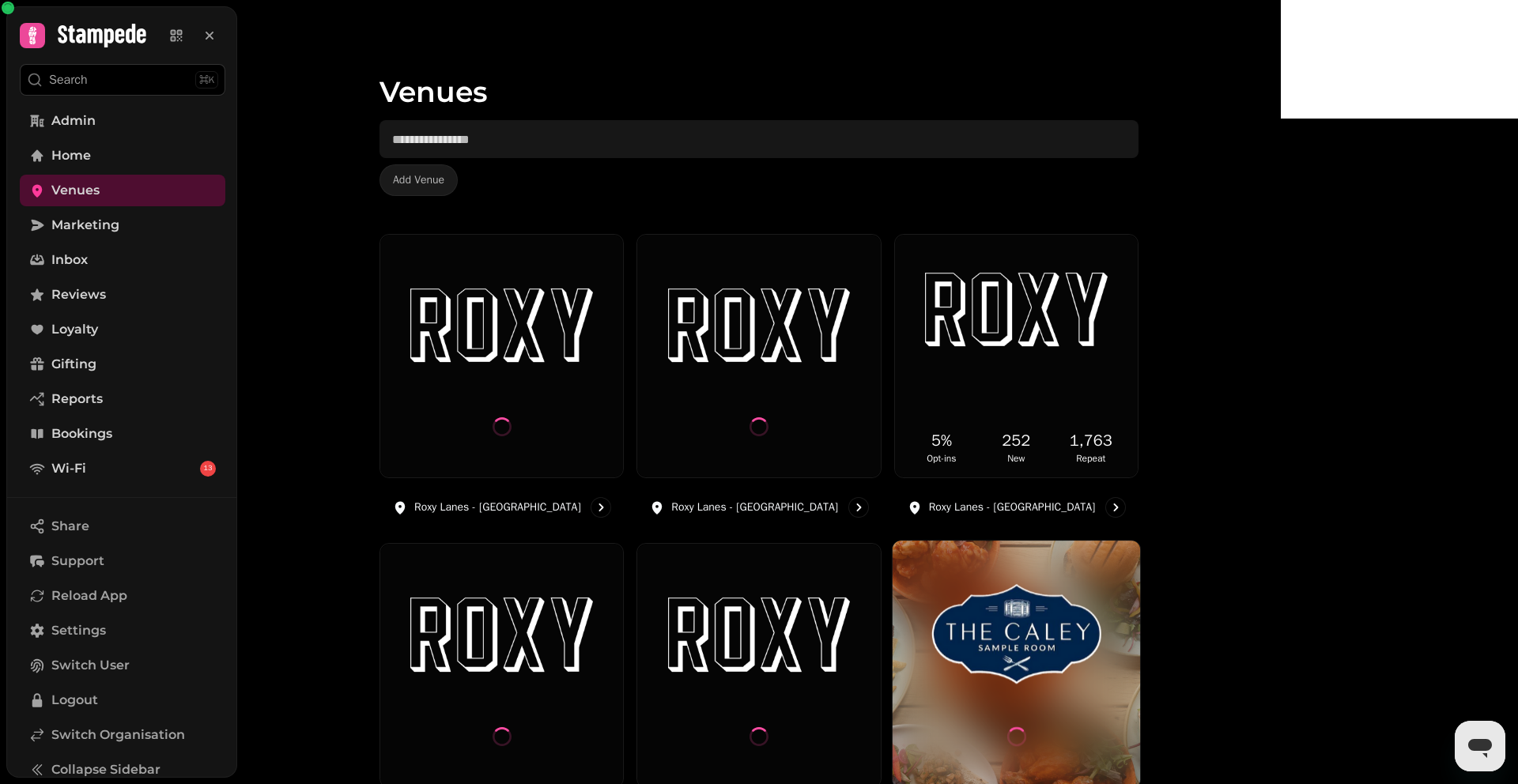 click at bounding box center (1016, 665) 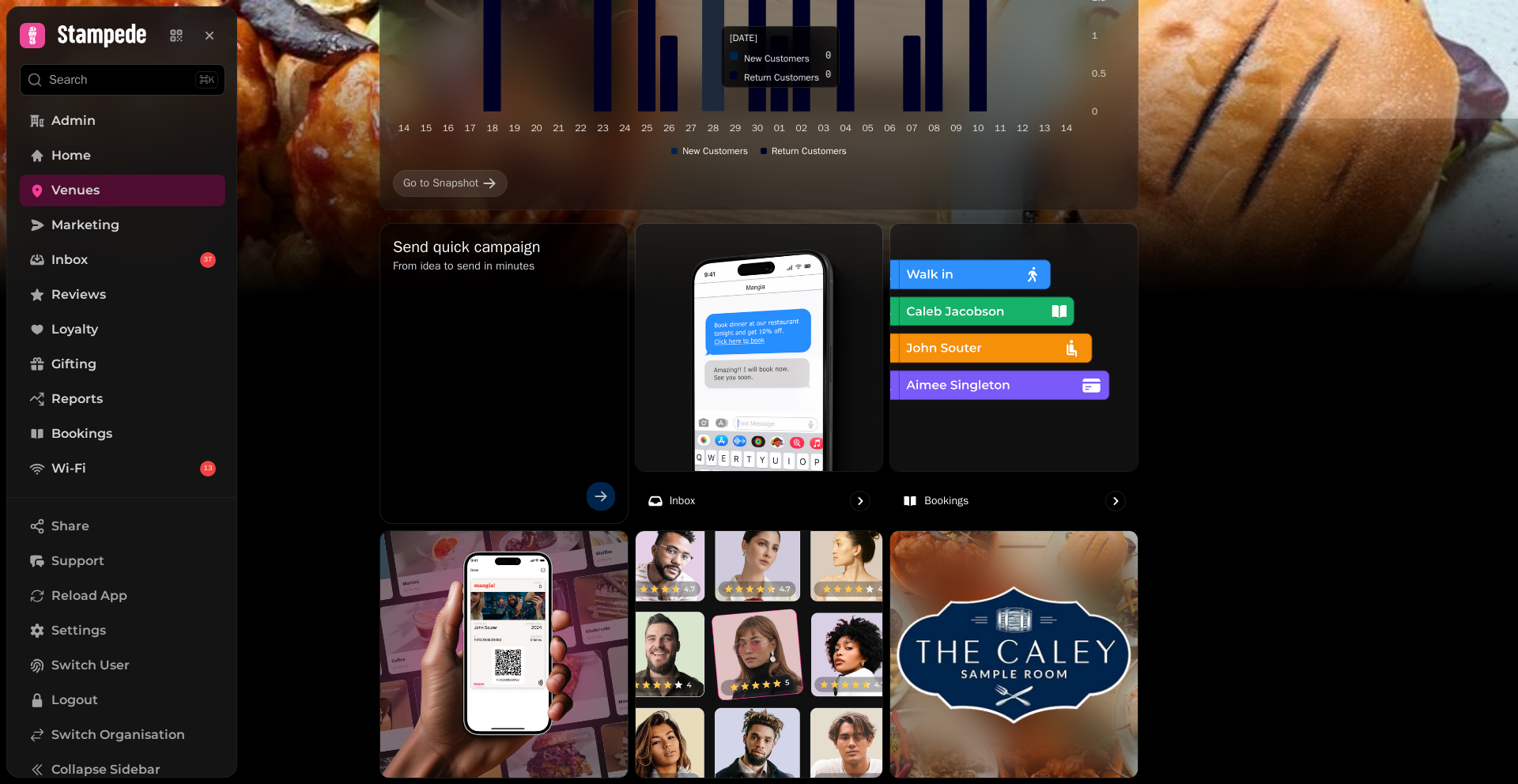 scroll, scrollTop: 821, scrollLeft: 0, axis: vertical 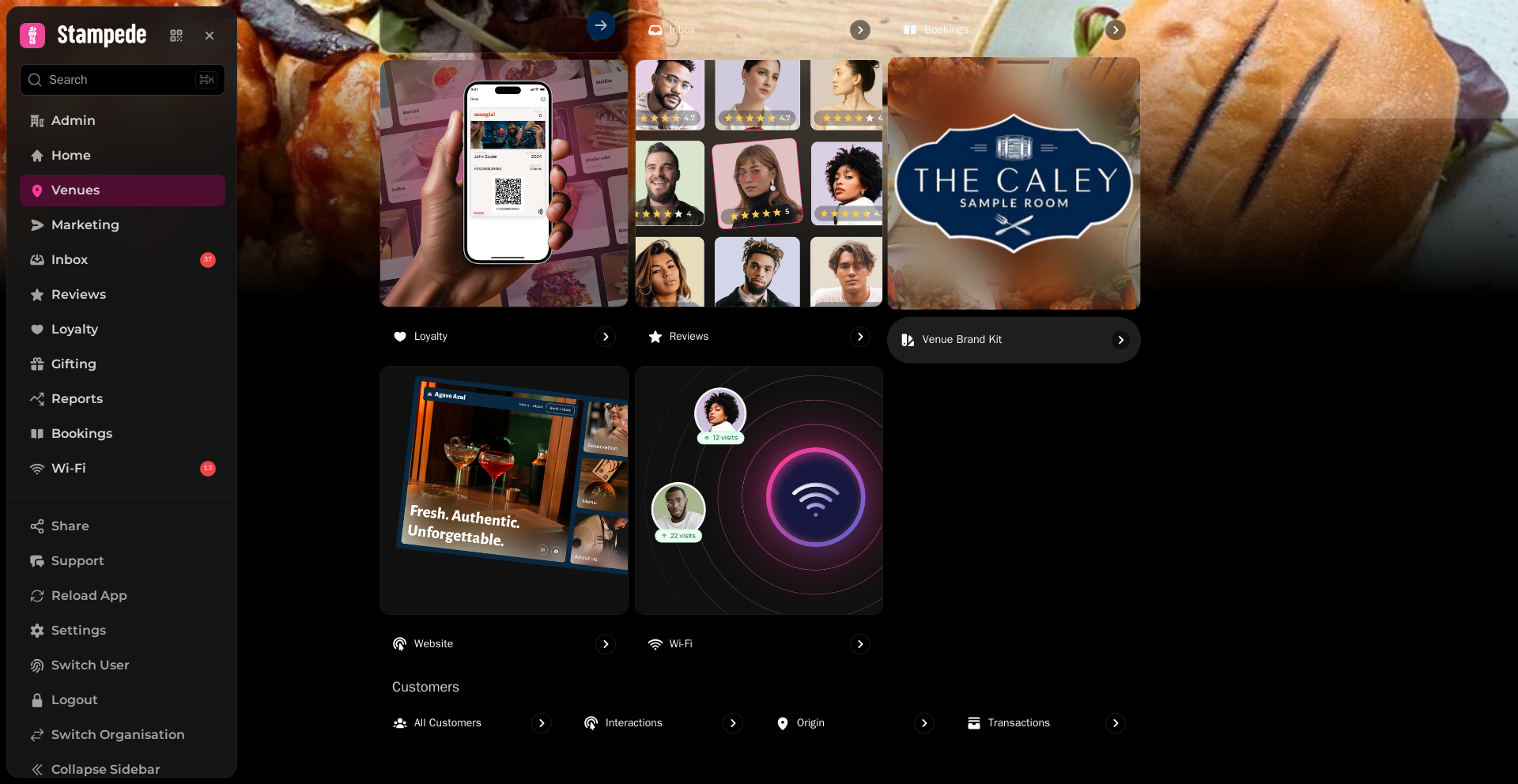 click at bounding box center (1014, 183) 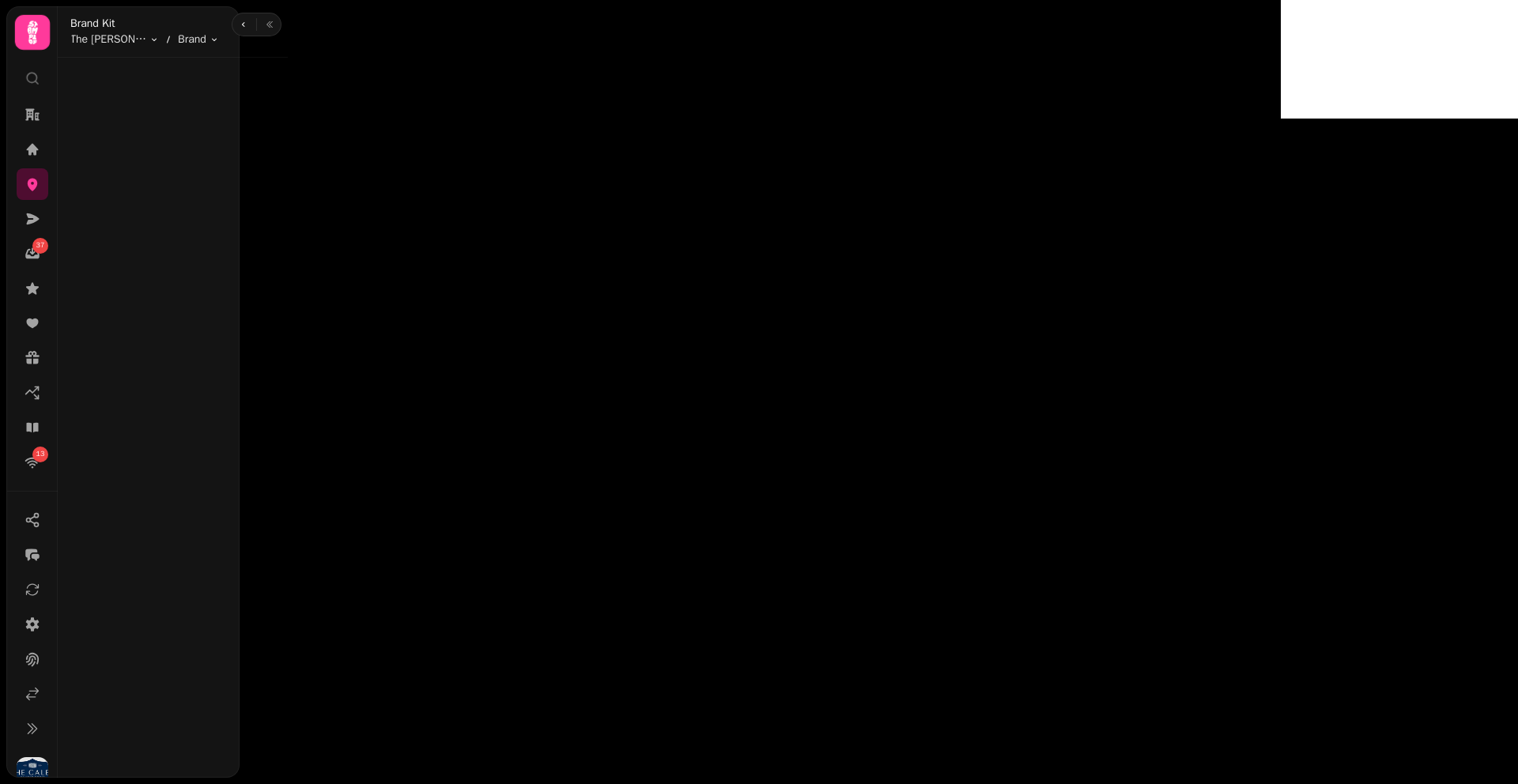 scroll, scrollTop: 0, scrollLeft: 0, axis: both 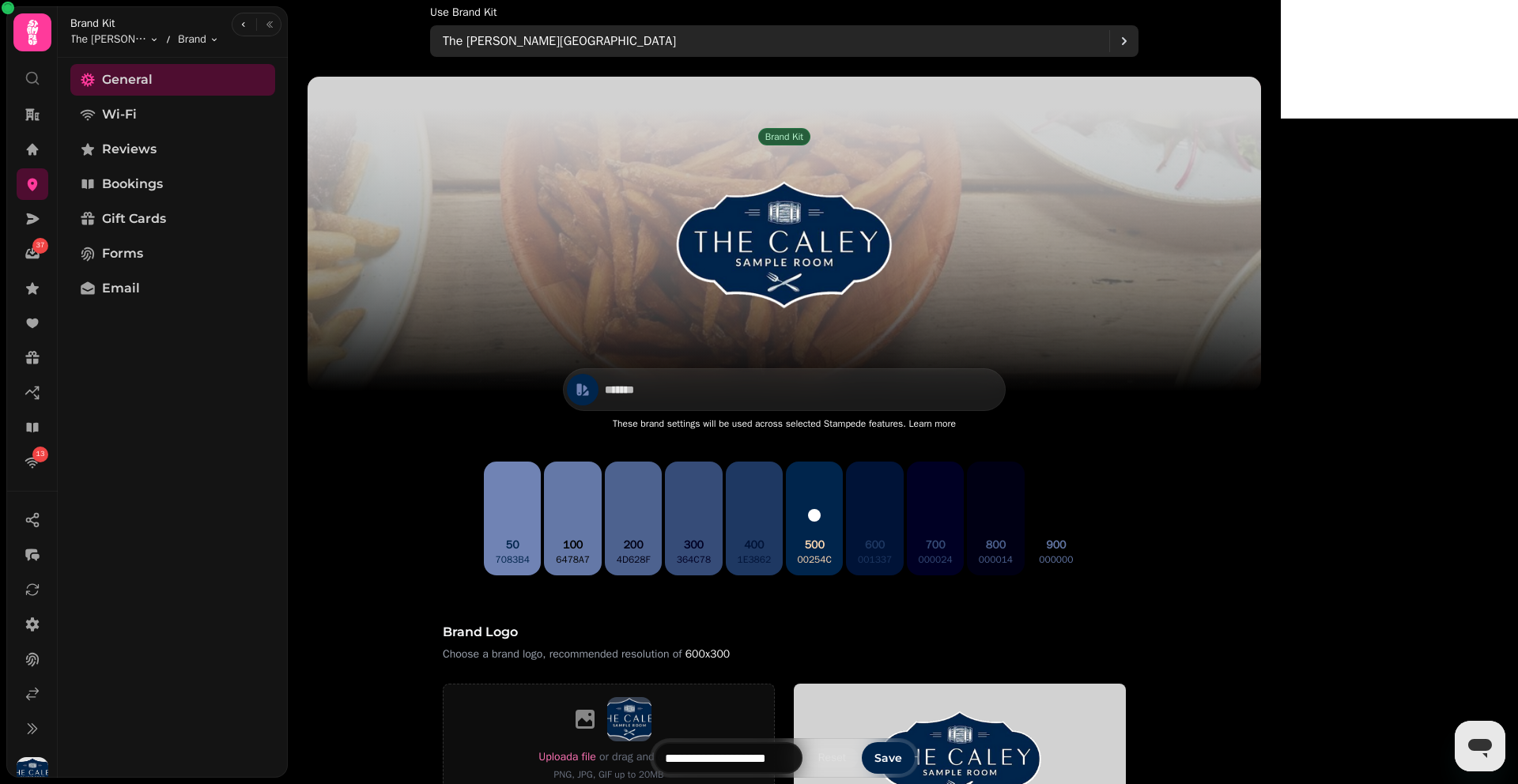 click on "The [PERSON_NAME][GEOGRAPHIC_DATA]" at bounding box center (559, 41) 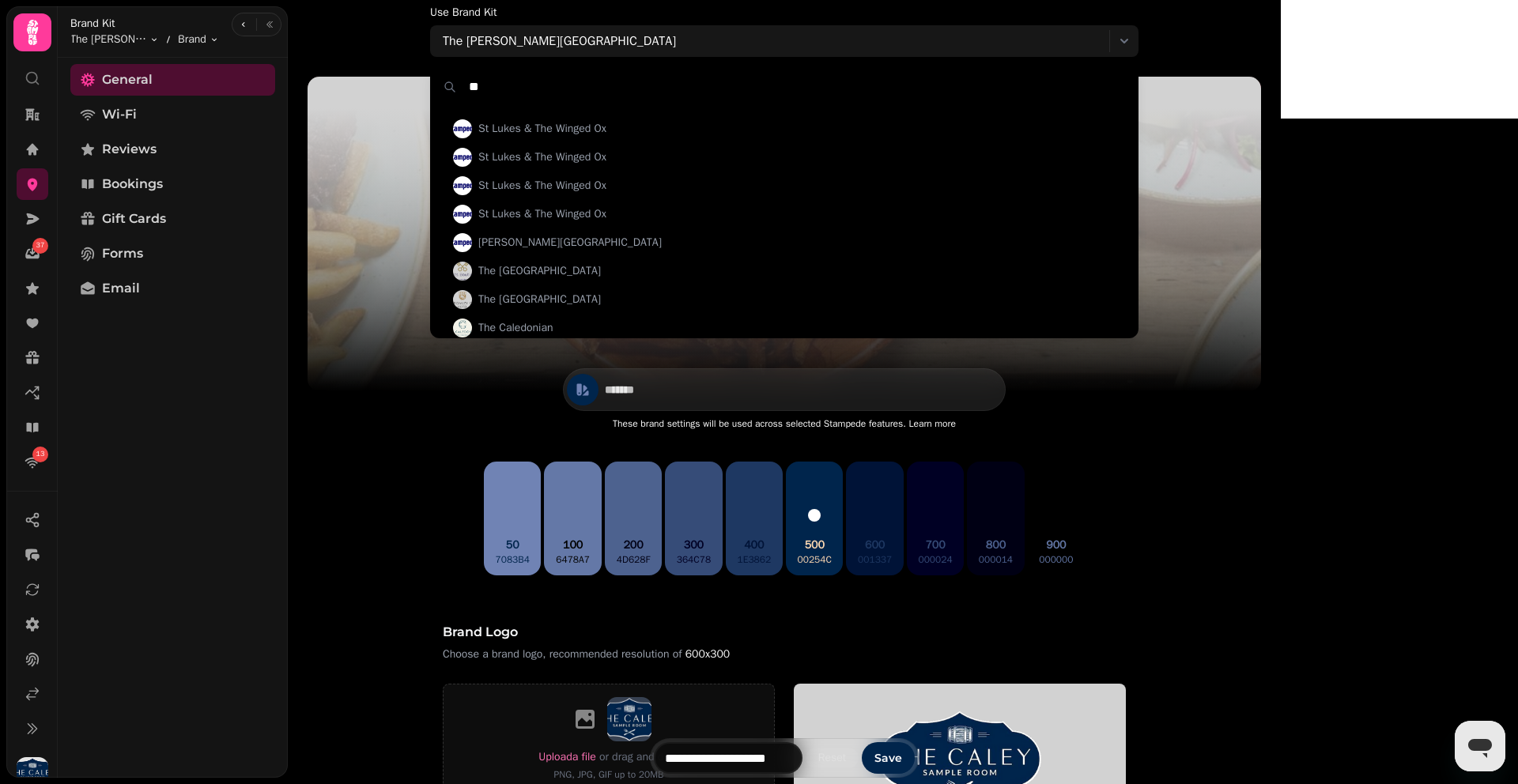 type on "*" 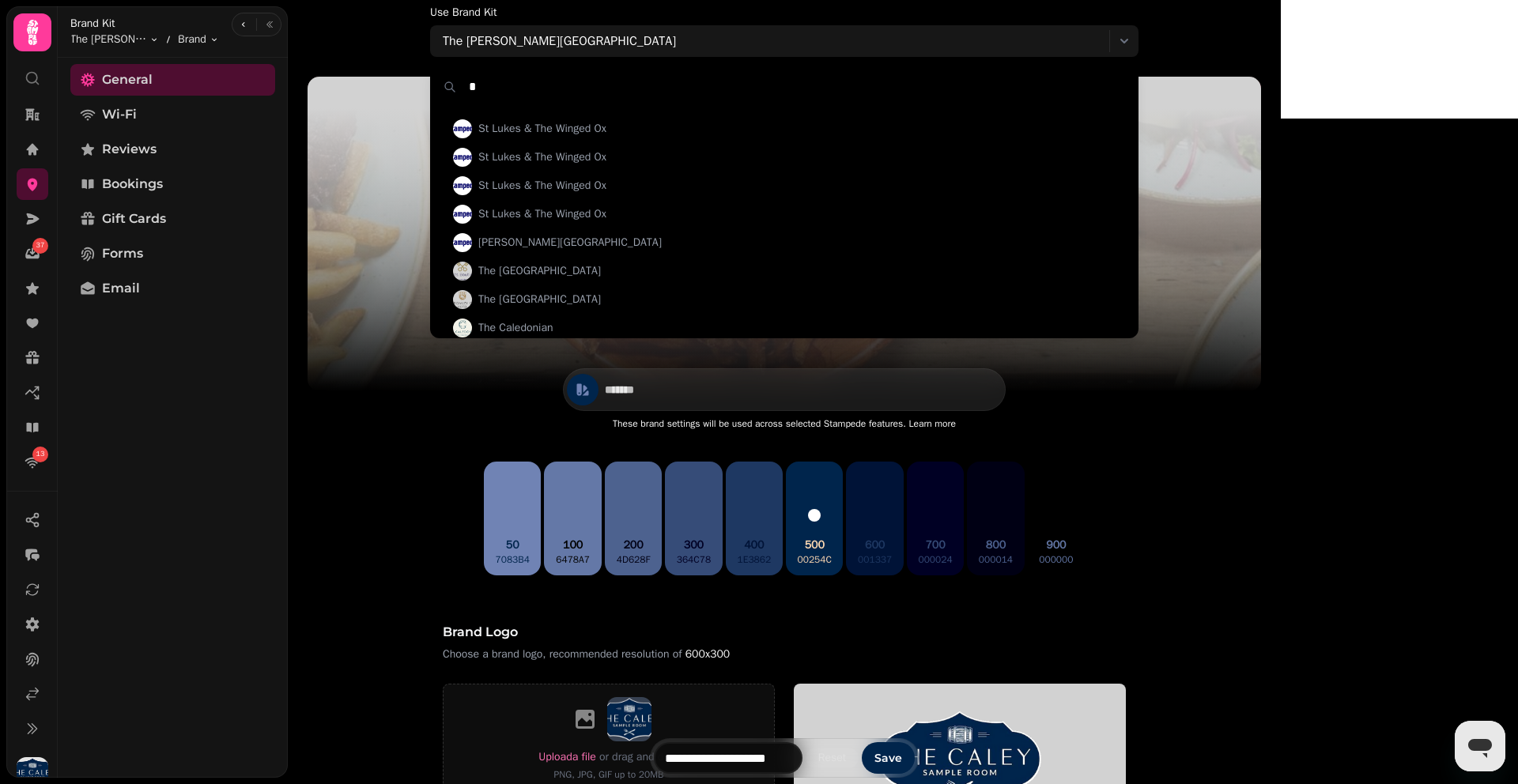 type 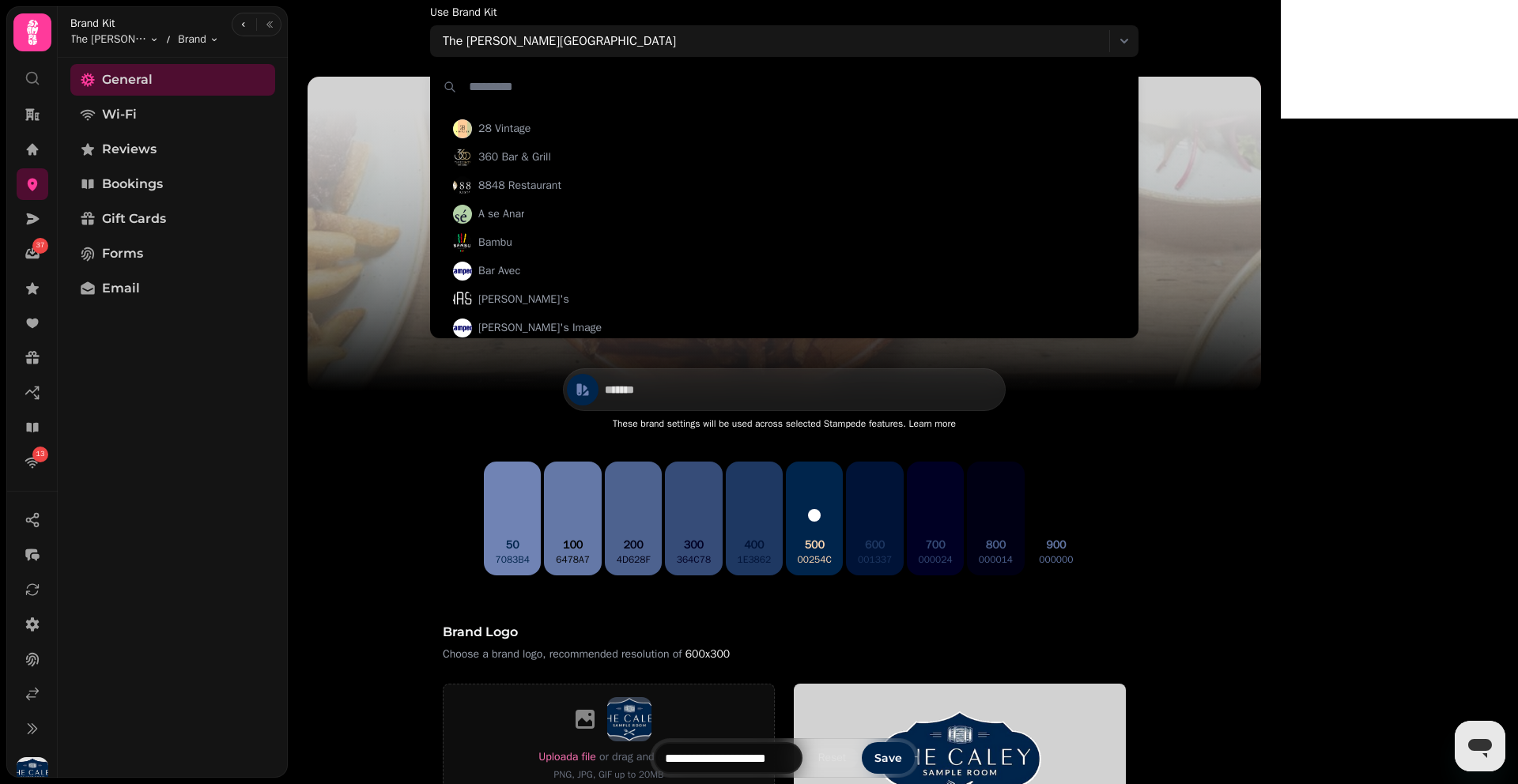 click on "Brand kit The Caley Sample Room ******* These brand settings will be used across selected Stampede features.   Learn more 50 7083b4 100 6478a7 200 4d628f 300 364c78 400 1e3862 500 00254c 600 001337 700 000024 800 000014 900 000000 Brand logo Choose a brand logo, recommended resolution of   600x300 Upload  a file or drag and drop PNG, JPG, GIF up to 20MB Brand fonts Choose from  25  Web Fonts to use for your brand Heading font Montserrat Body font Montserrat Heading Example Lorem ipsum dolor sit amet, consectetur adipiscing elit. Aliquam sed fermentum felis. Maecenas lectus turpis, pretium in malesuada at, commodo sed massa. Curabitur efficitur lectus non ante laoreet imperdiet. Background image Choose a background image, recommended resolution of   1600x900 #ffffff  colour selected #000000  colour selected Upload  a file or drag and drop PNG, JPG, GIF up to 20MB ******* Corners Round Square Example" at bounding box center [784, 803] 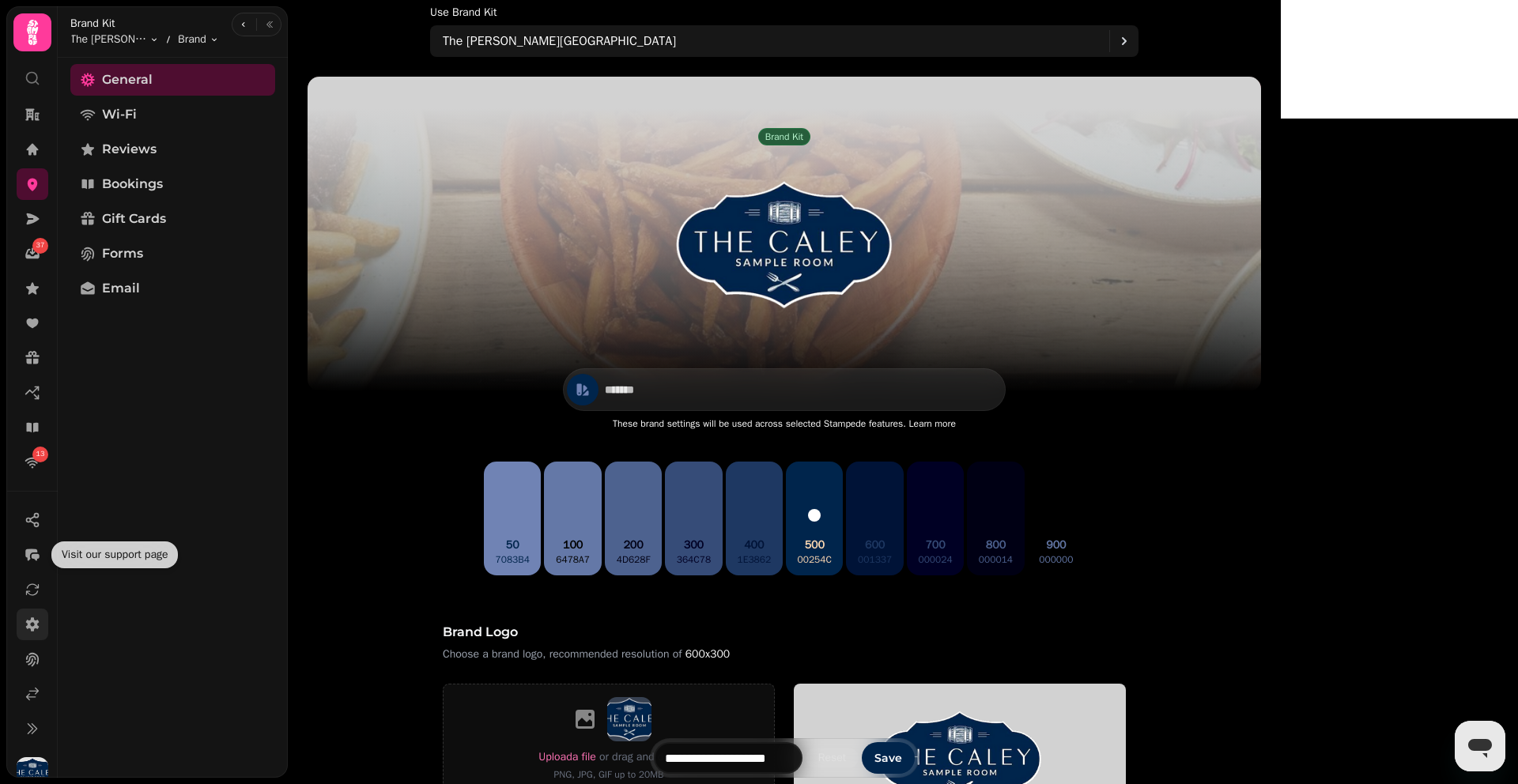 click 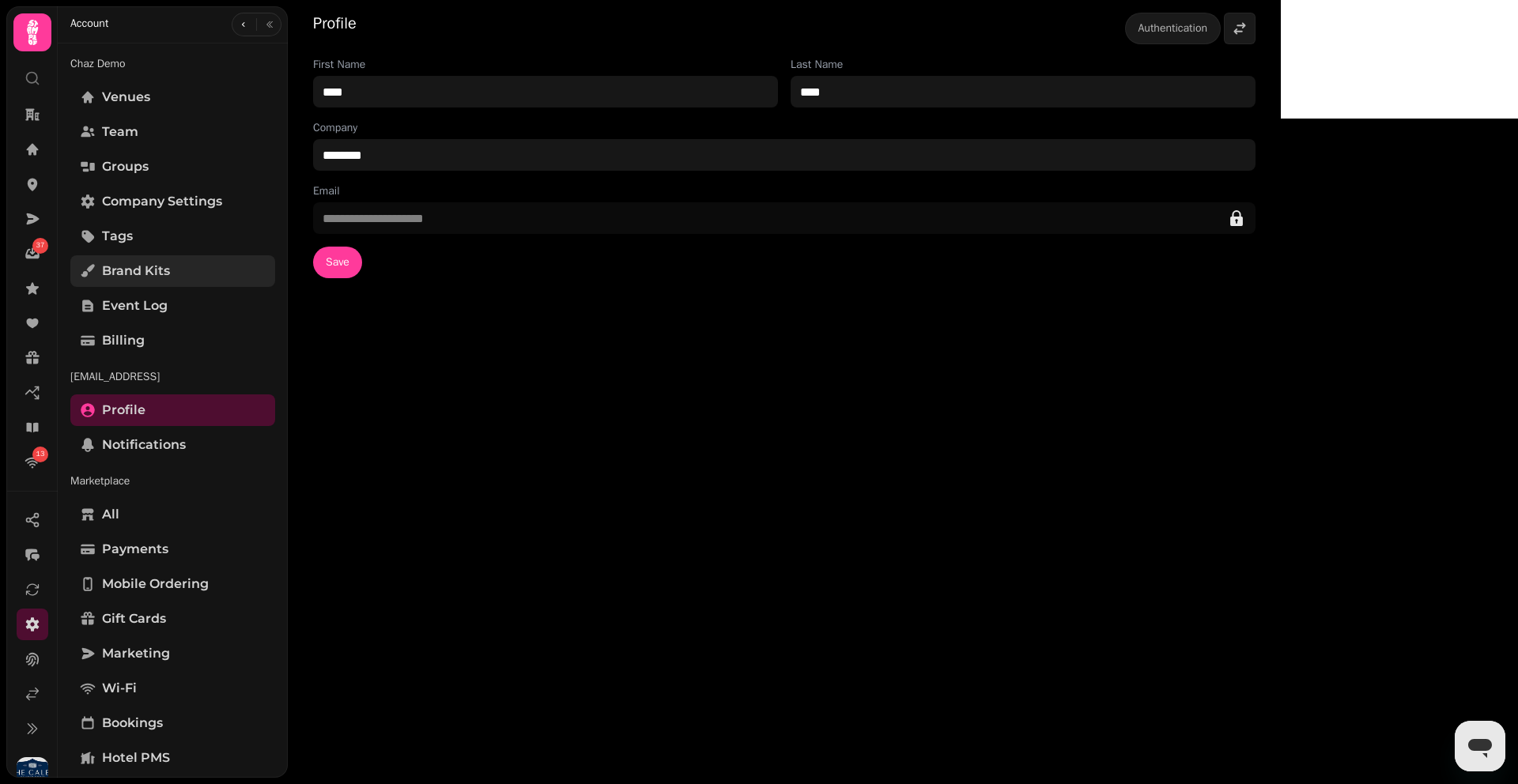 click on "Brand Kits" at bounding box center (136, 271) 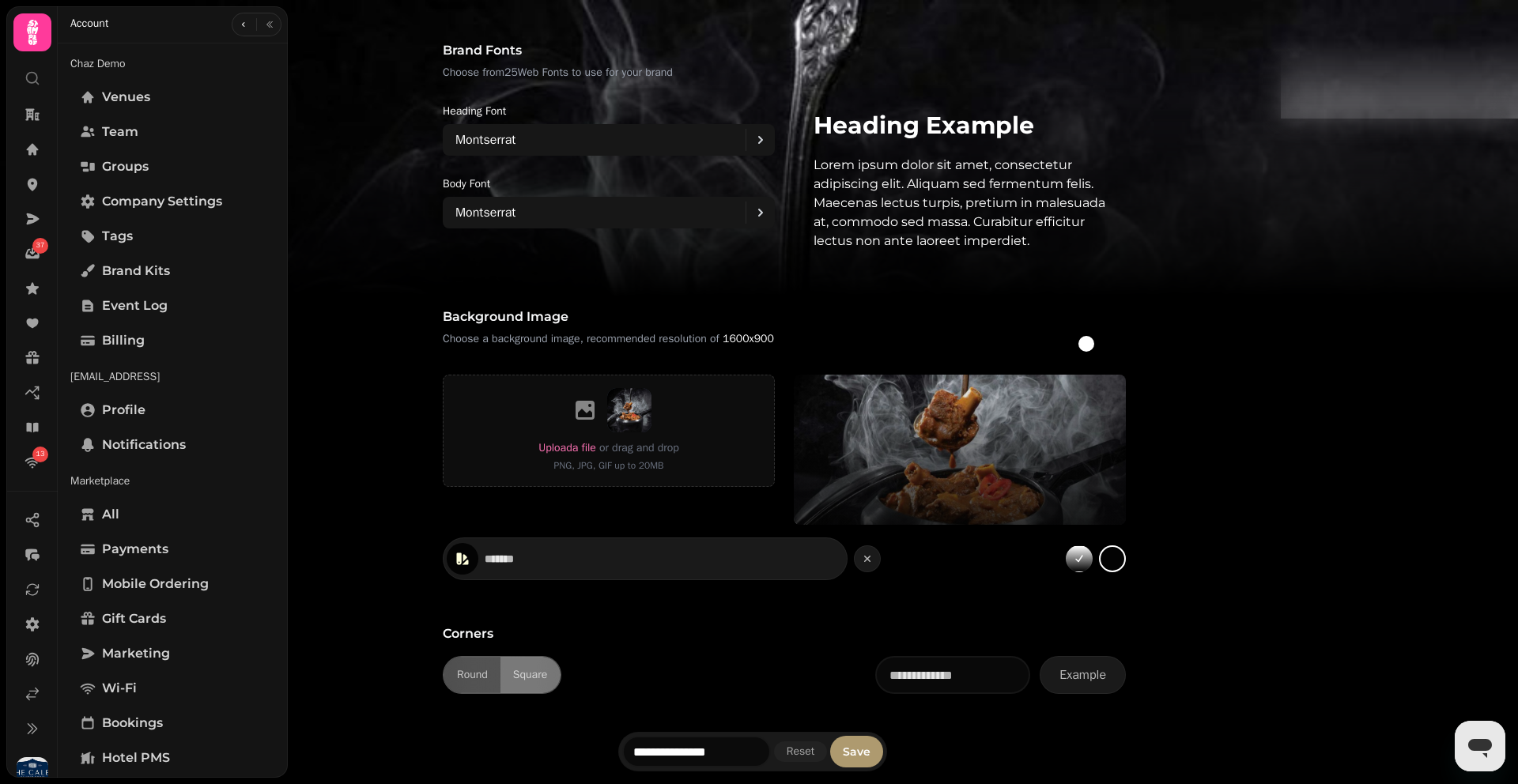 scroll, scrollTop: 0, scrollLeft: 0, axis: both 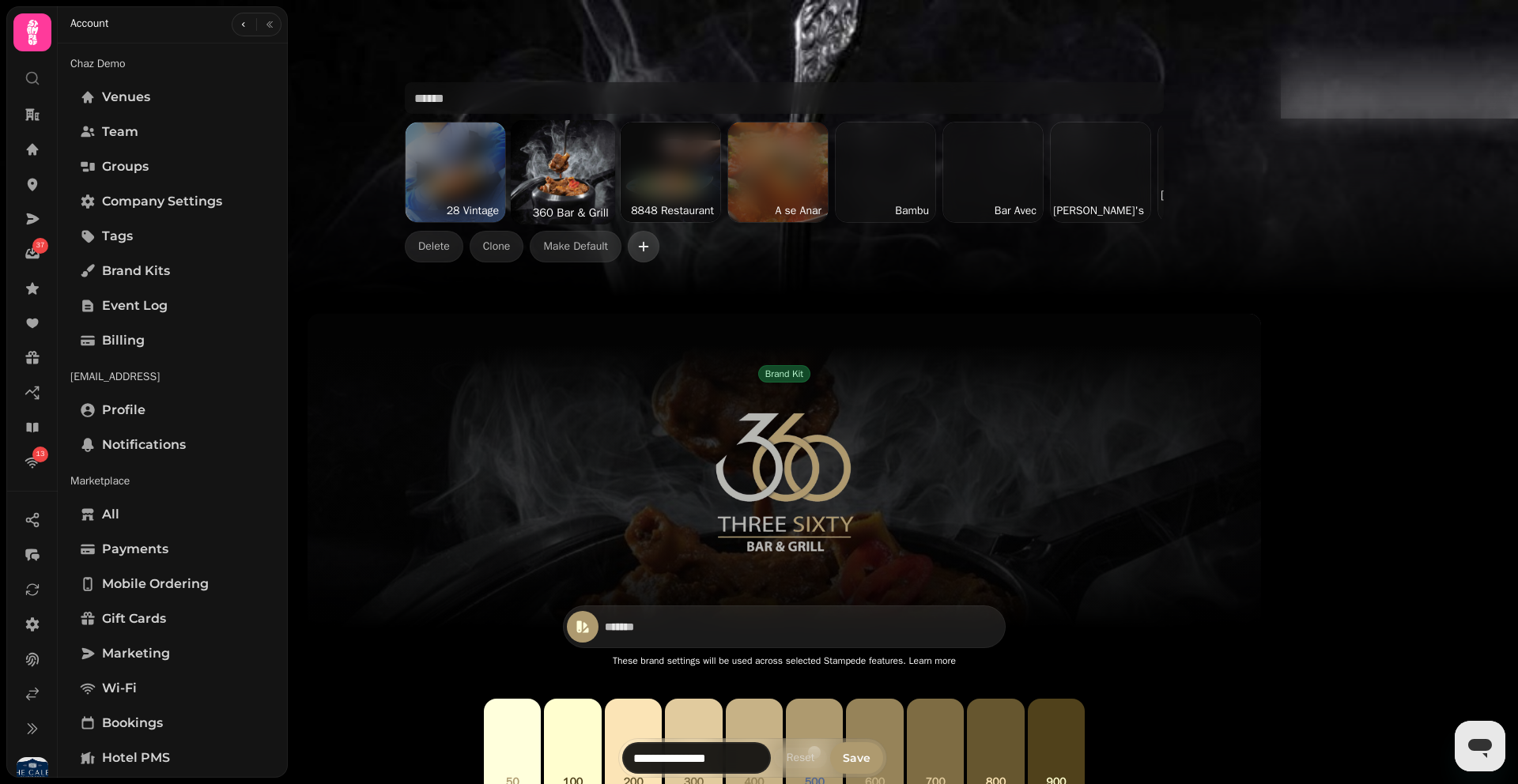 click 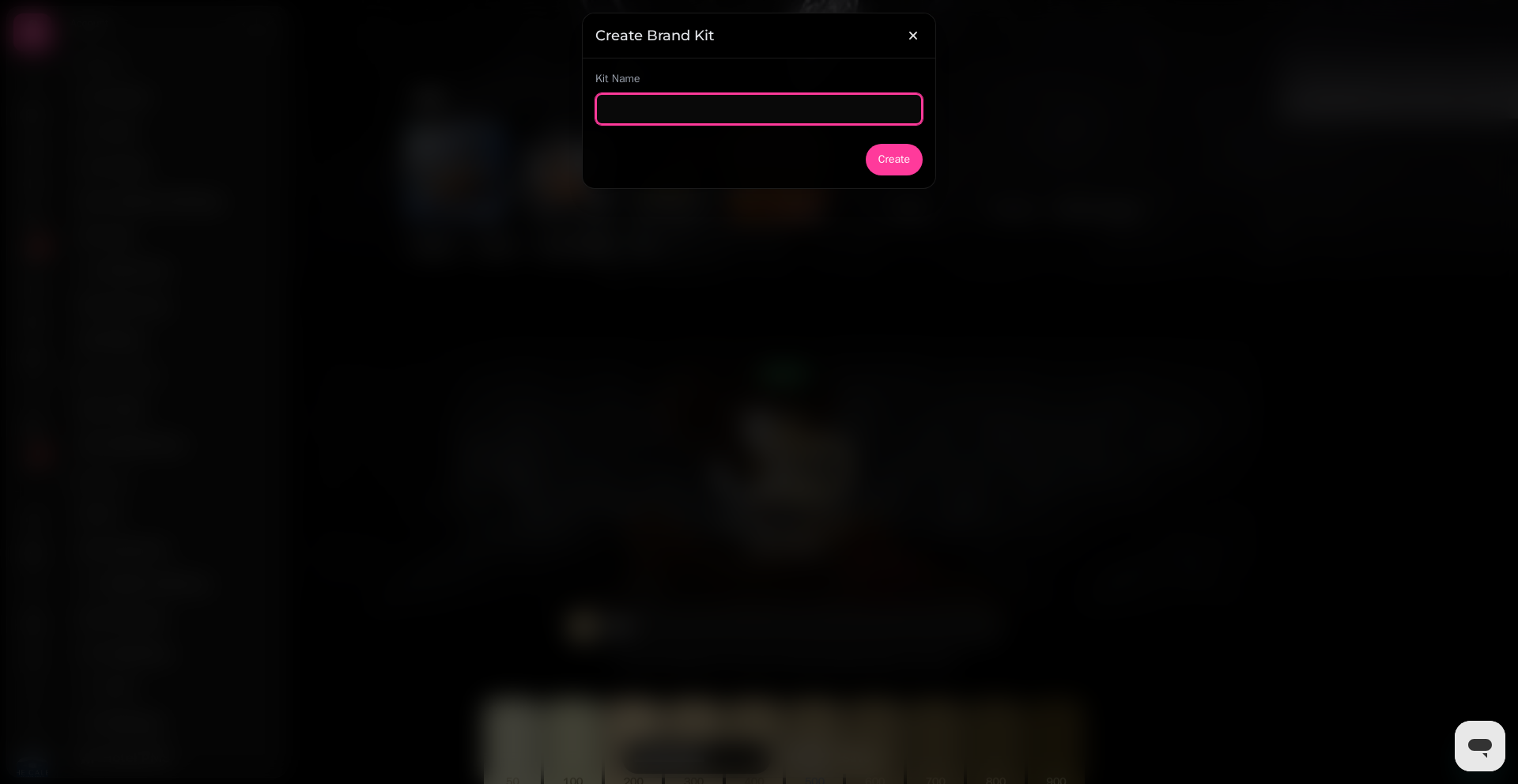 click at bounding box center (759, 109) 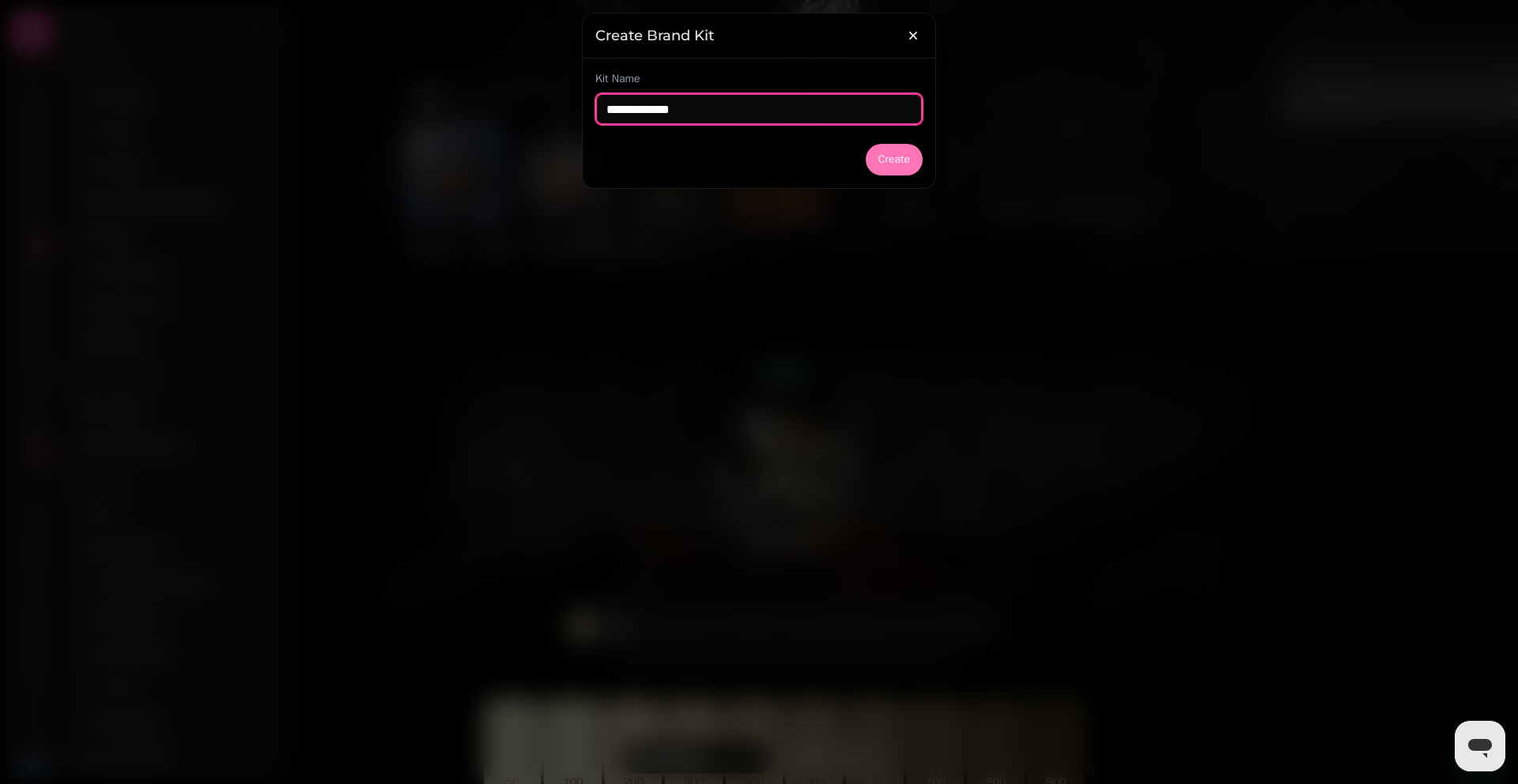 type on "**********" 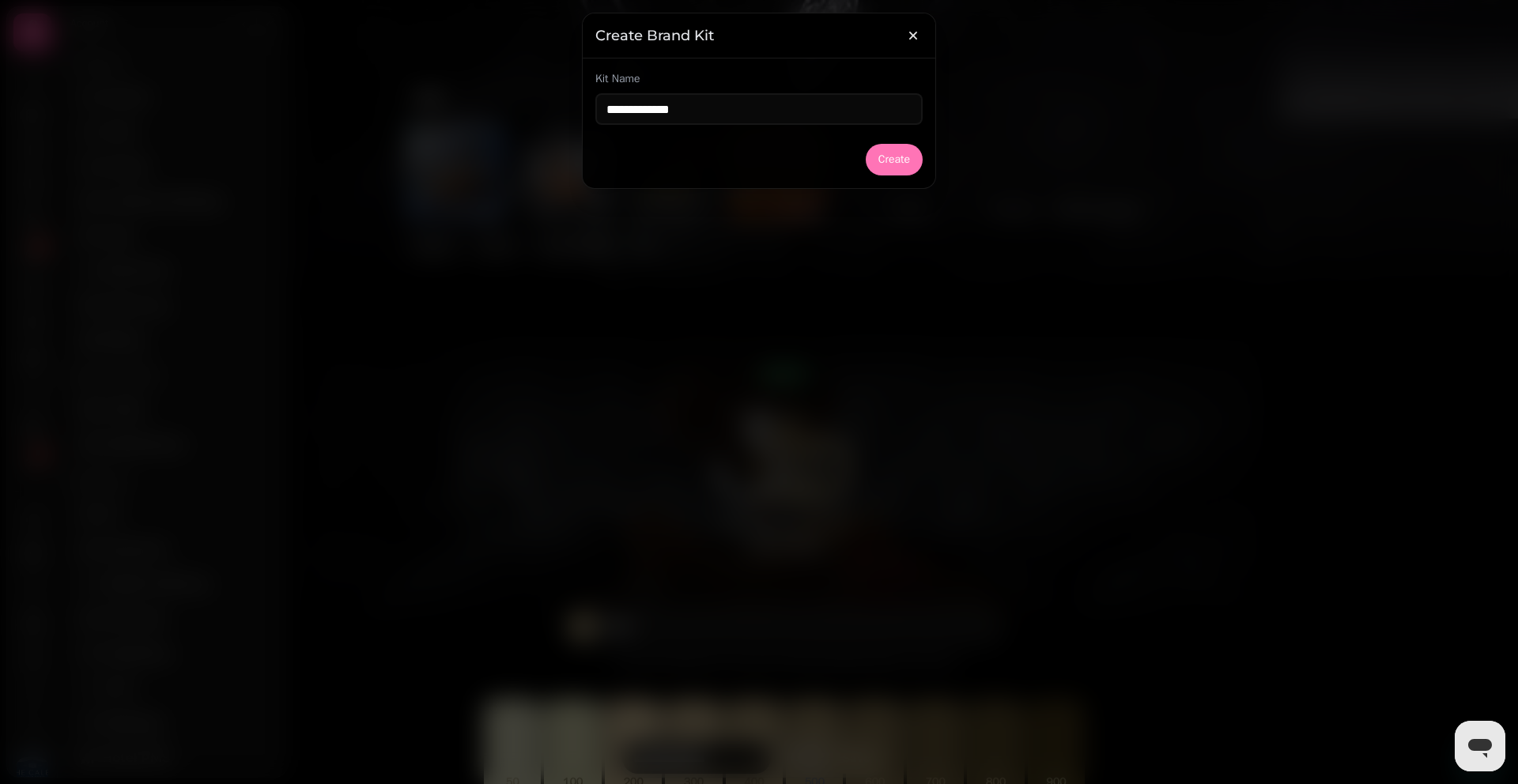 click on "Create" at bounding box center (894, 160) 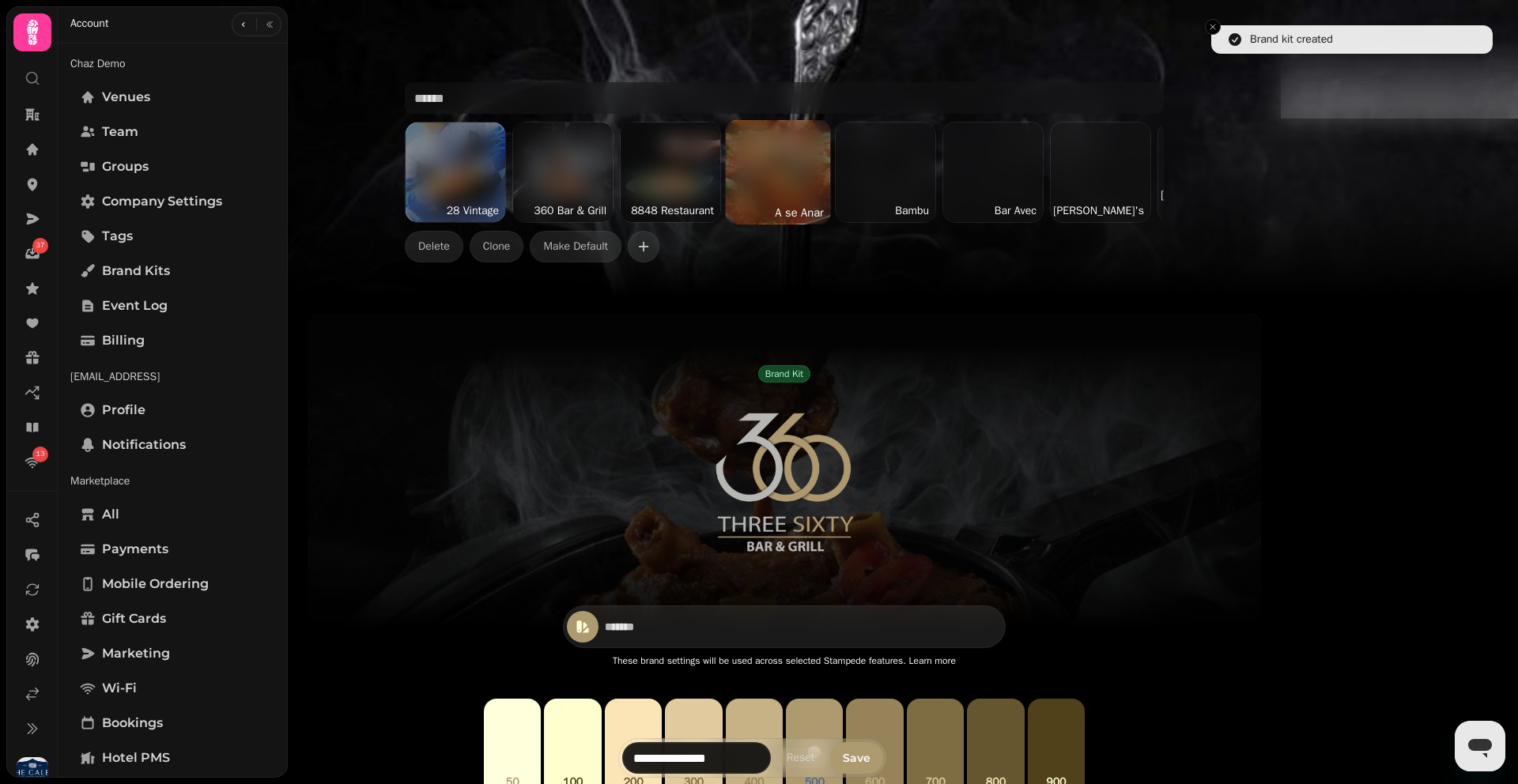 type on "*******" 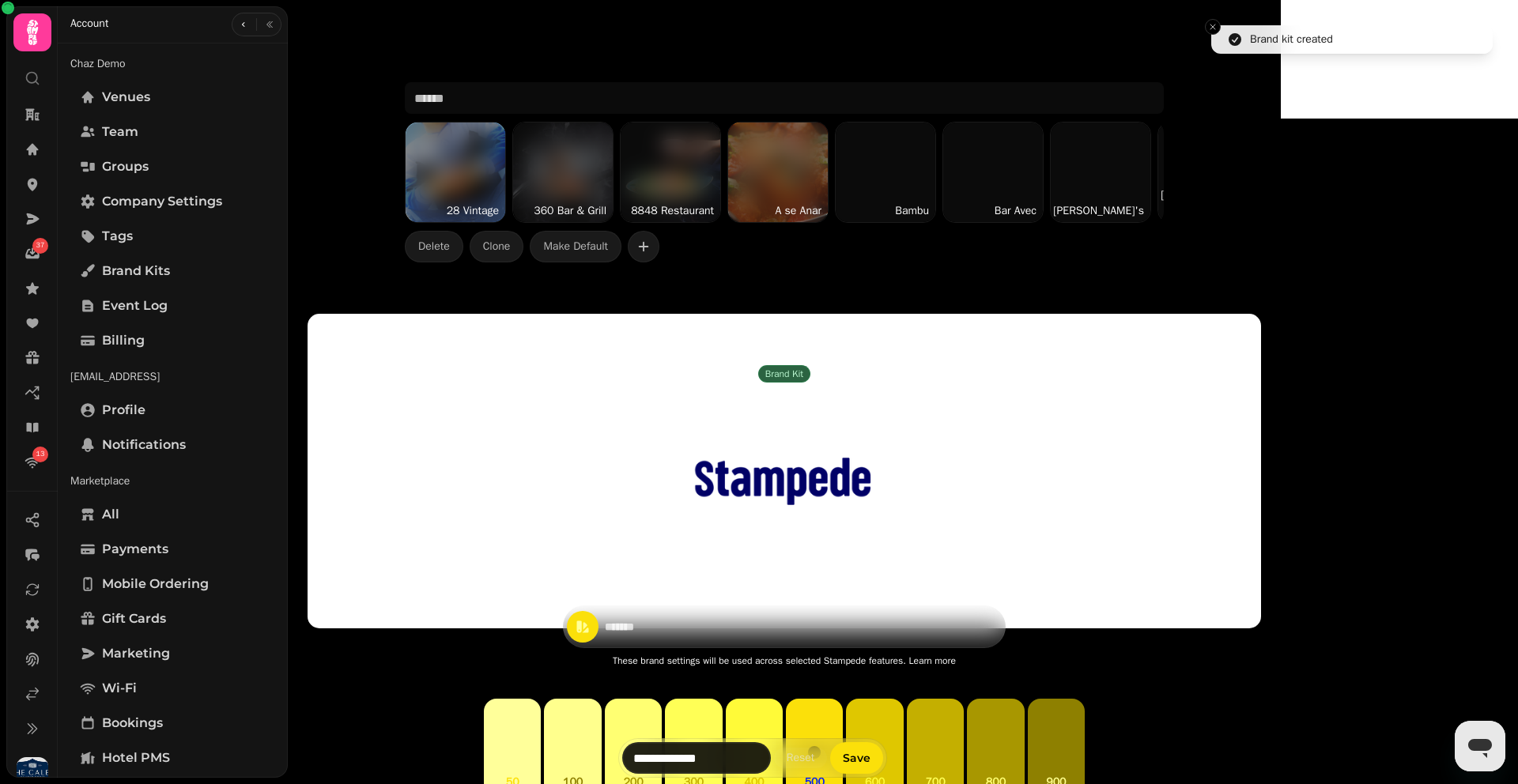 scroll, scrollTop: 533, scrollLeft: 0, axis: vertical 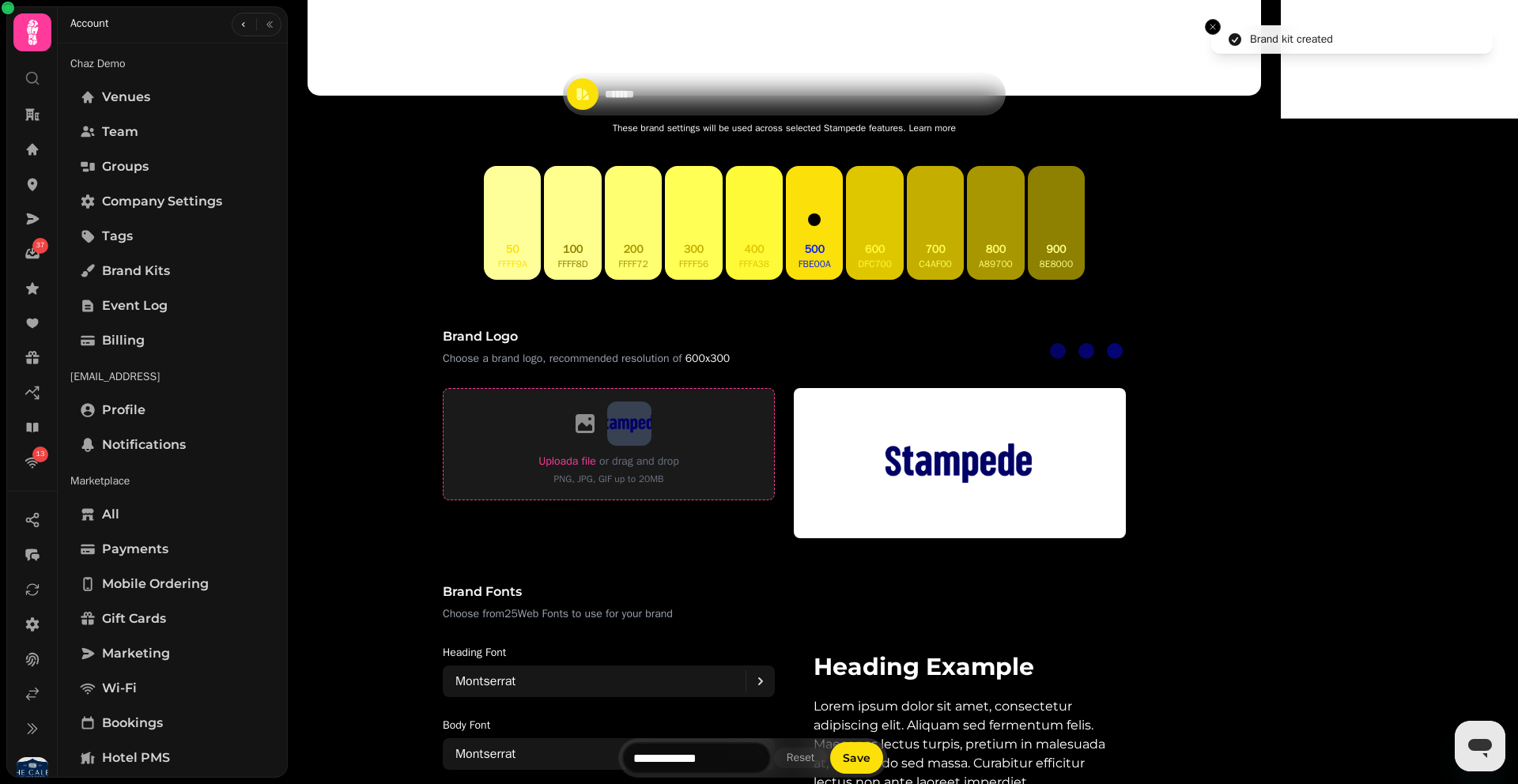 click on "Upload  a file" at bounding box center (567, 461) 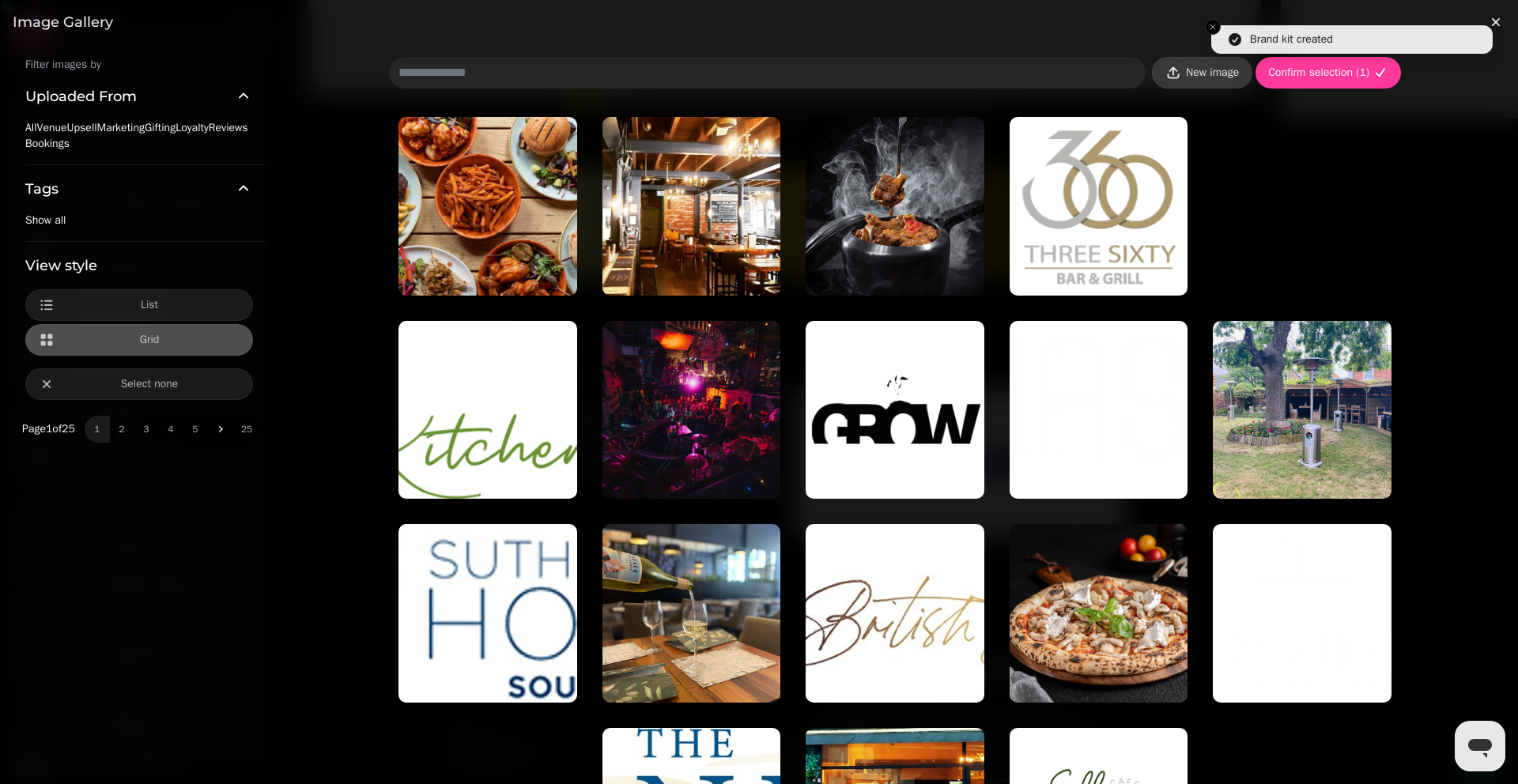 click on "New image" at bounding box center (1202, 73) 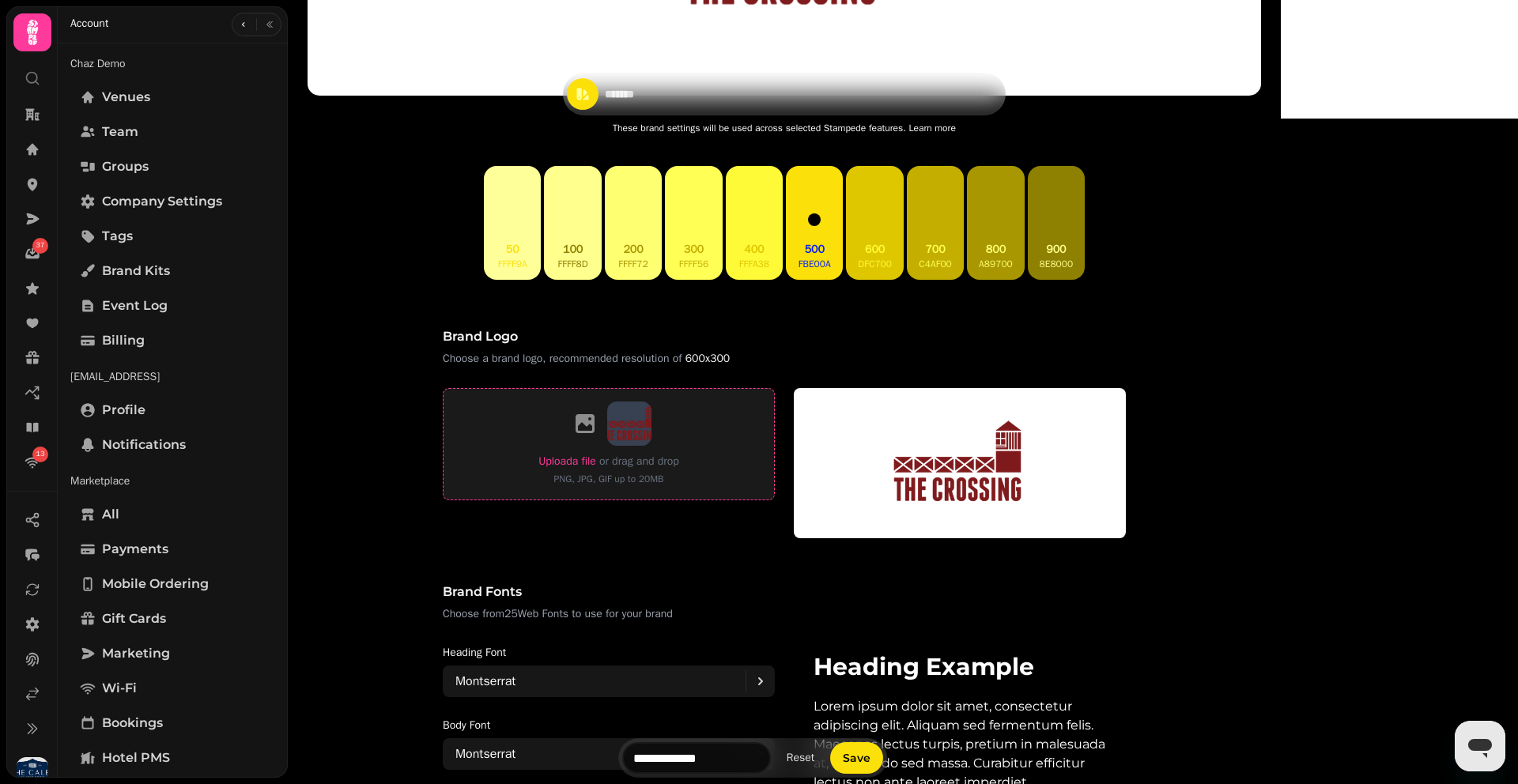 click on "Upload  a file" at bounding box center (567, 461) 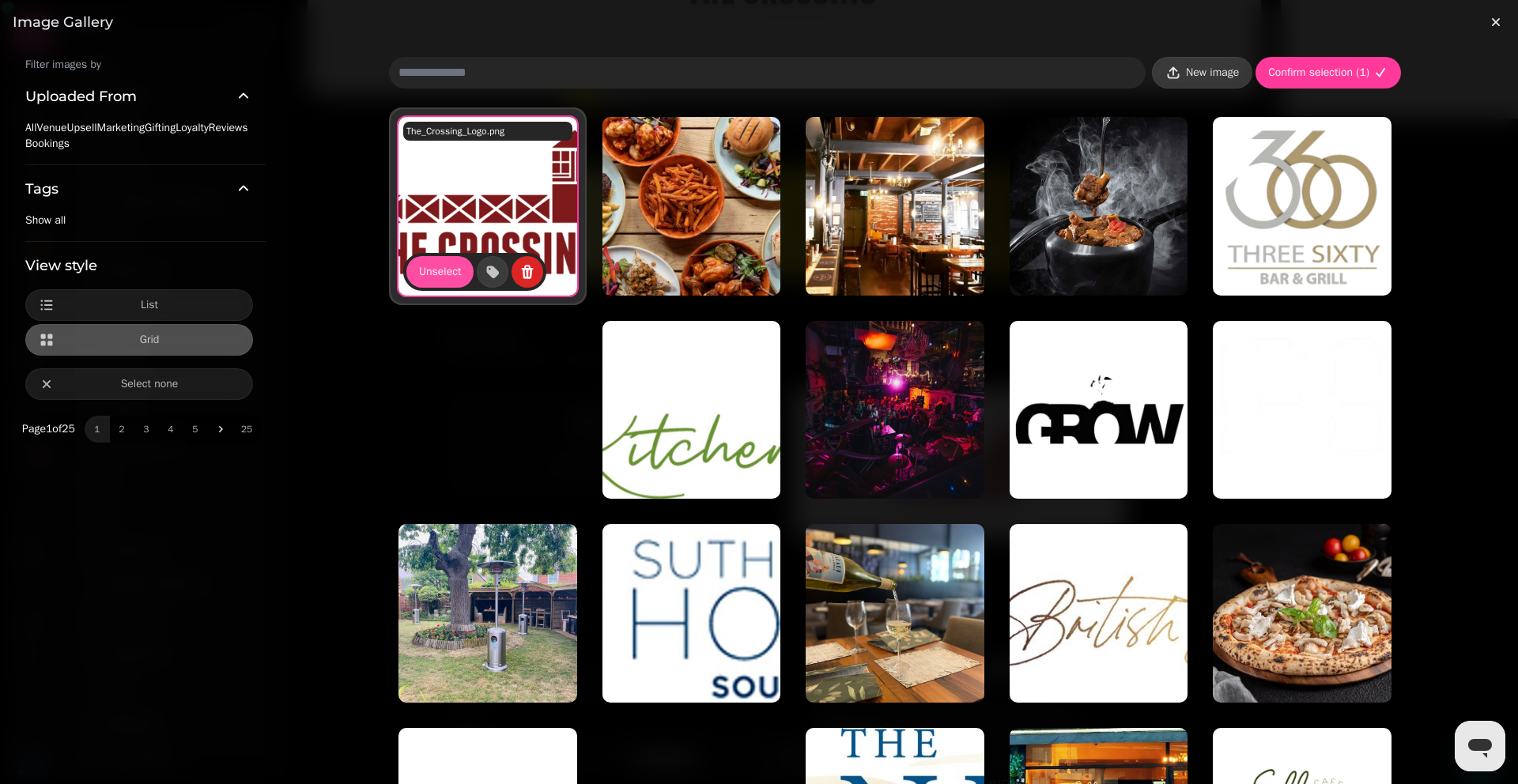 click on "New image" at bounding box center [1212, 73] 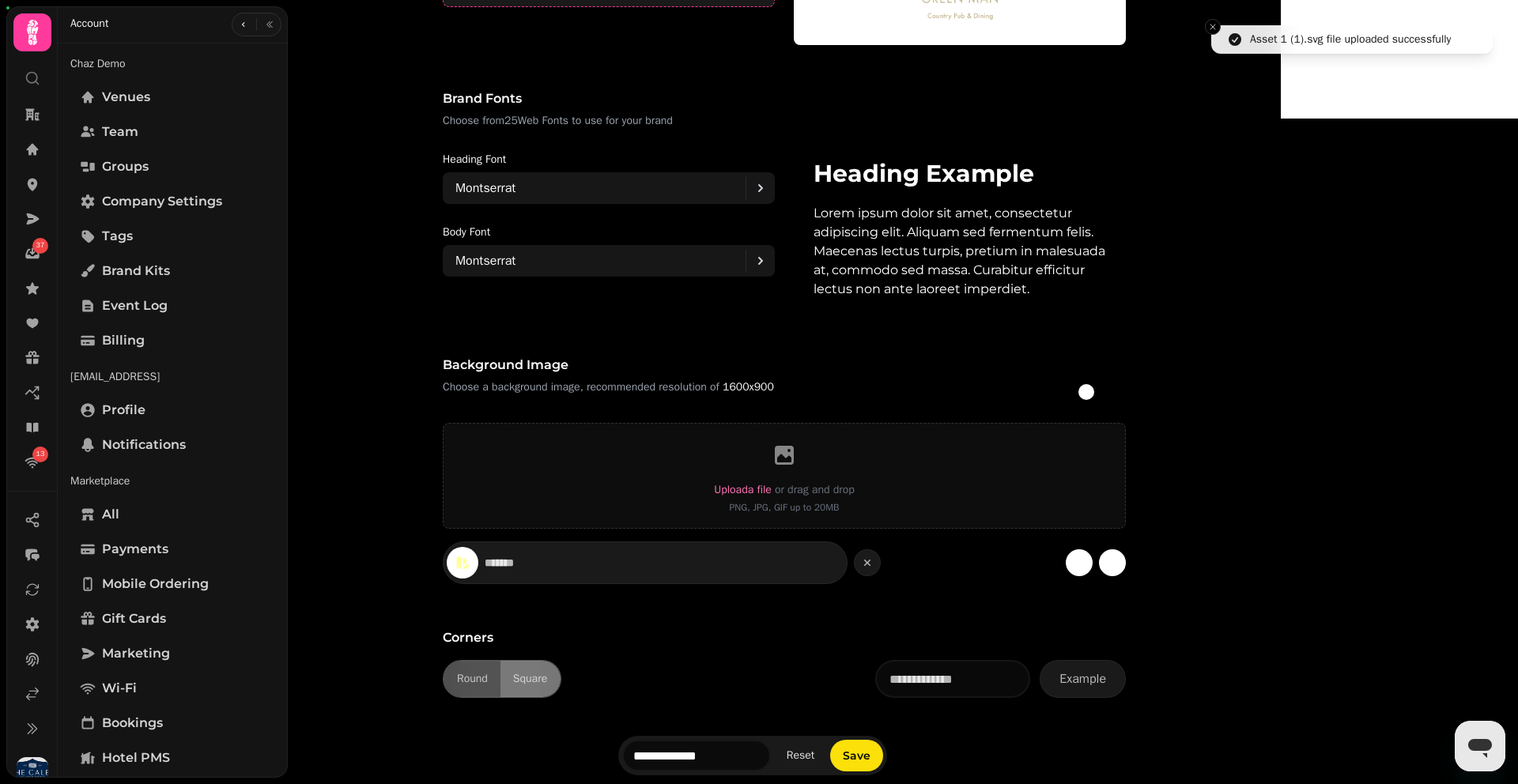 scroll, scrollTop: 1061, scrollLeft: 0, axis: vertical 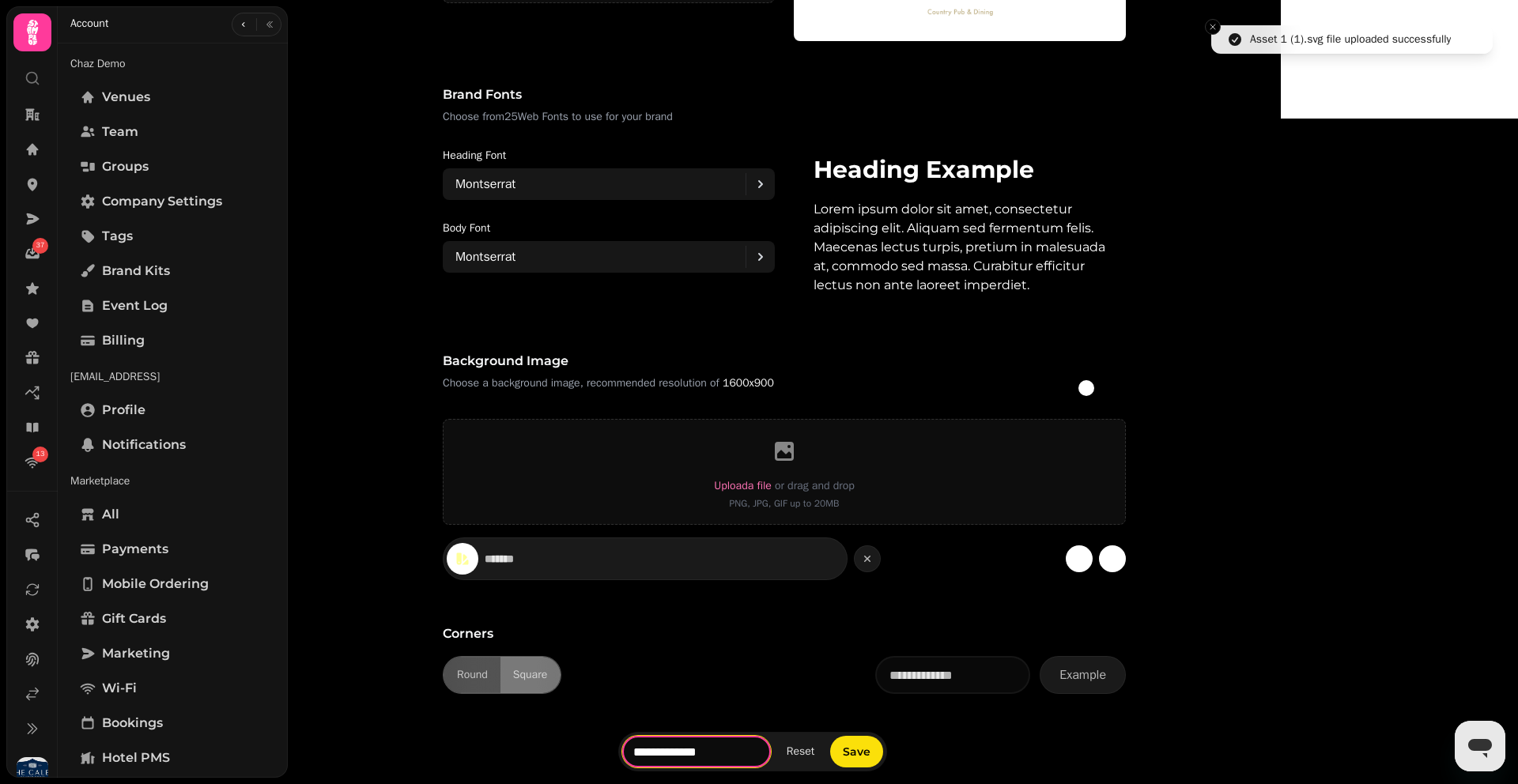 click on "**********" at bounding box center [697, 752] 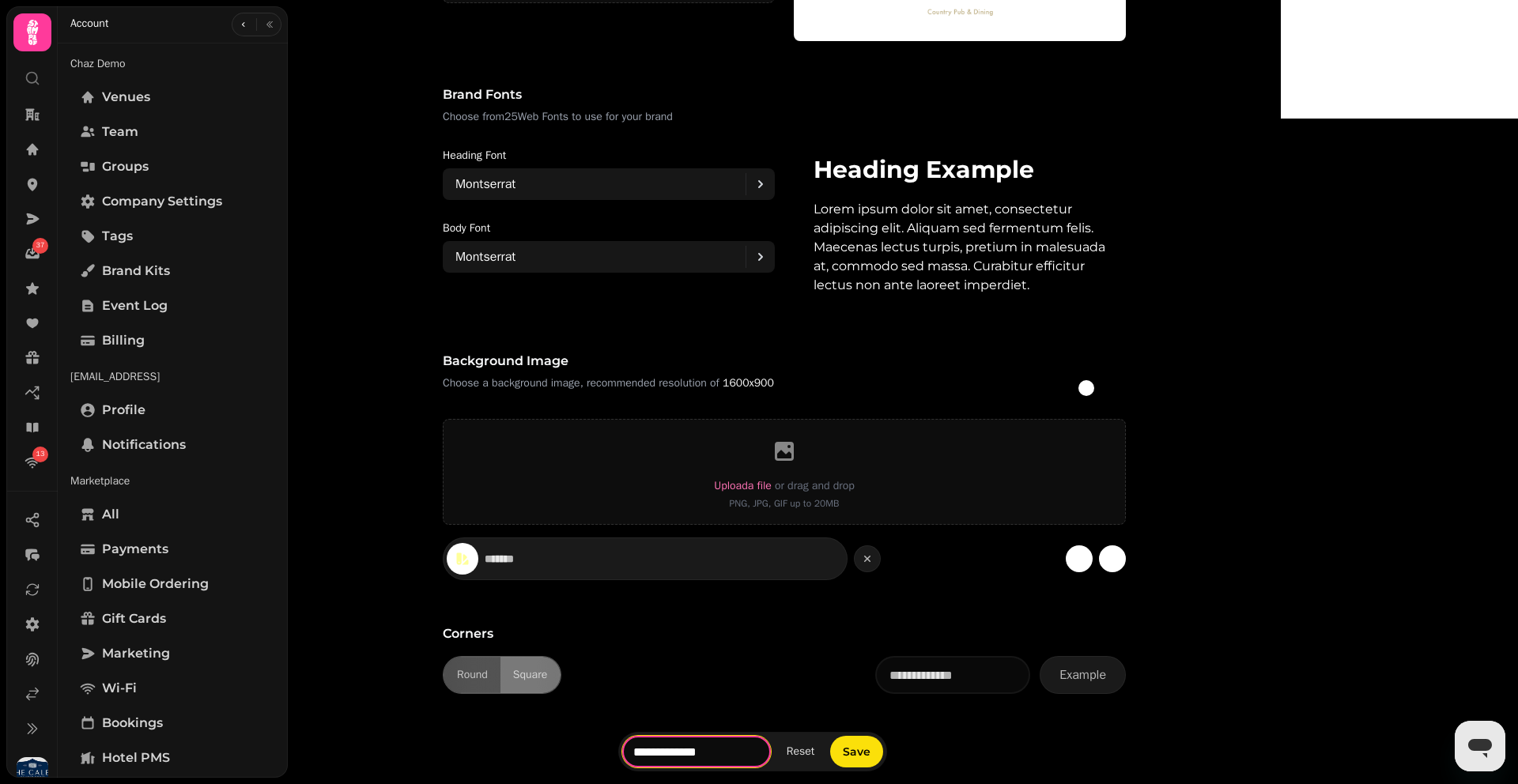 drag, startPoint x: 829, startPoint y: 757, endPoint x: 773, endPoint y: 756, distance: 56.00893 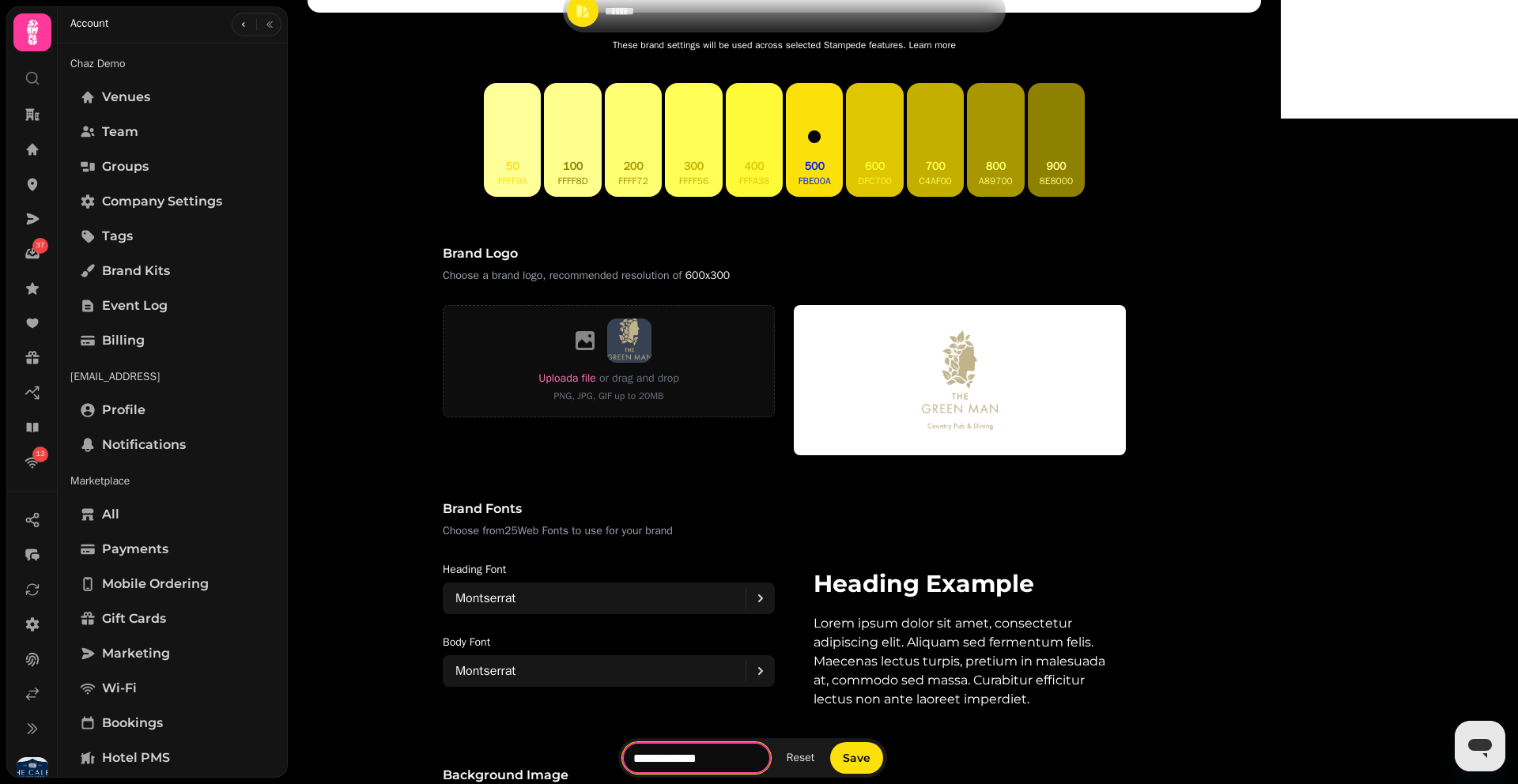 scroll, scrollTop: 1061, scrollLeft: 0, axis: vertical 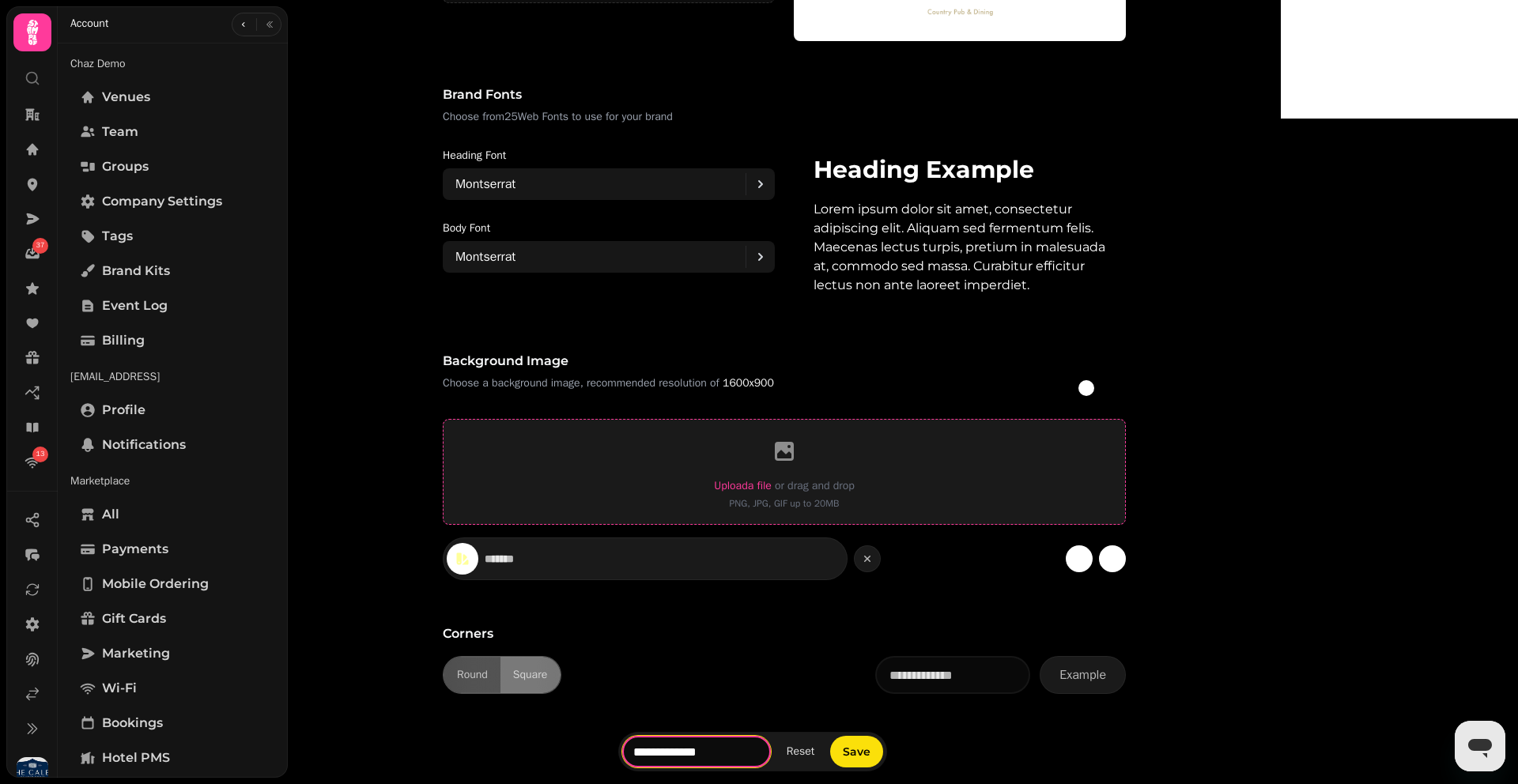 type on "**********" 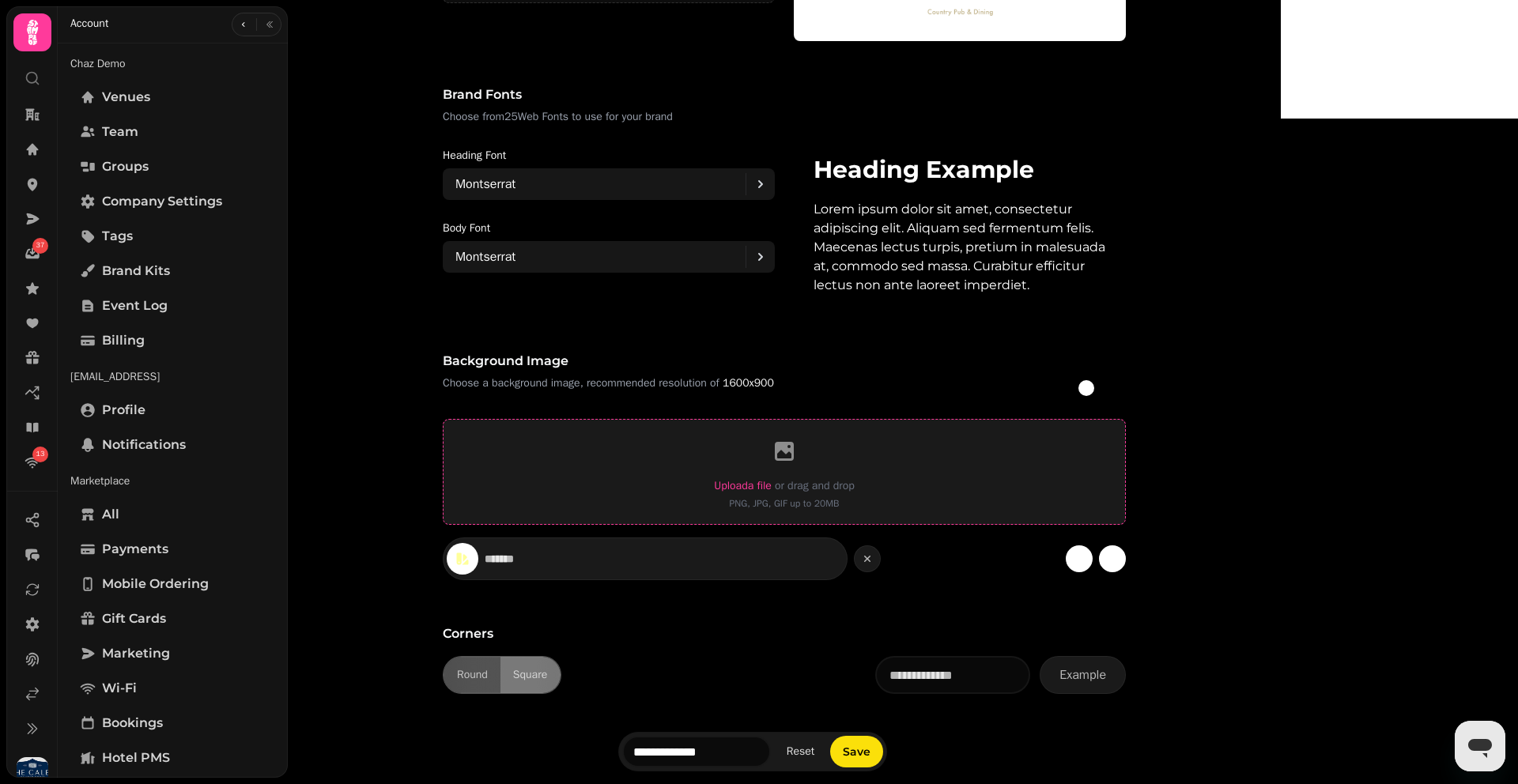 click on "Upload  a file" at bounding box center [742, 485] 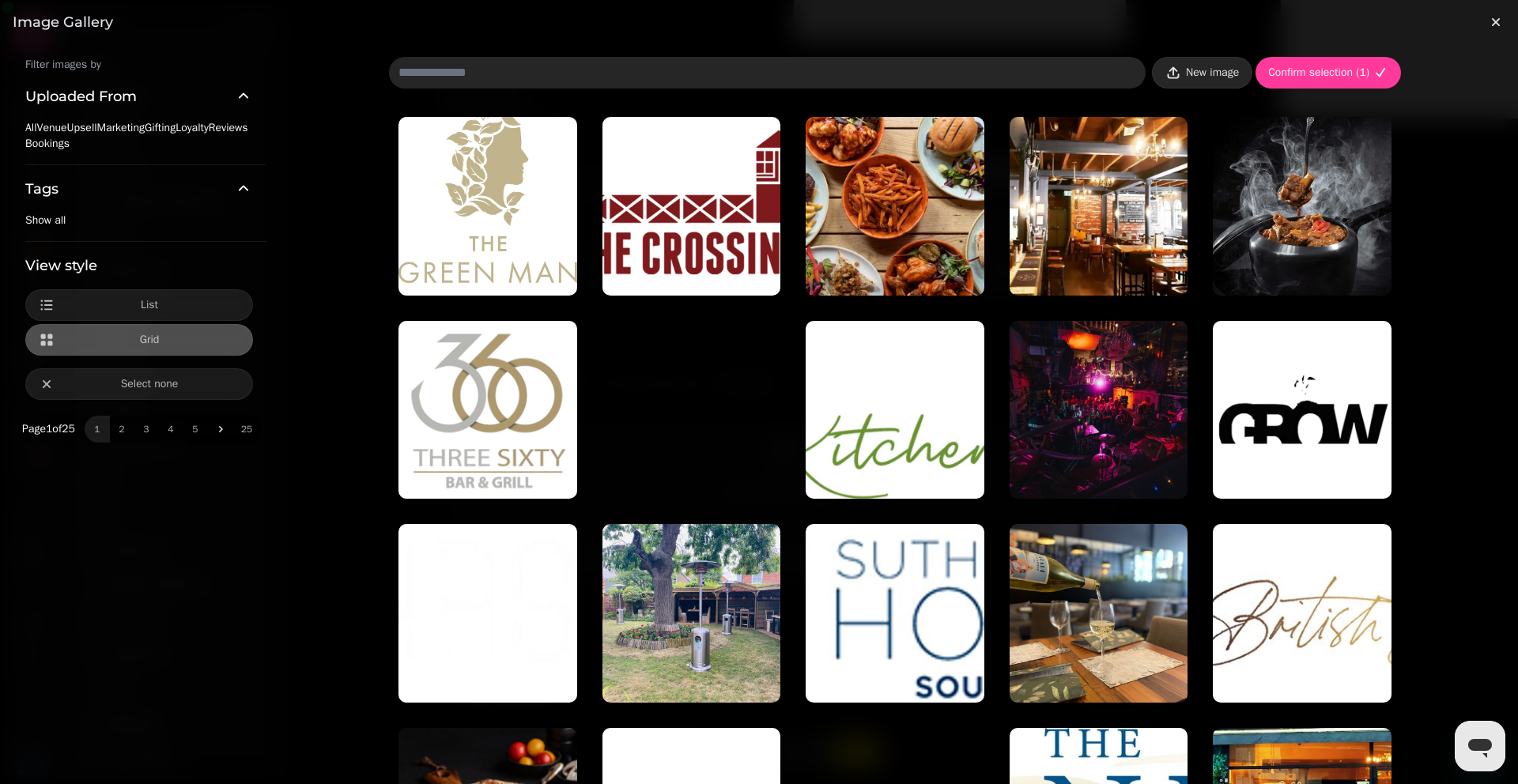 click on "New image" at bounding box center (1212, 73) 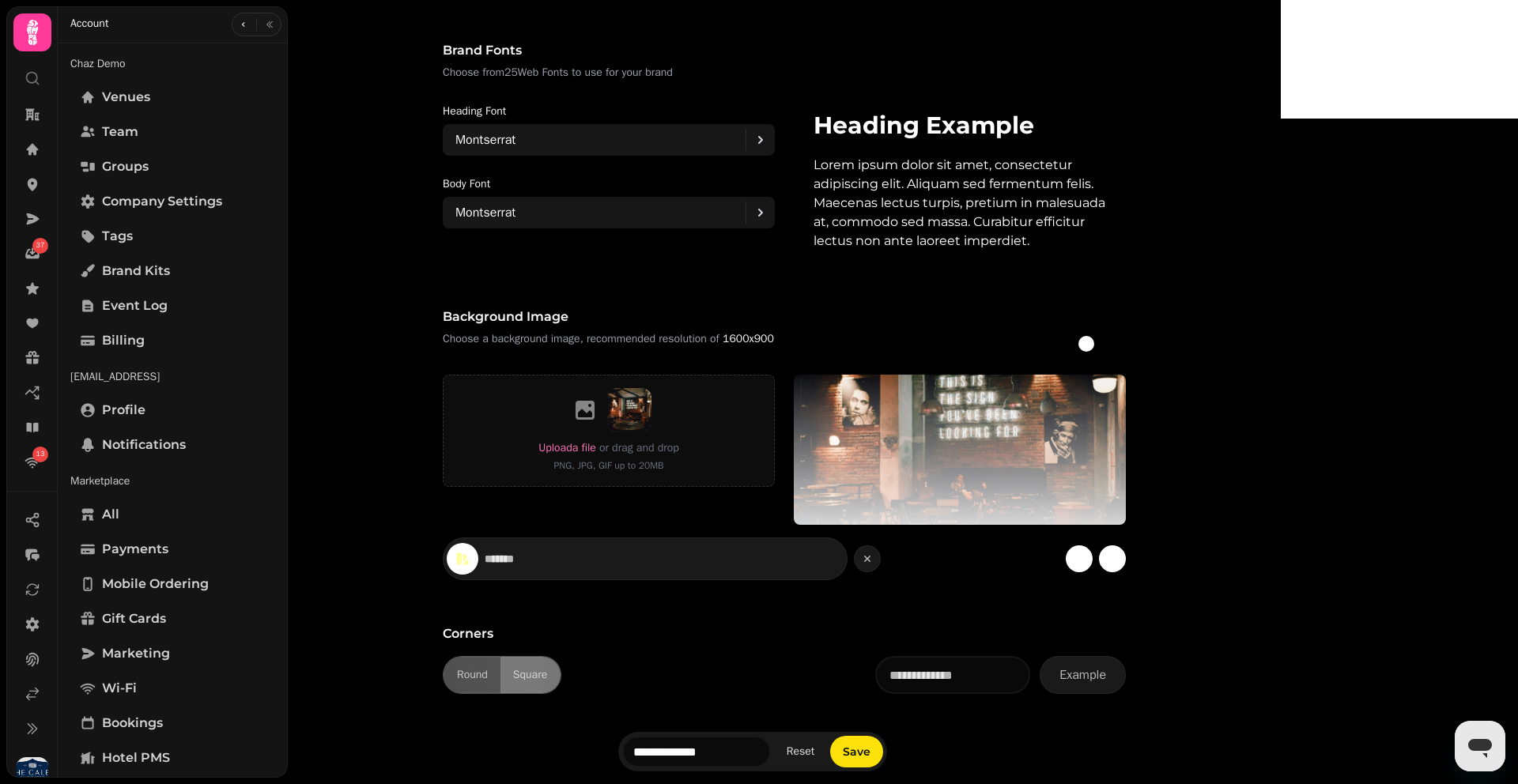 scroll, scrollTop: 1106, scrollLeft: 0, axis: vertical 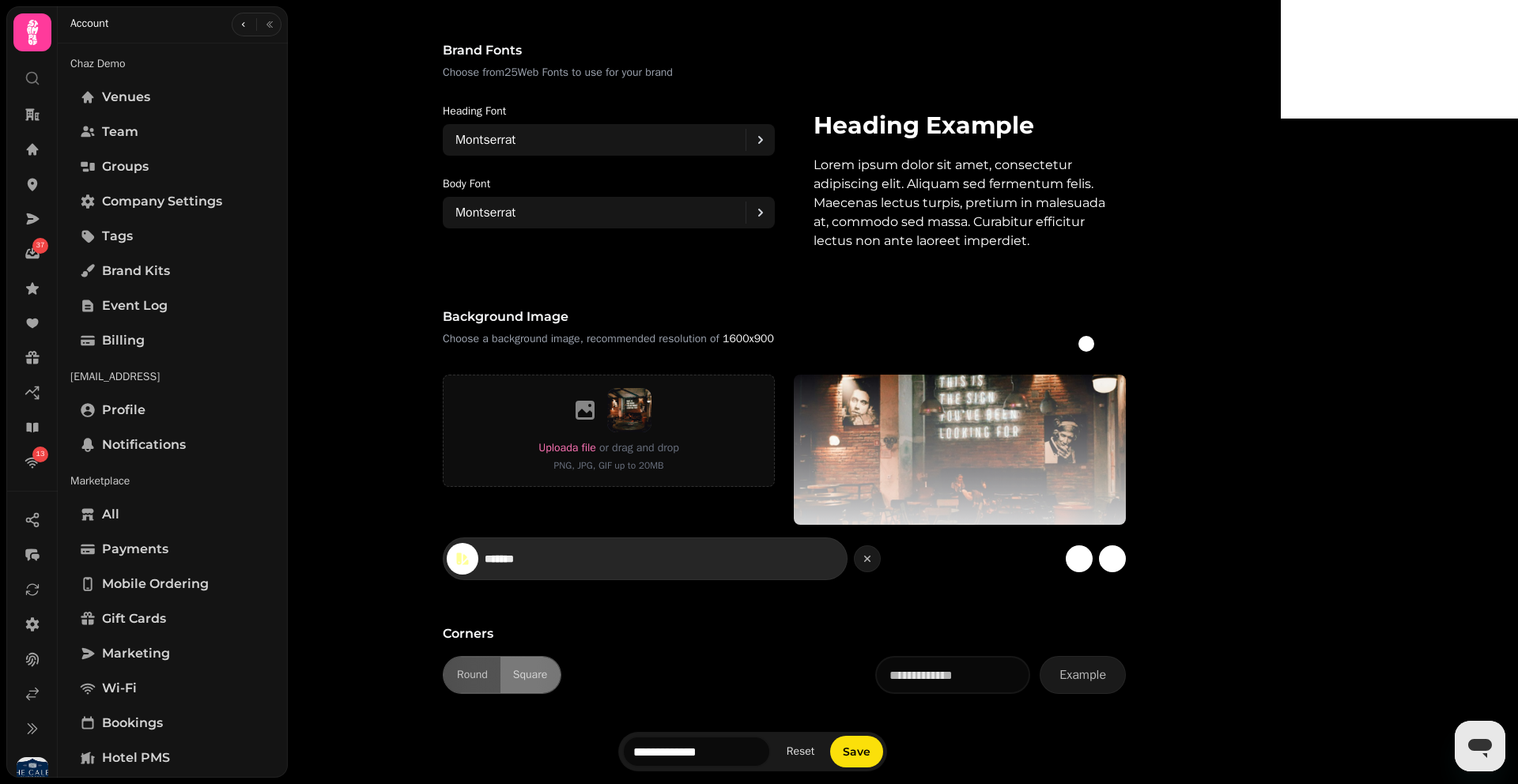 click on "*******" at bounding box center [540, 559] 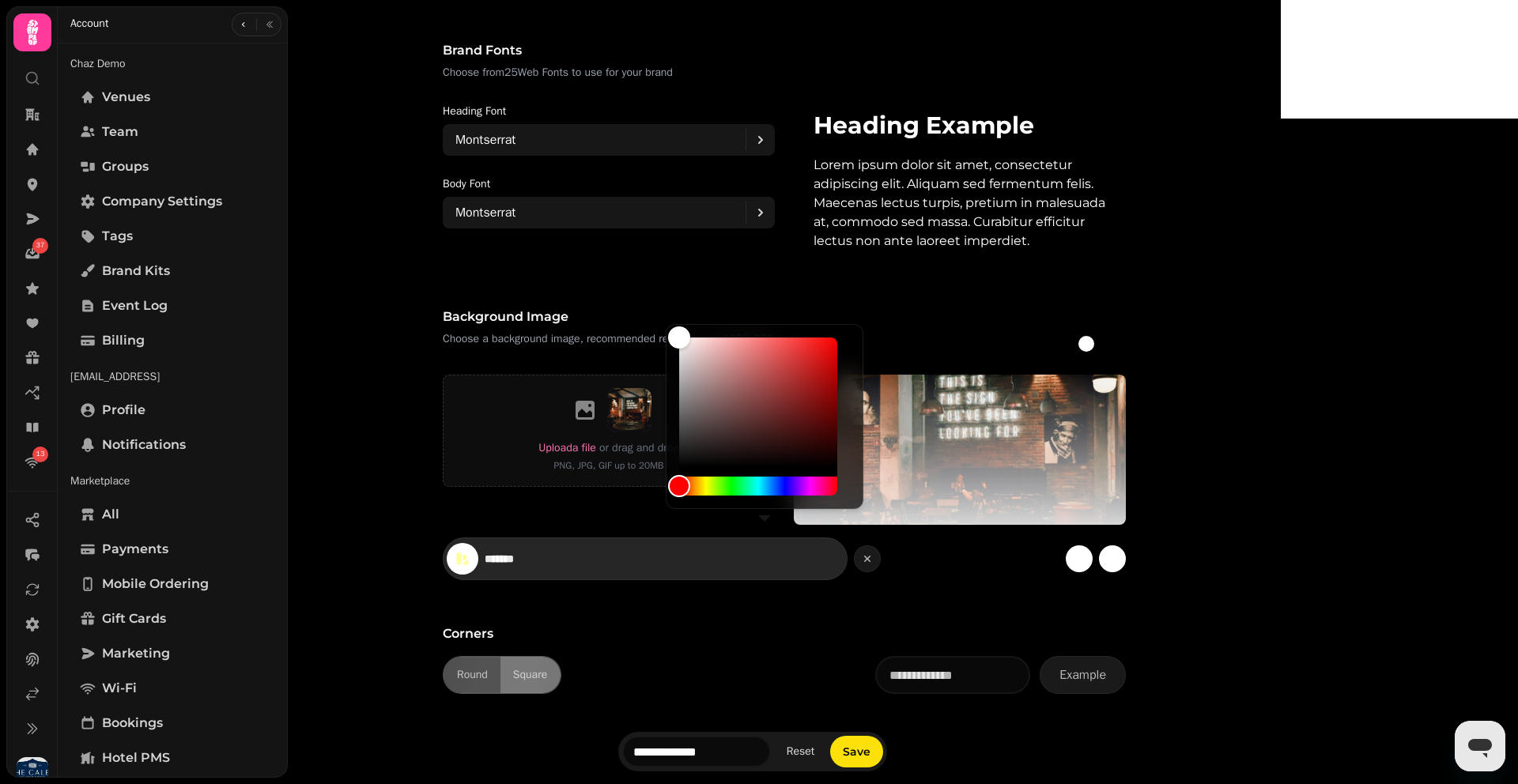 click on "*******" at bounding box center [540, 559] 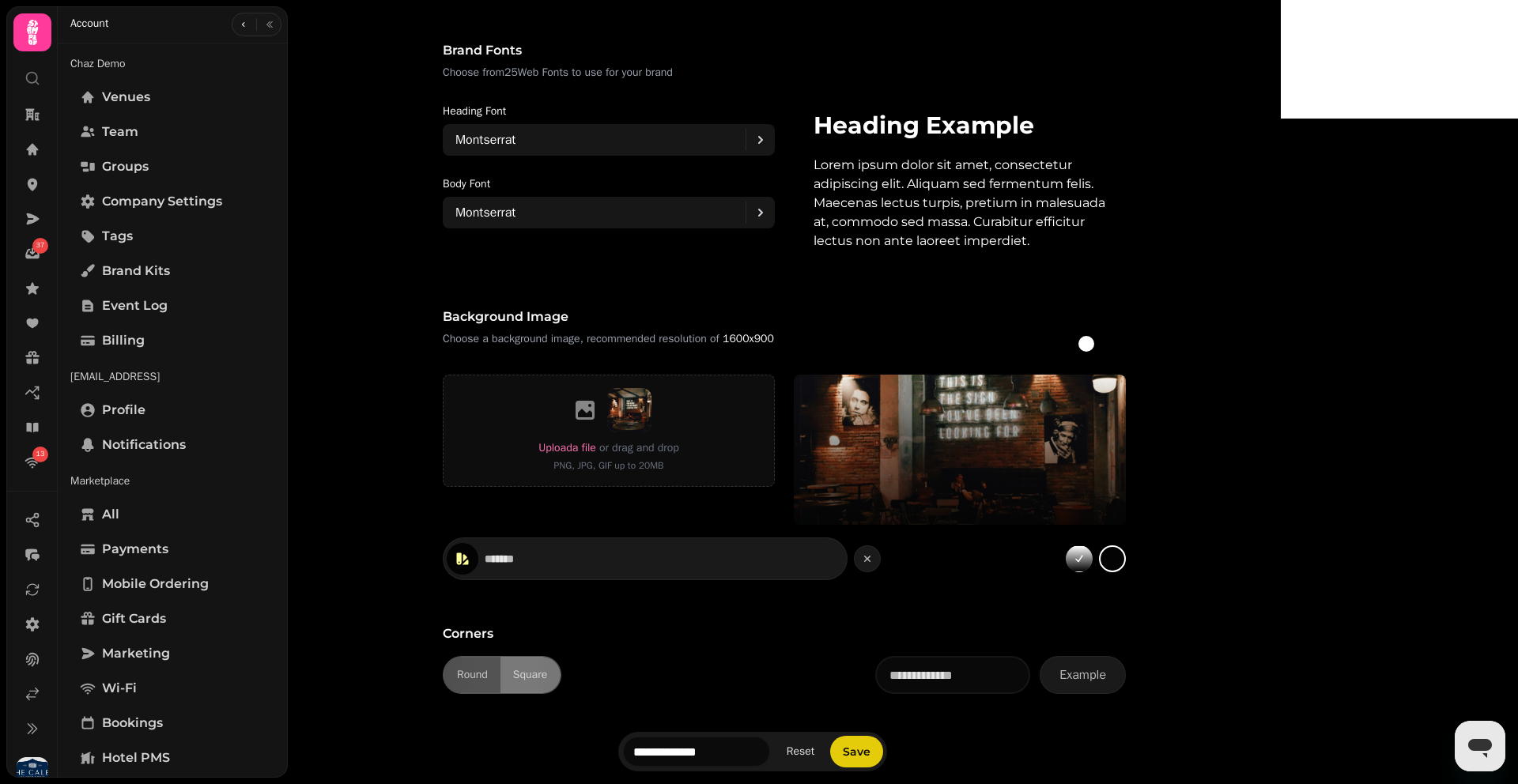 type on "*******" 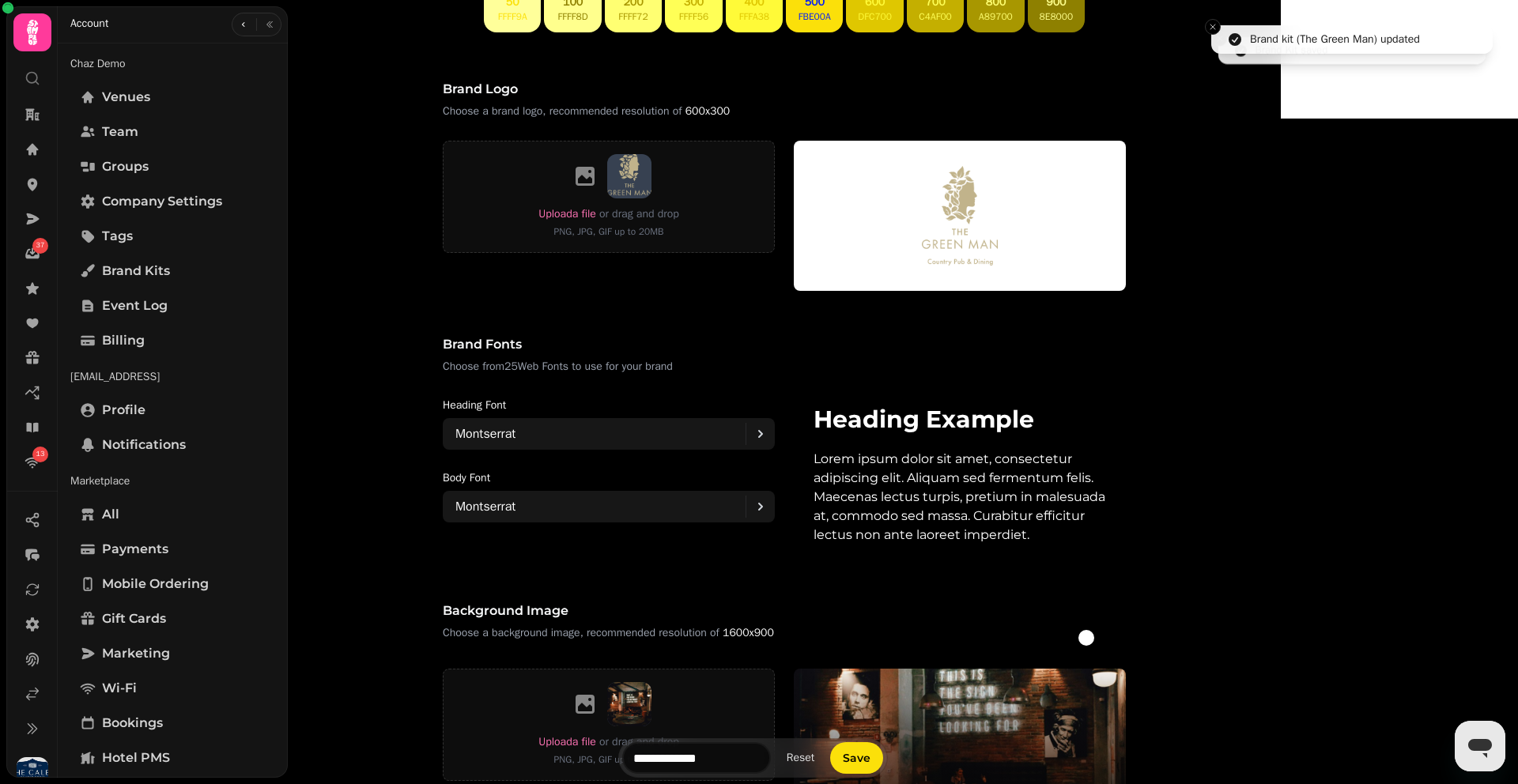 scroll, scrollTop: 592, scrollLeft: 0, axis: vertical 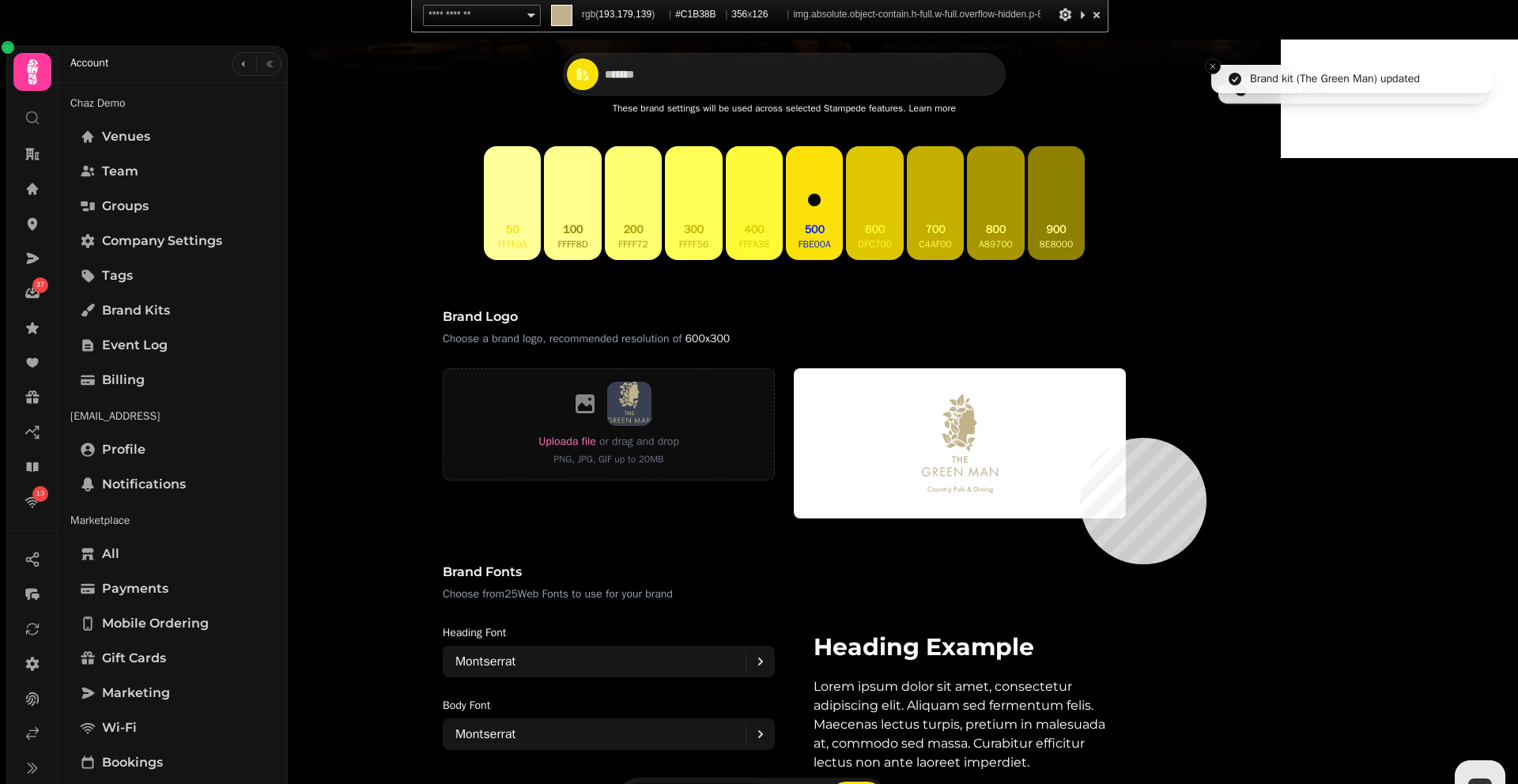 click at bounding box center (960, 443) 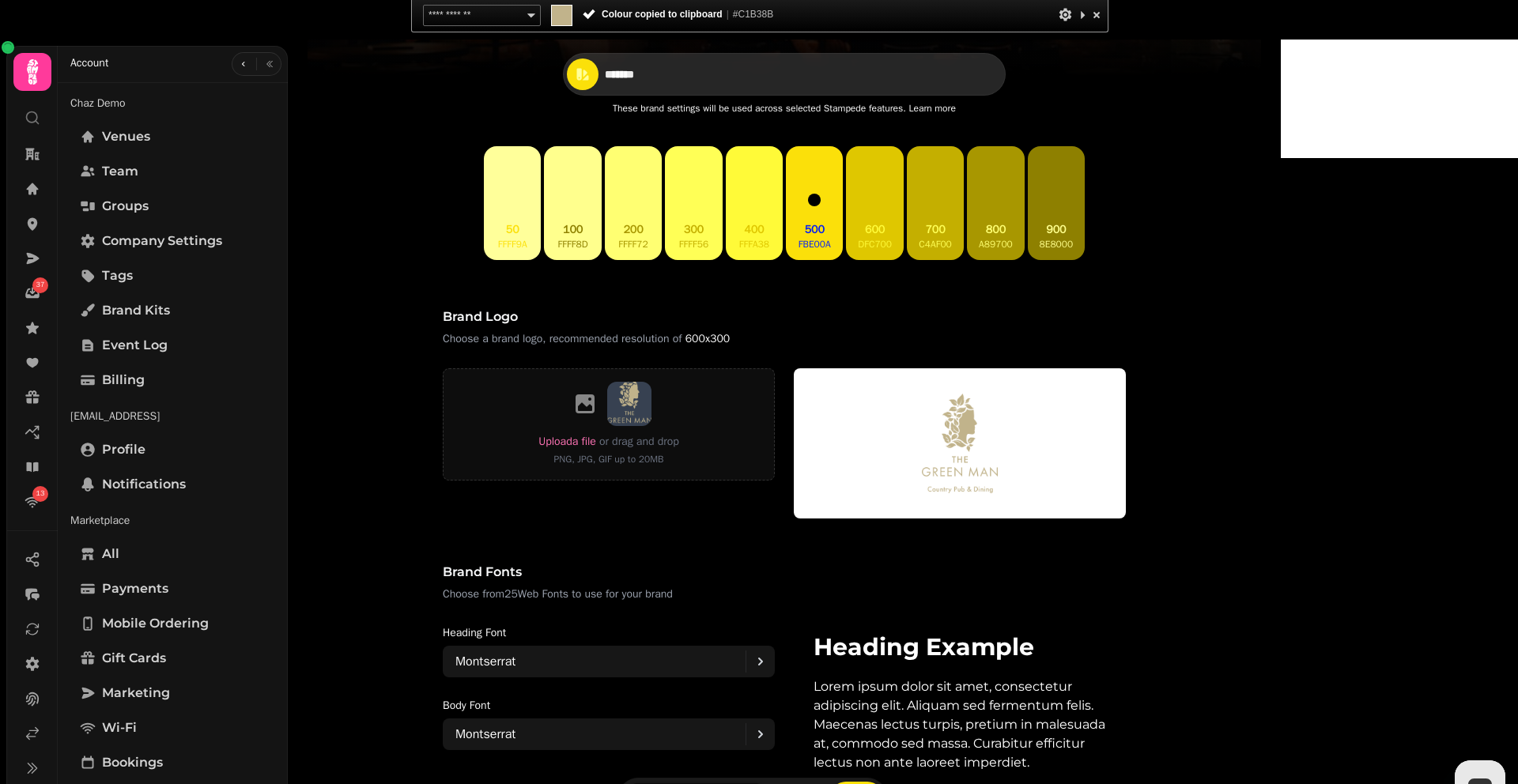 click on "*******" at bounding box center [660, 74] 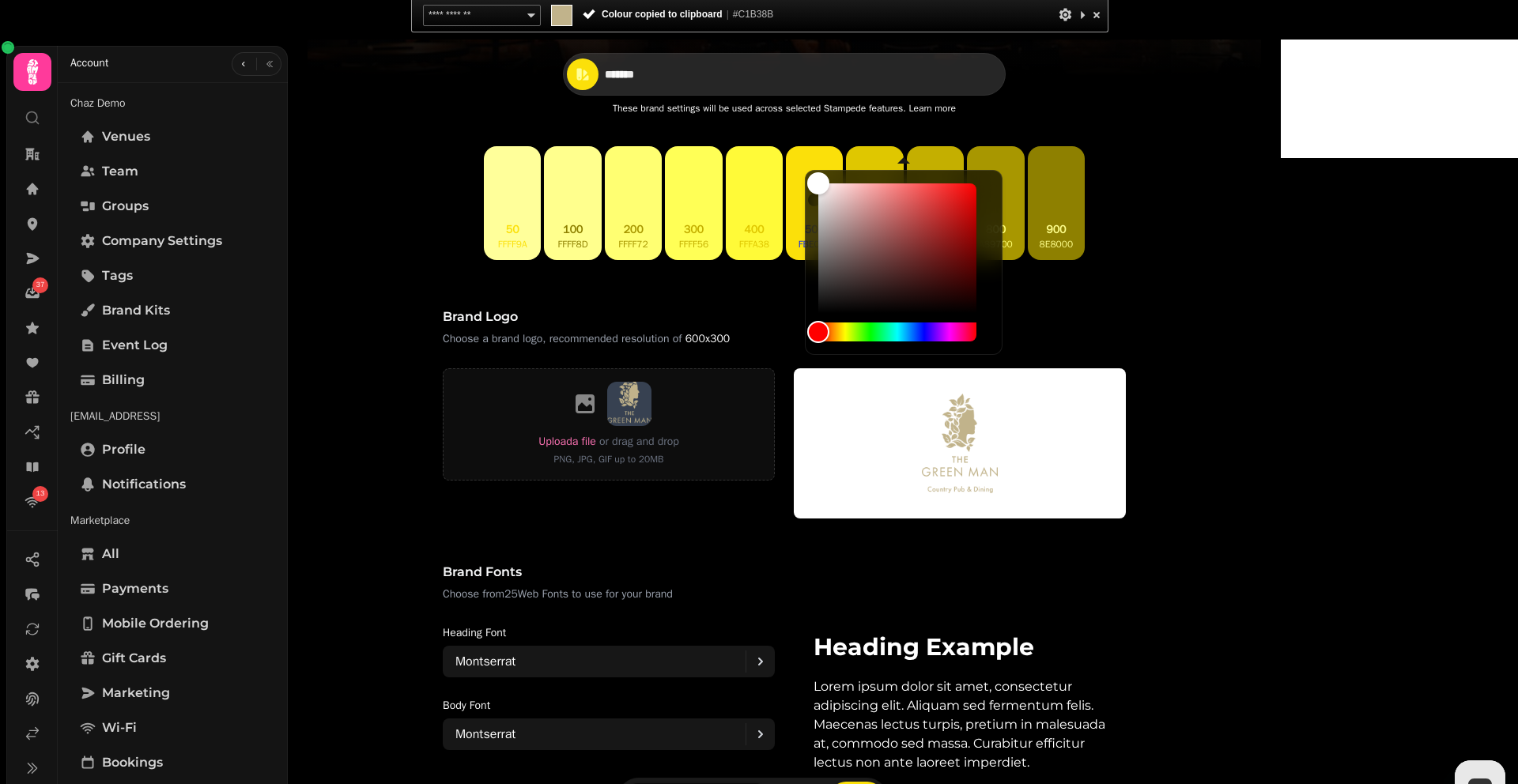 paste 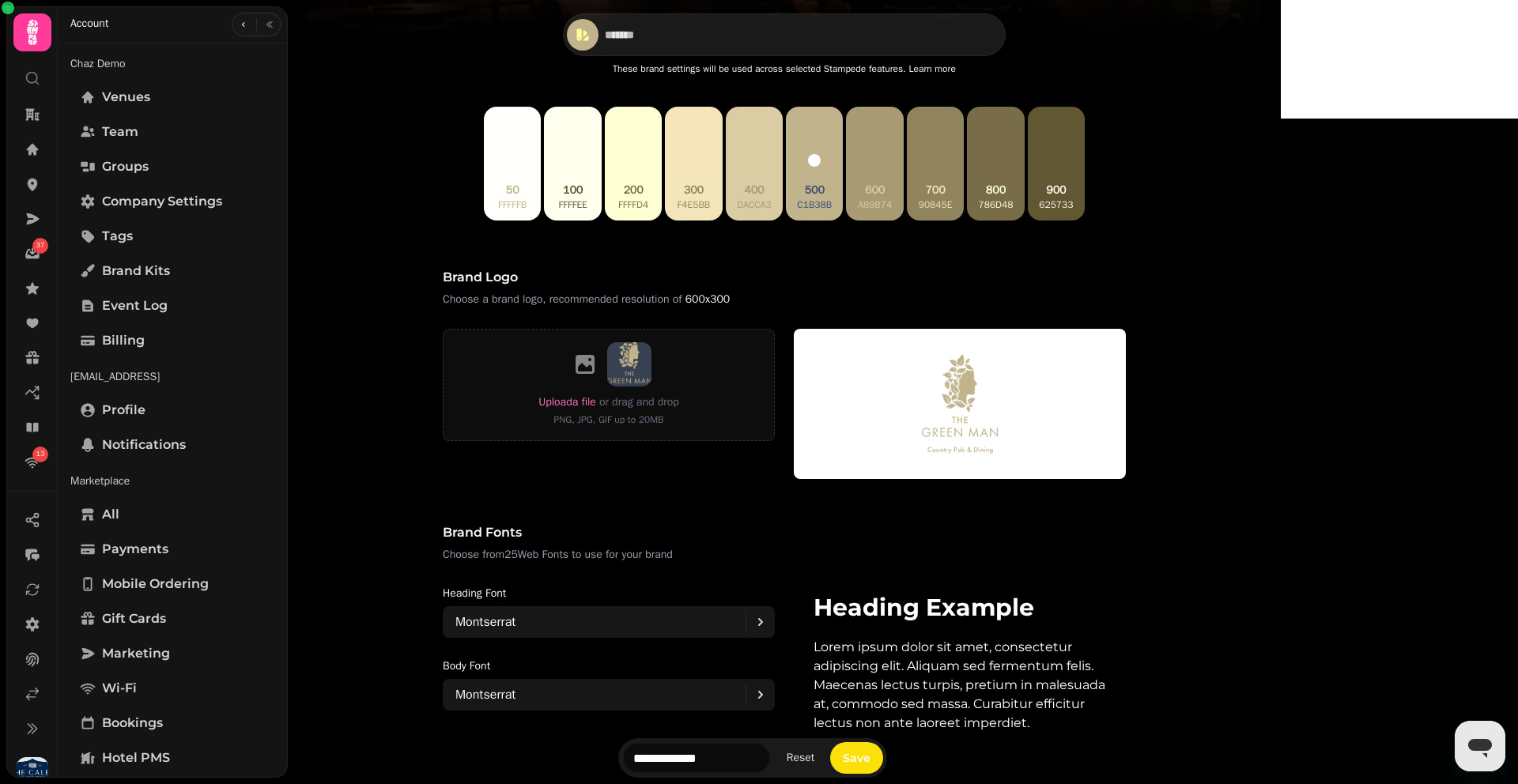 scroll, scrollTop: 1106, scrollLeft: 0, axis: vertical 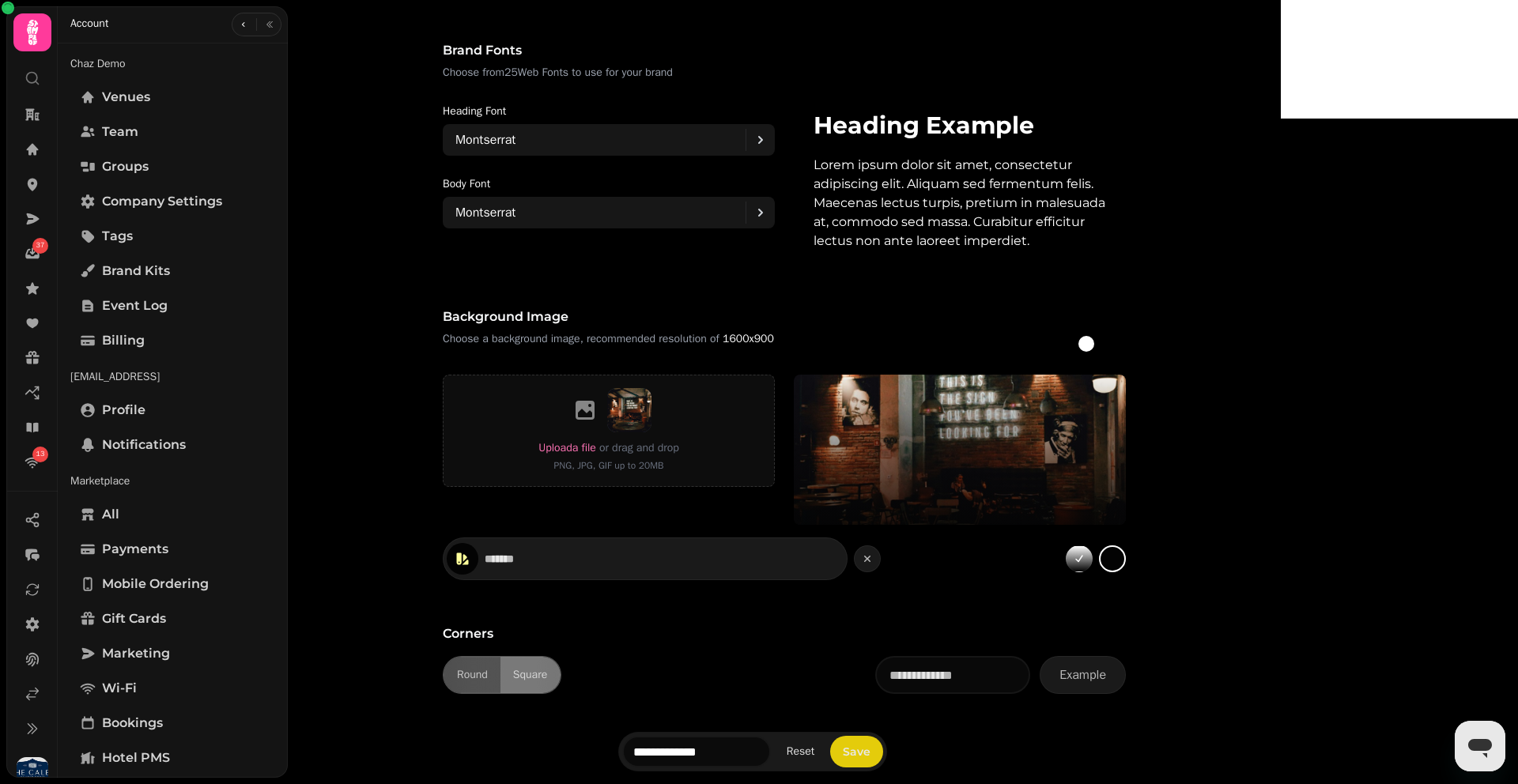 type on "*******" 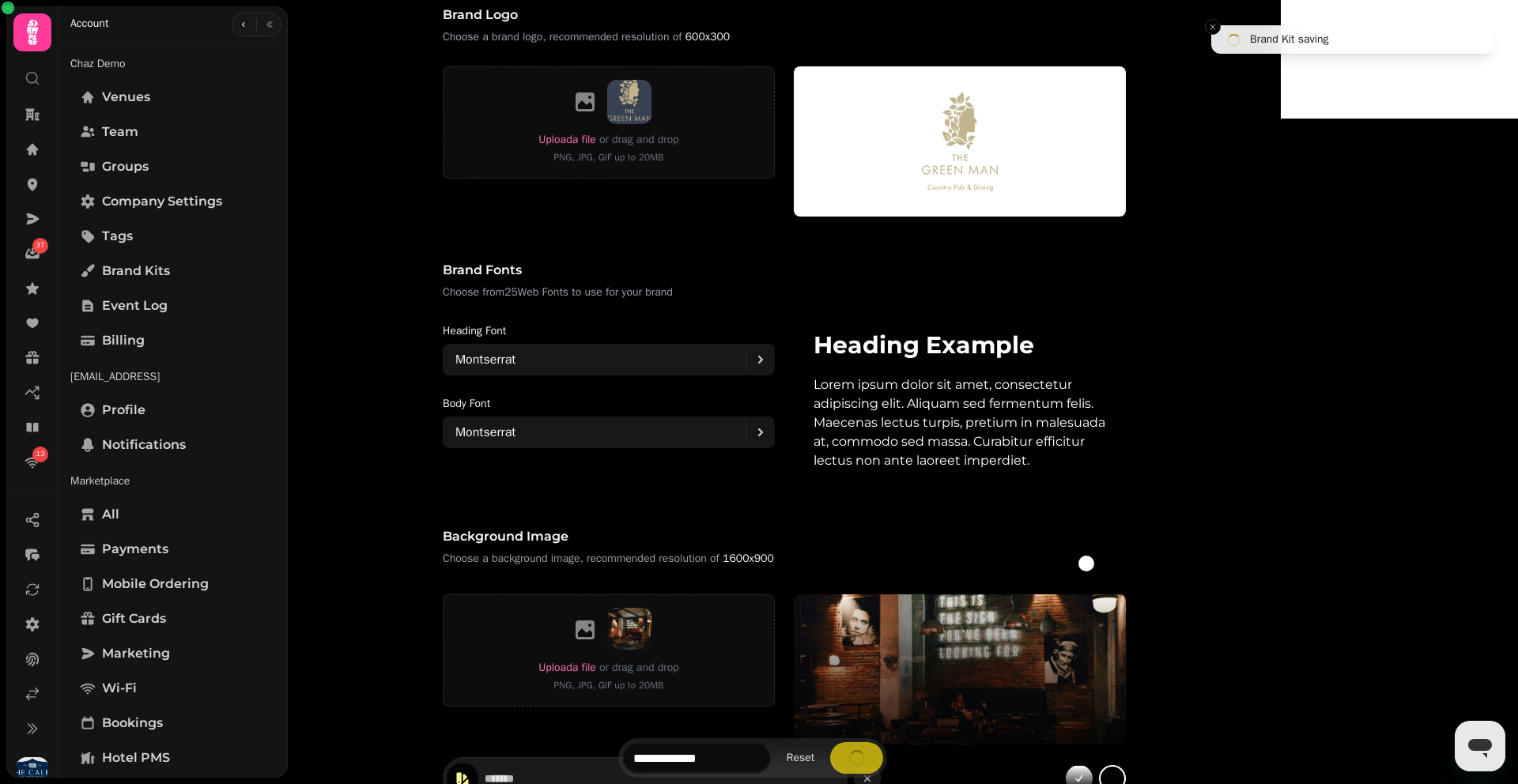 scroll, scrollTop: 1106, scrollLeft: 0, axis: vertical 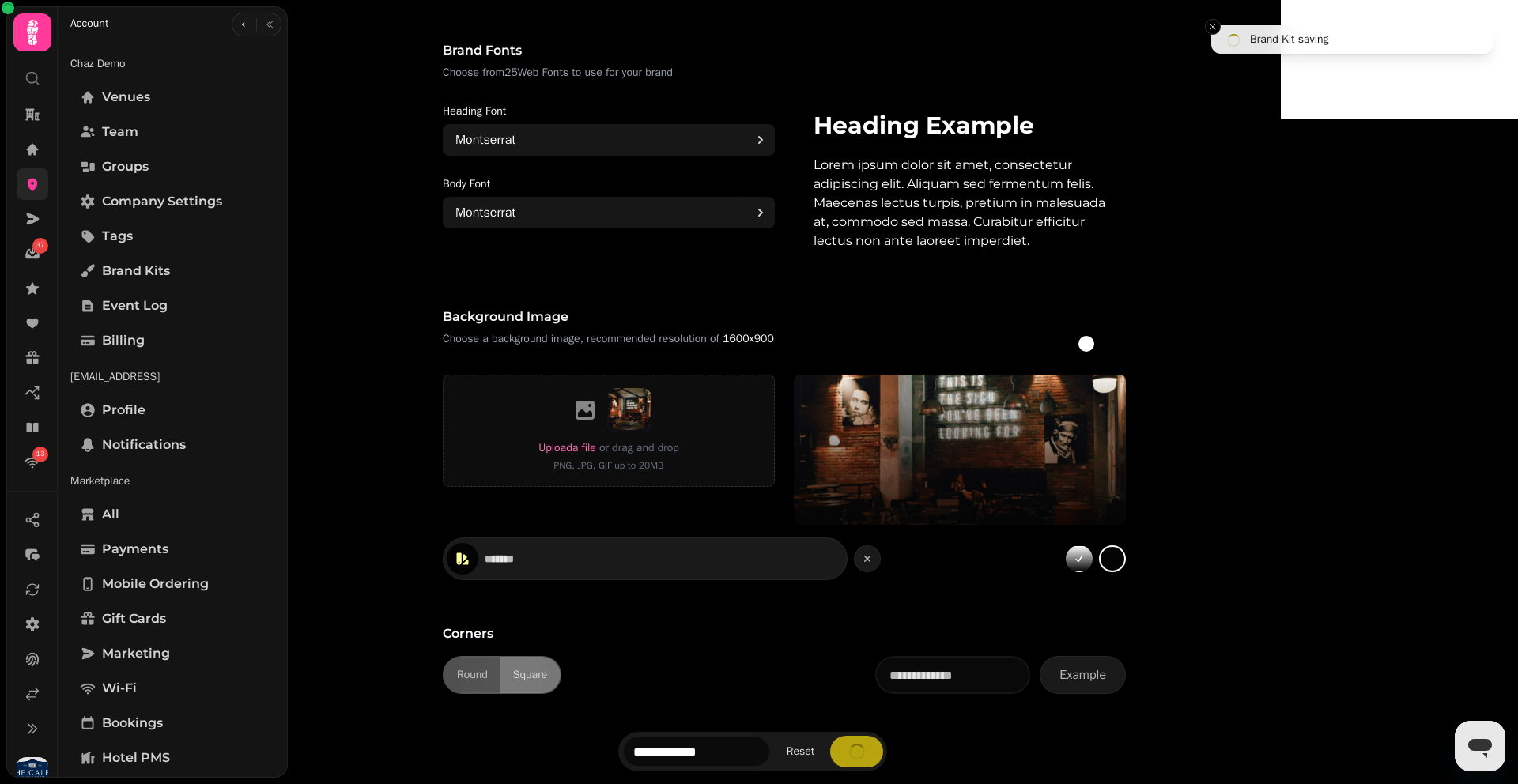 click 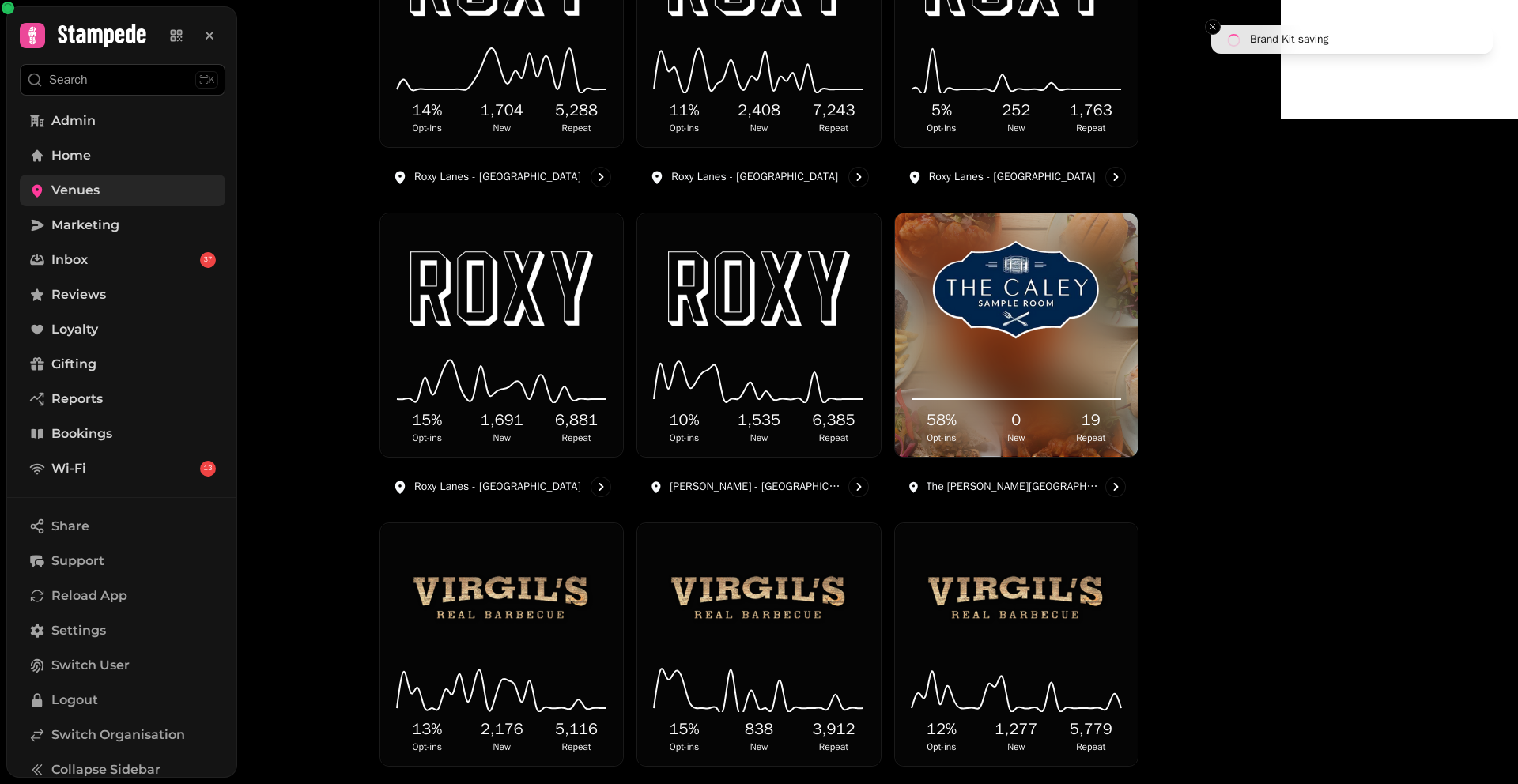 scroll, scrollTop: 438, scrollLeft: 0, axis: vertical 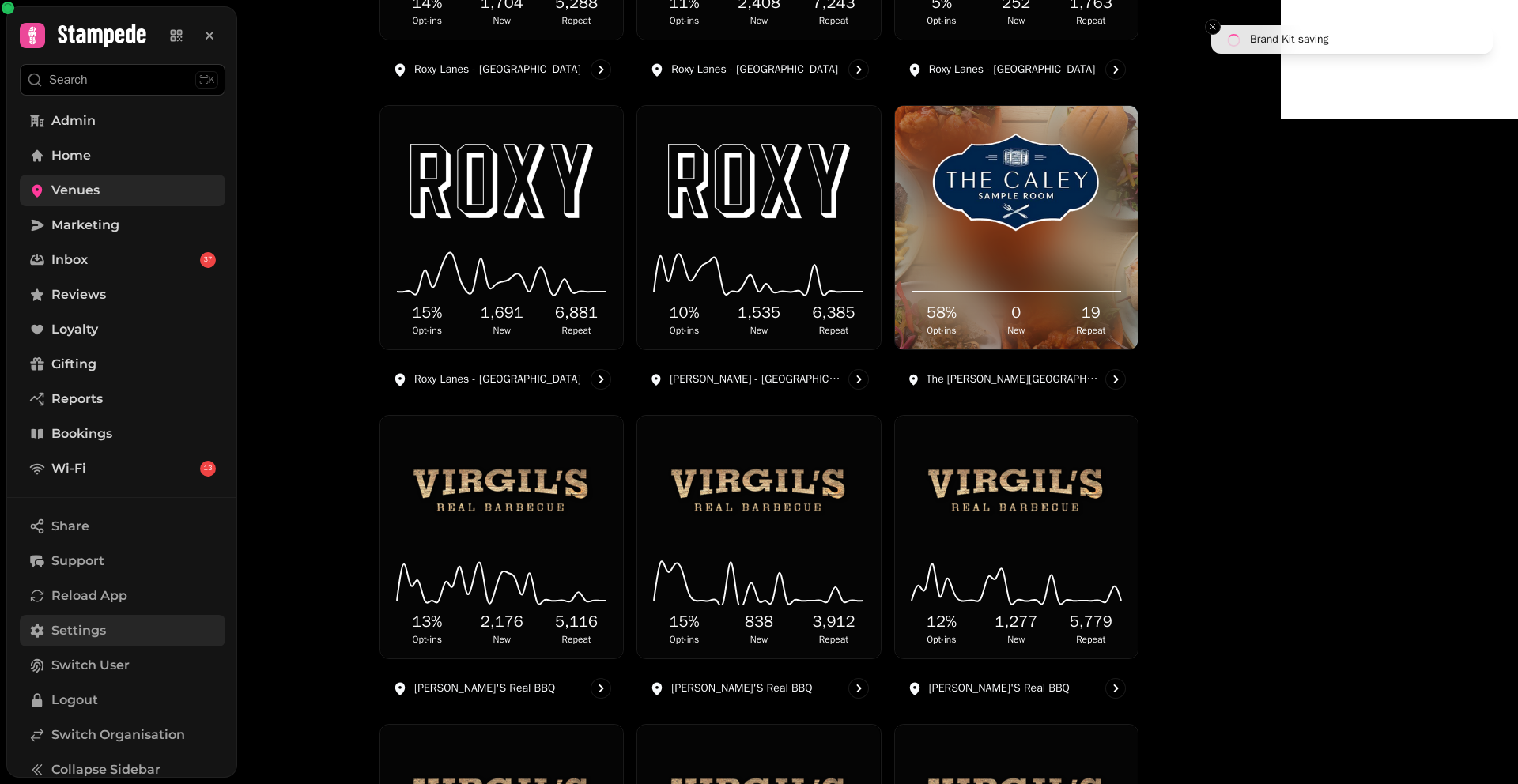 click on "Settings" at bounding box center [123, 631] 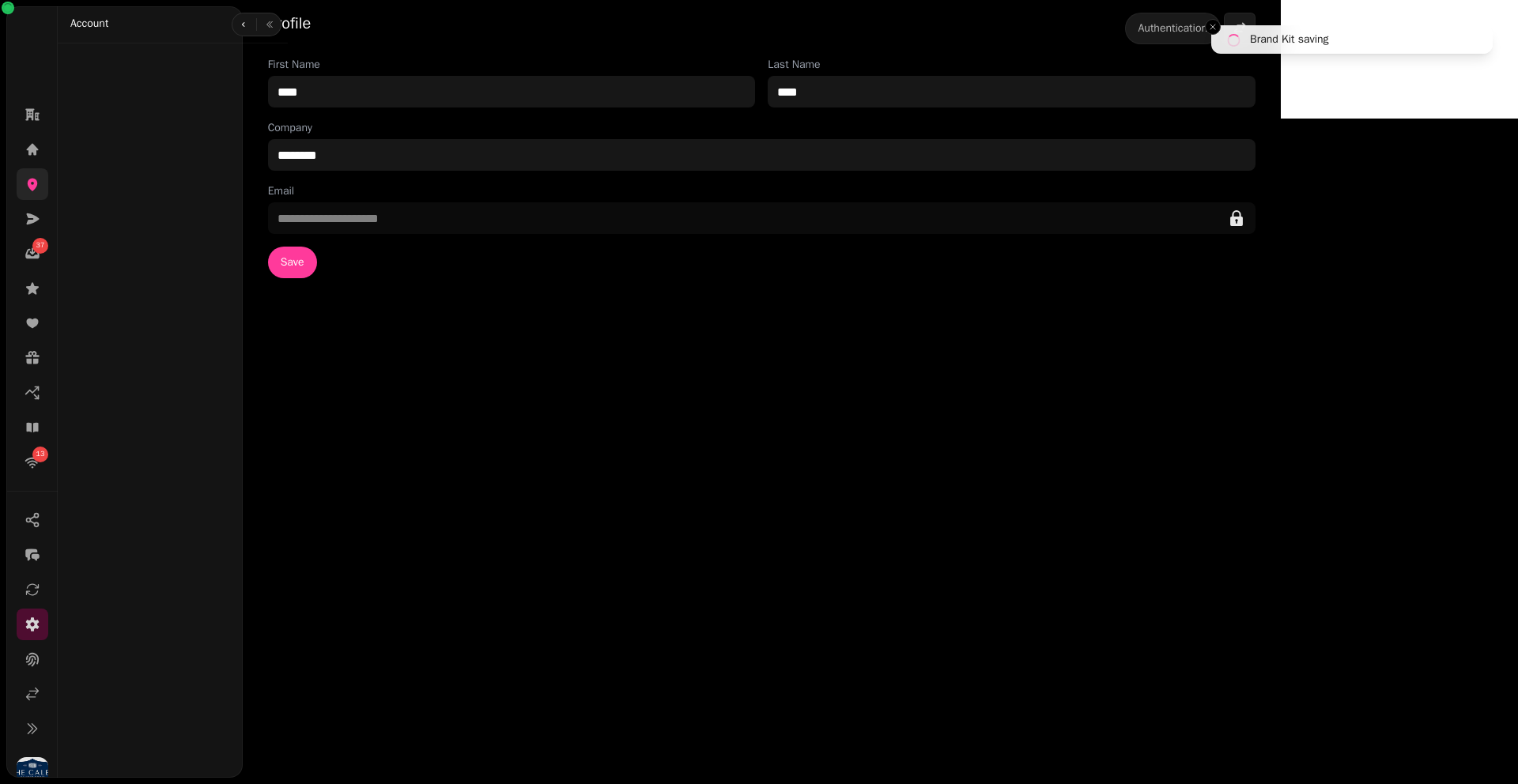 scroll, scrollTop: 0, scrollLeft: 0, axis: both 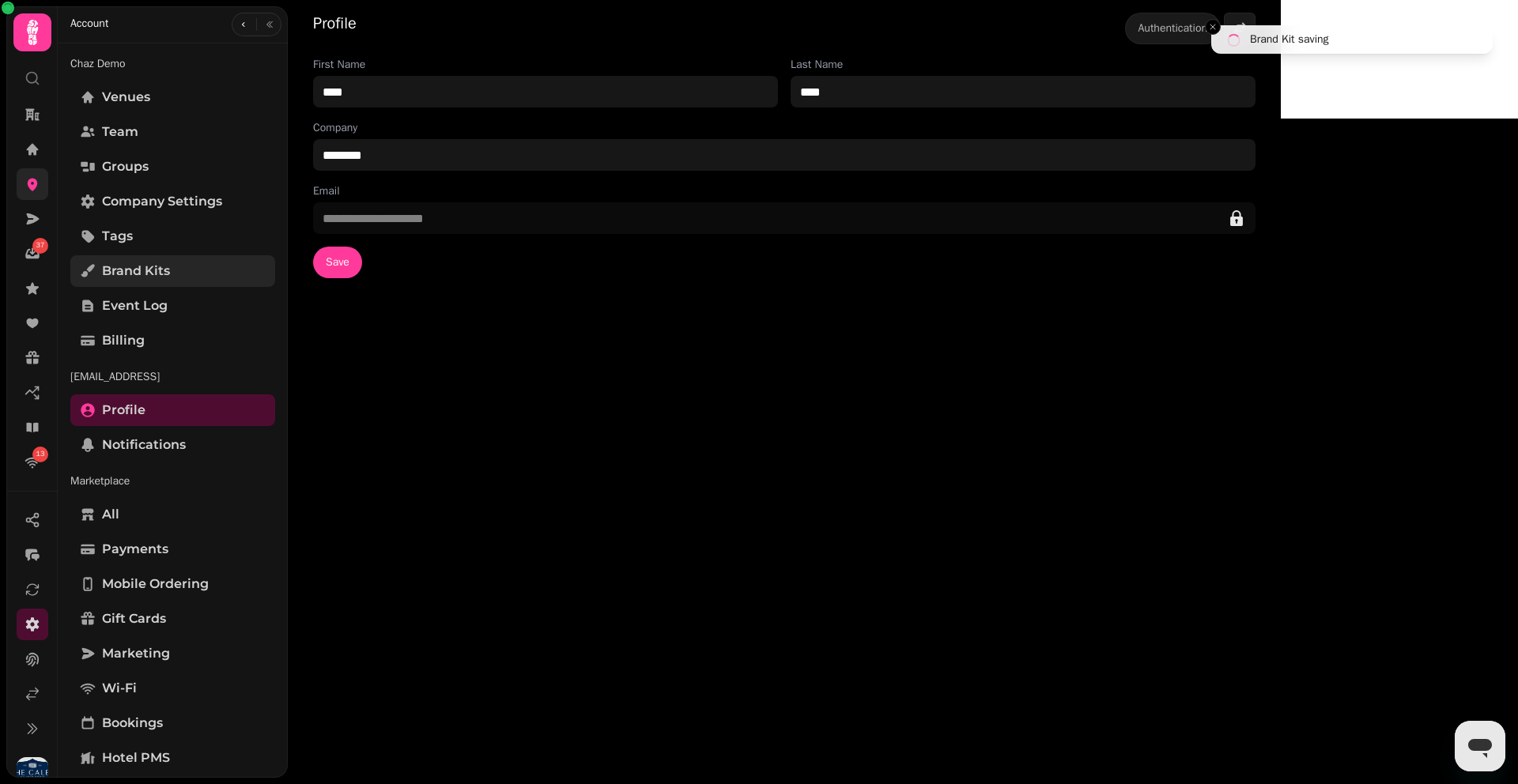 click on "Brand Kits" at bounding box center (172, 271) 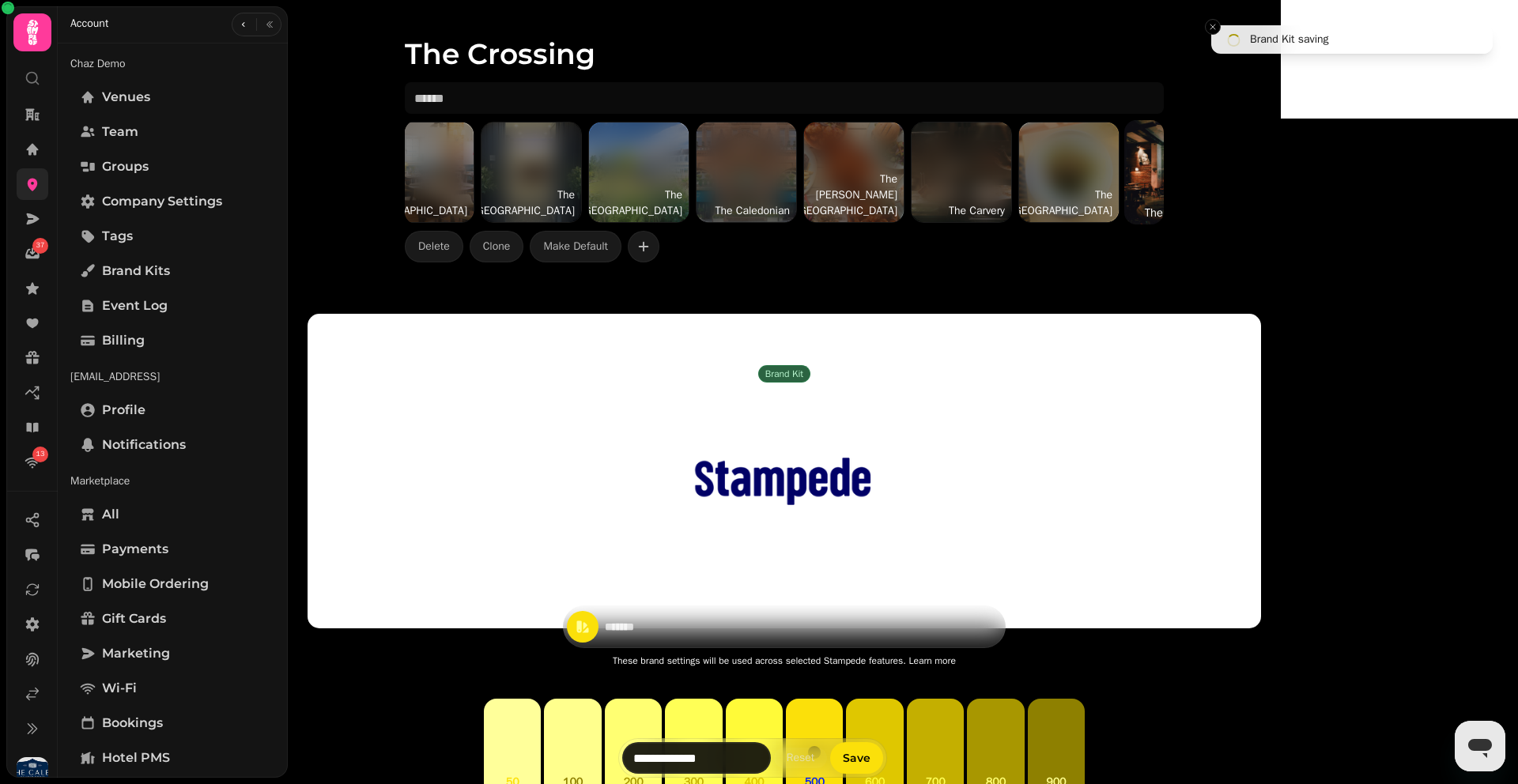 scroll, scrollTop: 0, scrollLeft: 7743, axis: horizontal 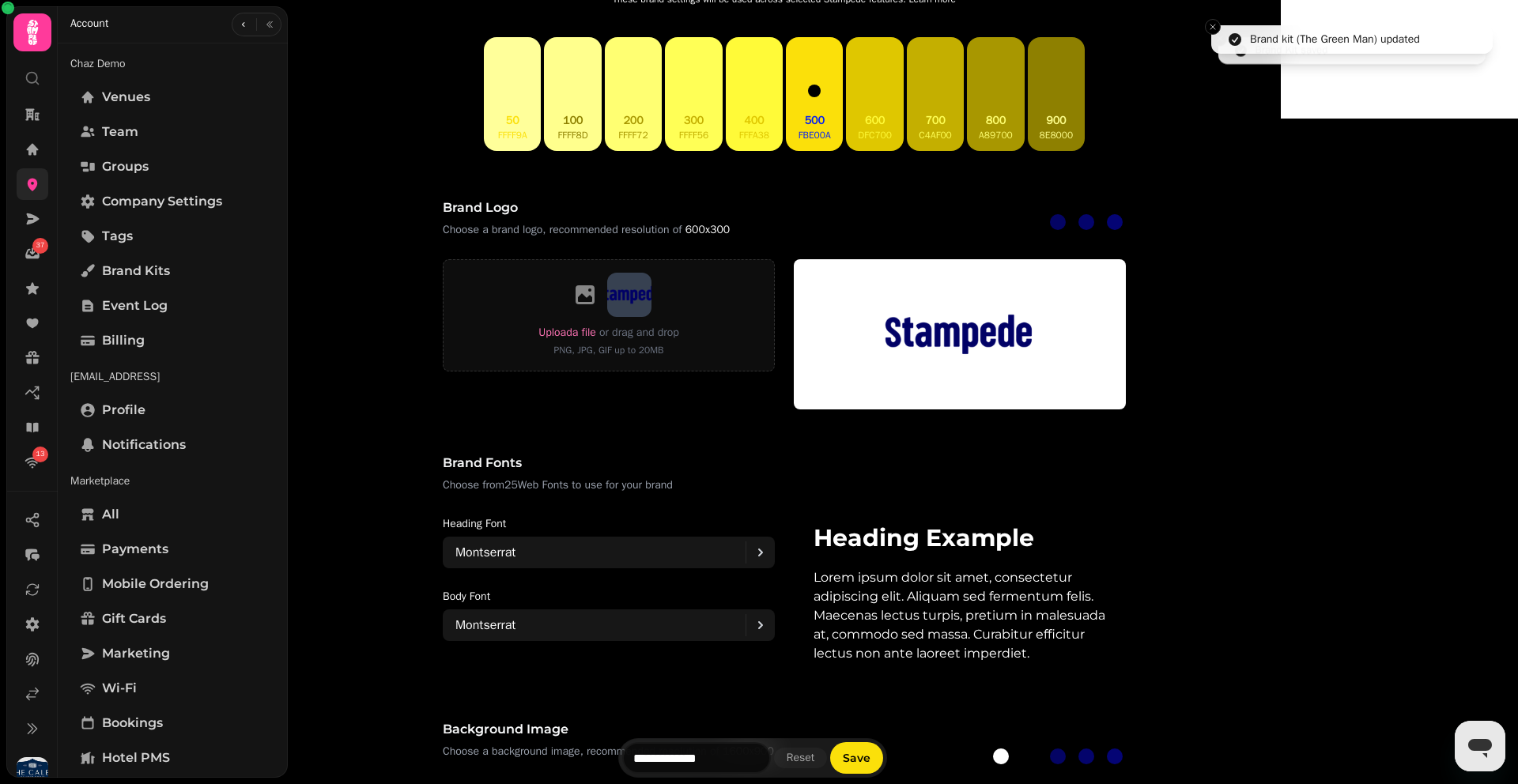 type on "*******" 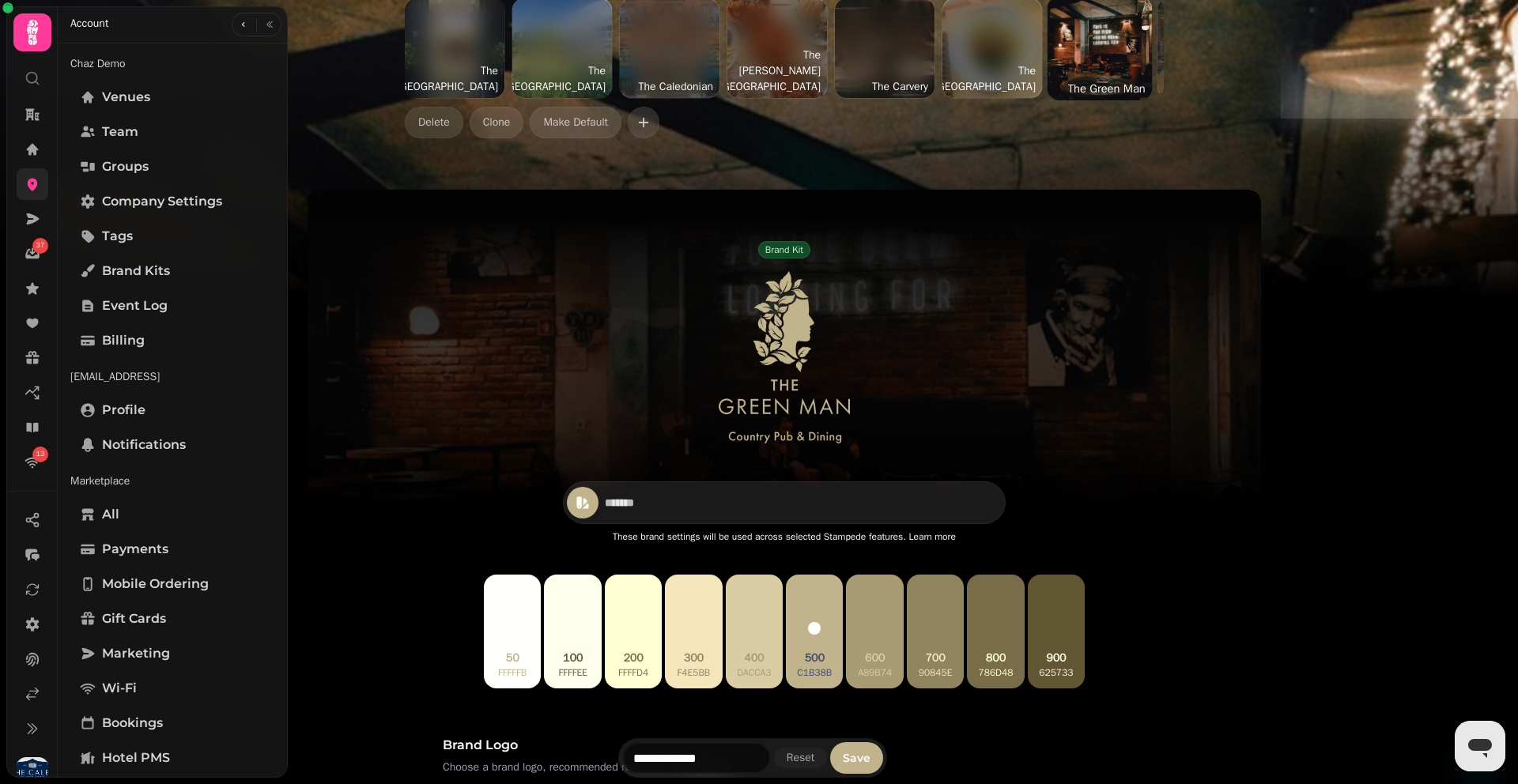 scroll, scrollTop: 0, scrollLeft: 0, axis: both 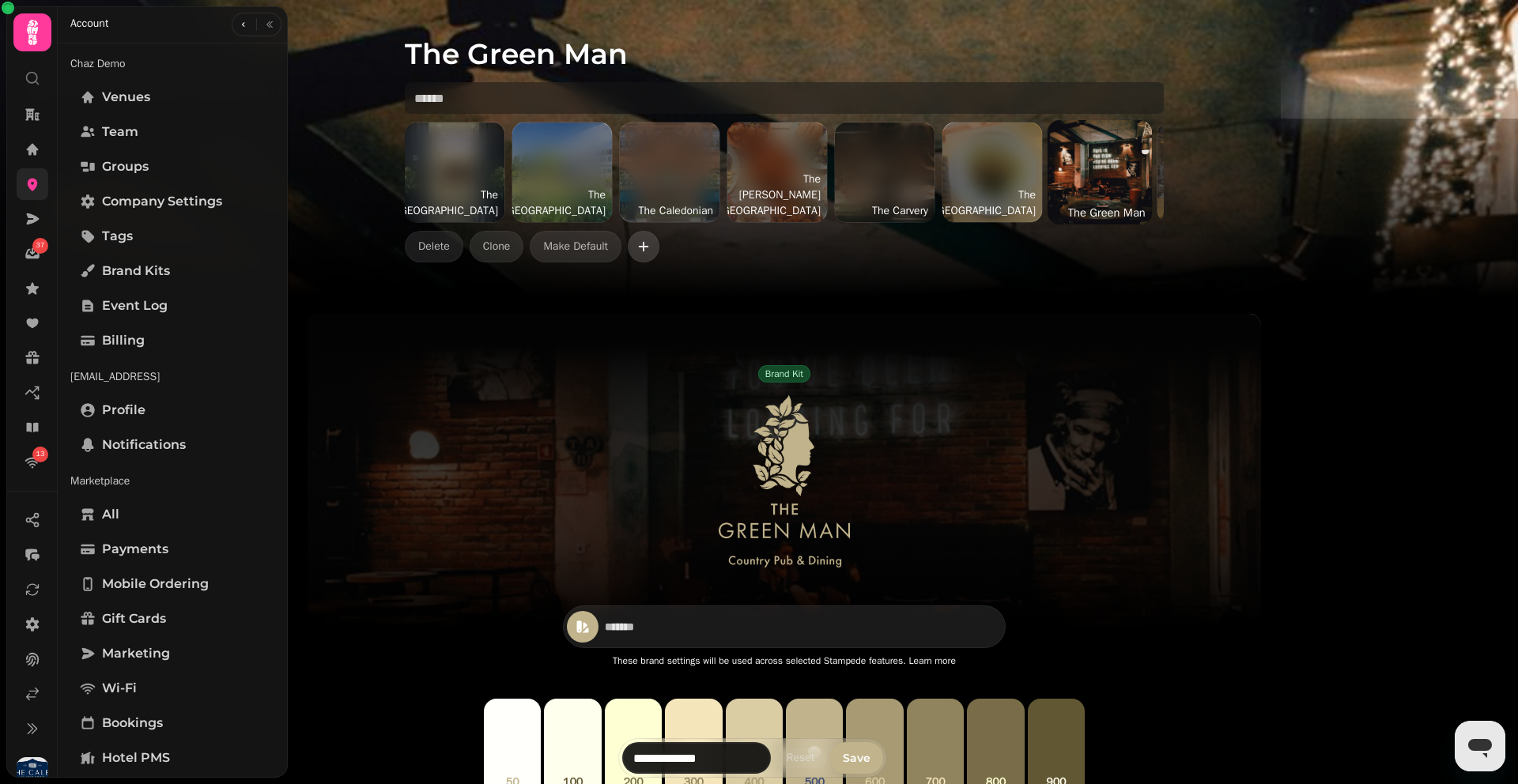 click 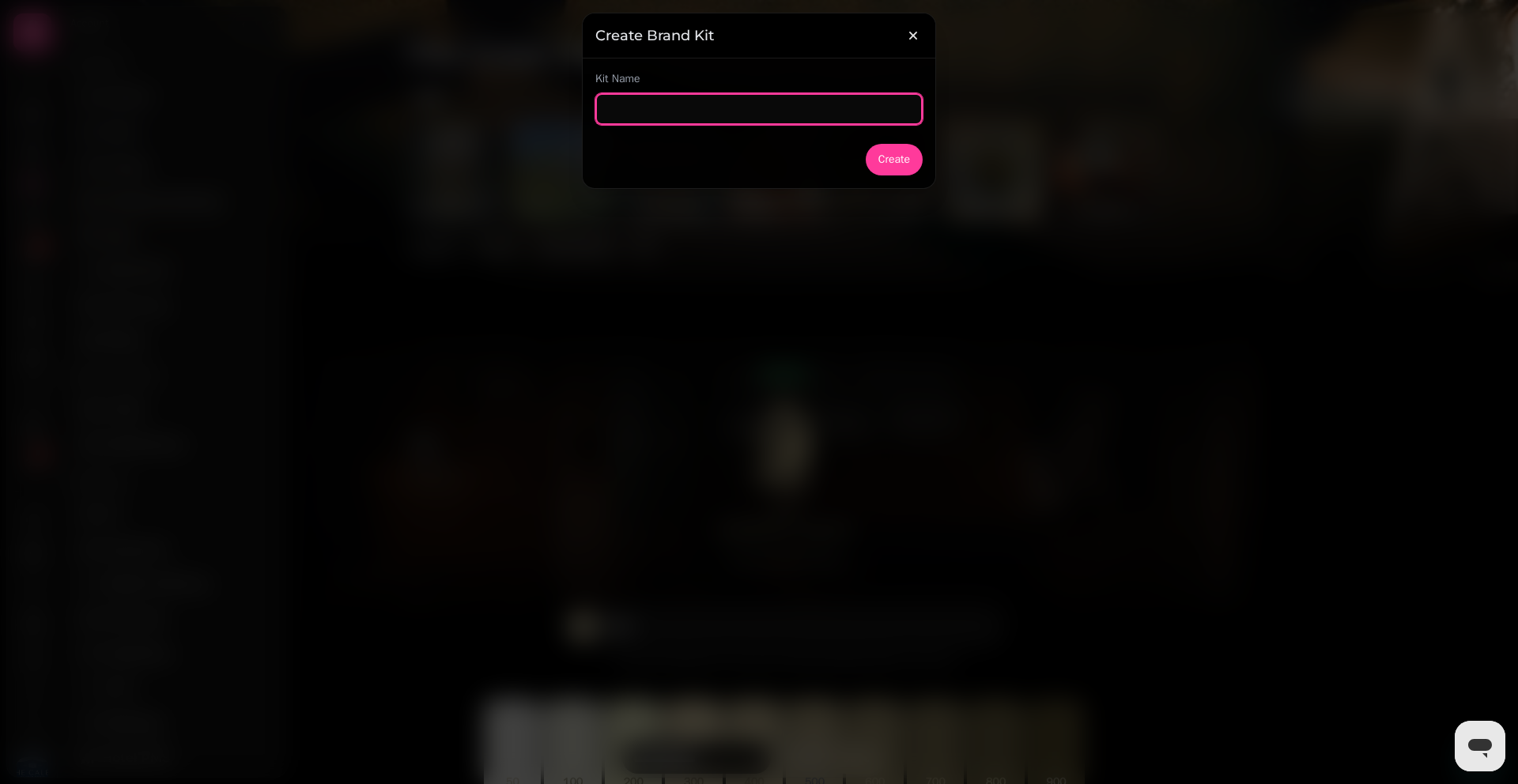 click at bounding box center (759, 109) 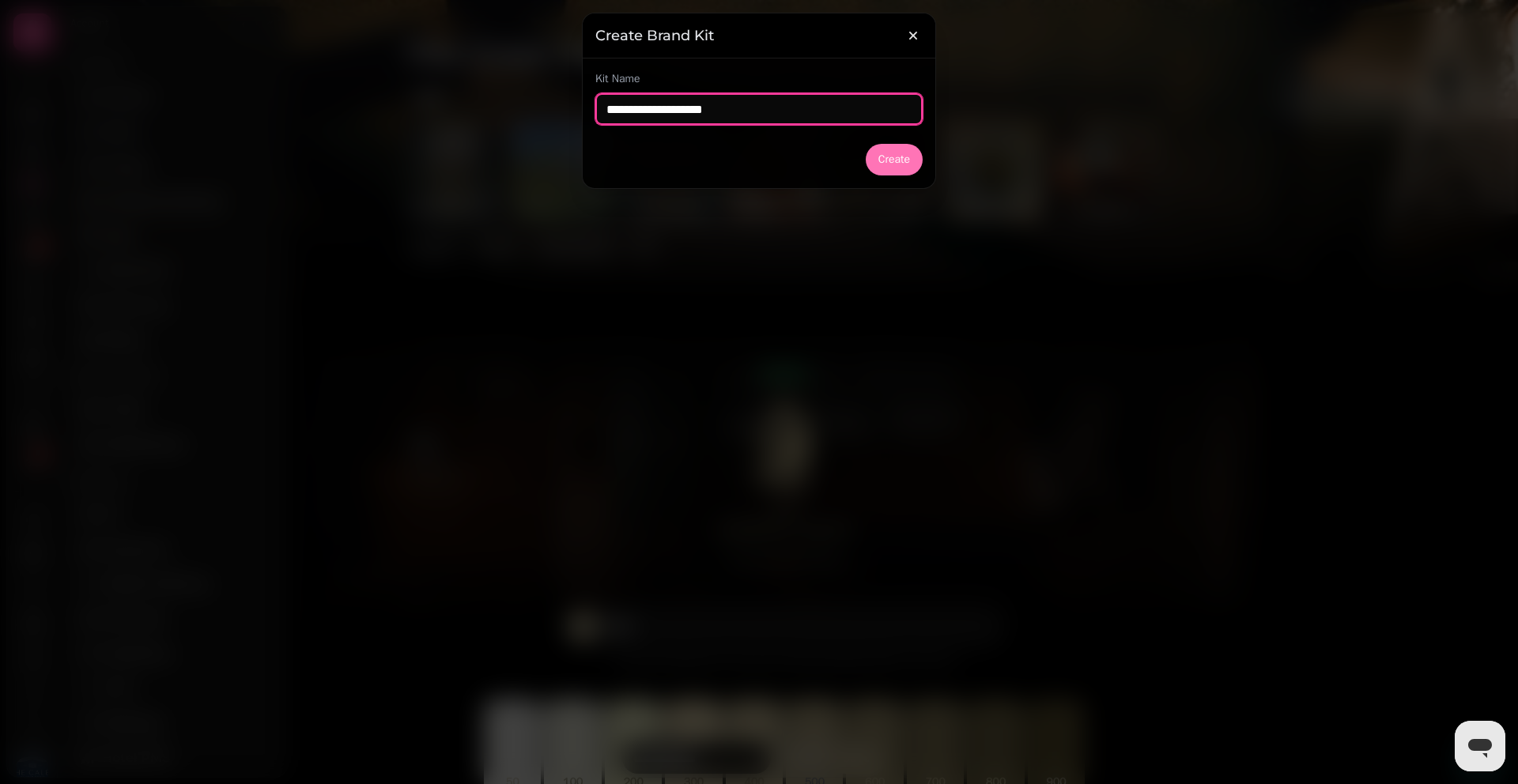 type on "**********" 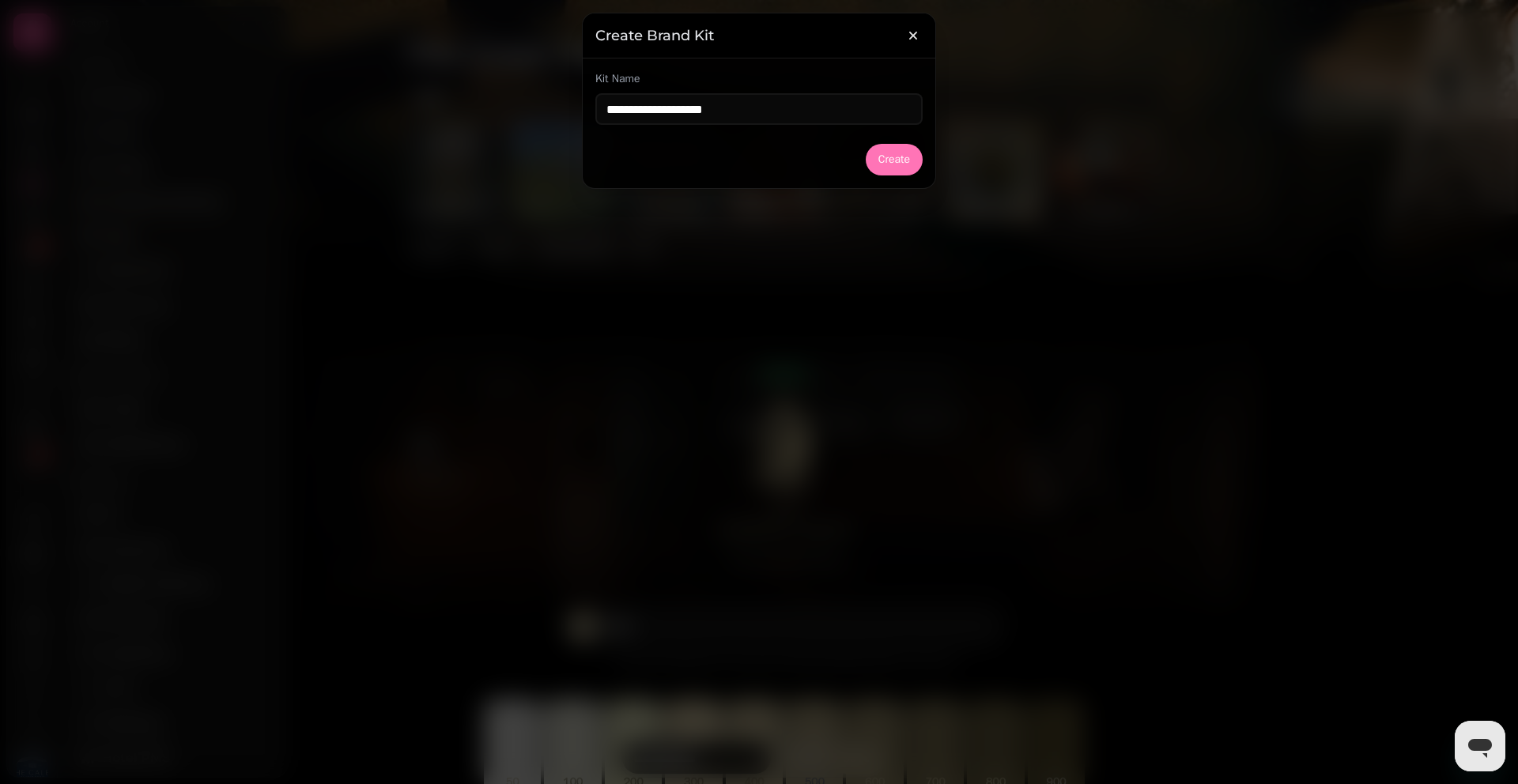 click on "Create" at bounding box center [894, 160] 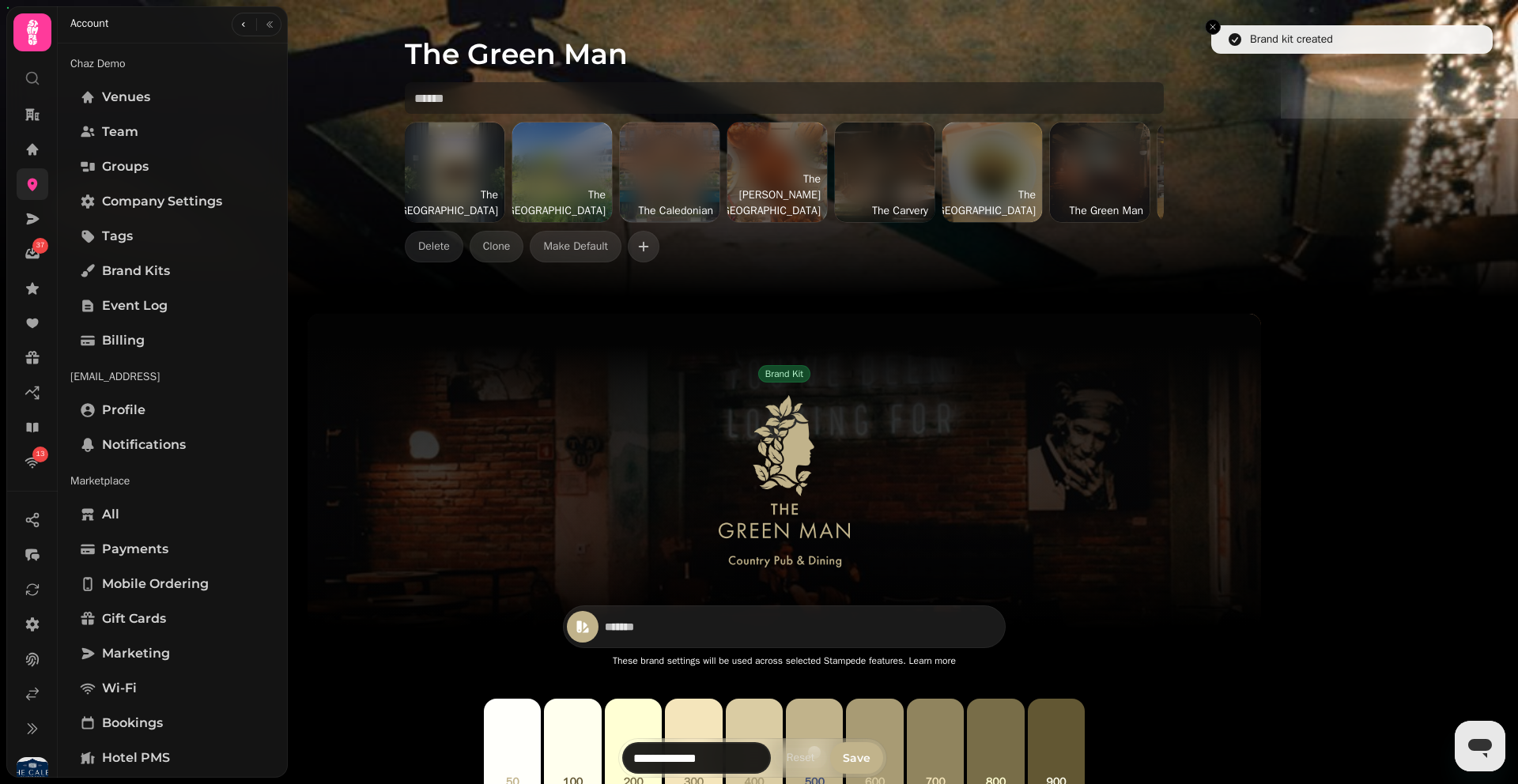 type on "*******" 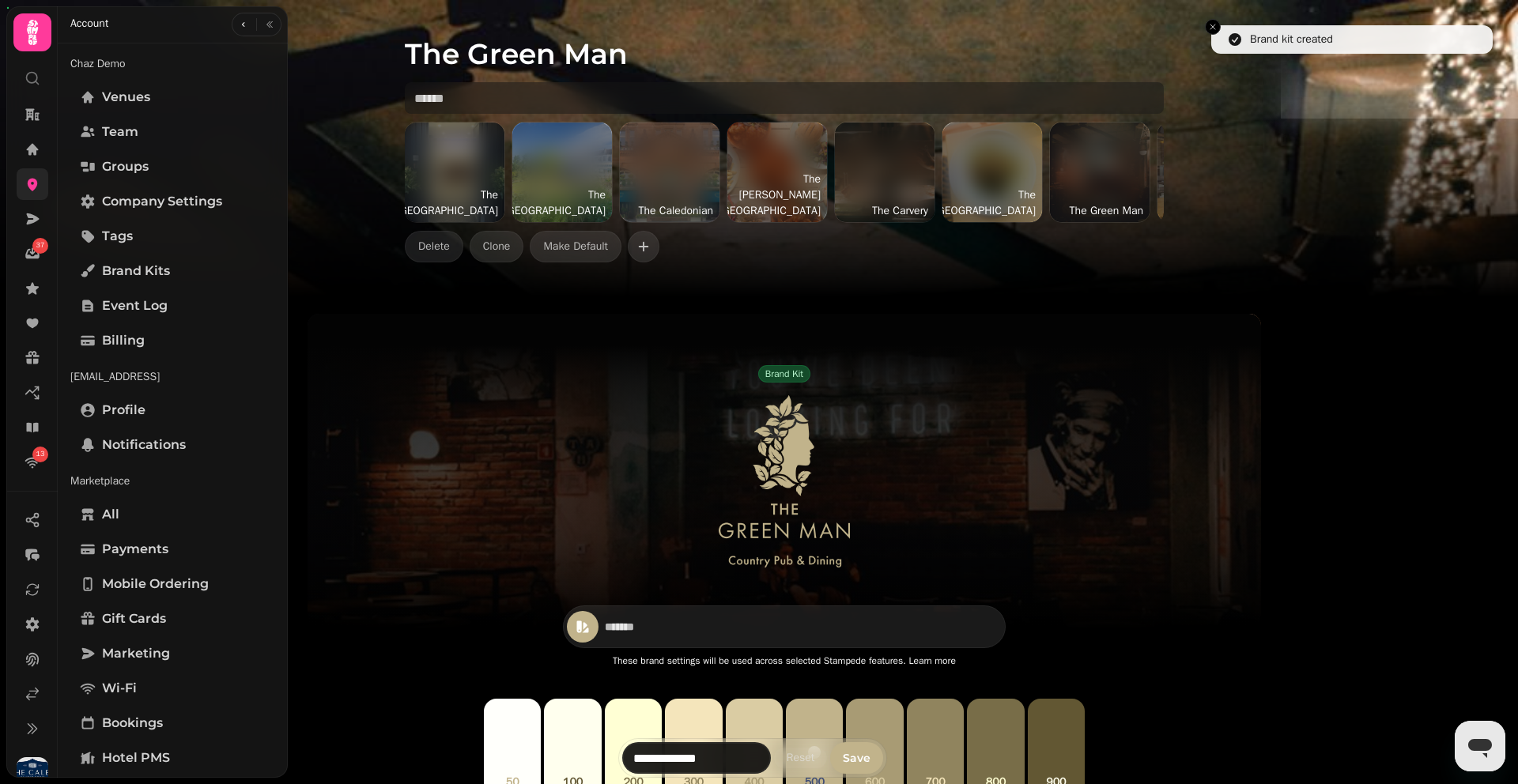 type on "*******" 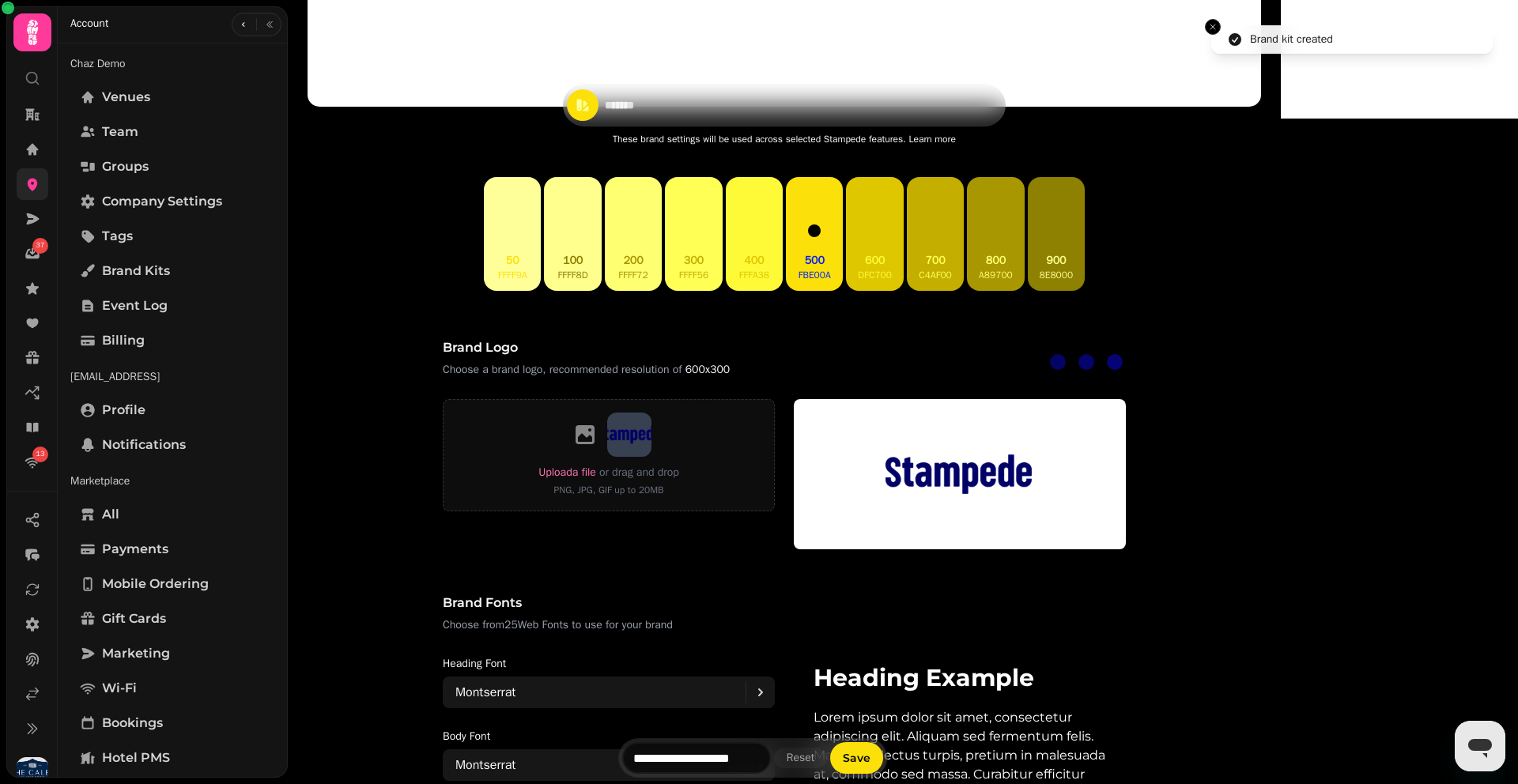 scroll, scrollTop: 541, scrollLeft: 0, axis: vertical 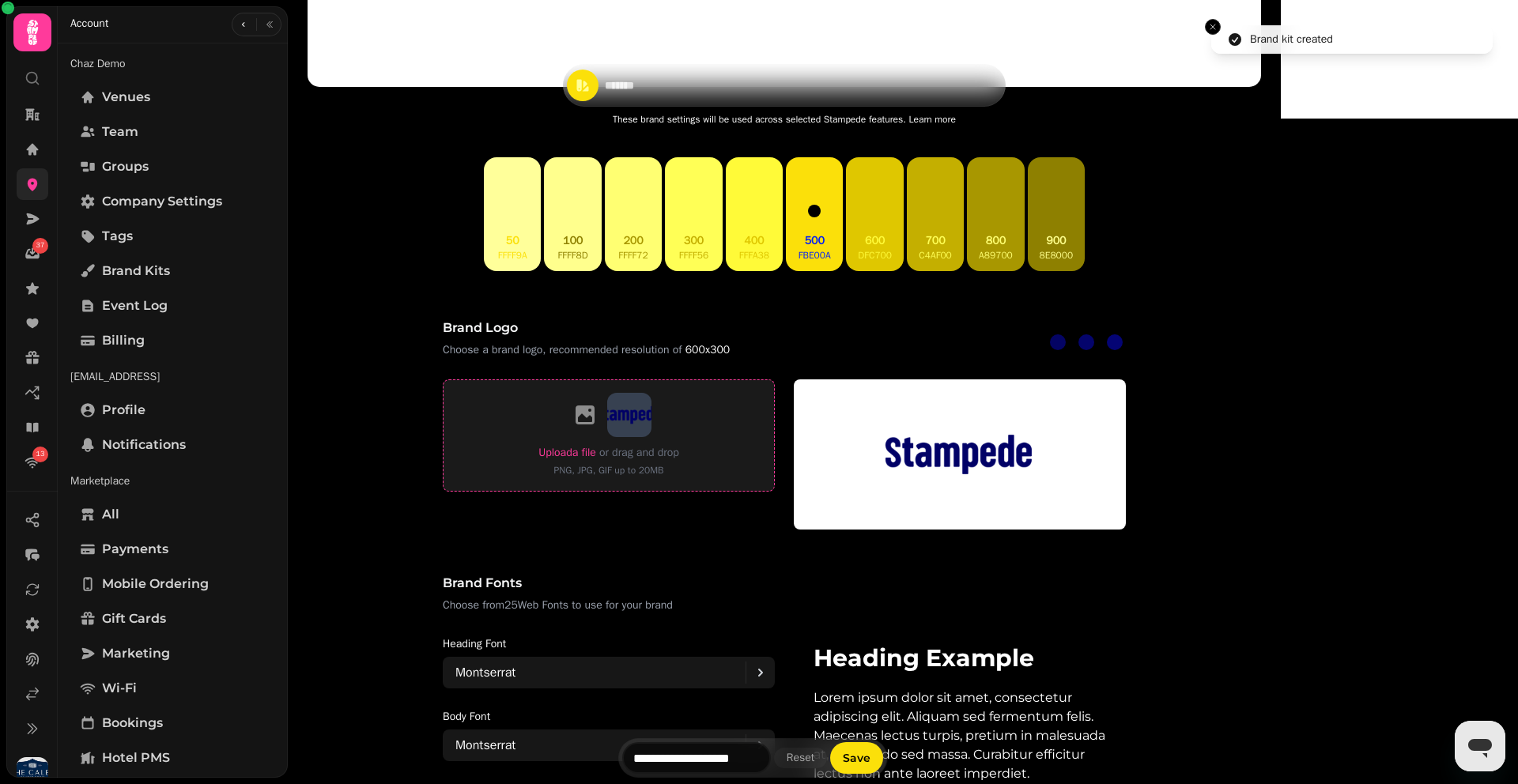 click on "Upload  a file" at bounding box center (567, 452) 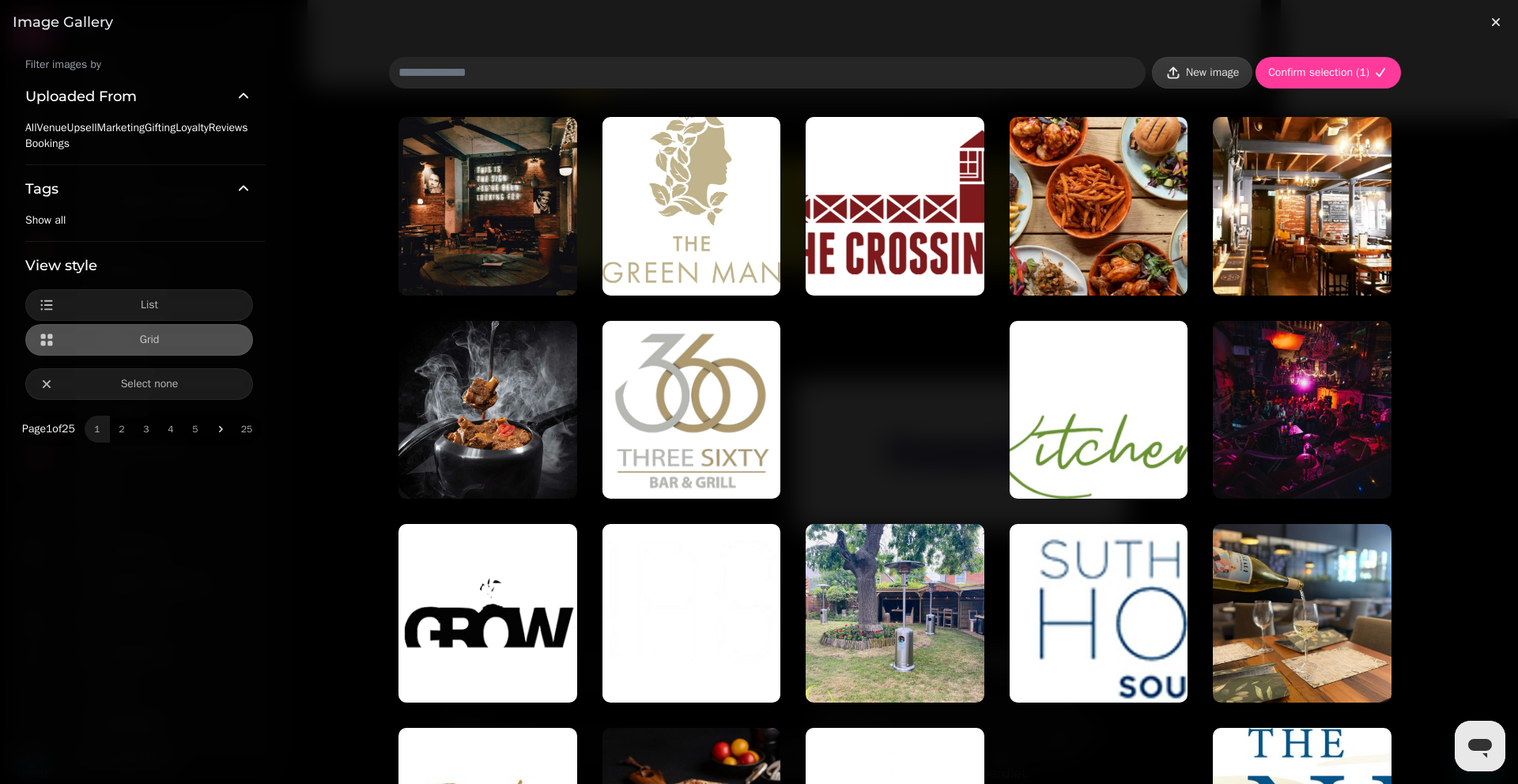 click on "New image" at bounding box center [1202, 73] 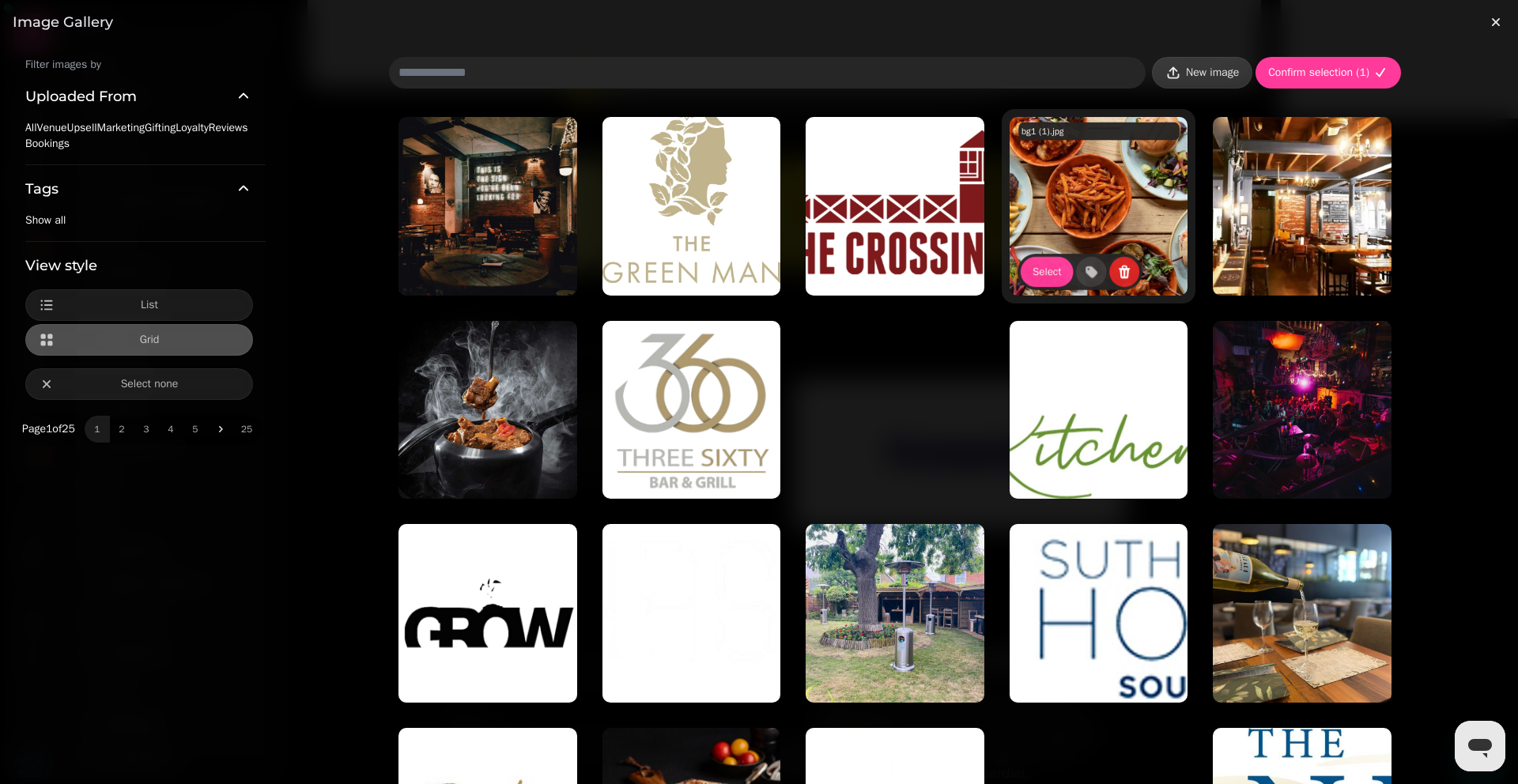 click on "New image" at bounding box center [1202, 73] 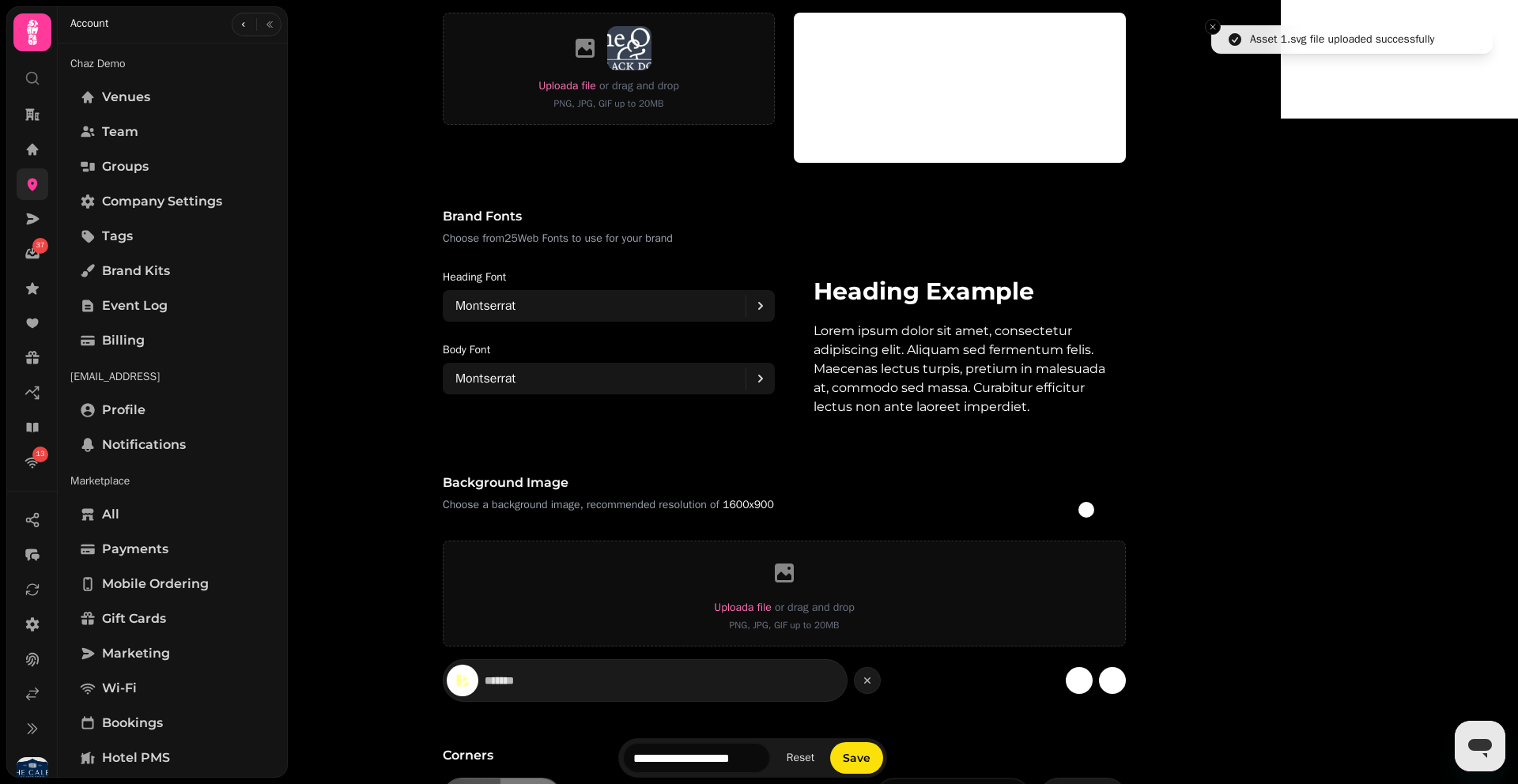 scroll, scrollTop: 910, scrollLeft: 0, axis: vertical 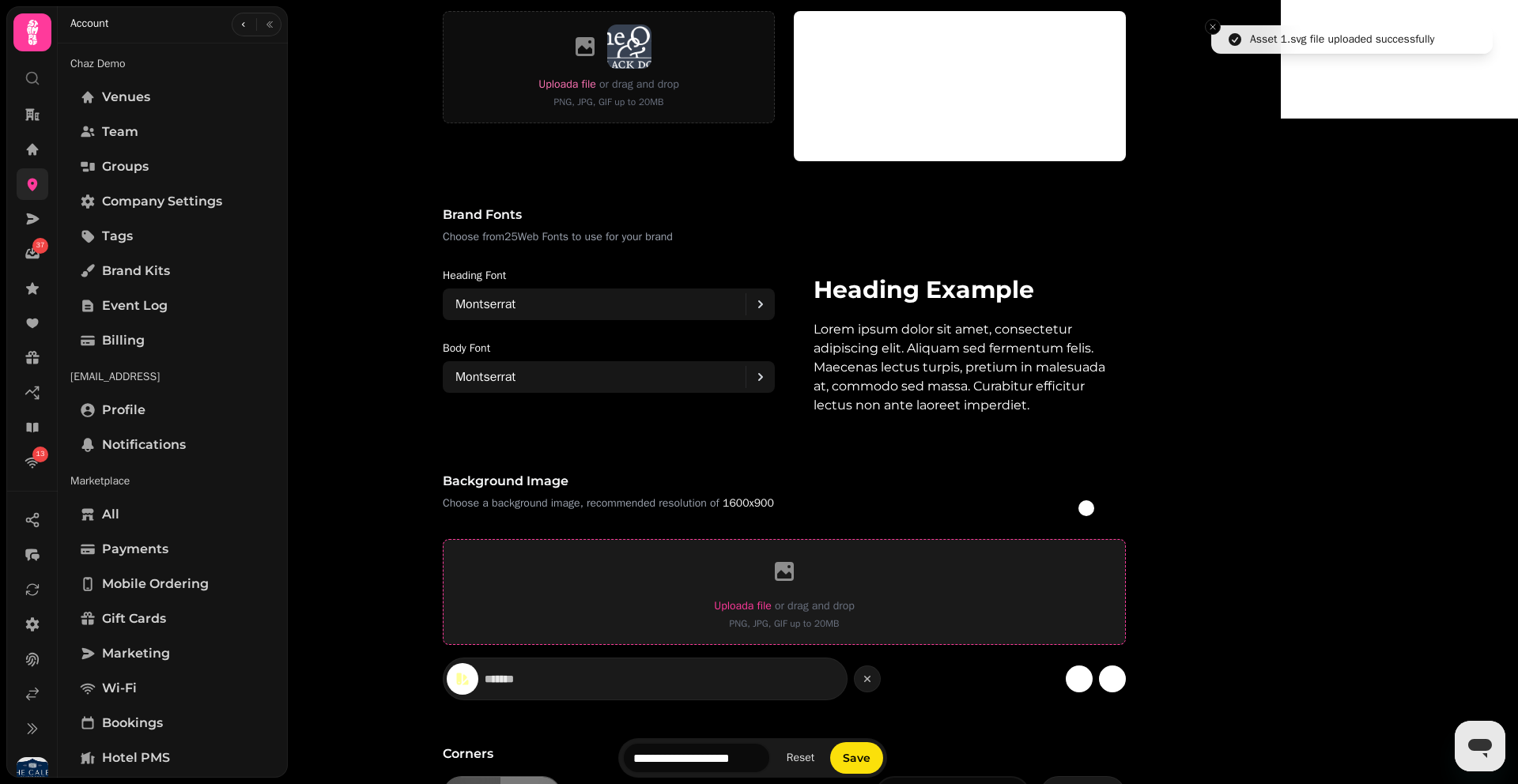 click on "Upload  a file" at bounding box center [742, 605] 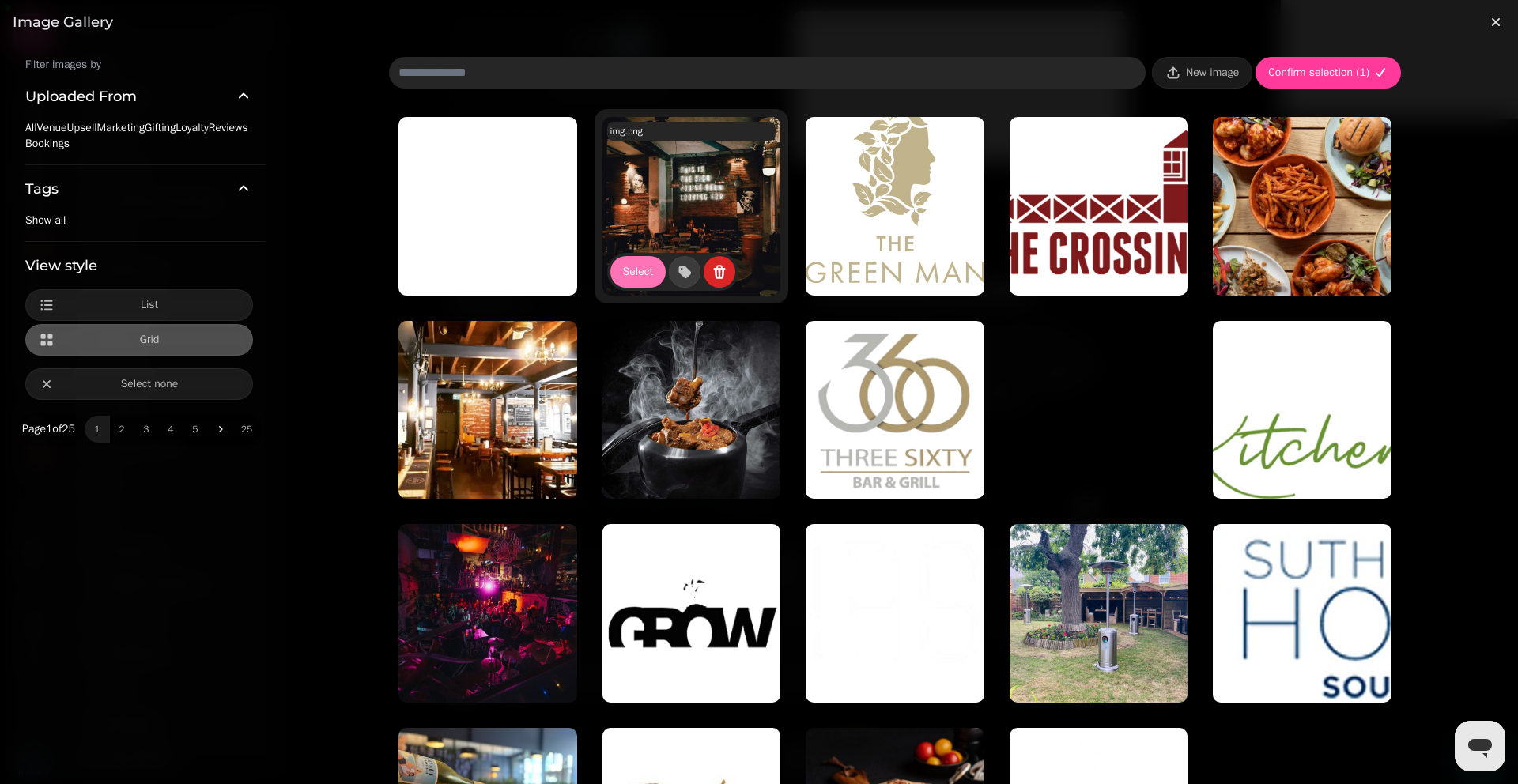 click on "Select" at bounding box center [638, 272] 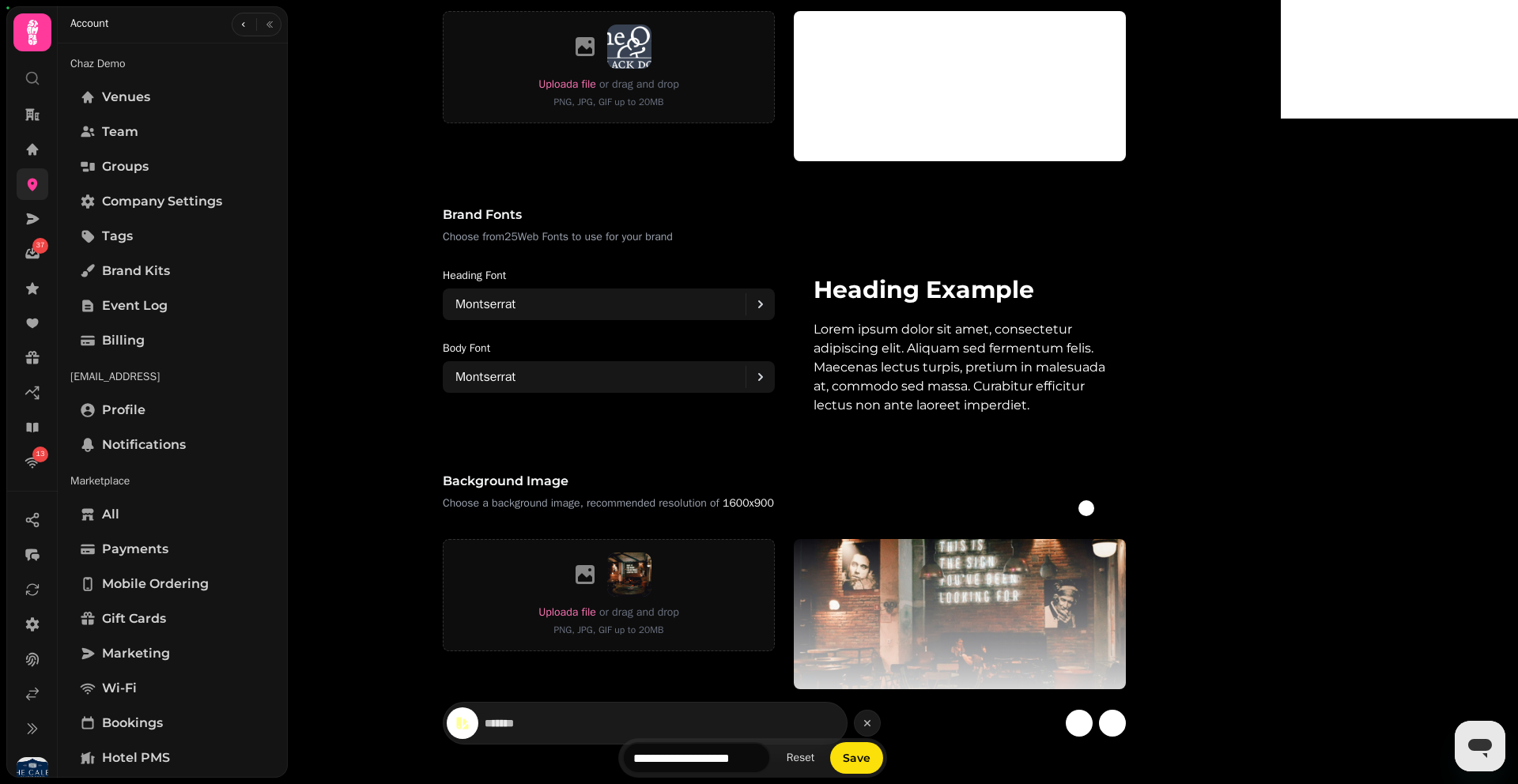 scroll, scrollTop: 1106, scrollLeft: 0, axis: vertical 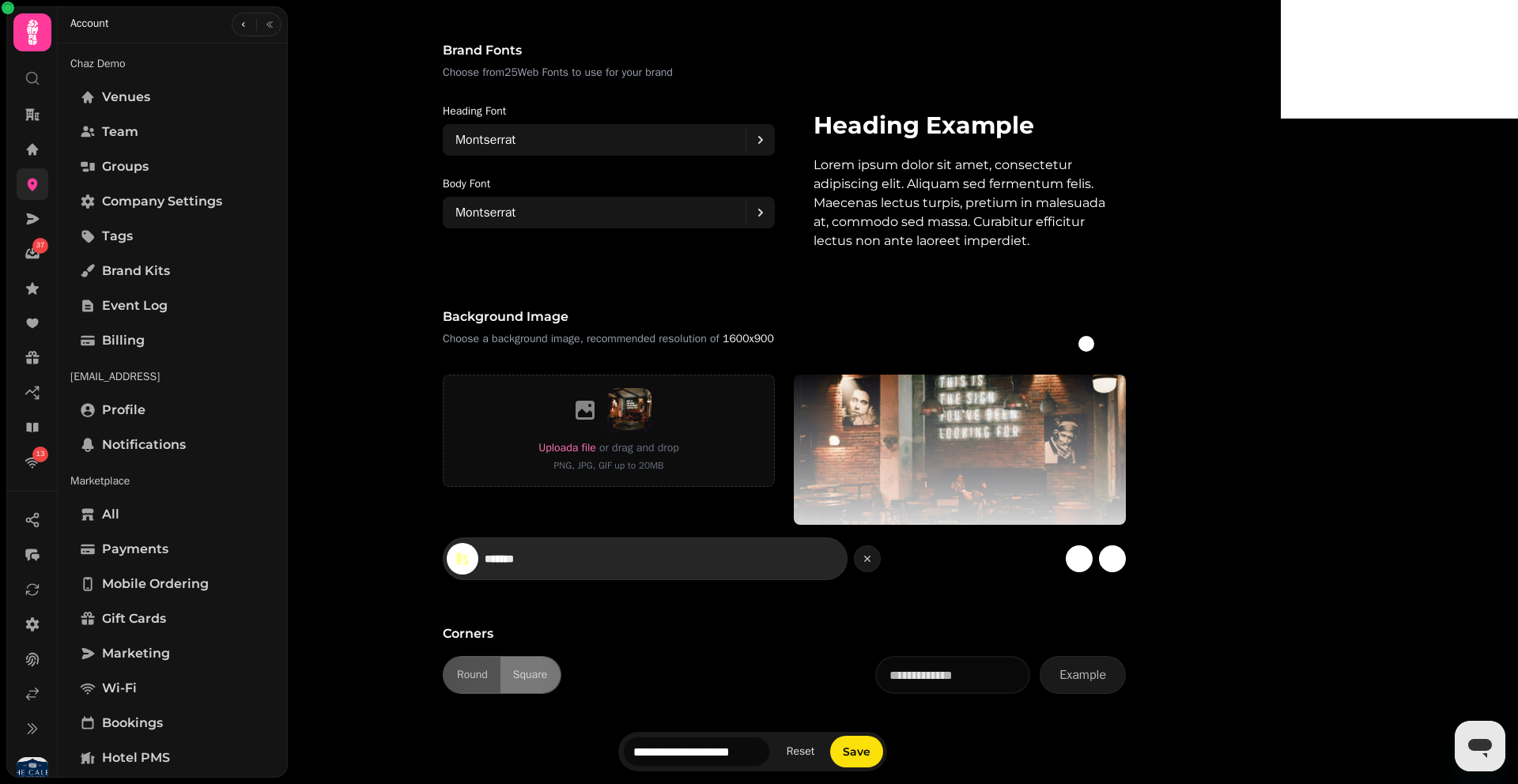 click on "*******" at bounding box center [540, 559] 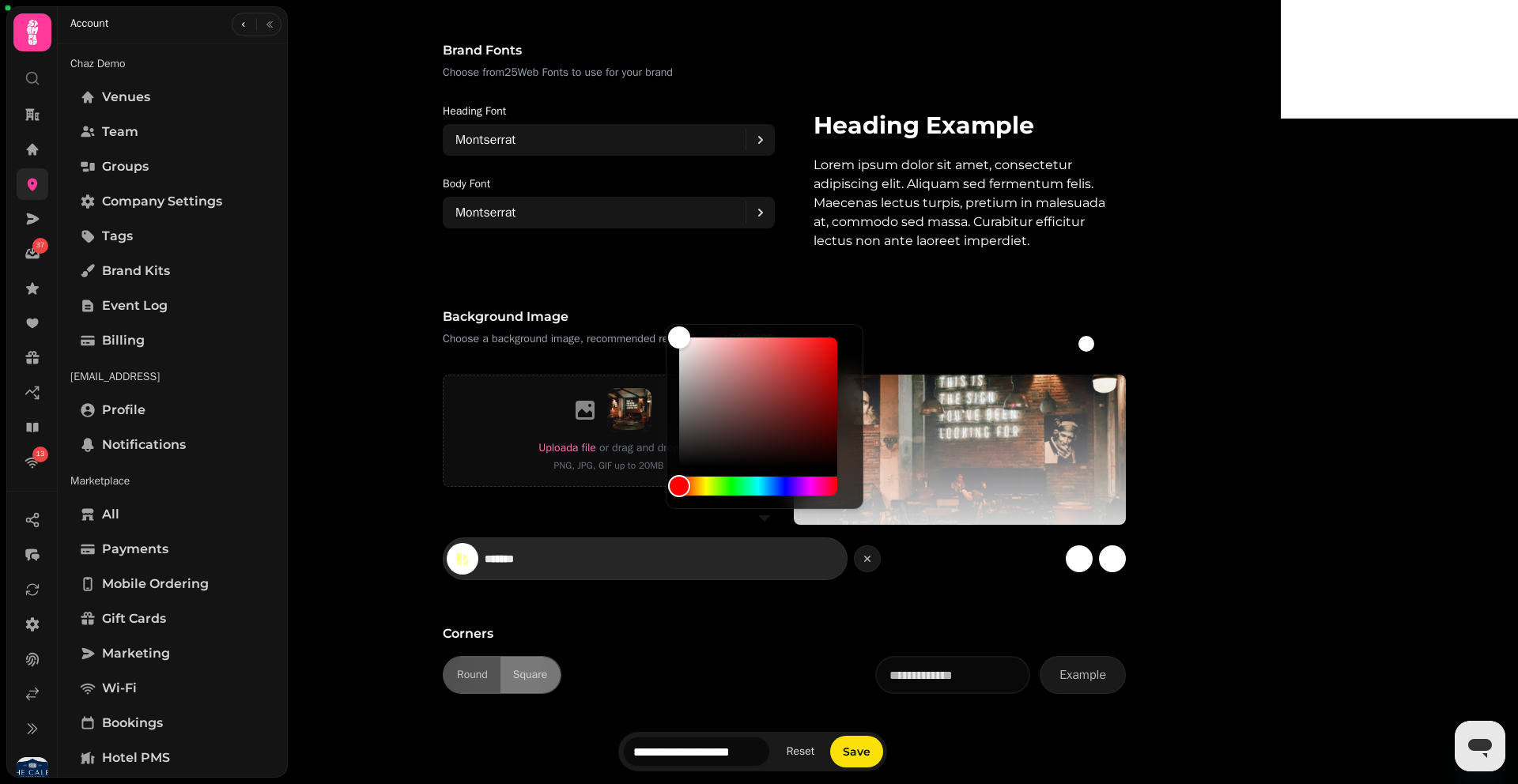 click on "*******" at bounding box center [540, 559] 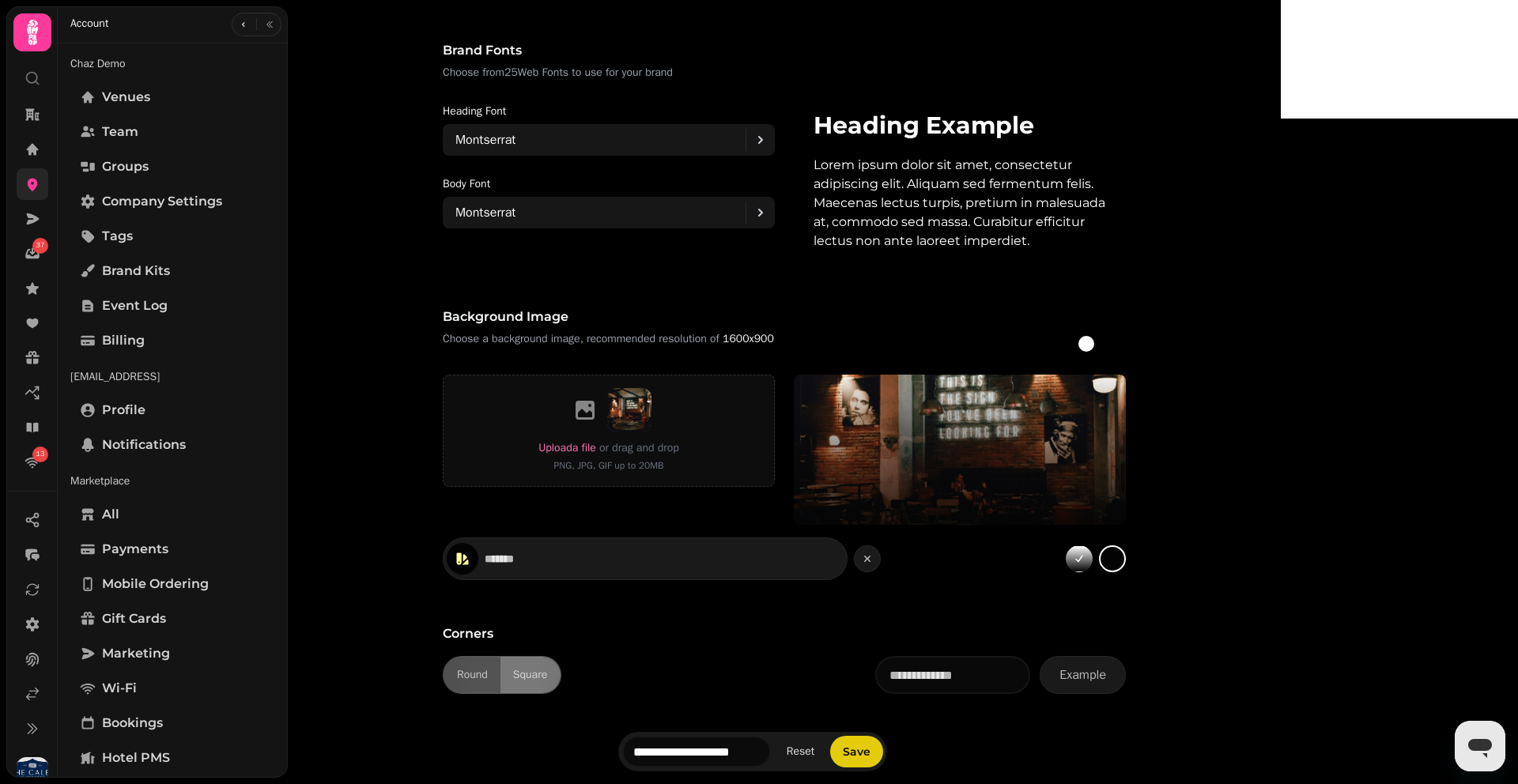 type on "*******" 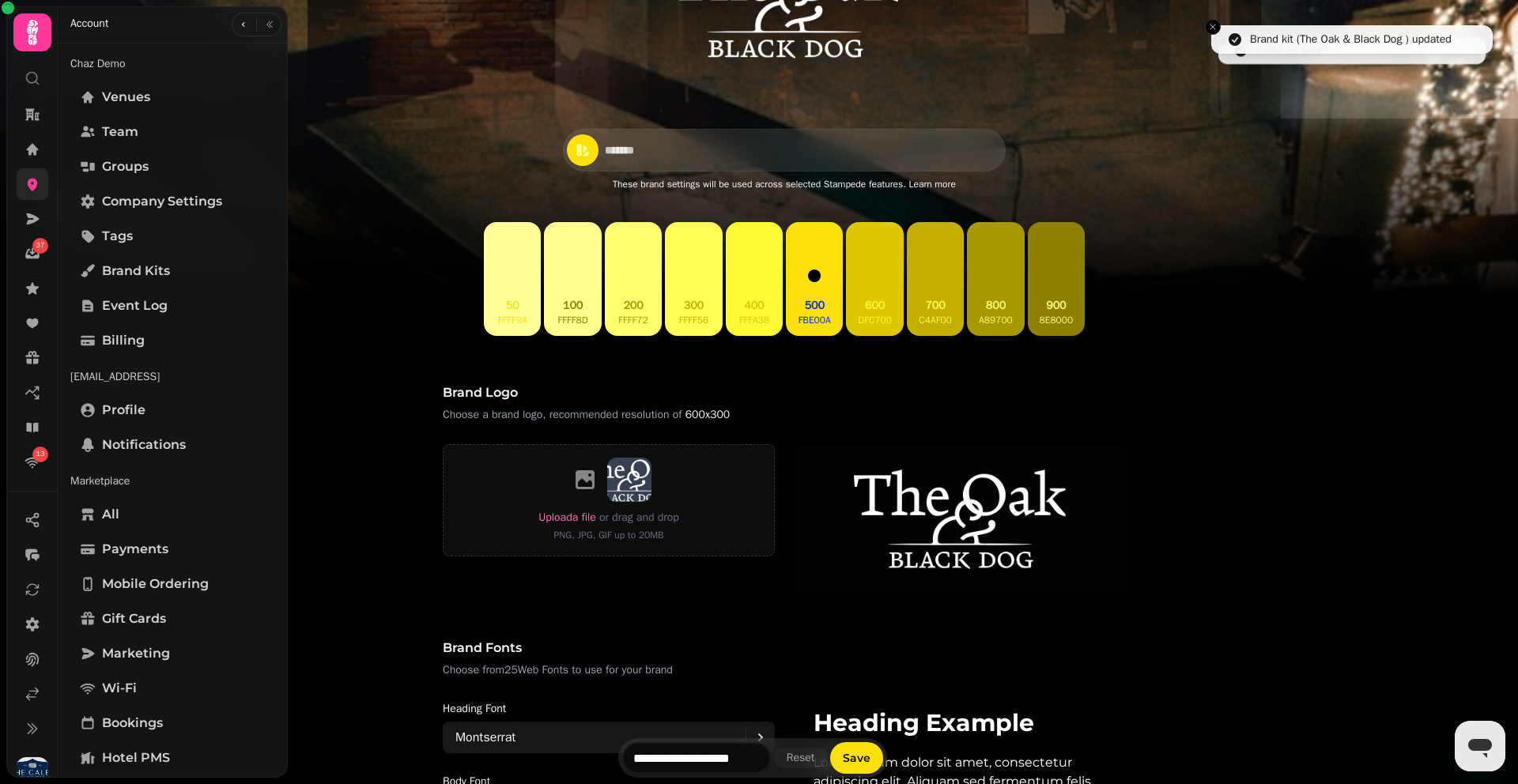 scroll, scrollTop: 467, scrollLeft: 0, axis: vertical 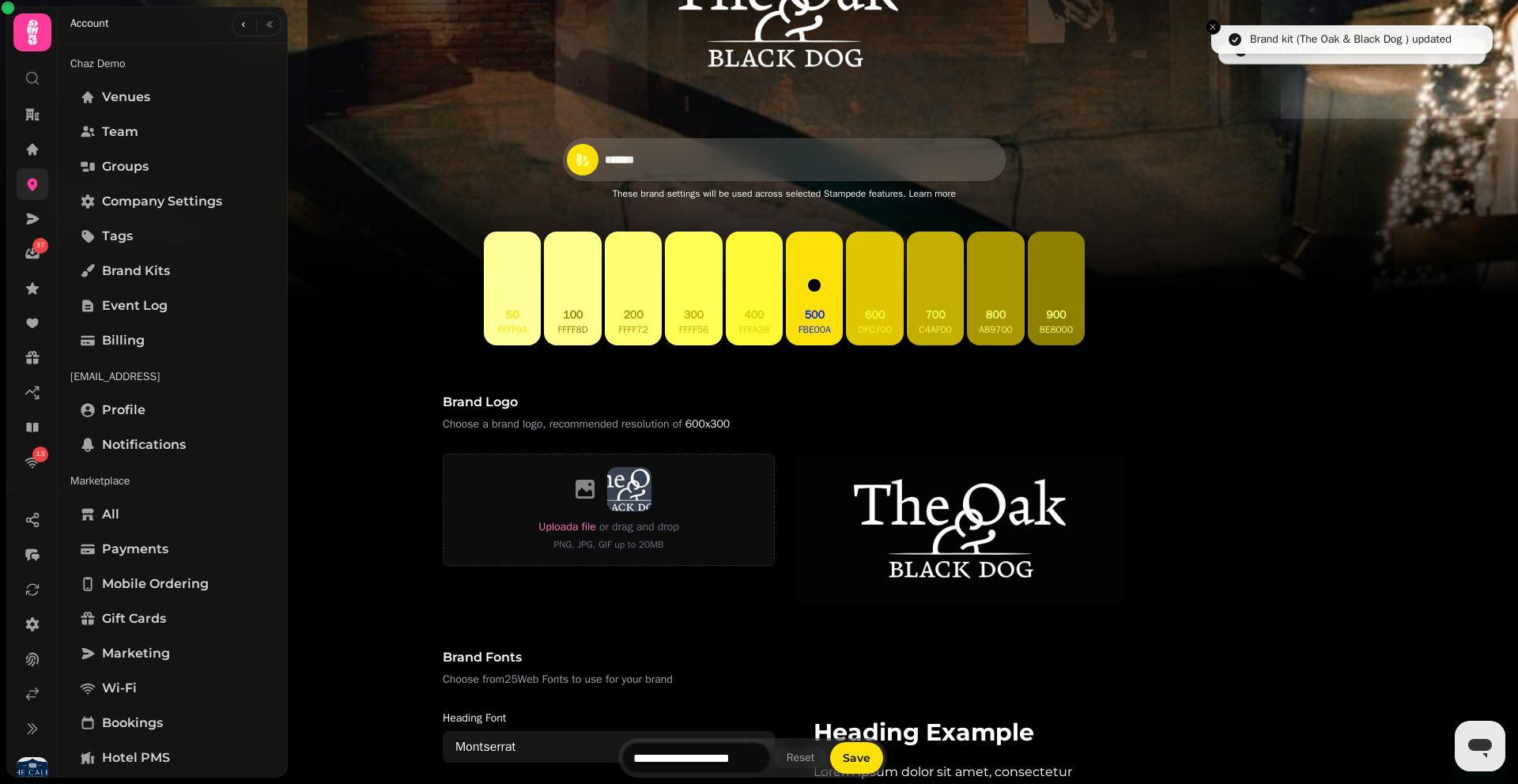 click on "*******" at bounding box center [660, 160] 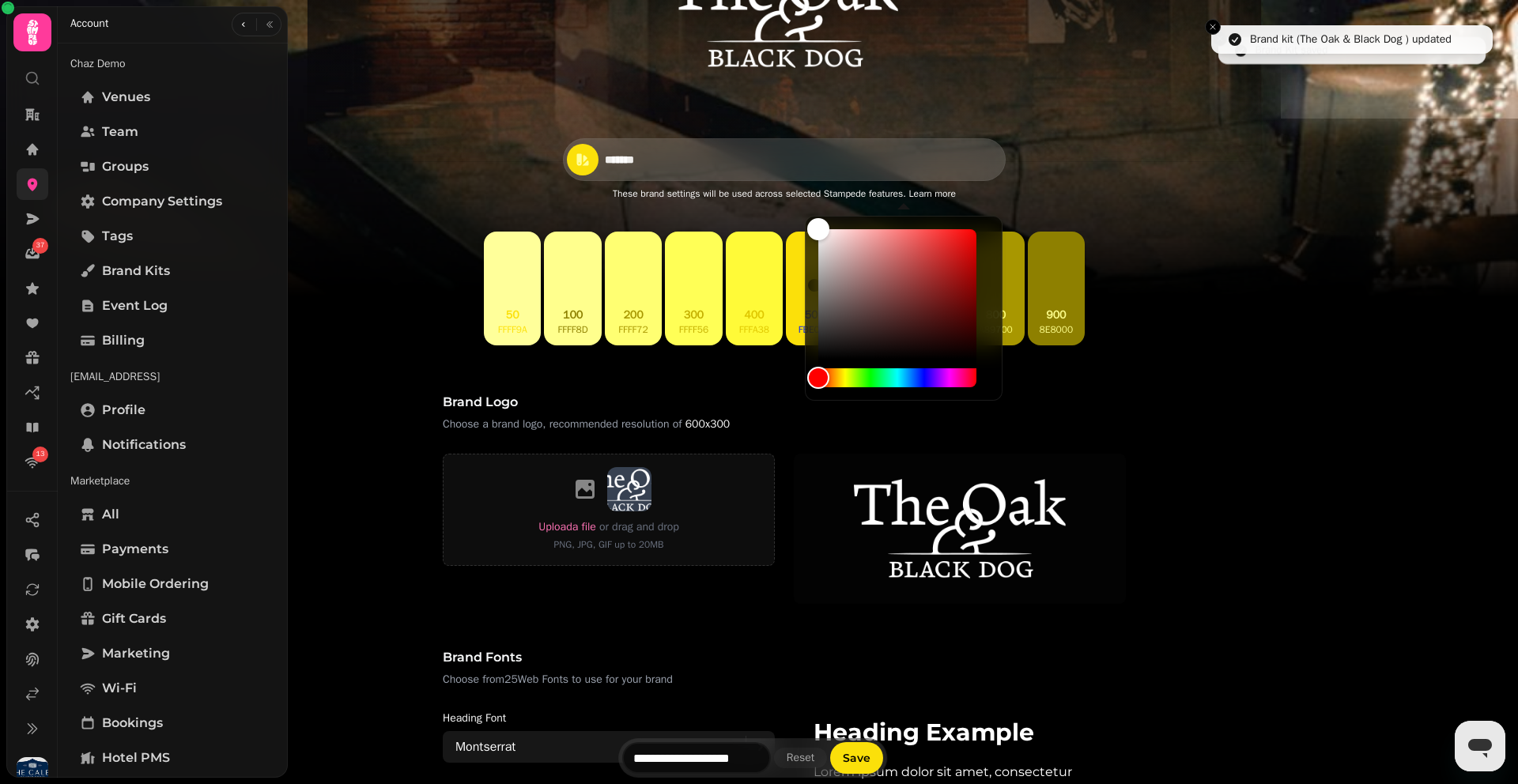 click on "*******" at bounding box center (660, 160) 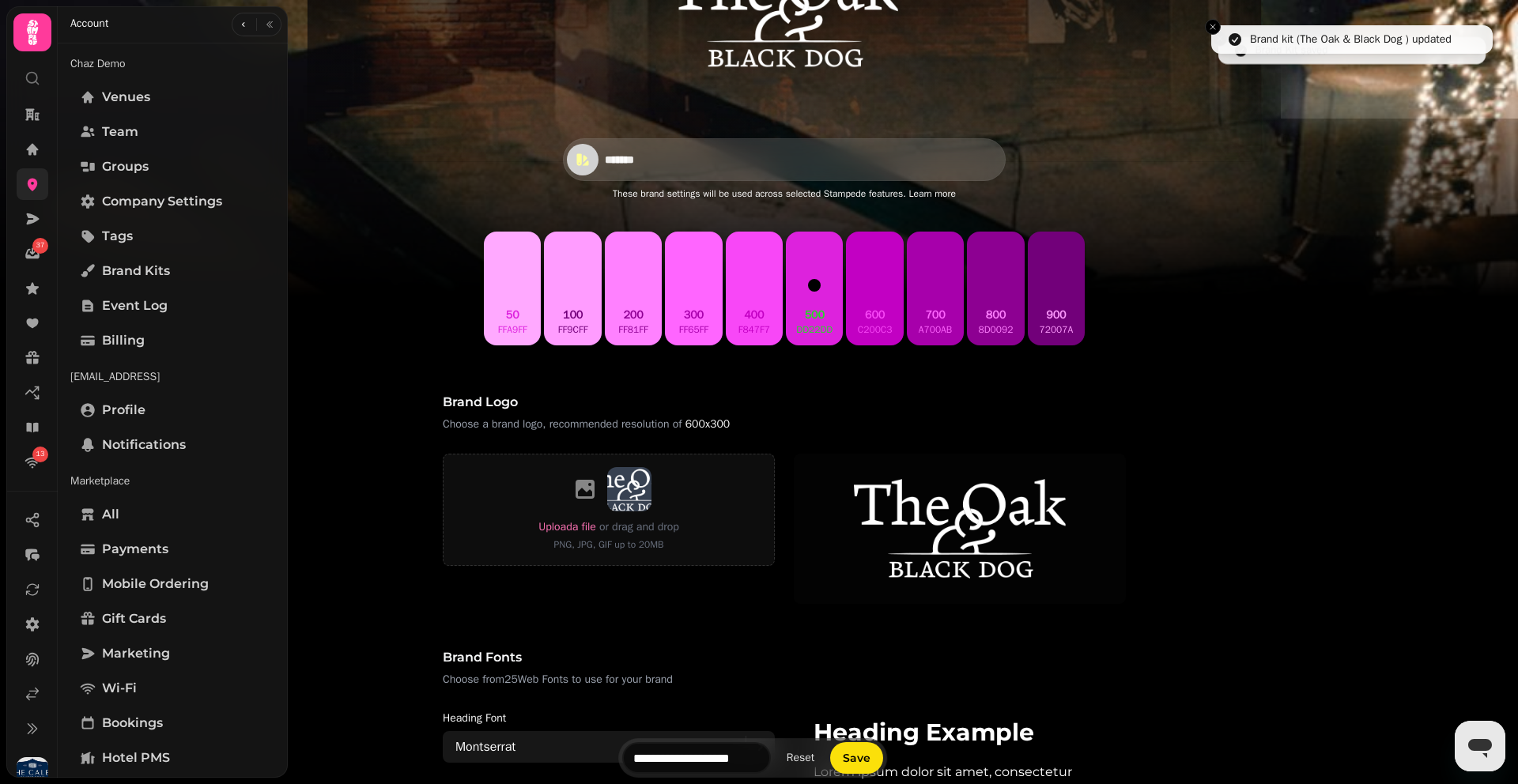 type on "*******" 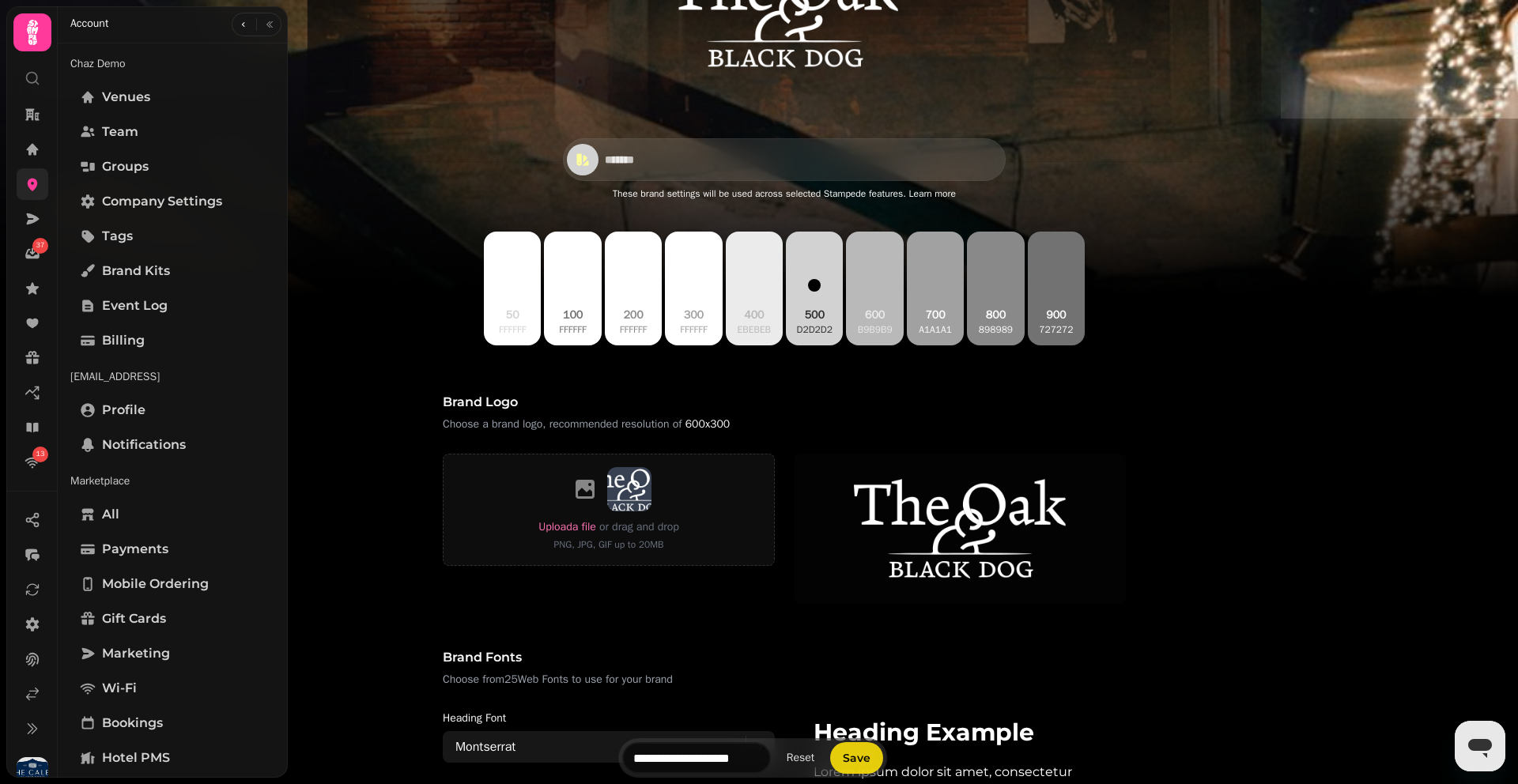 click on "Save" at bounding box center [856, 758] 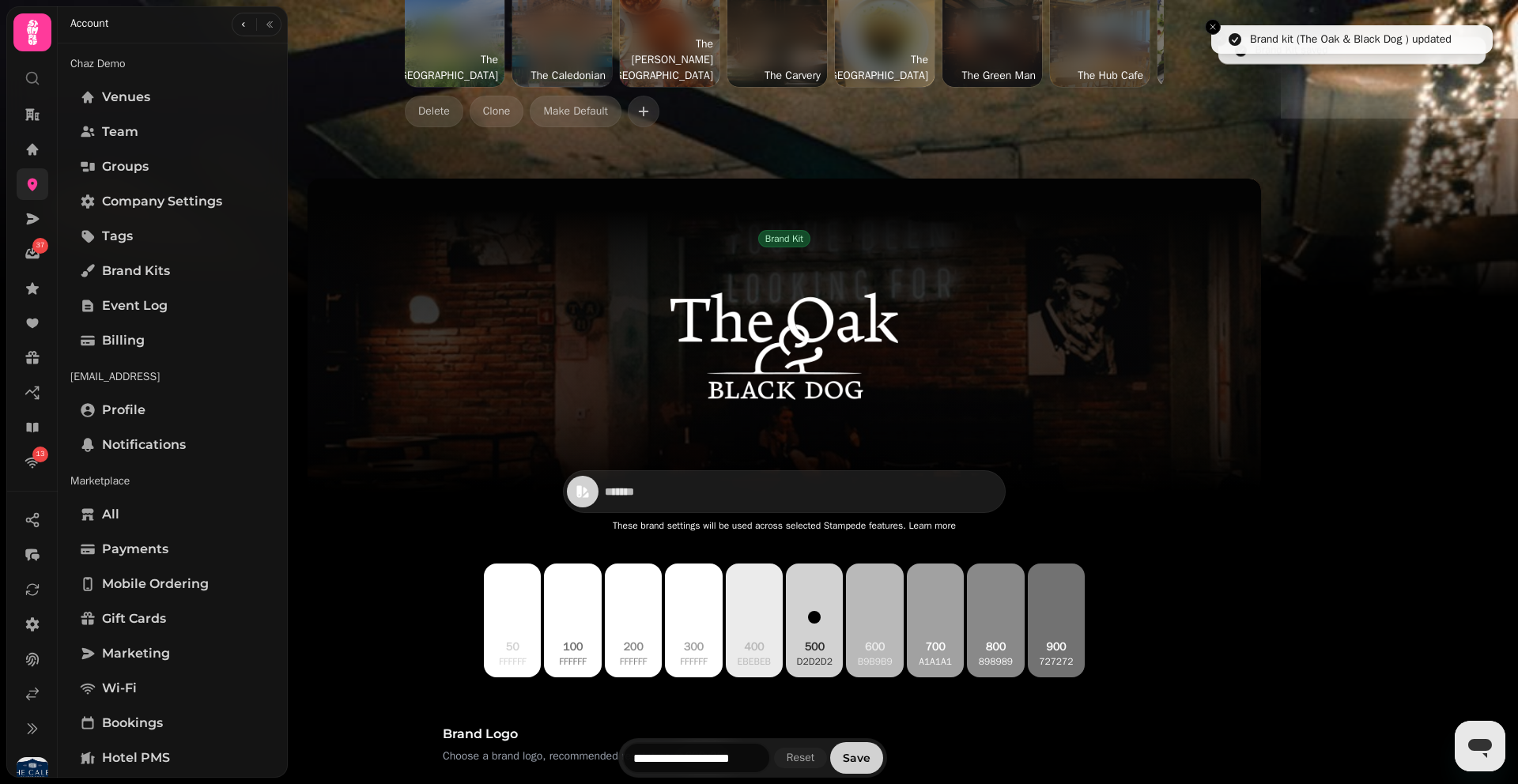 scroll, scrollTop: 0, scrollLeft: 0, axis: both 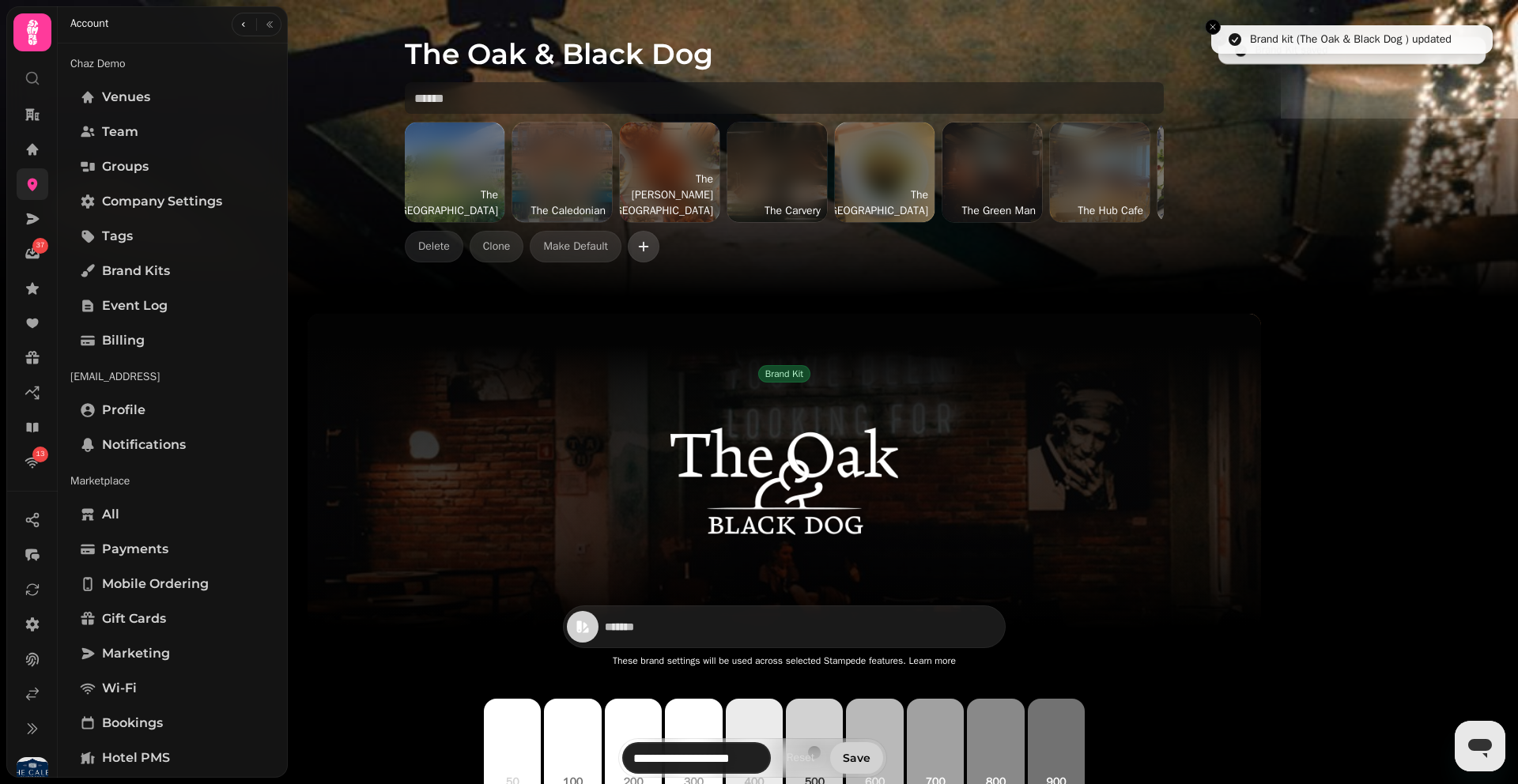 click at bounding box center (644, 247) 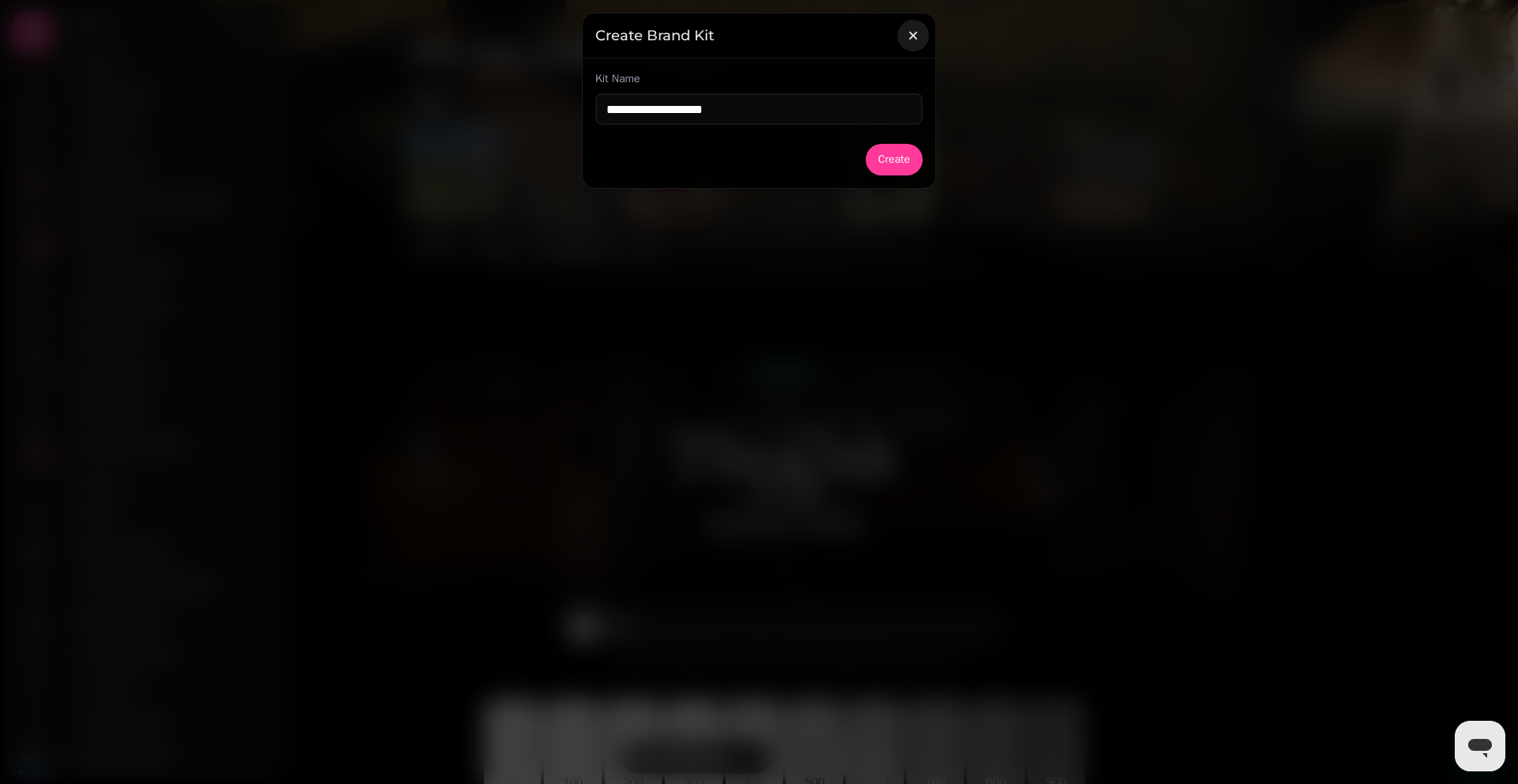 click 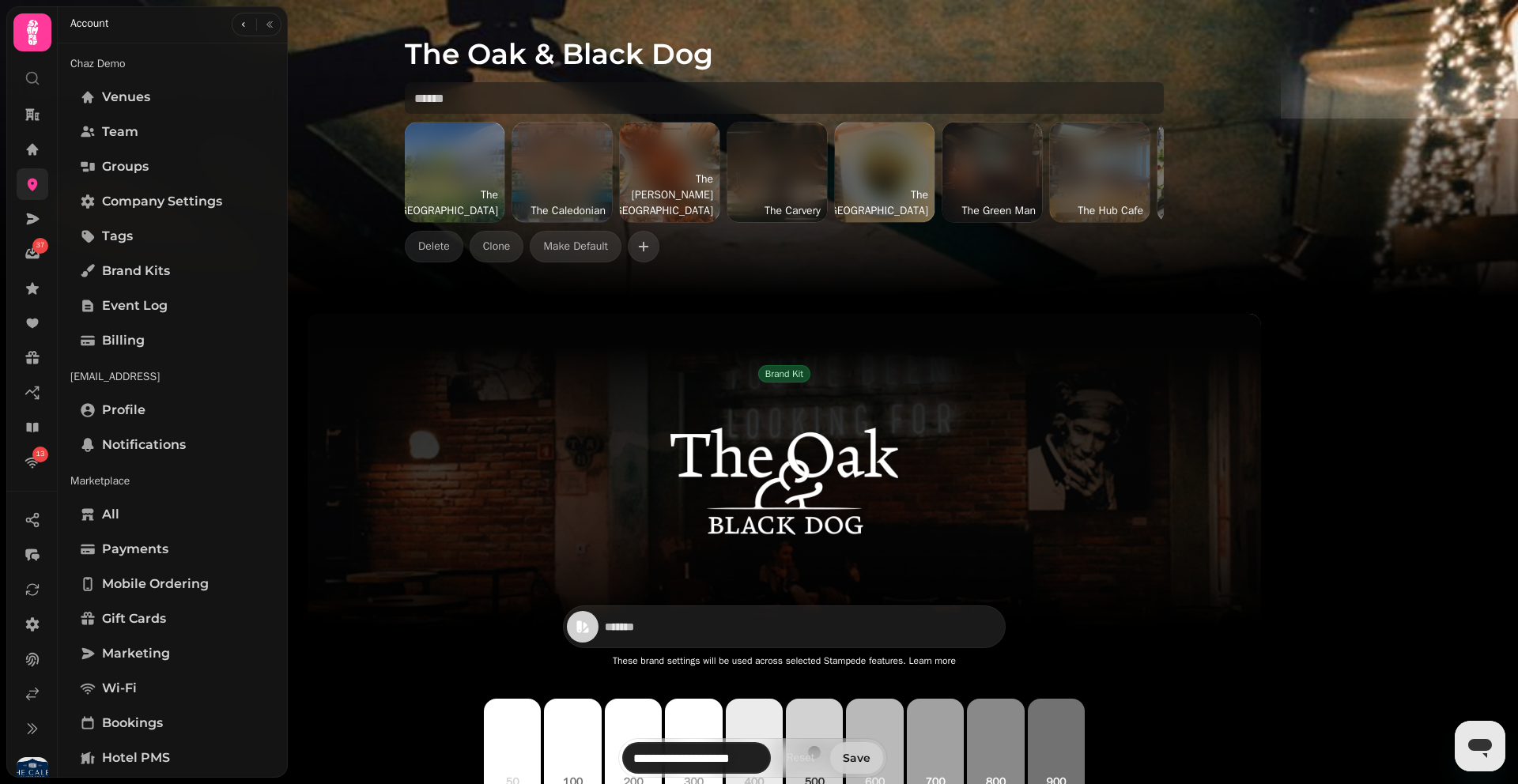 click on "Save" at bounding box center [856, 758] 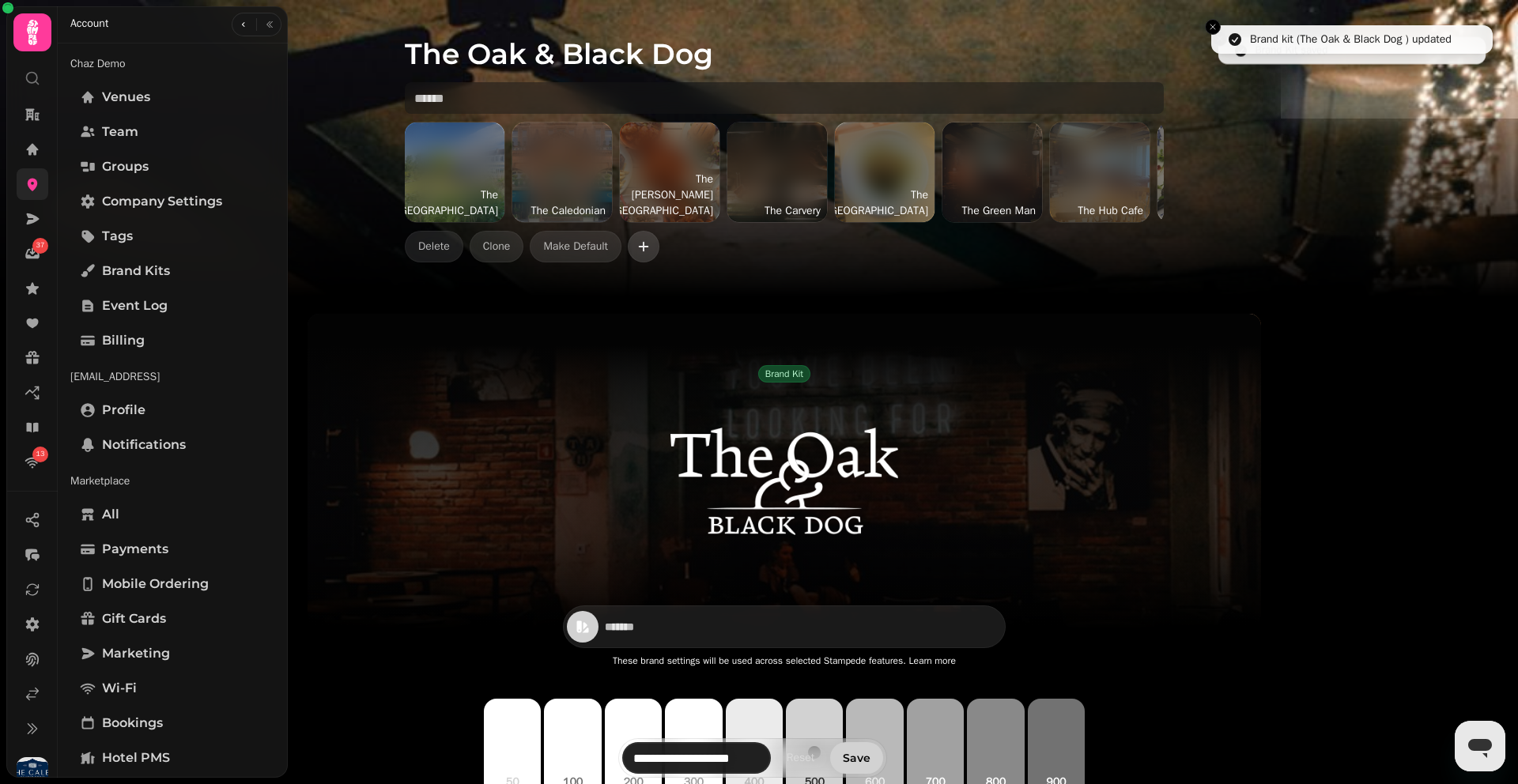 click at bounding box center [644, 247] 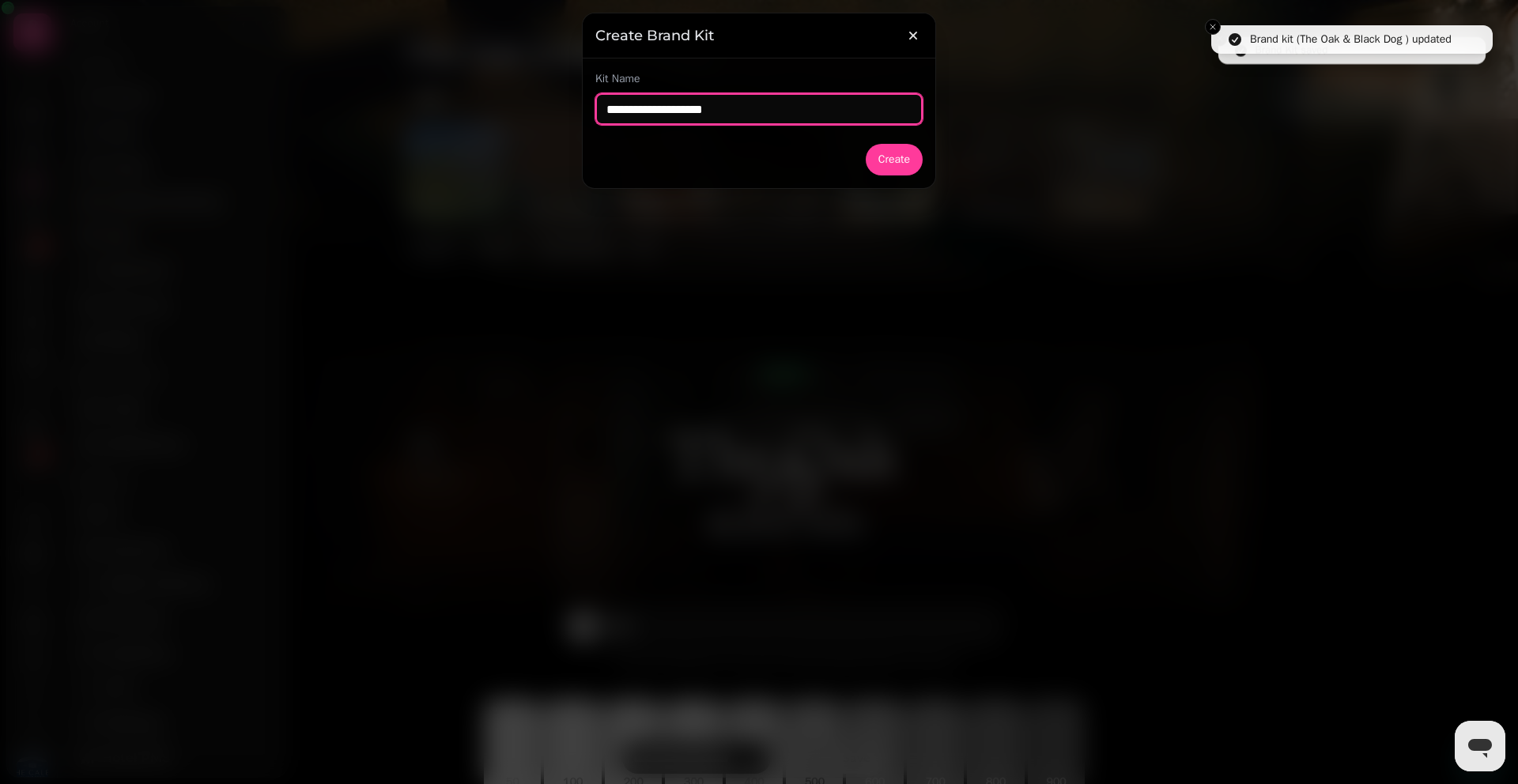click on "**********" at bounding box center (759, 109) 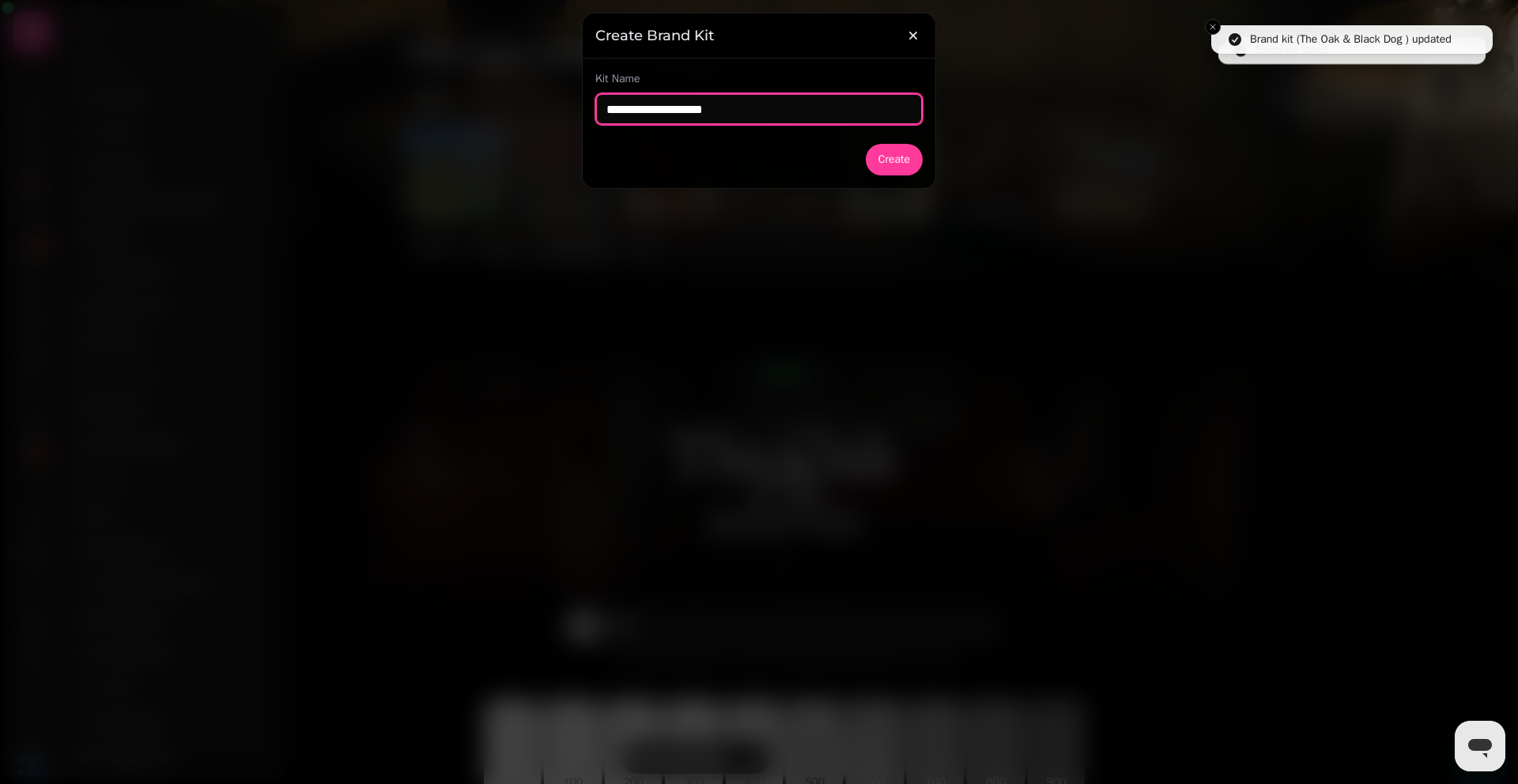 click on "**********" at bounding box center (759, 109) 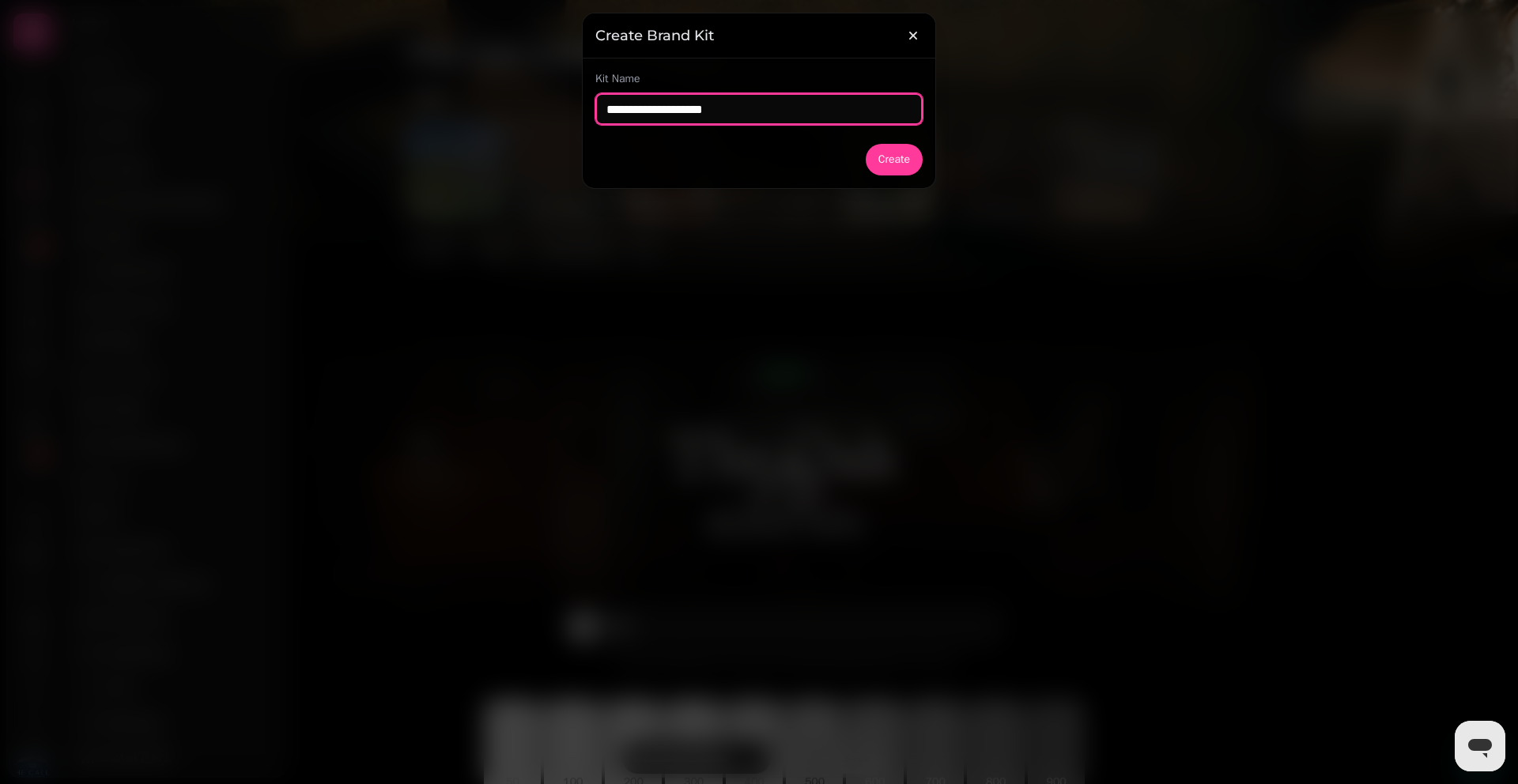 click on "**********" at bounding box center (759, 109) 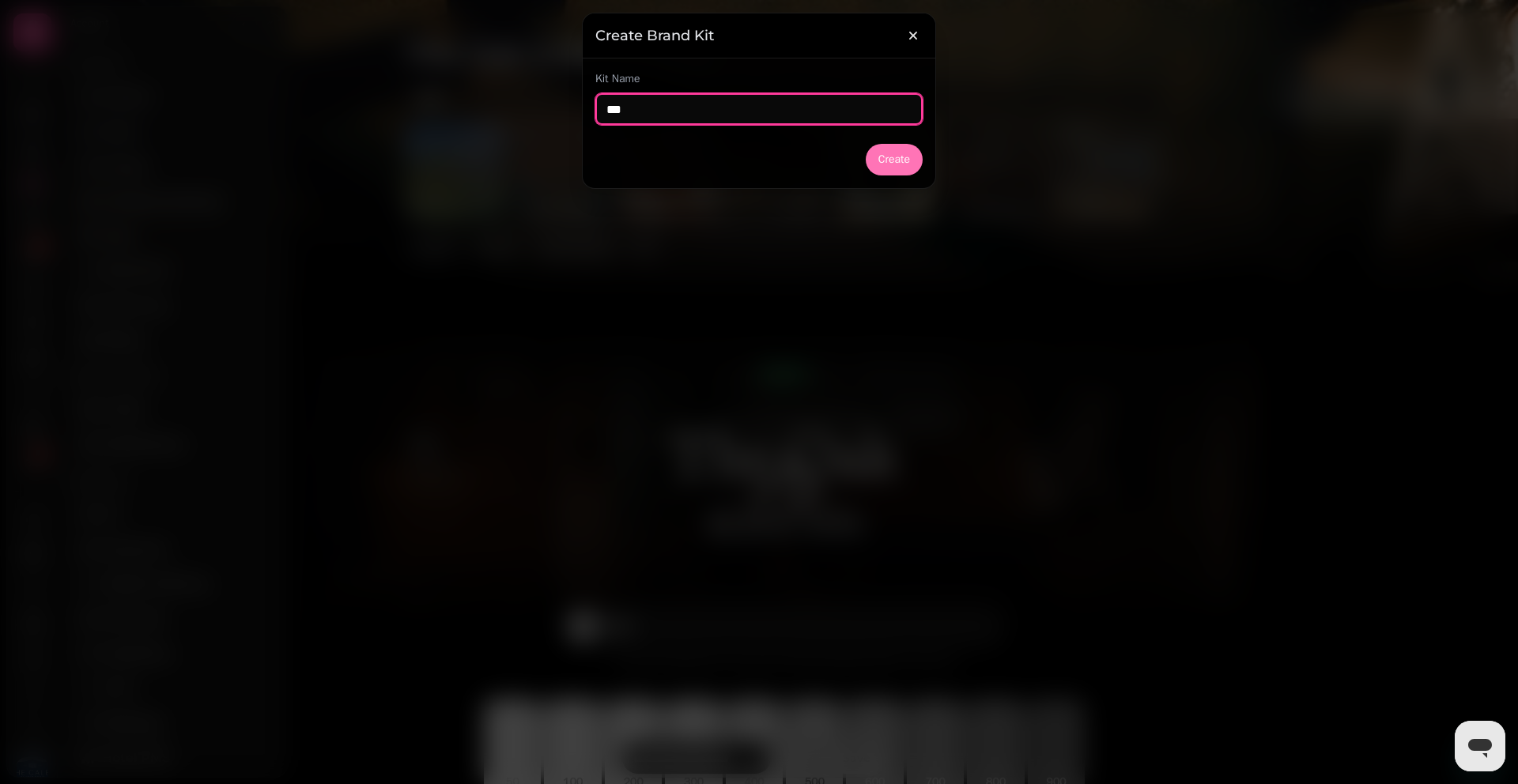 type on "***" 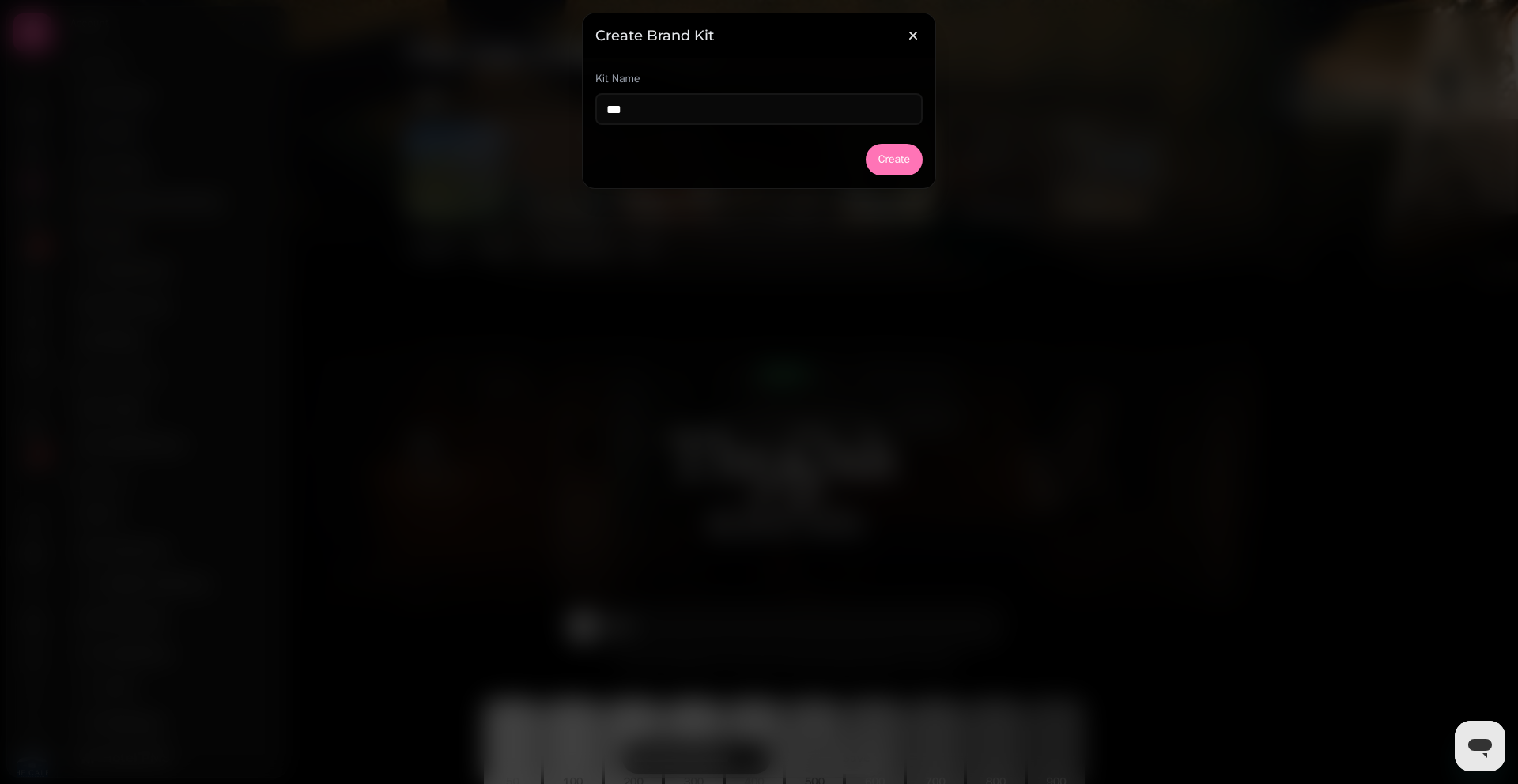 click on "Create" at bounding box center (894, 160) 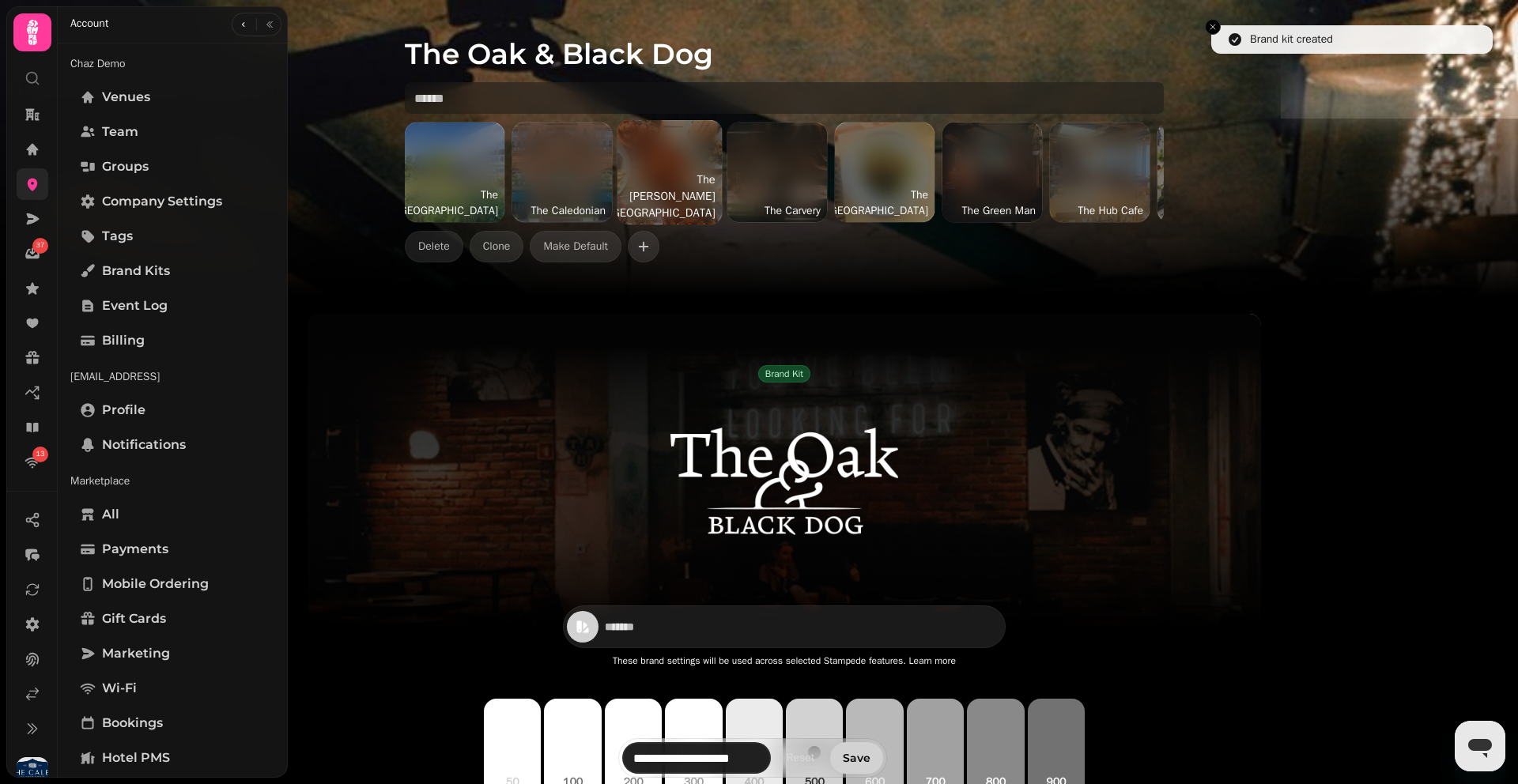 type on "*******" 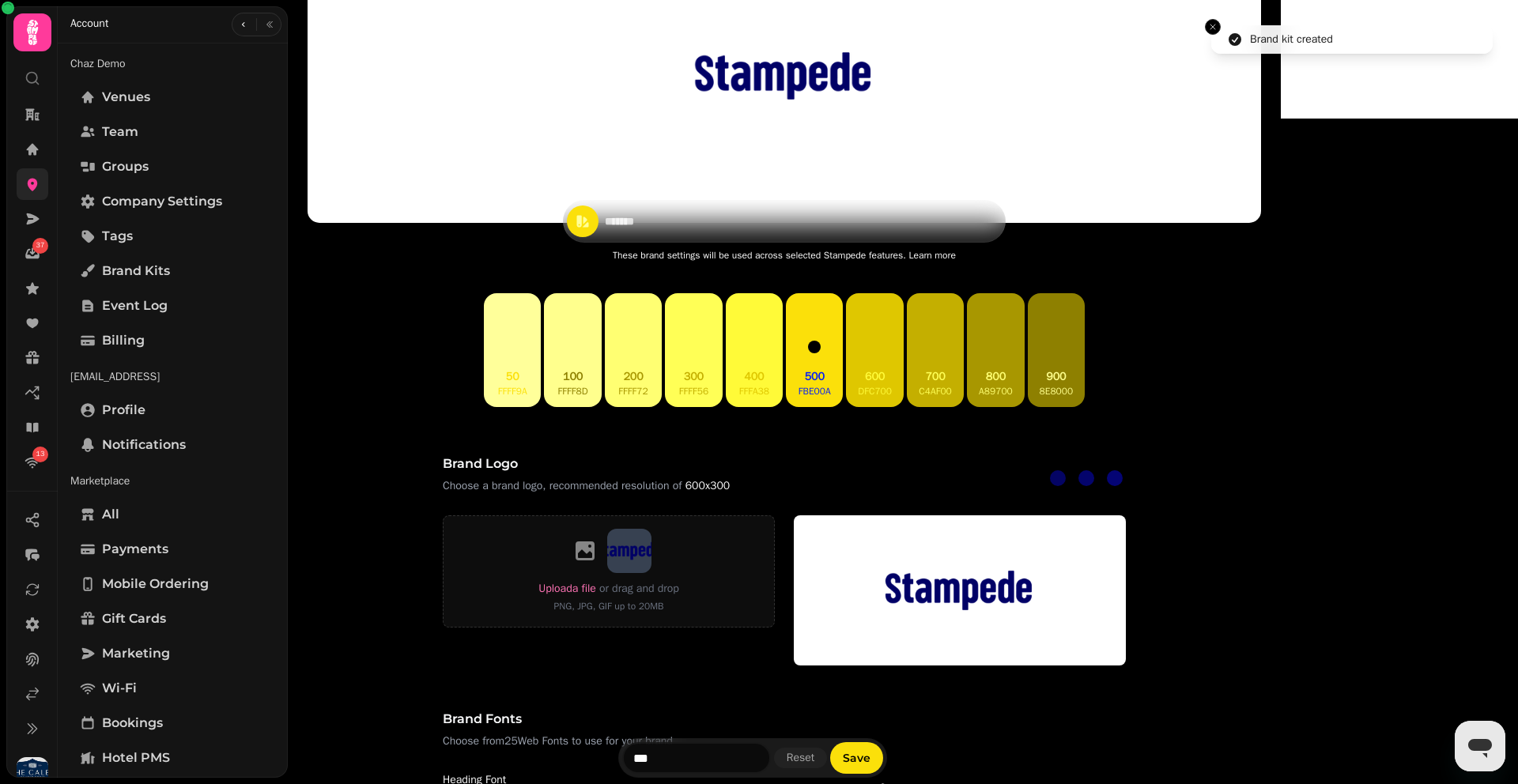scroll, scrollTop: 443, scrollLeft: 0, axis: vertical 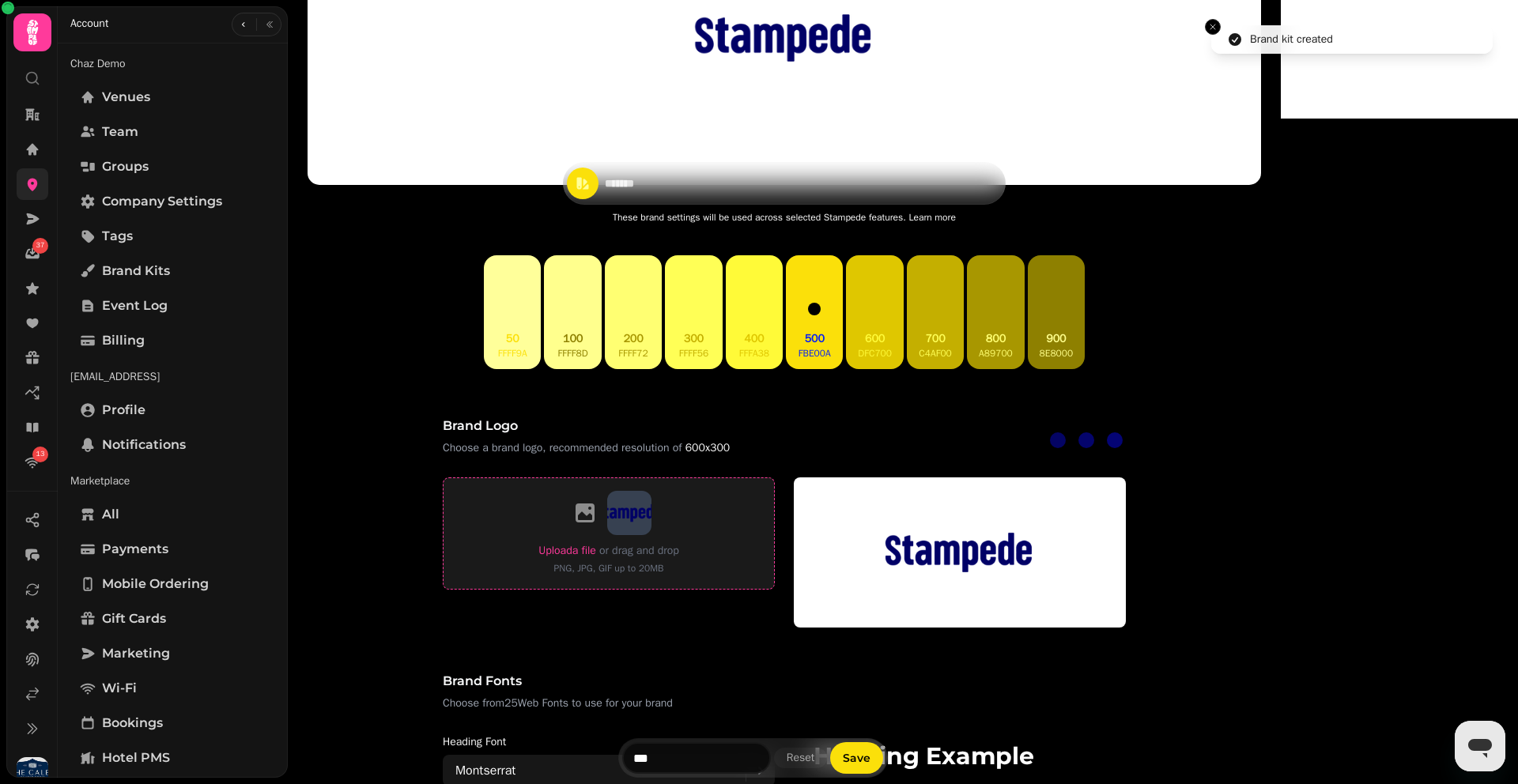 click on "Upload  a file" at bounding box center [567, 550] 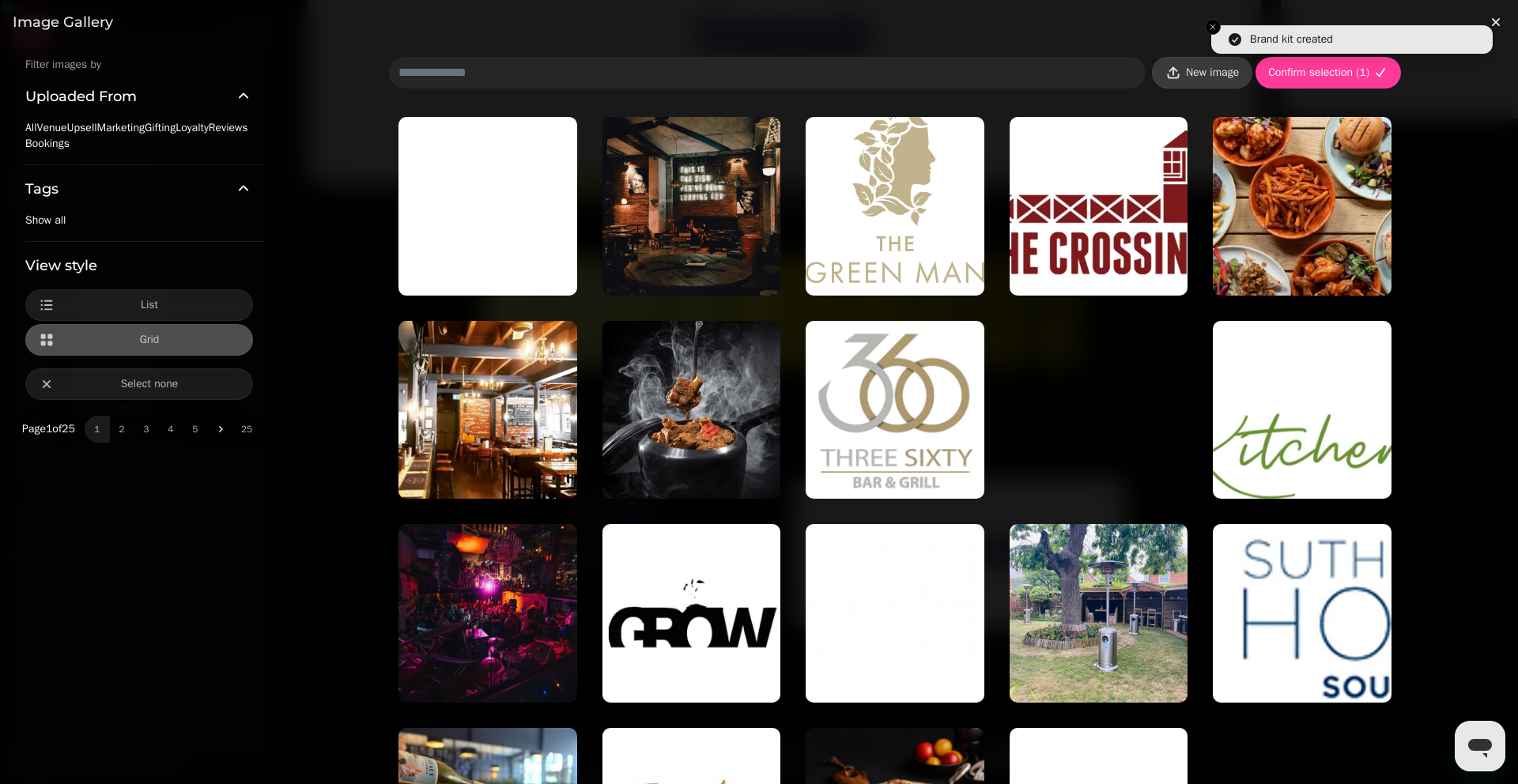 click on "New image" at bounding box center (1202, 73) 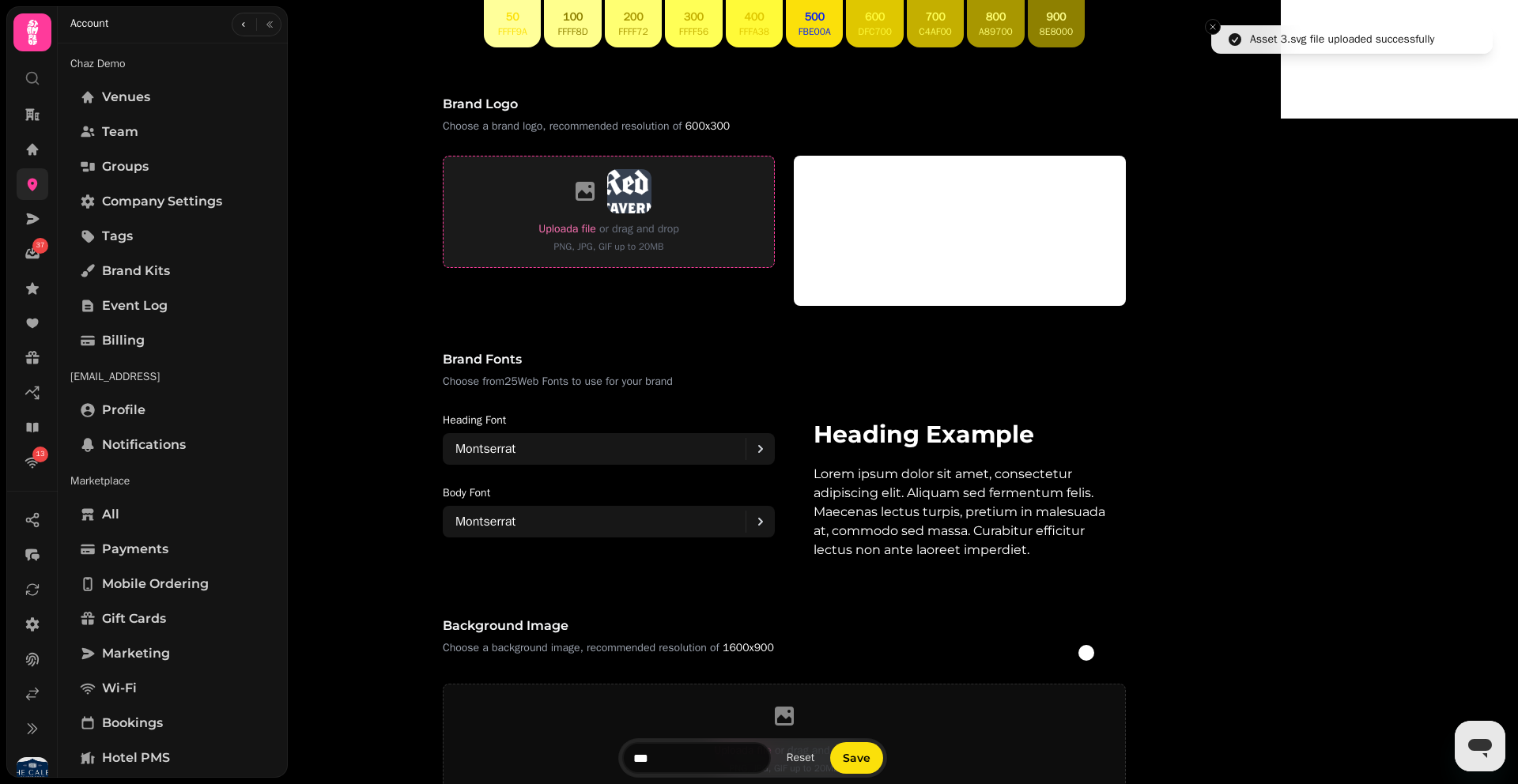 scroll, scrollTop: 1061, scrollLeft: 0, axis: vertical 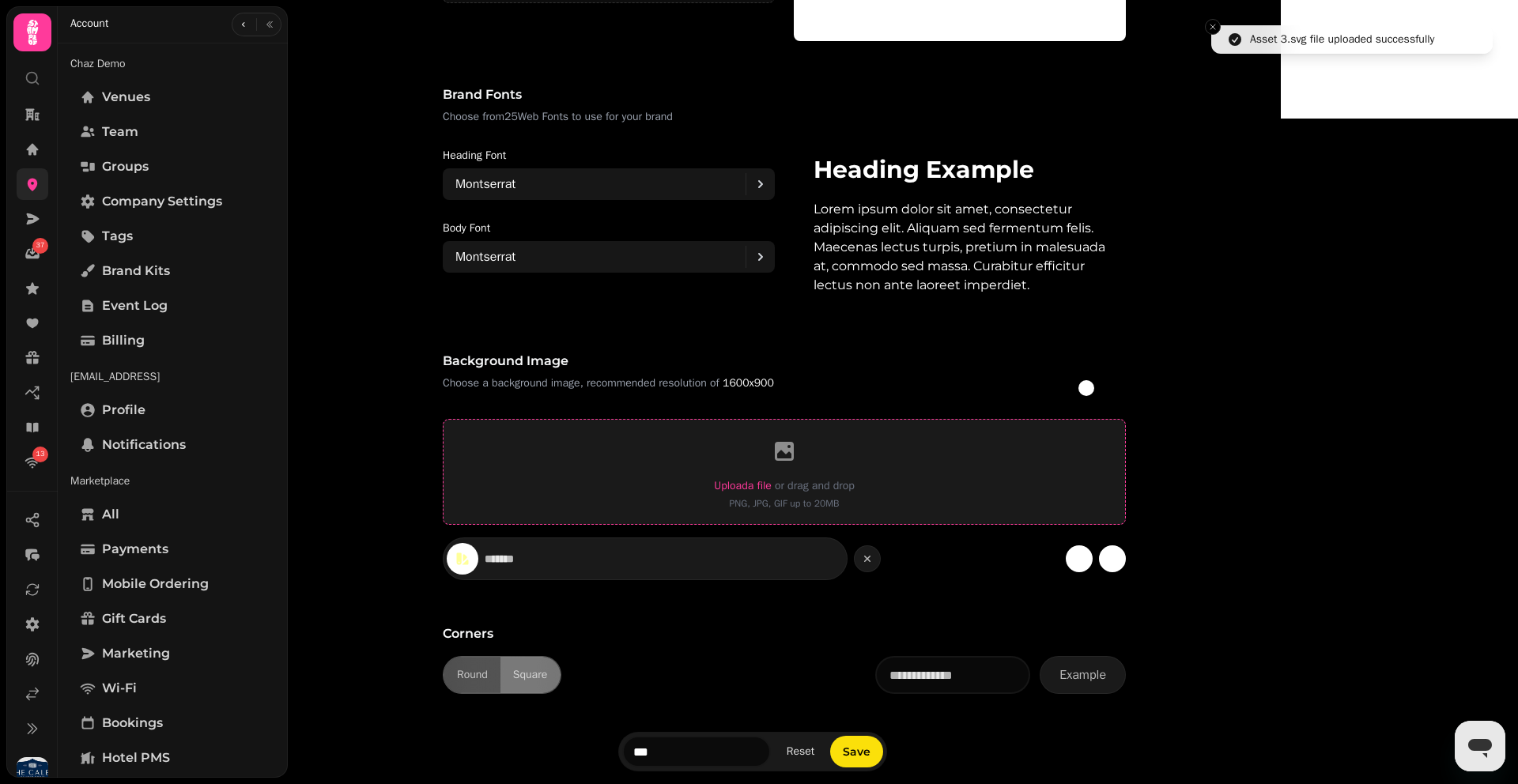click on "Upload  a file" at bounding box center (742, 485) 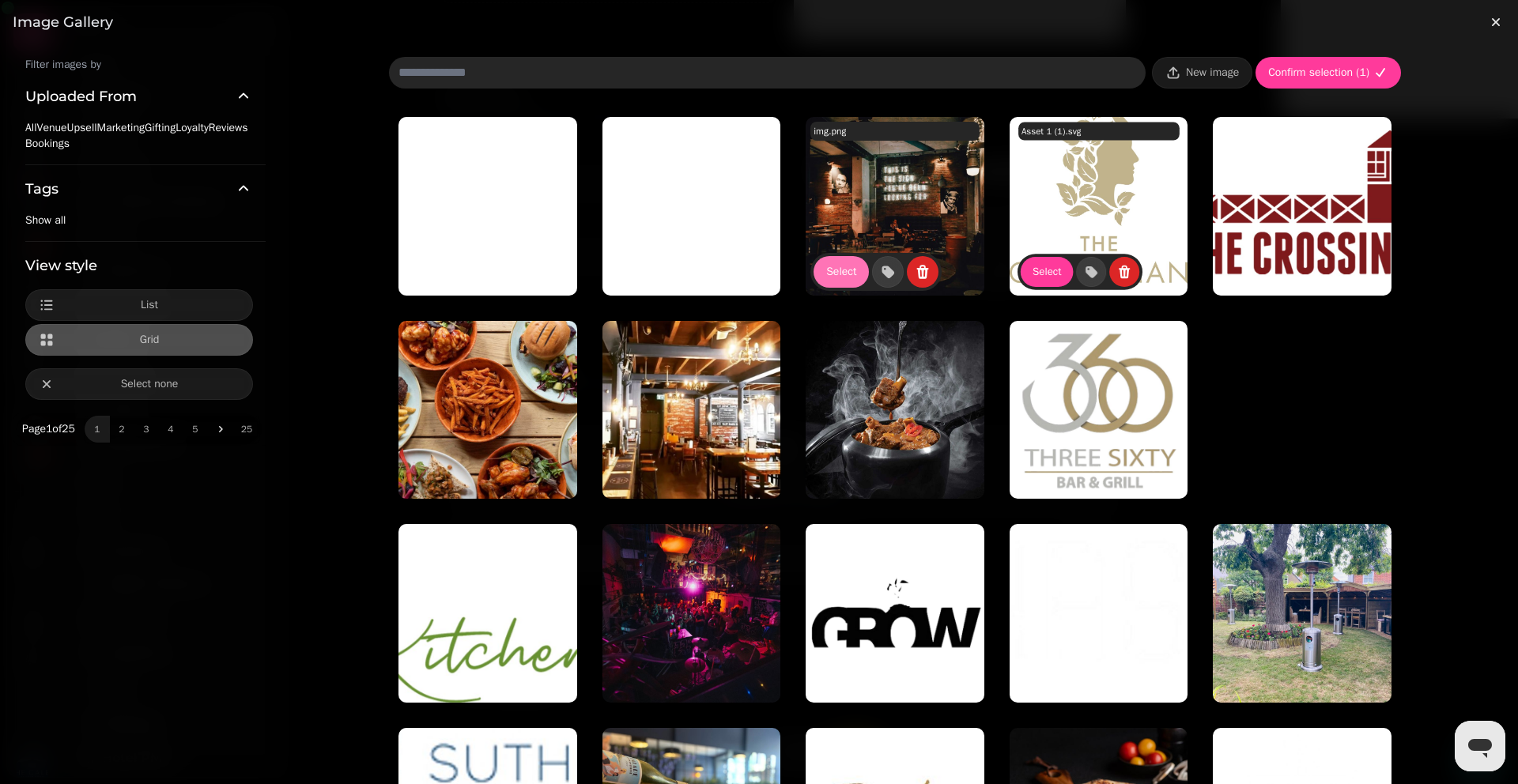 click on "Select" at bounding box center [841, 272] 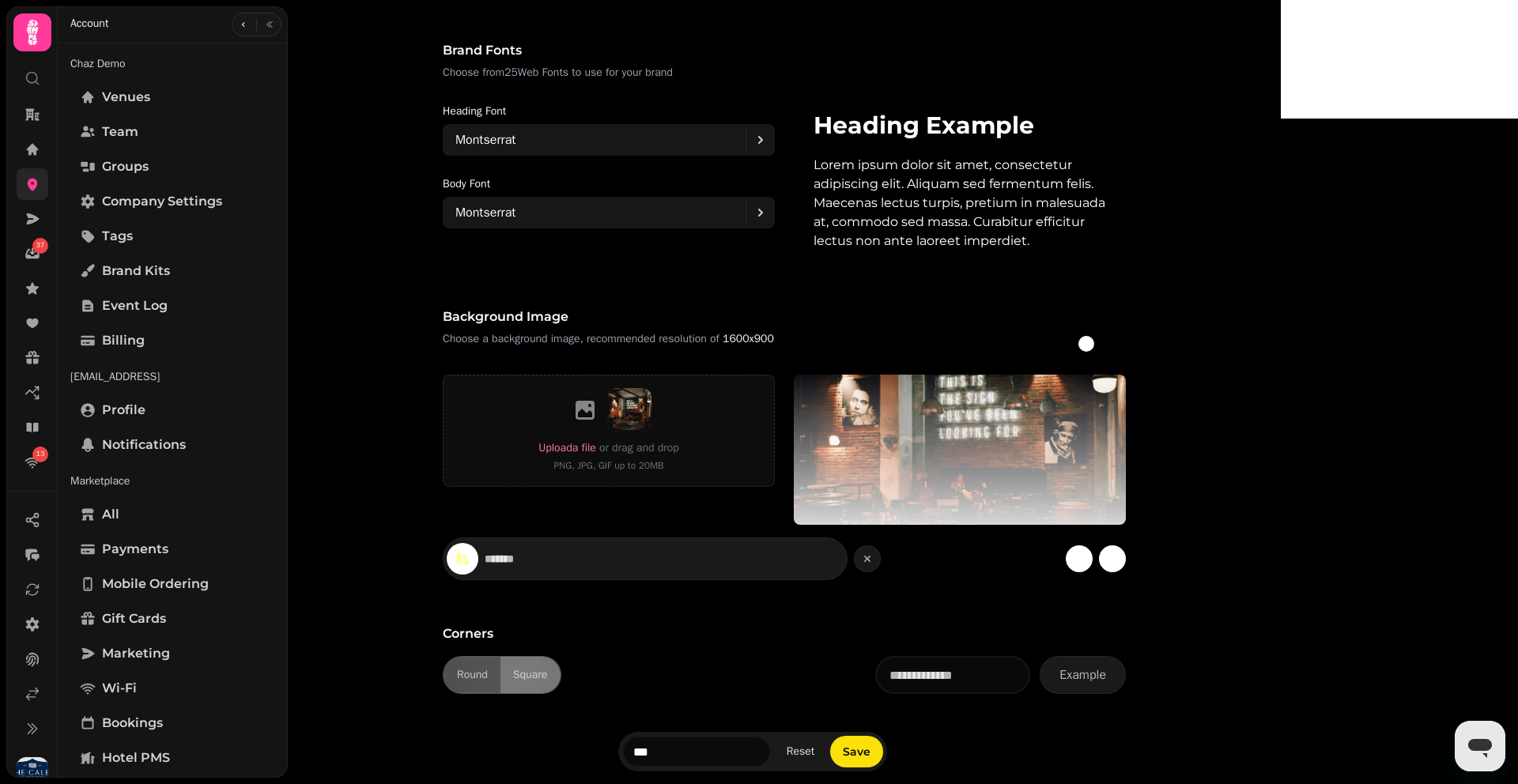 scroll, scrollTop: 1106, scrollLeft: 0, axis: vertical 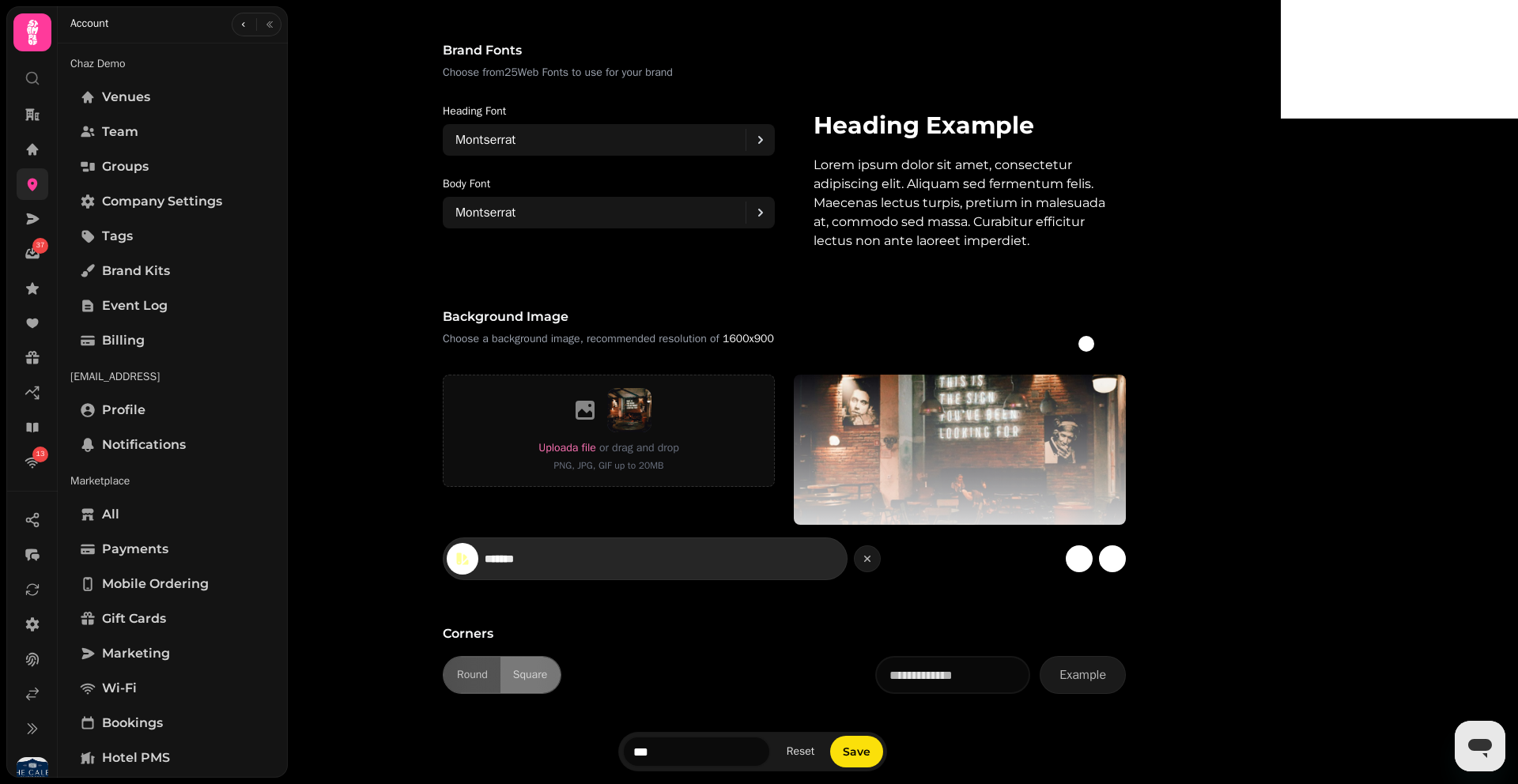 click on "*******" at bounding box center (540, 559) 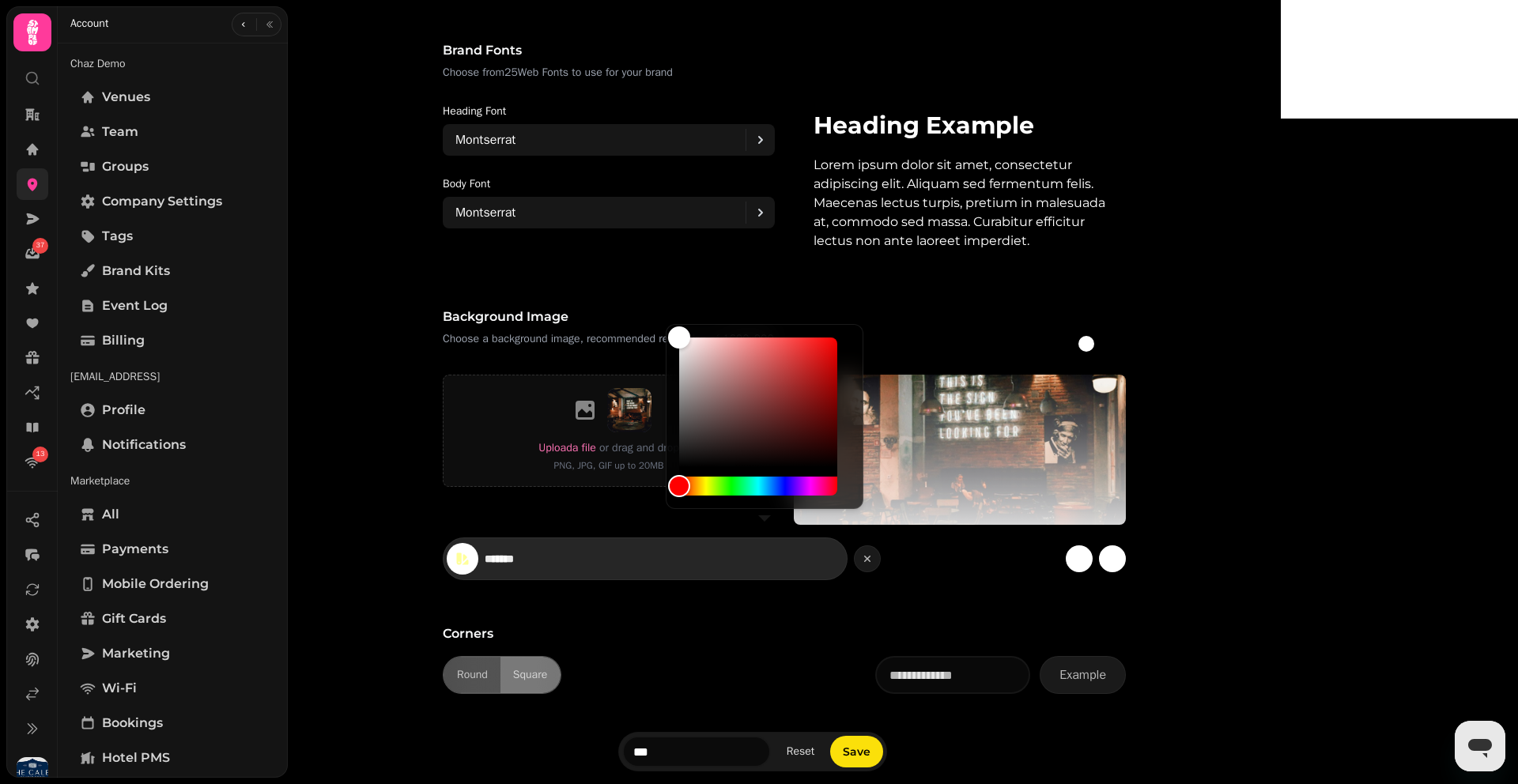 click on "*******" at bounding box center (540, 559) 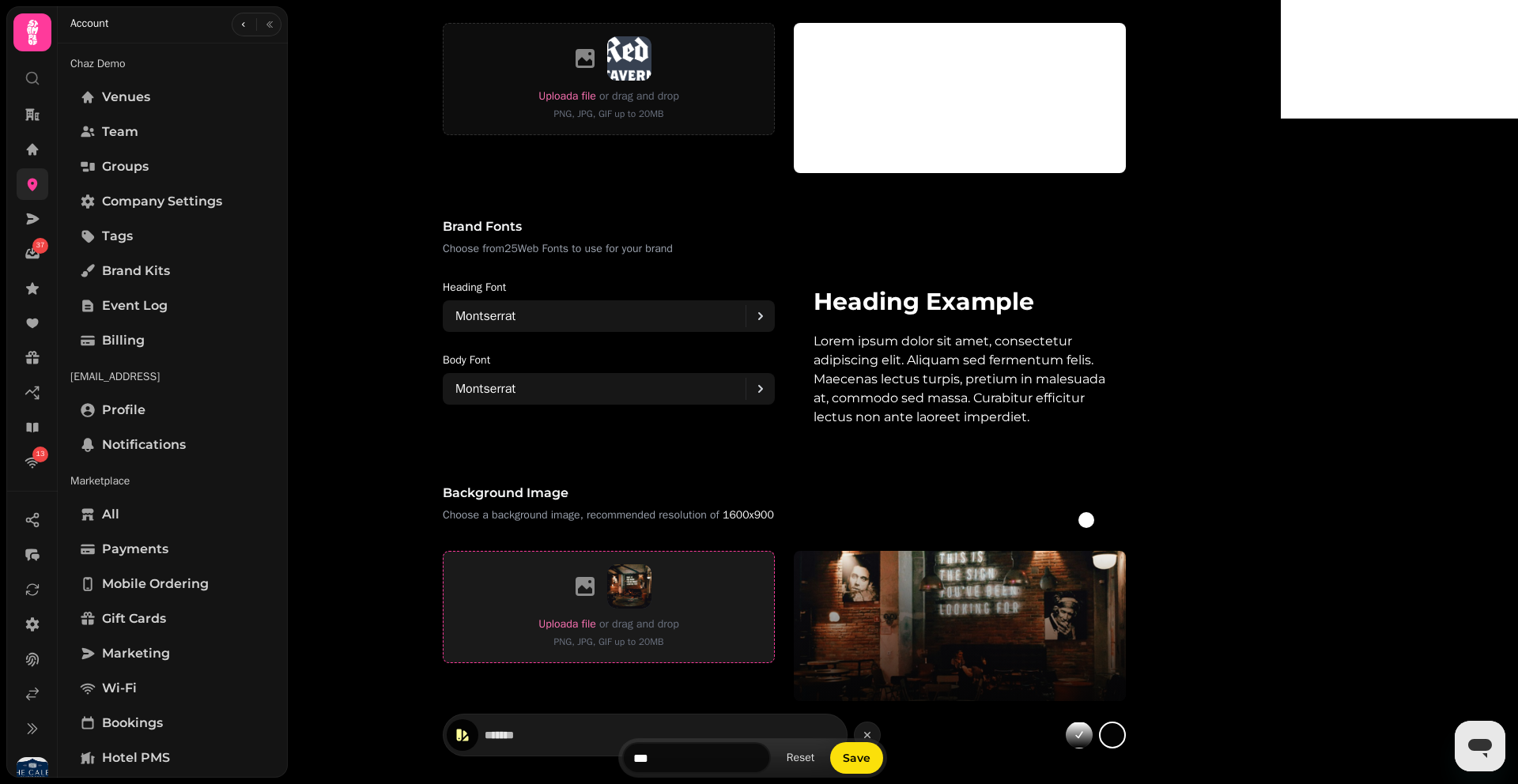 scroll, scrollTop: 522, scrollLeft: 0, axis: vertical 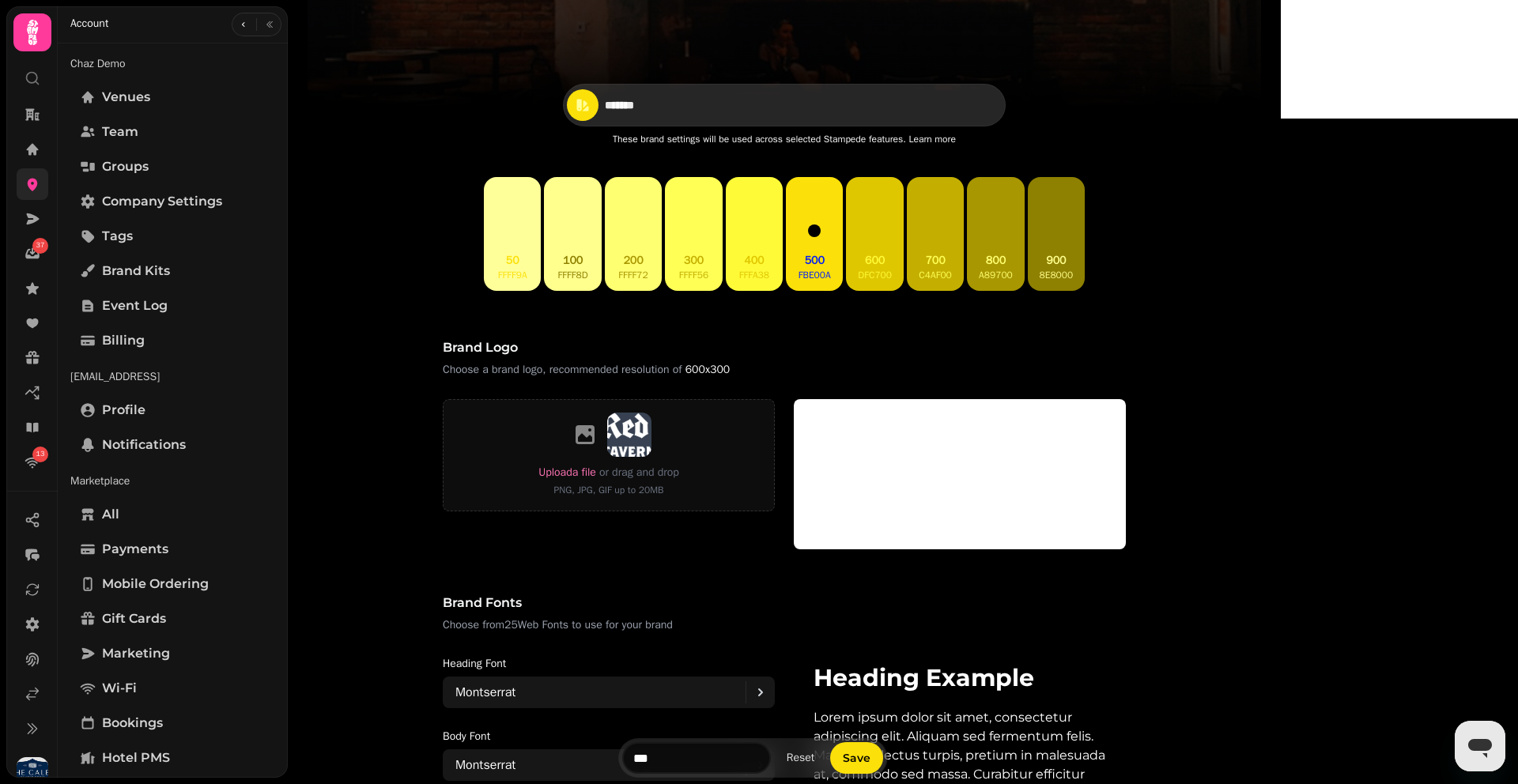 type on "*******" 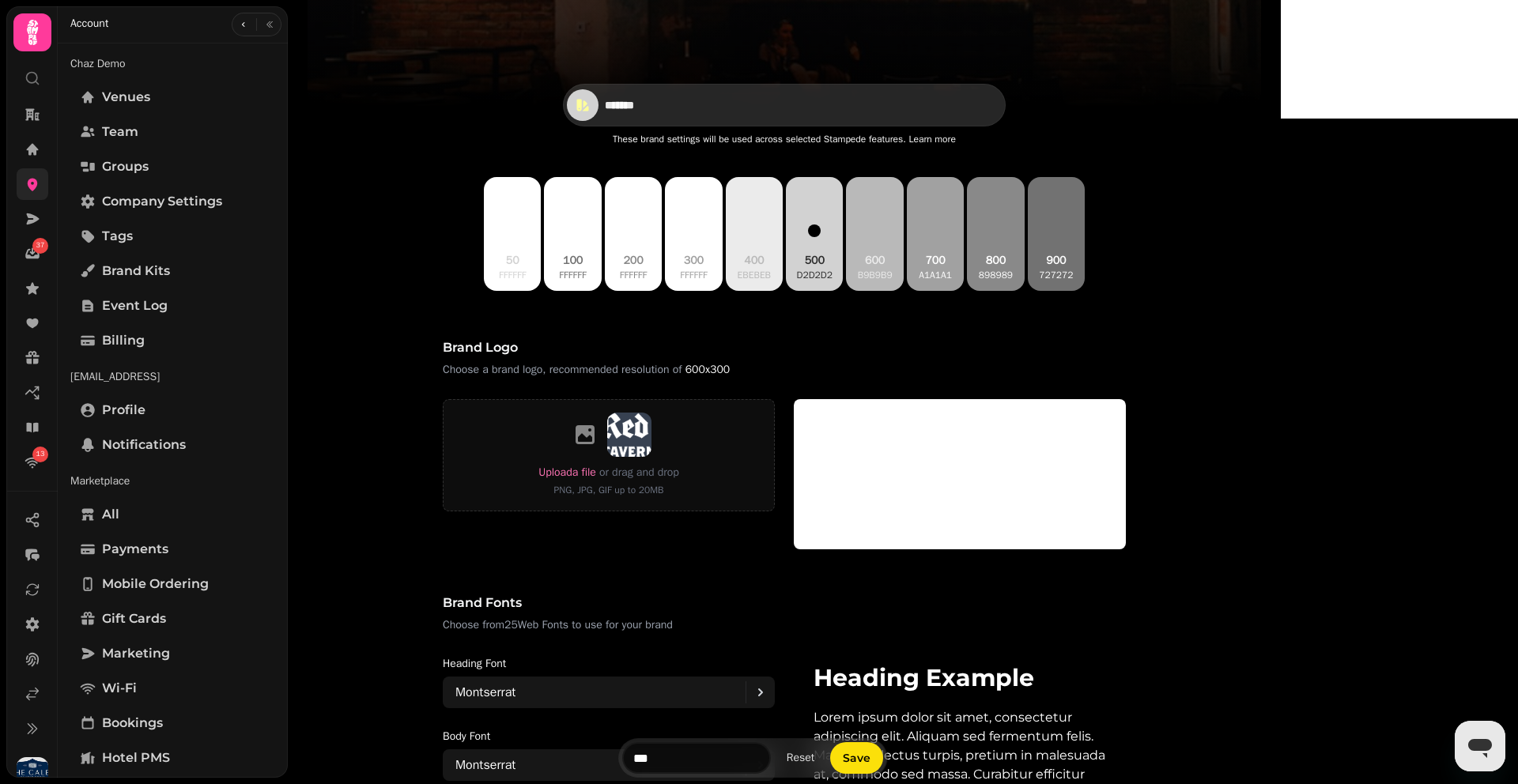 type on "*******" 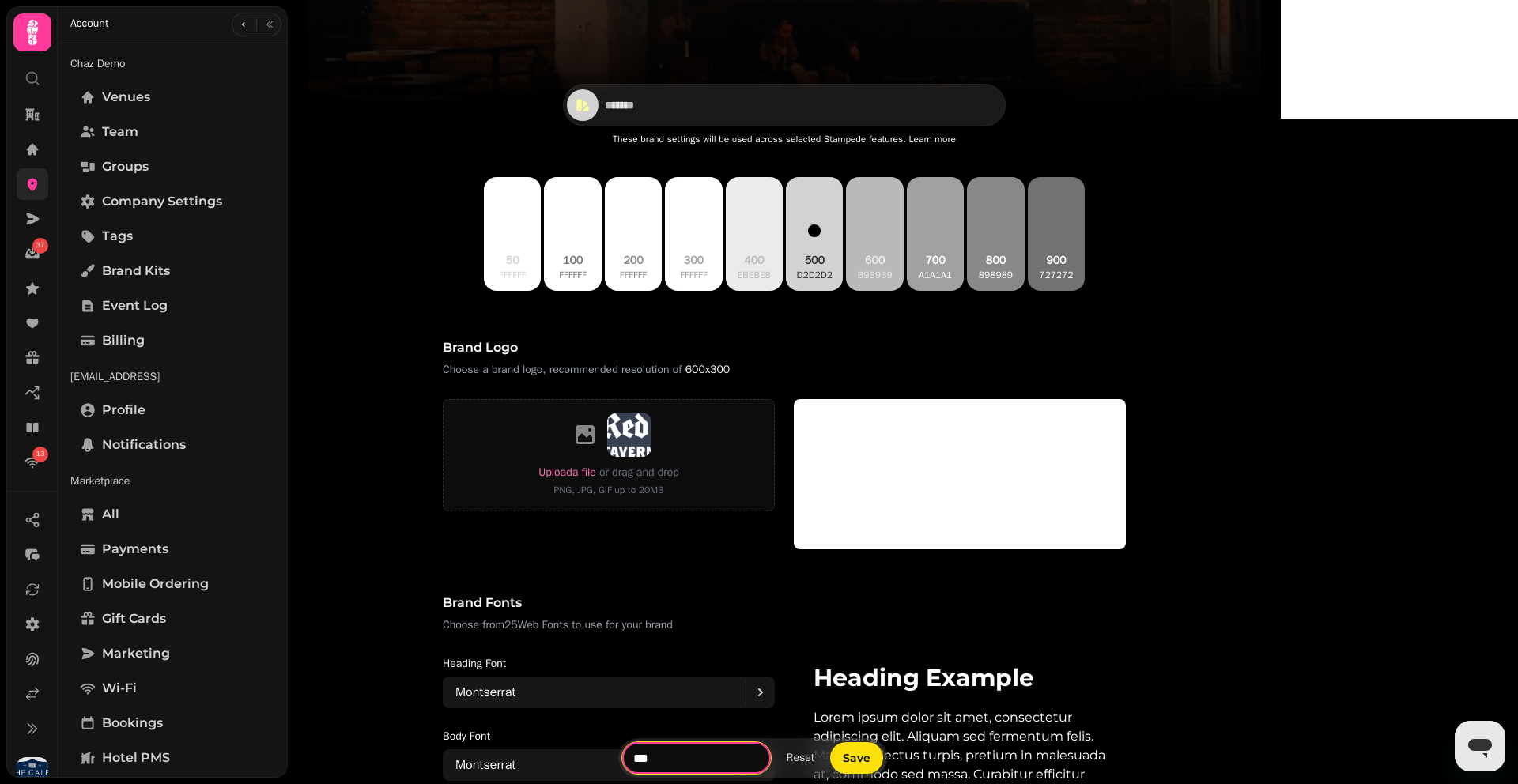 click on "***" at bounding box center [697, 758] 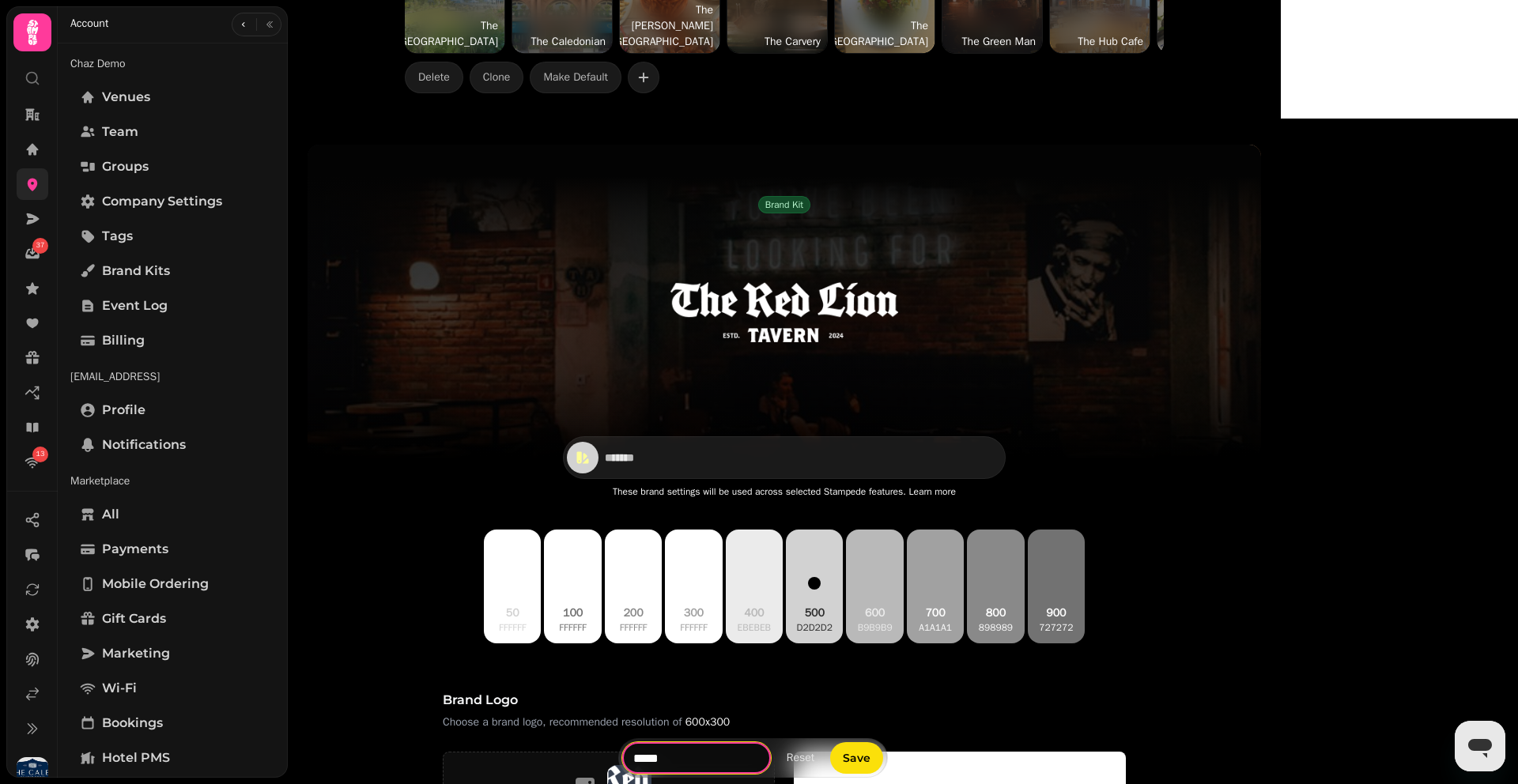 scroll, scrollTop: 0, scrollLeft: 0, axis: both 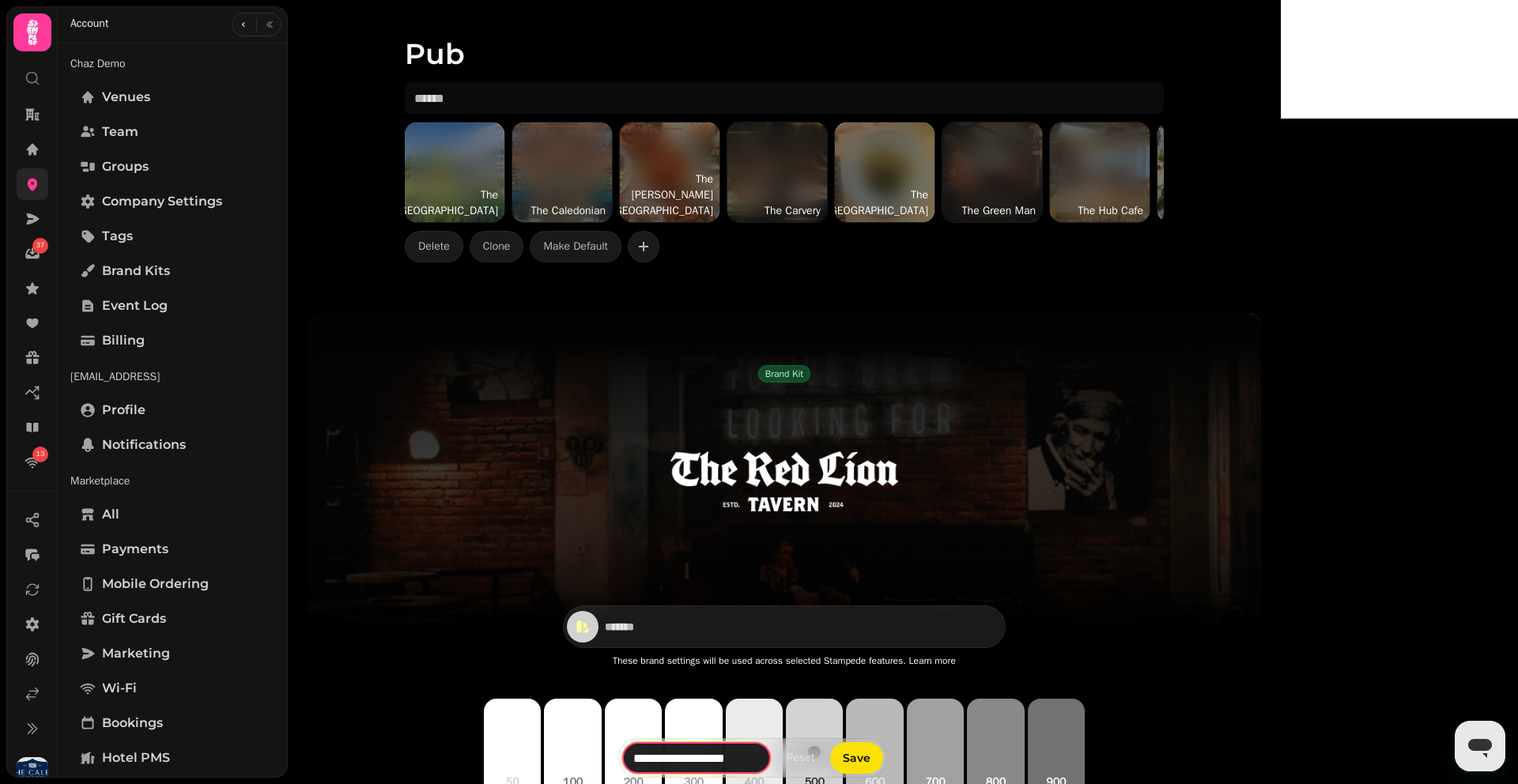 type on "**********" 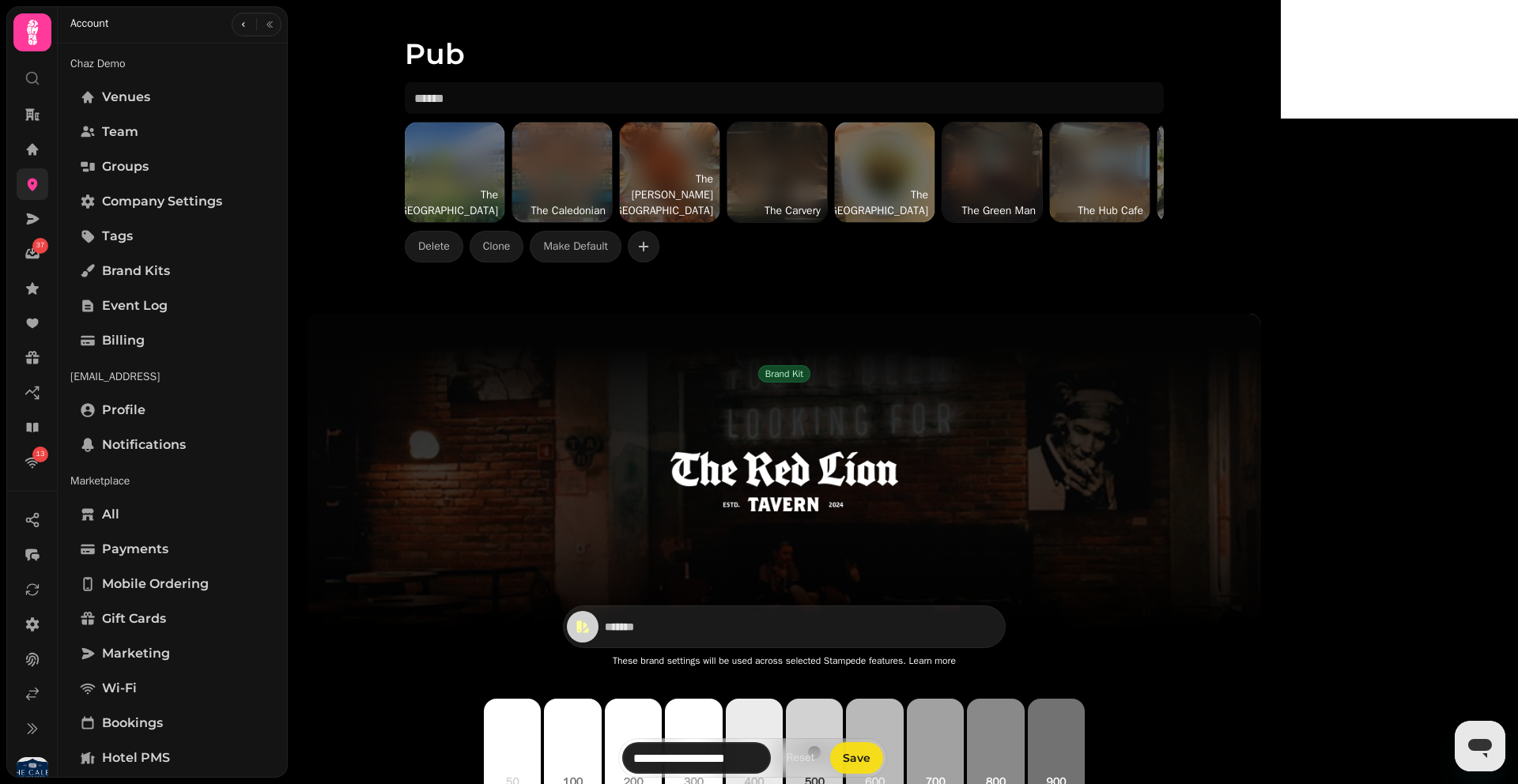 click on "Save" at bounding box center [856, 758] 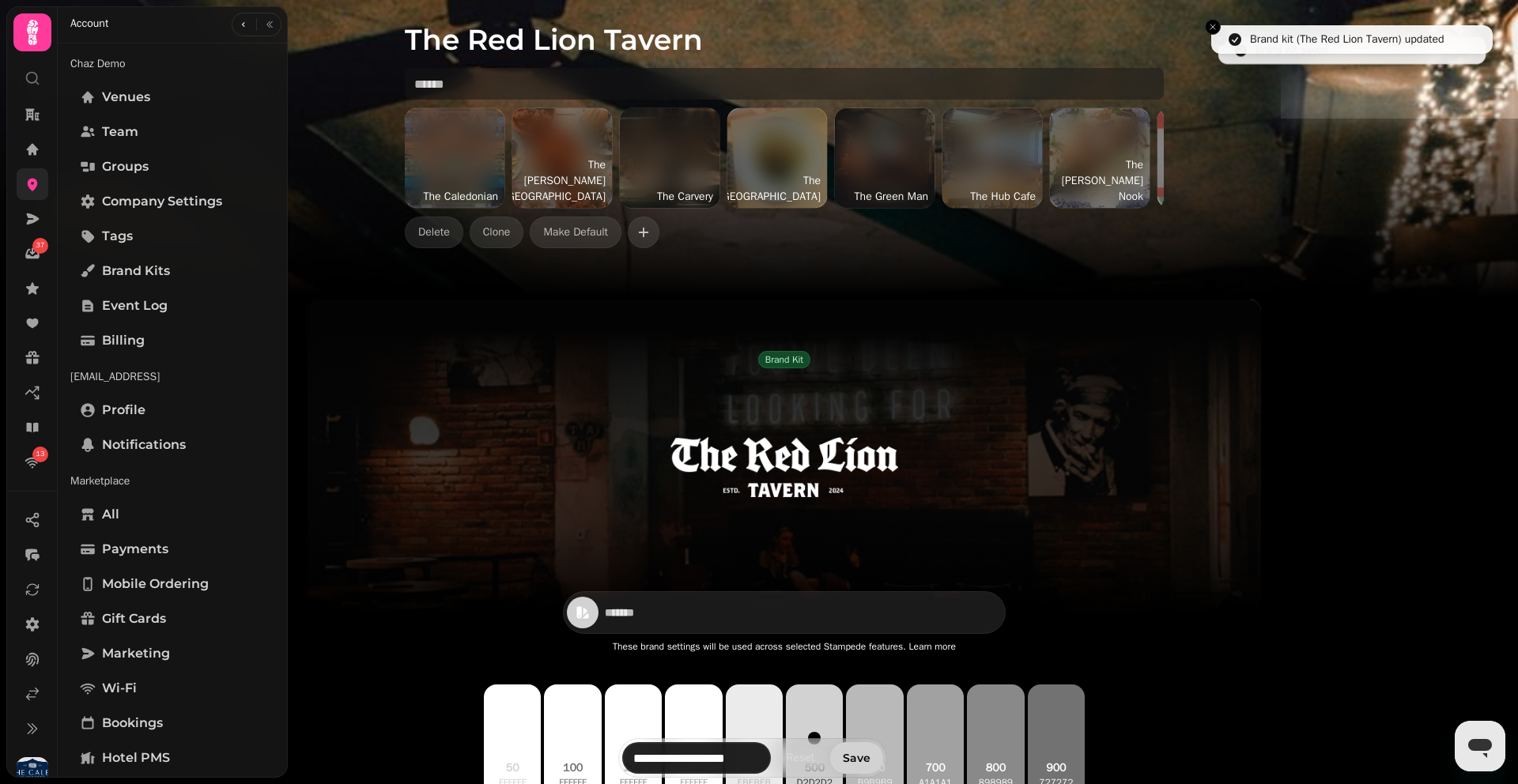 scroll, scrollTop: 0, scrollLeft: 0, axis: both 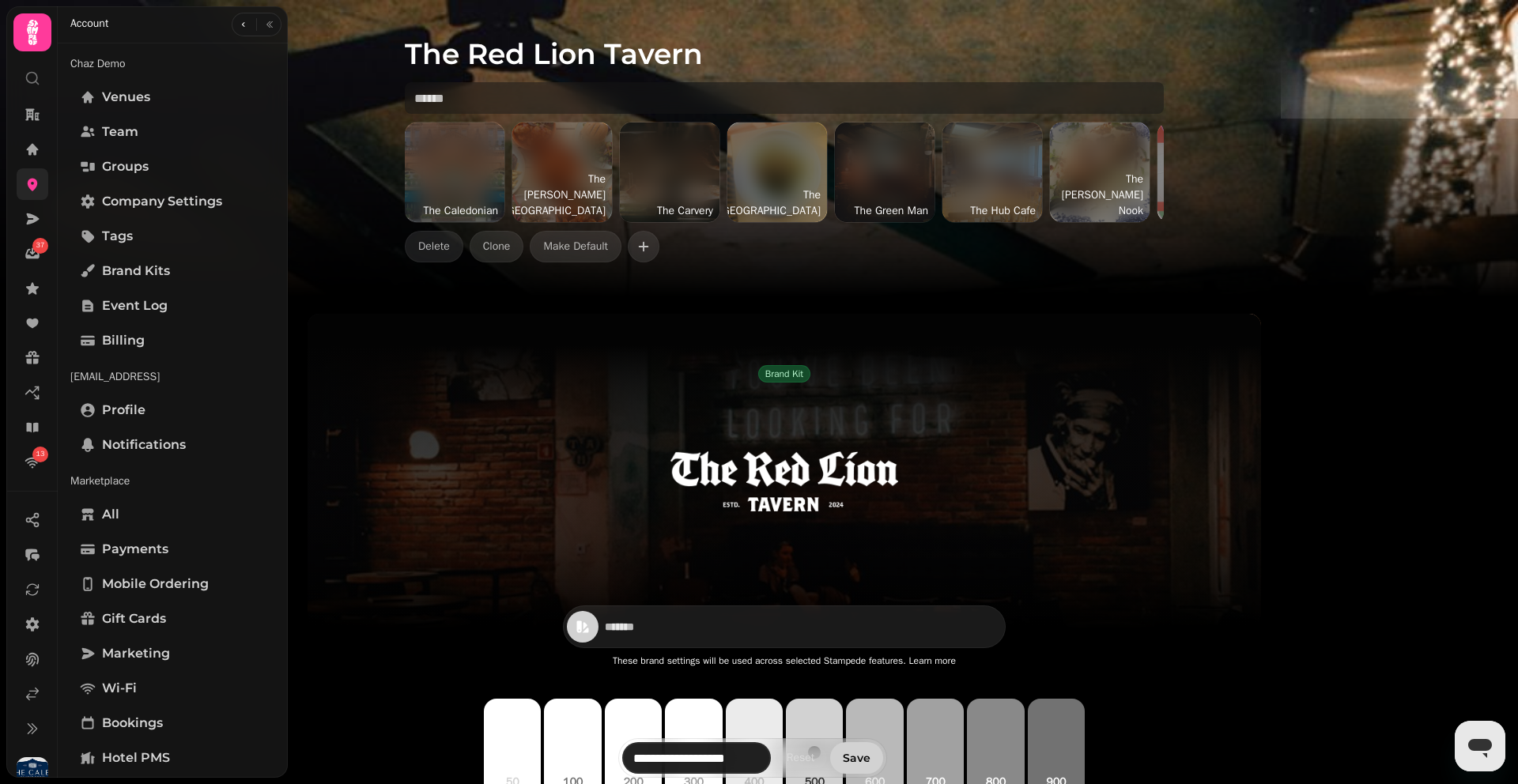 click on "Delete Clone Make Default" at bounding box center (784, 247) 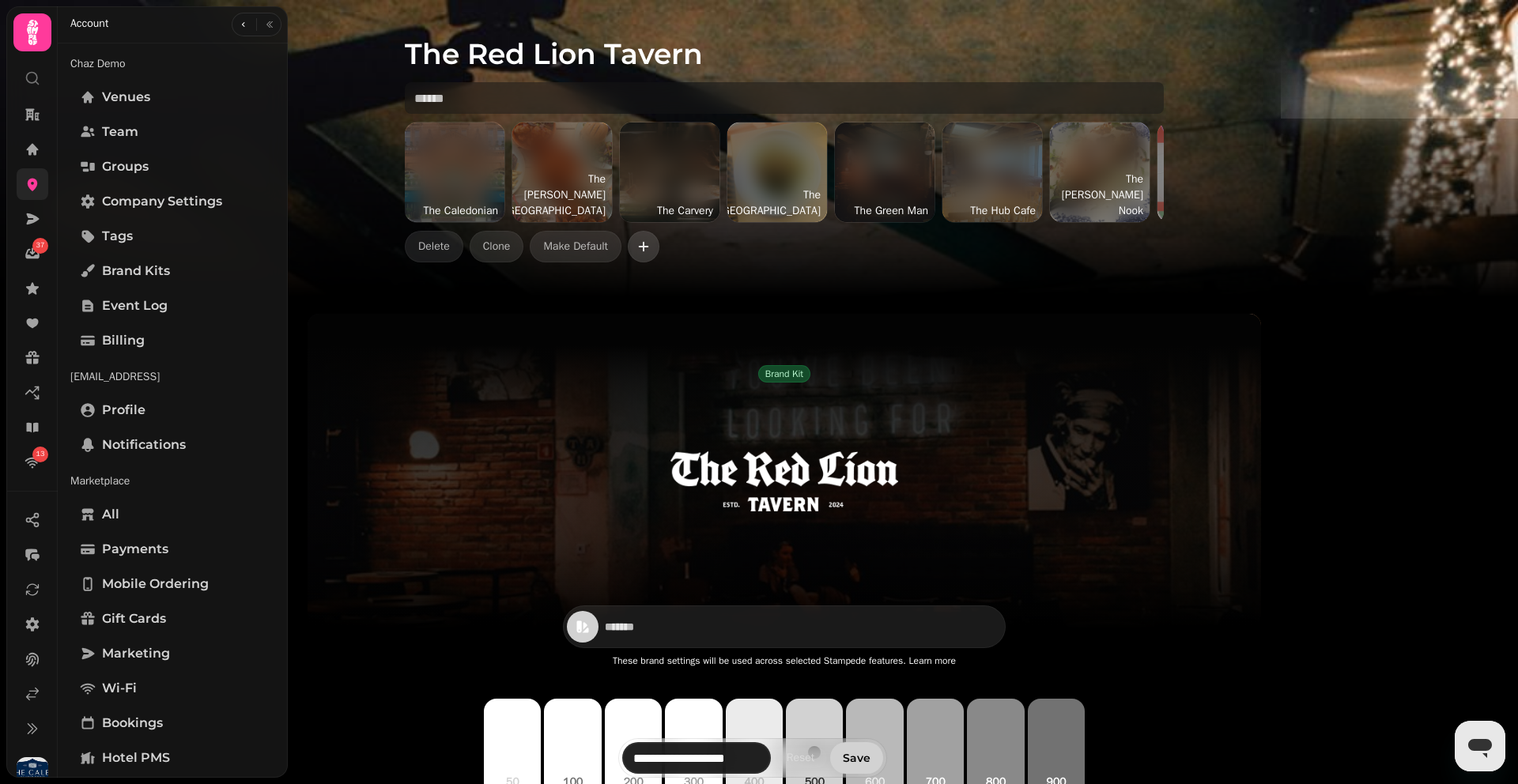 click at bounding box center (644, 247) 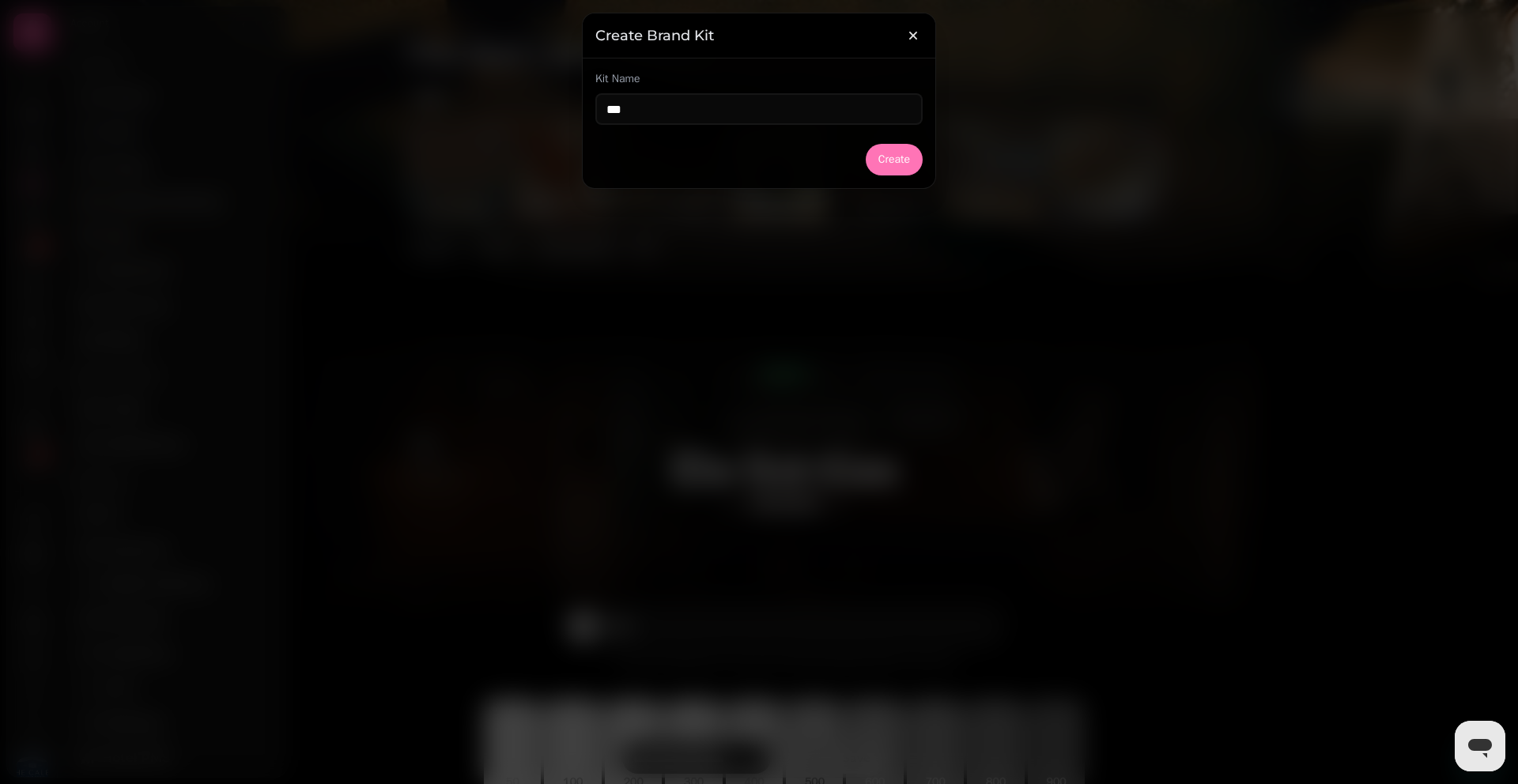 click on "Create" at bounding box center (894, 160) 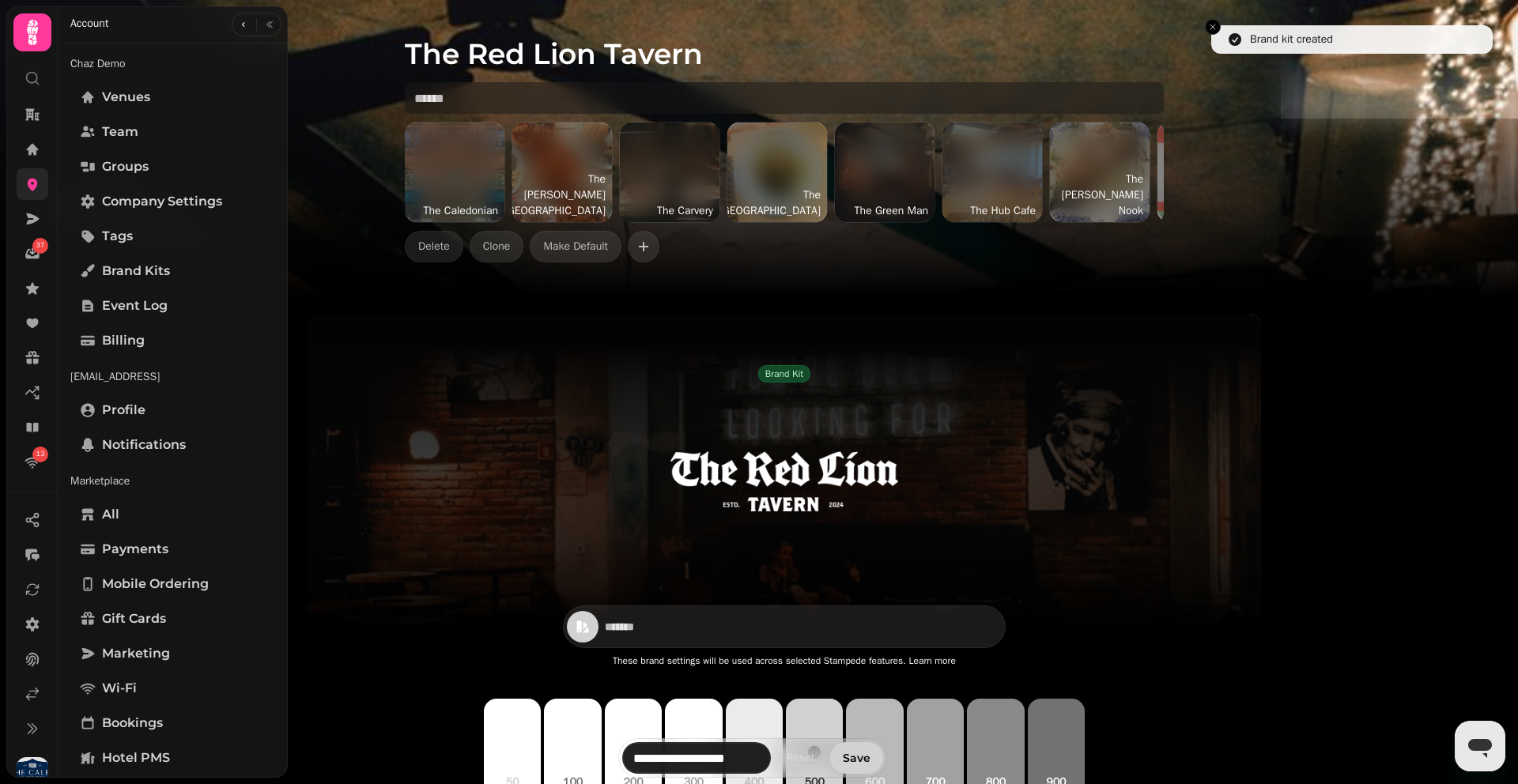 type on "*******" 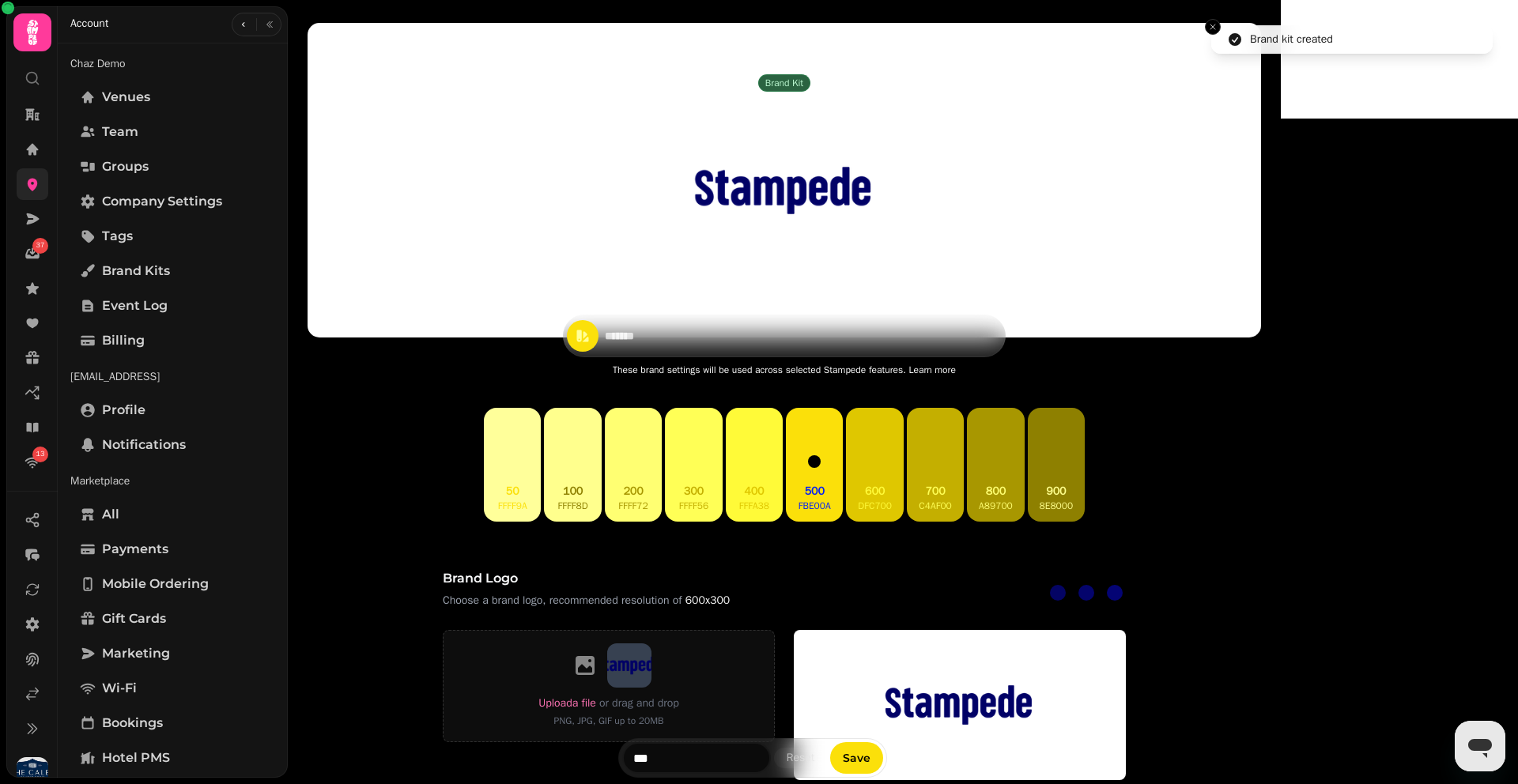 scroll, scrollTop: 553, scrollLeft: 0, axis: vertical 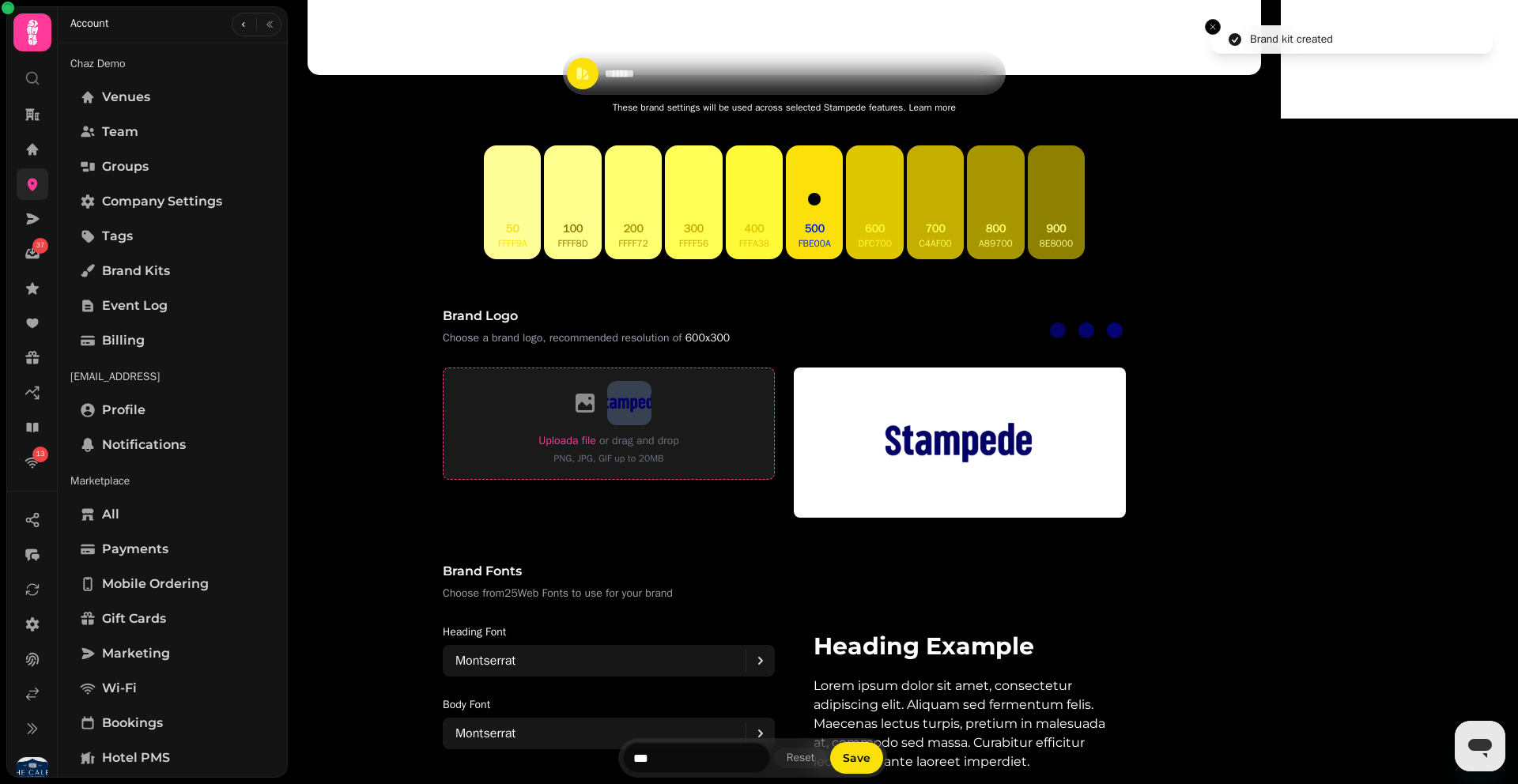 click on "Upload  a file" at bounding box center [567, 441] 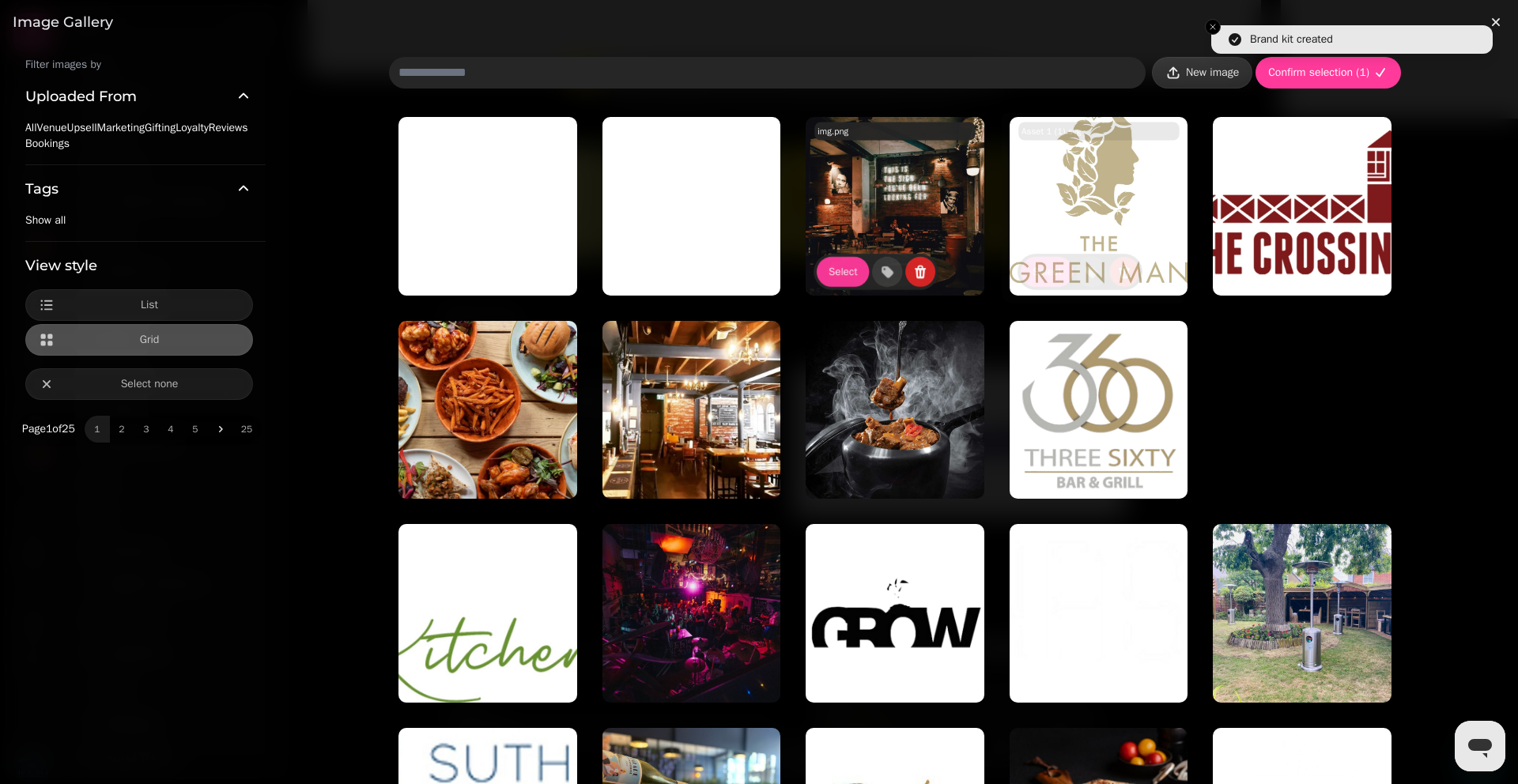 click on "New image" at bounding box center (1202, 73) 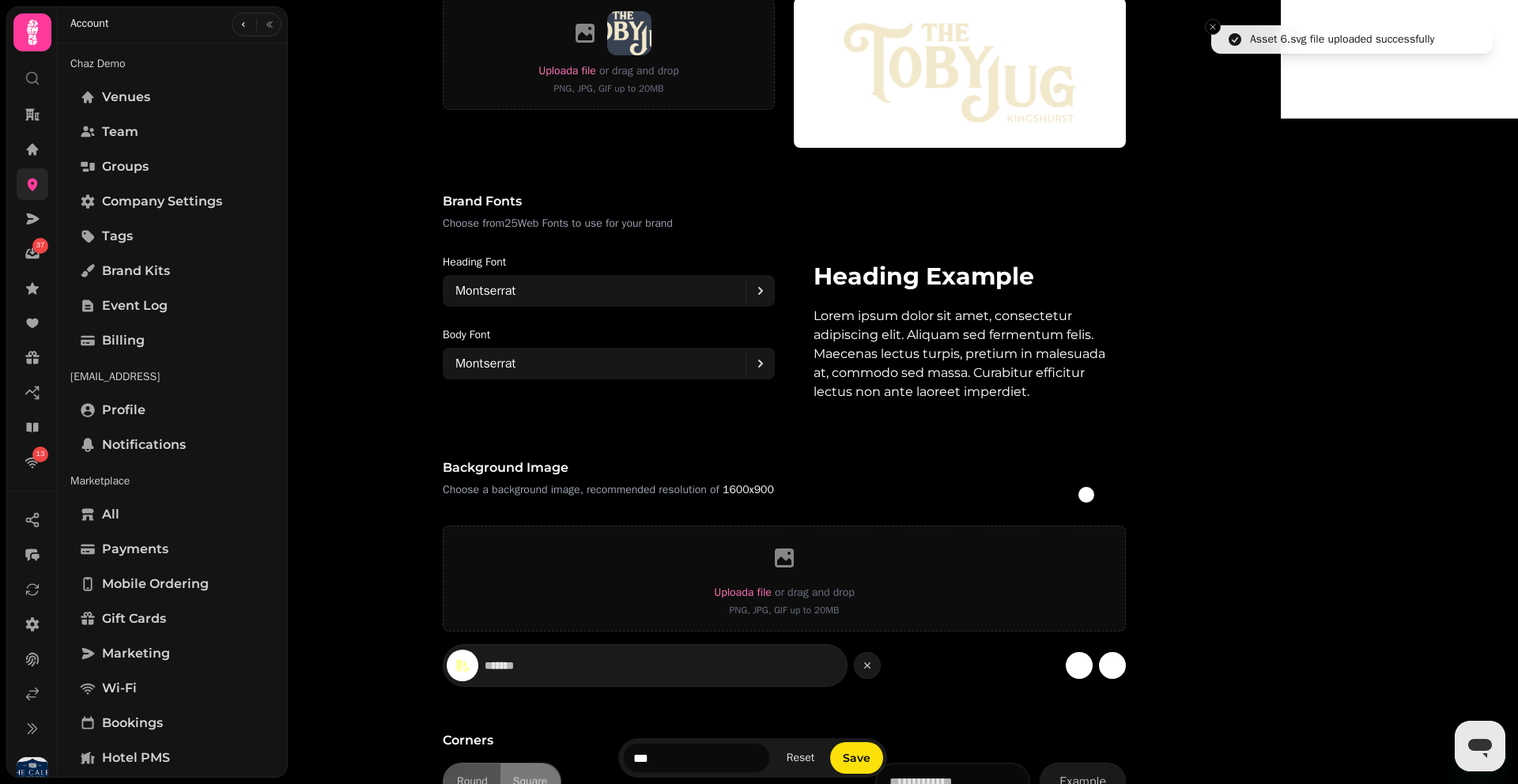scroll, scrollTop: 926, scrollLeft: 0, axis: vertical 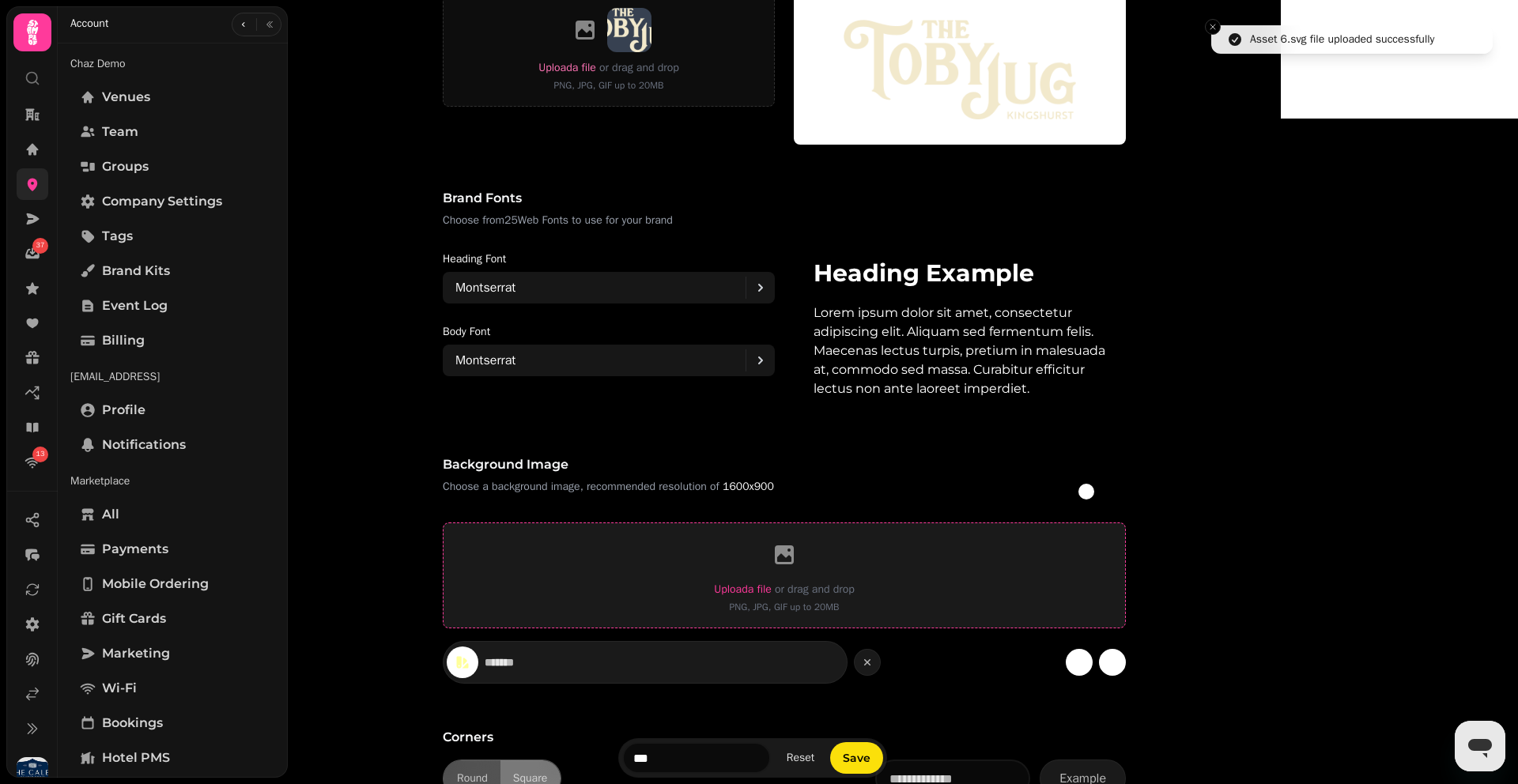 click on "Upload  a file" at bounding box center [742, 589] 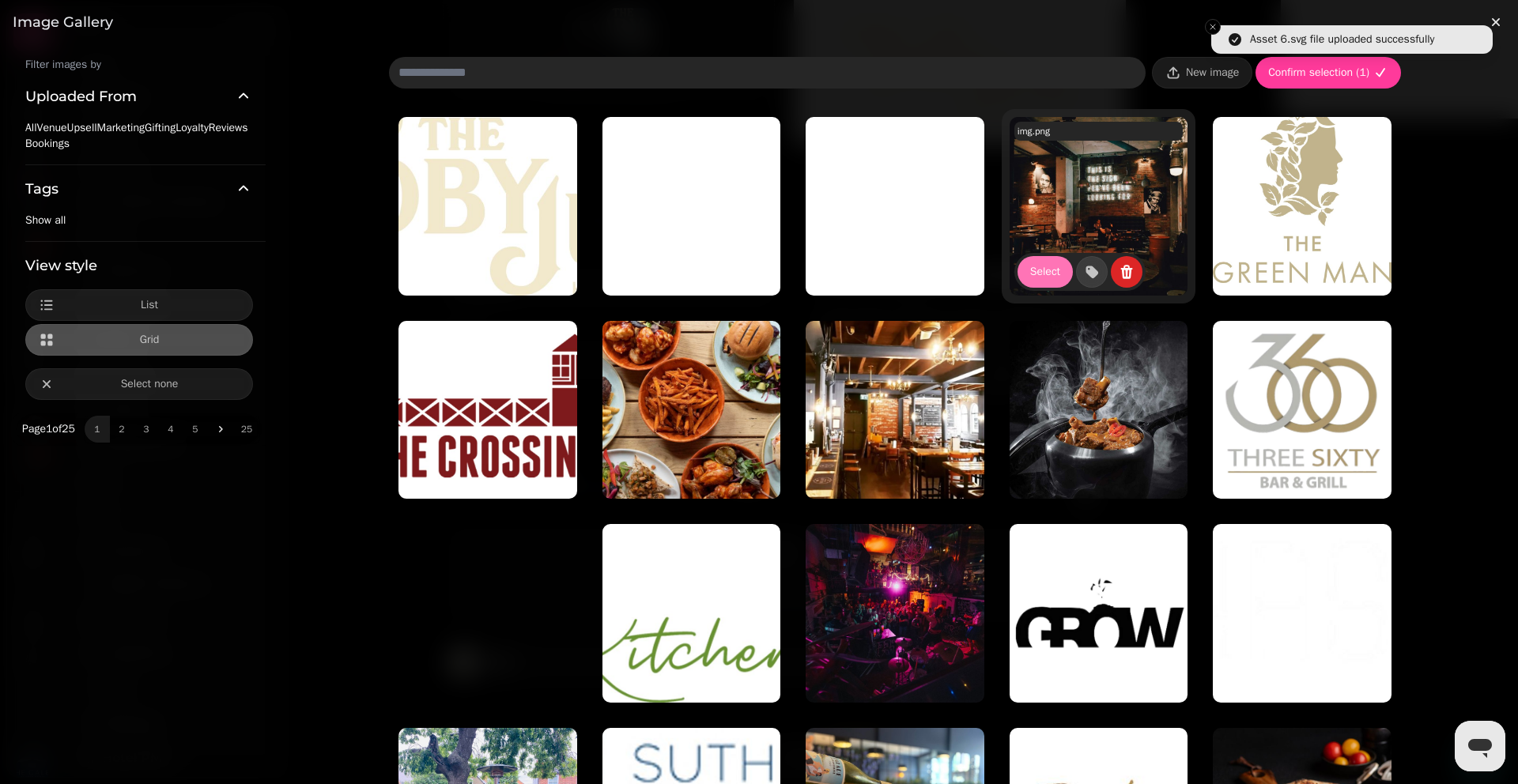 click on "Select" at bounding box center (1045, 272) 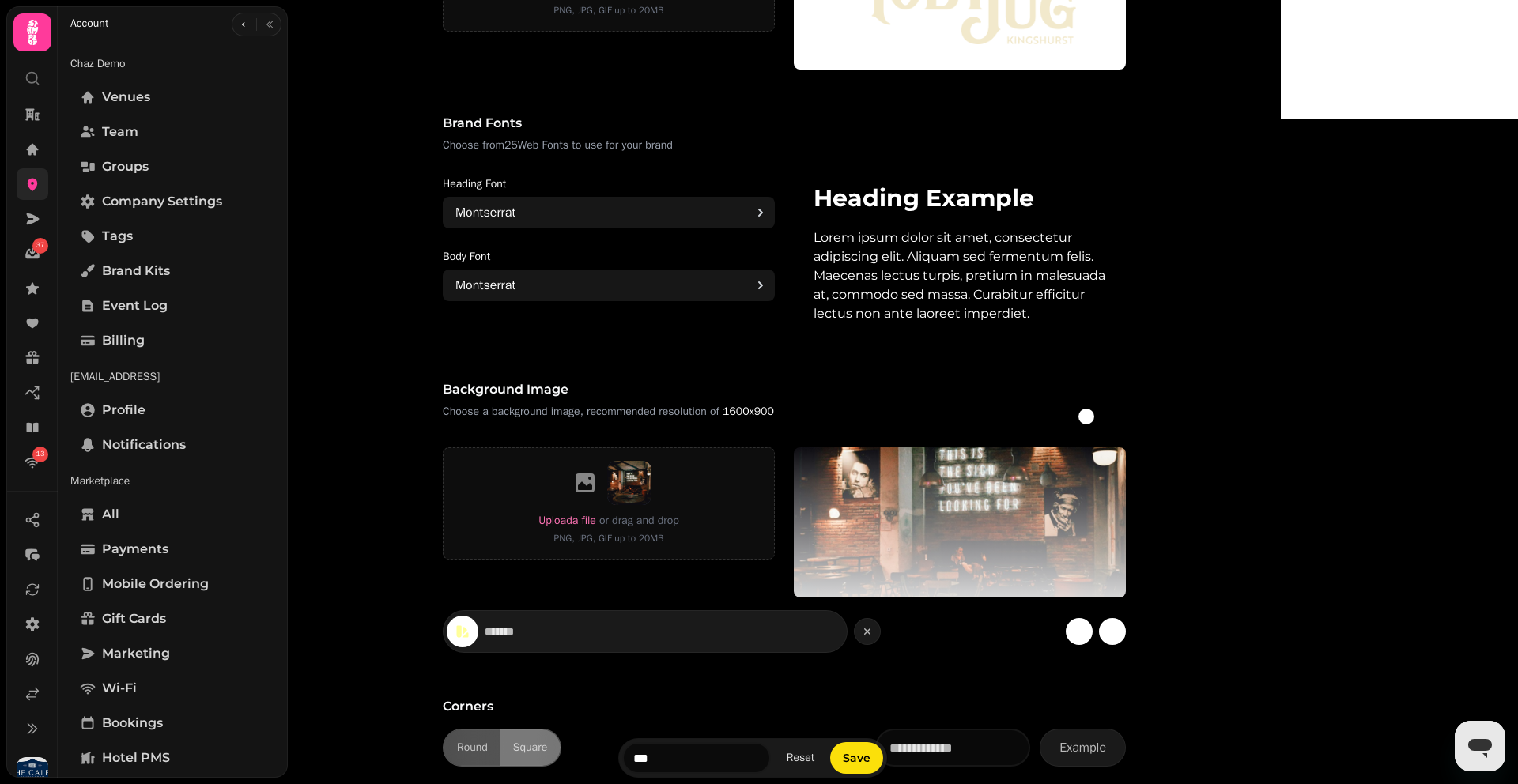 scroll, scrollTop: 1002, scrollLeft: 0, axis: vertical 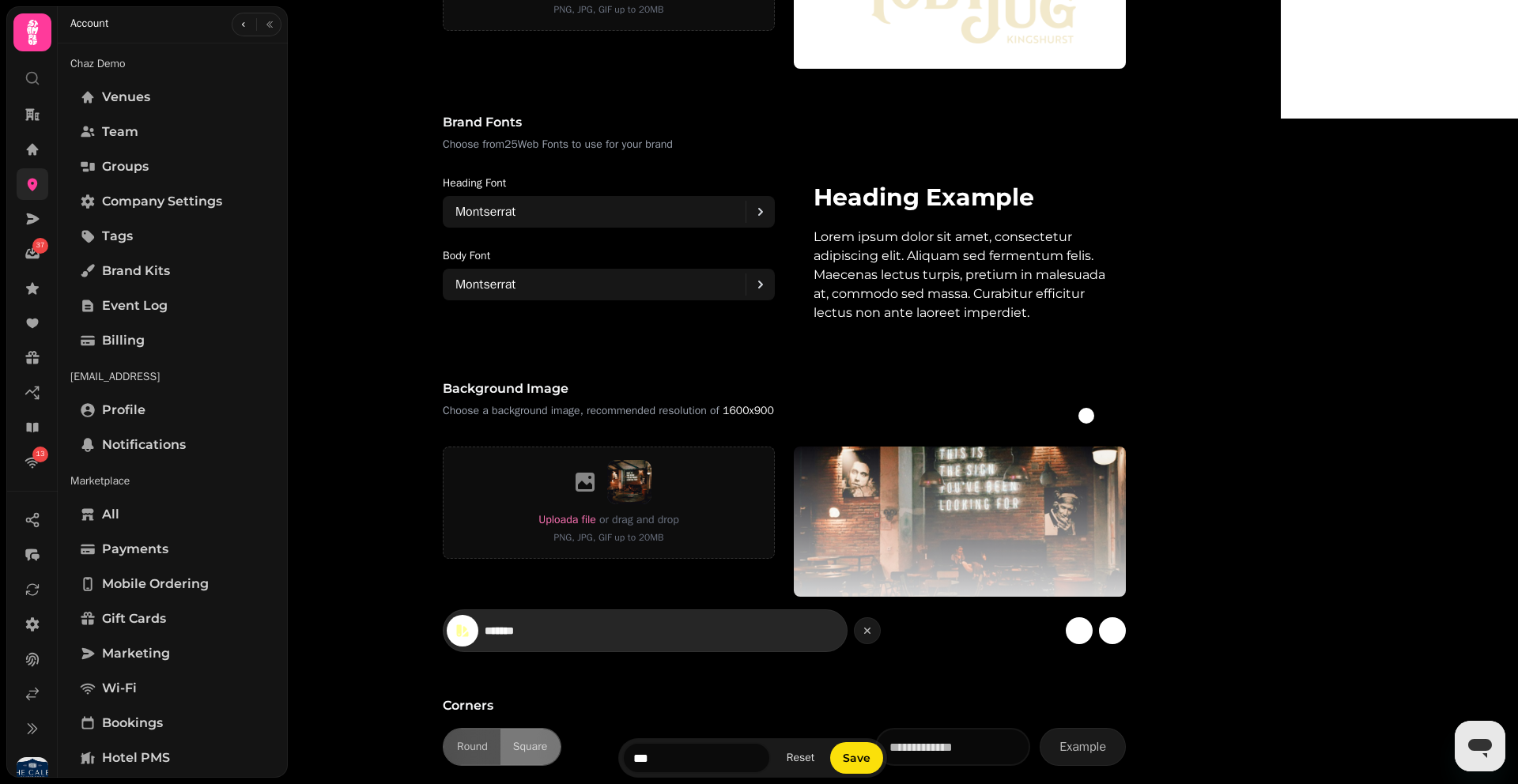 click on "*******" at bounding box center [540, 631] 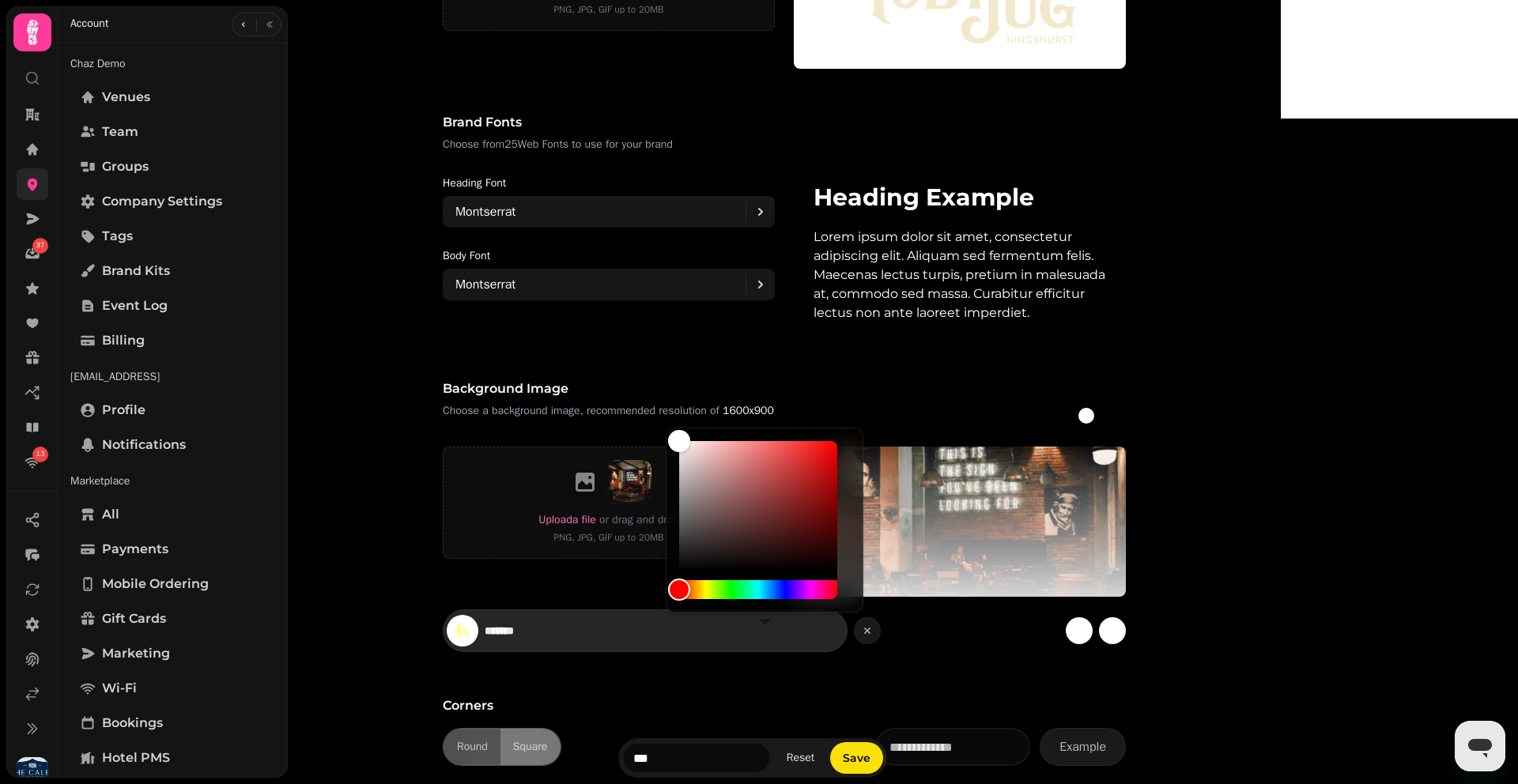 click on "*******" at bounding box center (540, 631) 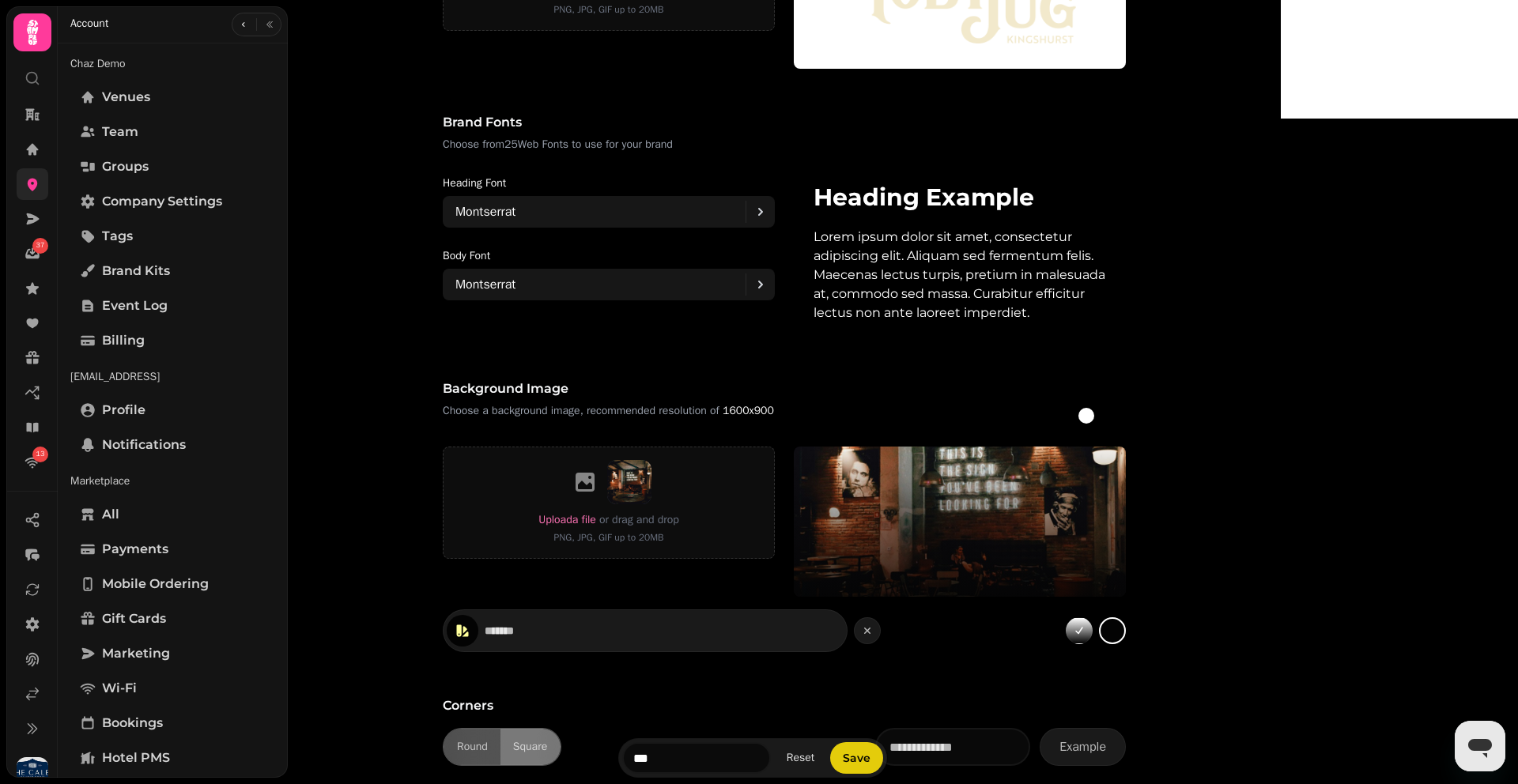 type on "*******" 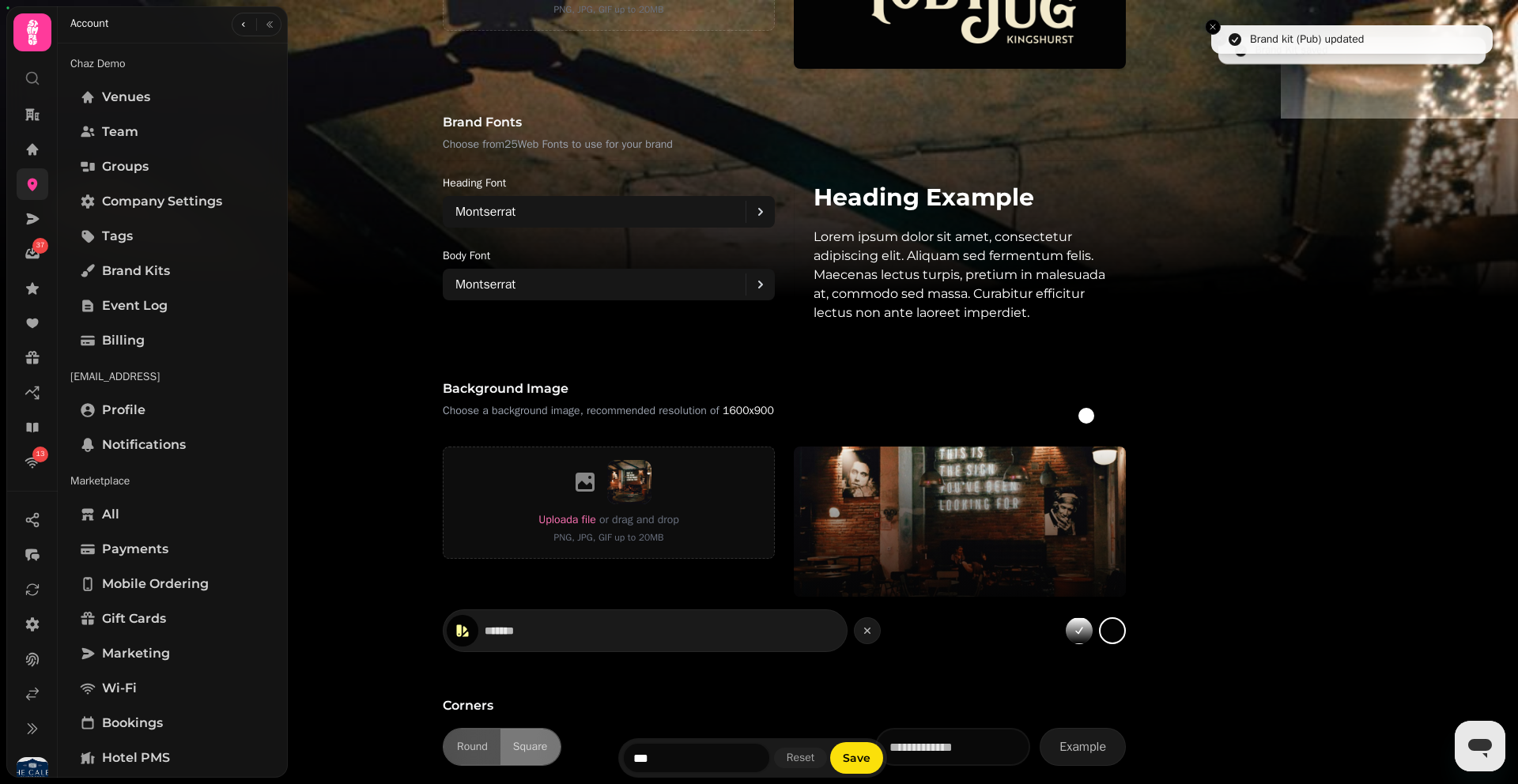 scroll, scrollTop: 553, scrollLeft: 0, axis: vertical 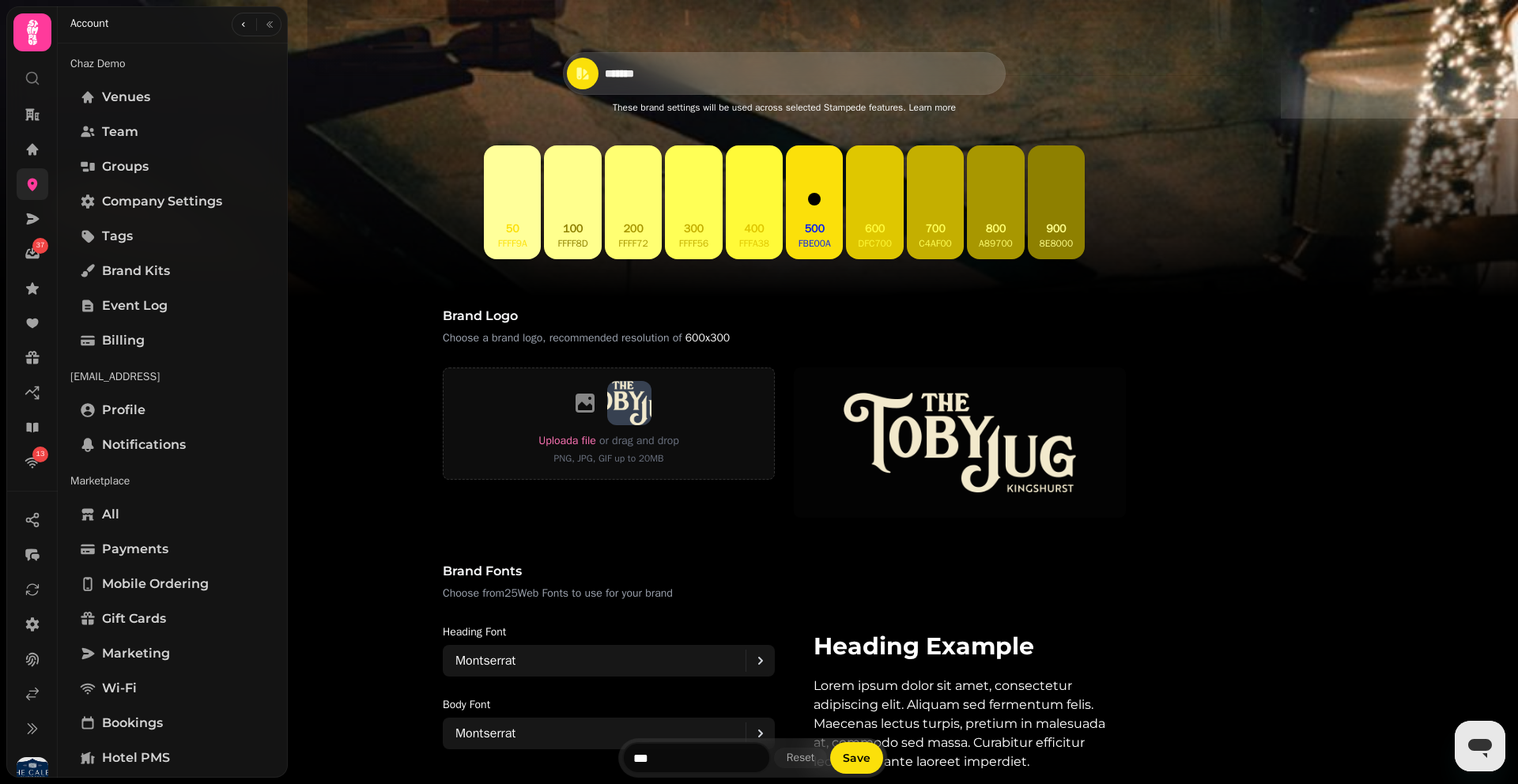 click on "*******" at bounding box center [660, 74] 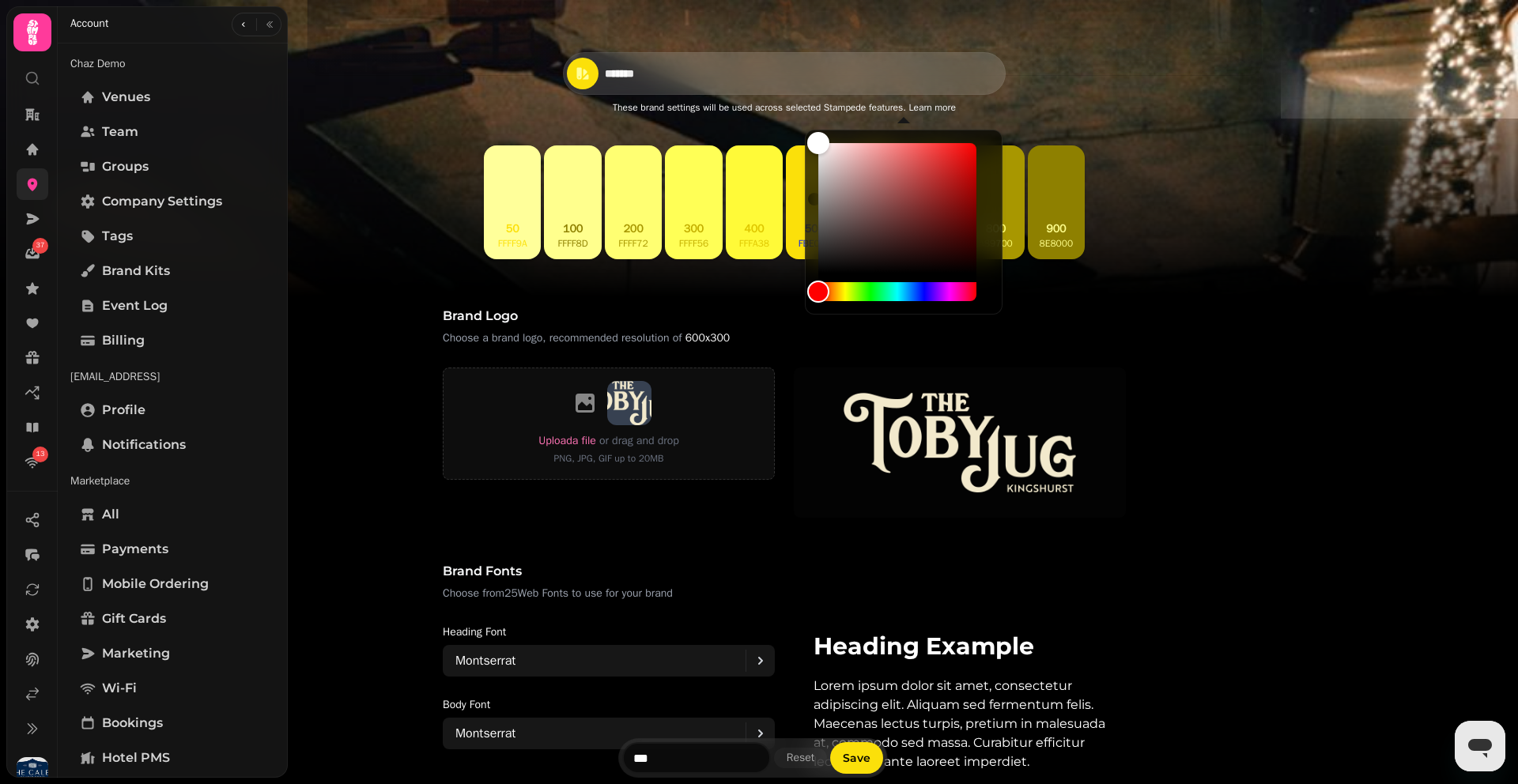 click on "*******" at bounding box center (660, 74) 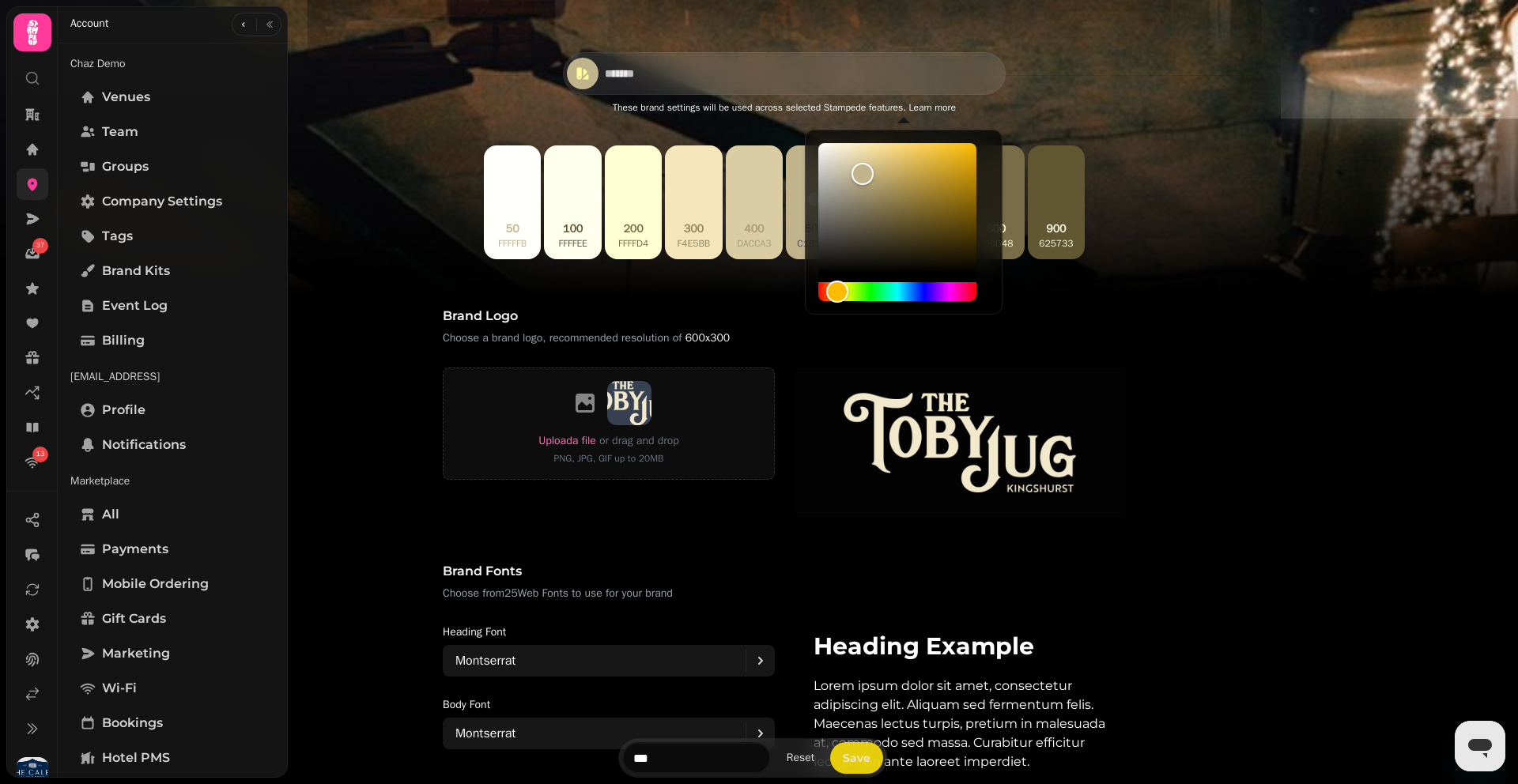 type on "*******" 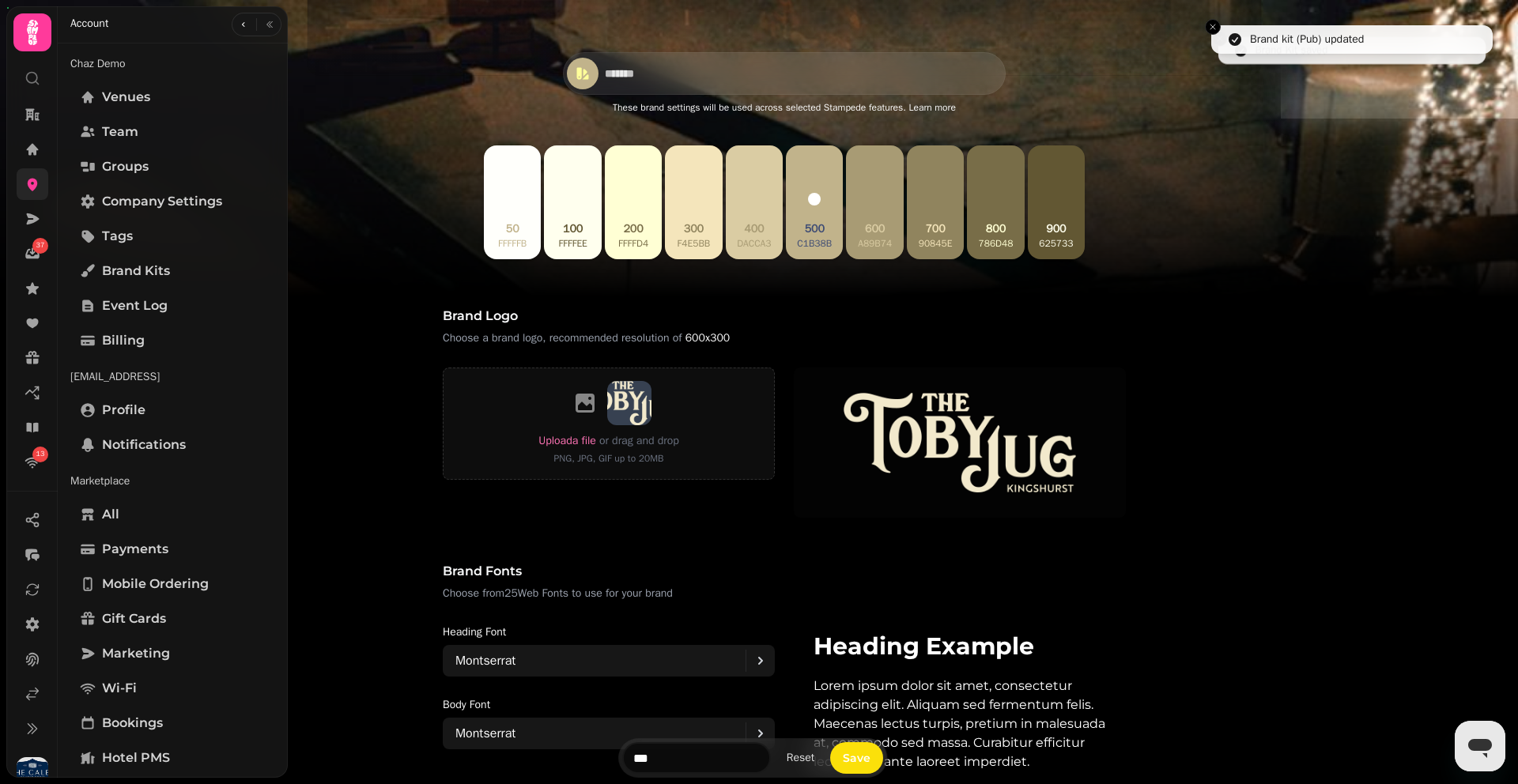 click on "Brand kit Pub ******* These brand settings will be used across selected Stampede features.   Learn more 50 fffffb 100 ffffee 200 ffffd4 300 f4e5bb 400 dacca3 500 c1b38b 600 a89b74 700 90845e 800 786d48 900 625733 Brand logo Choose a brand logo, recommended resolution of   600x300 Upload  a file or drag and drop PNG, JPG, GIF up to 20MB Brand fonts Choose from  25  Web Fonts to use for your brand Heading font Montserrat Body font Montserrat Heading Example Lorem ipsum dolor sit amet, consectetur adipiscing elit. Aliquam sed fermentum felis. Maecenas lectus turpis, pretium in malesuada at, commodo sed massa. Curabitur efficitur lectus non ante laoreet imperdiet. Background image Choose a background image, recommended resolution of   1600x900 #ffffff  colour selected #000000  colour selected Upload  a file or drag and drop PNG, JPG, GIF up to 20MB ******* Corners Round Square Example" at bounding box center (784, 487) 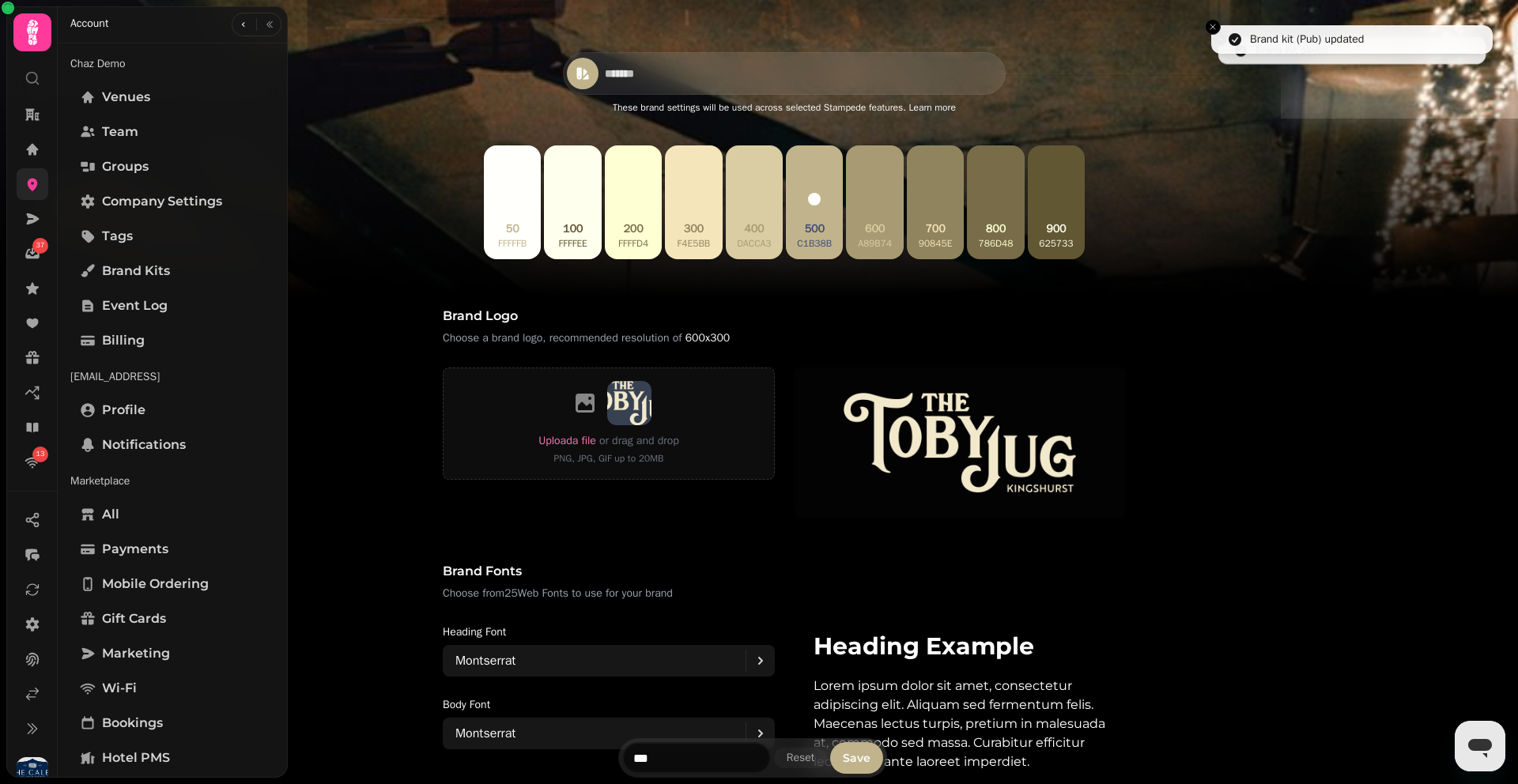 scroll, scrollTop: 1106, scrollLeft: 0, axis: vertical 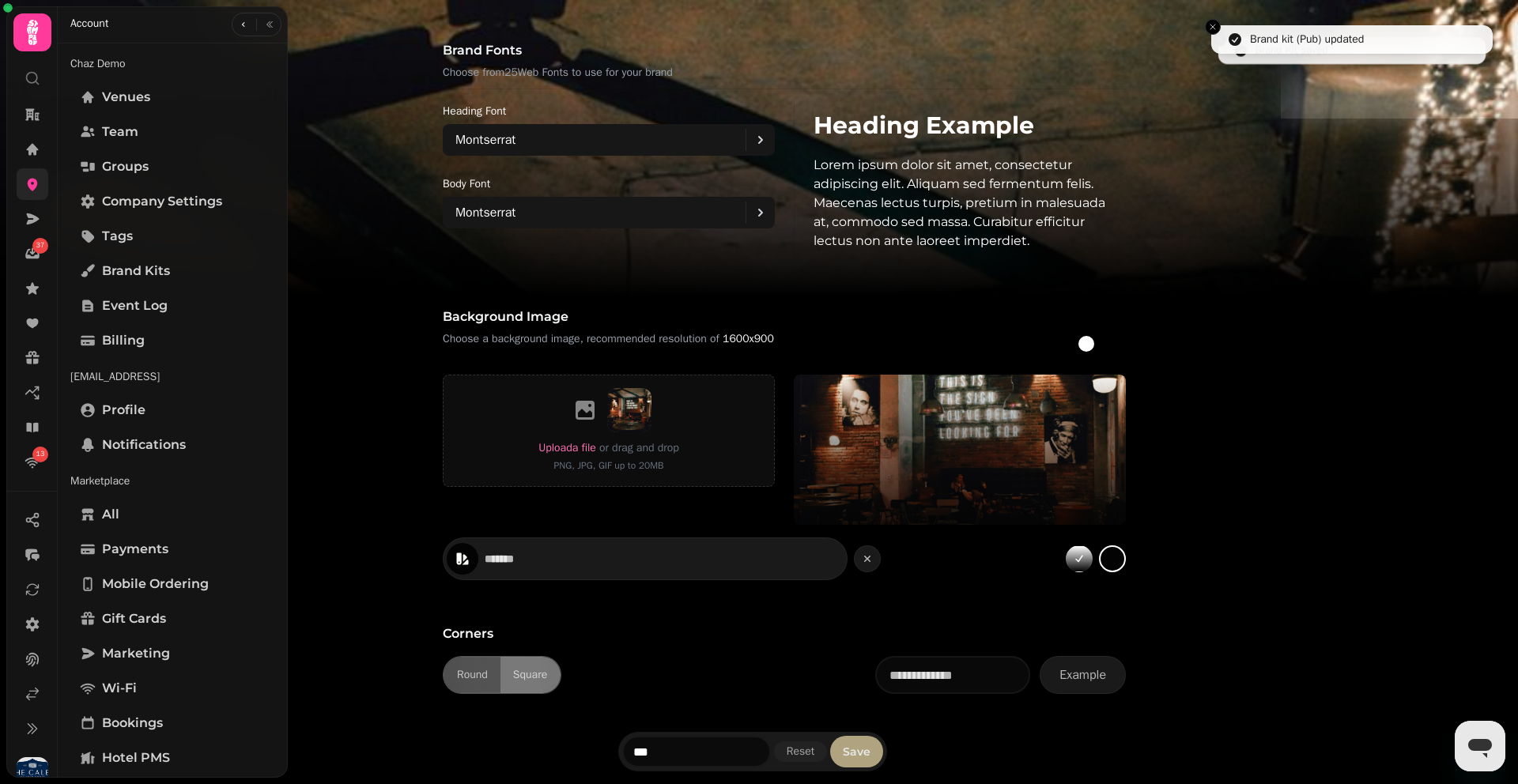 click on "Save" at bounding box center (856, 752) 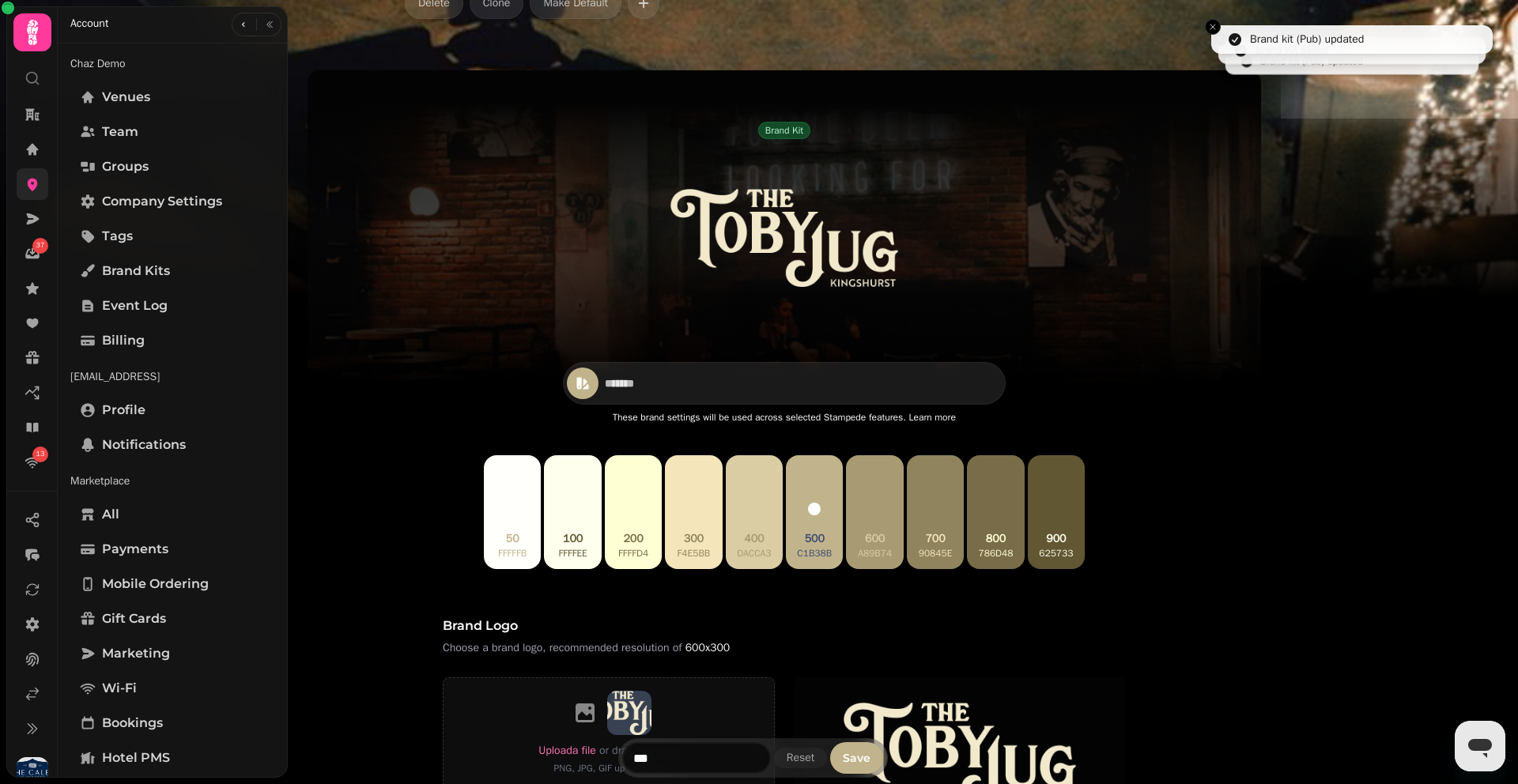 scroll, scrollTop: 0, scrollLeft: 0, axis: both 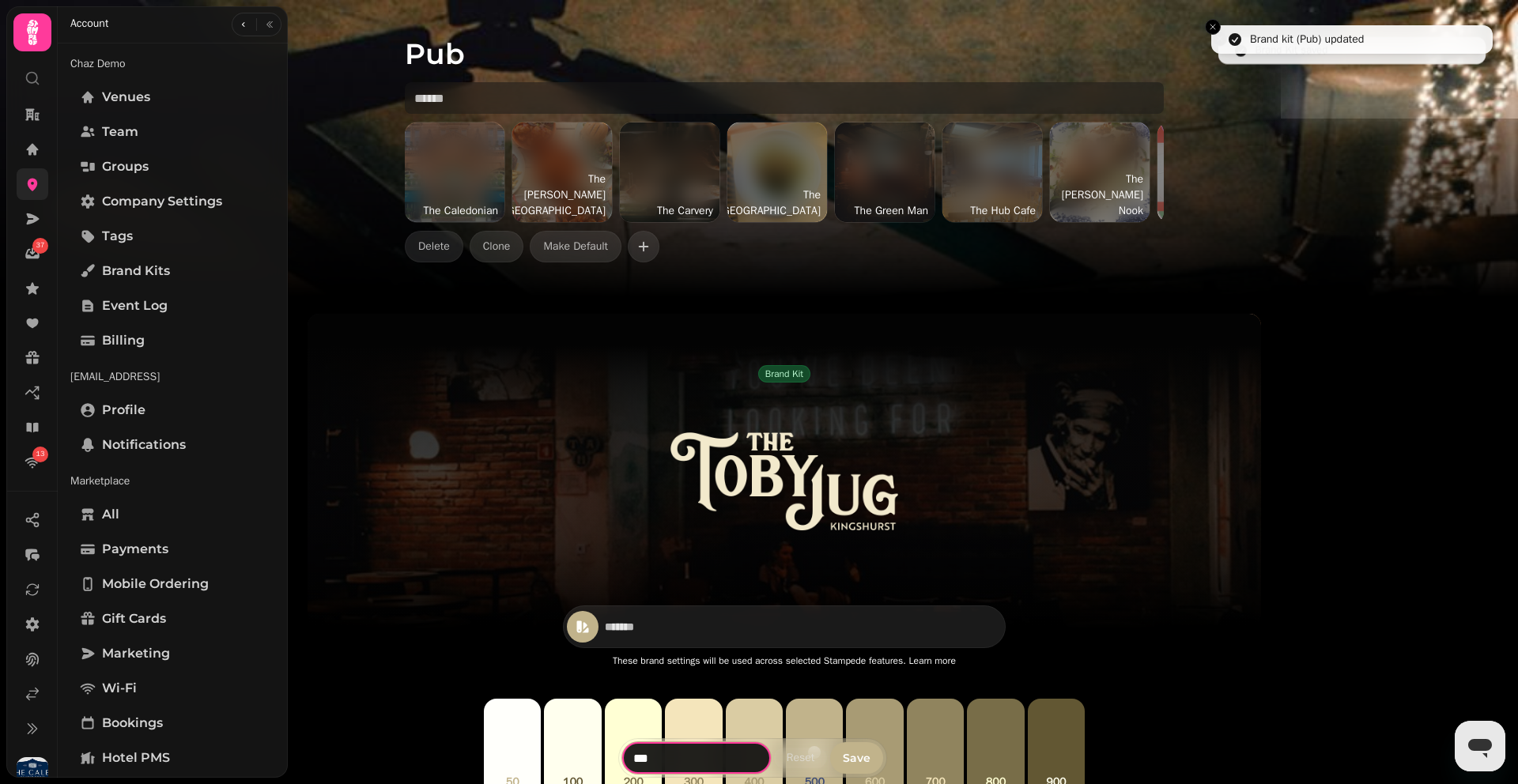 click on "***" at bounding box center [697, 758] 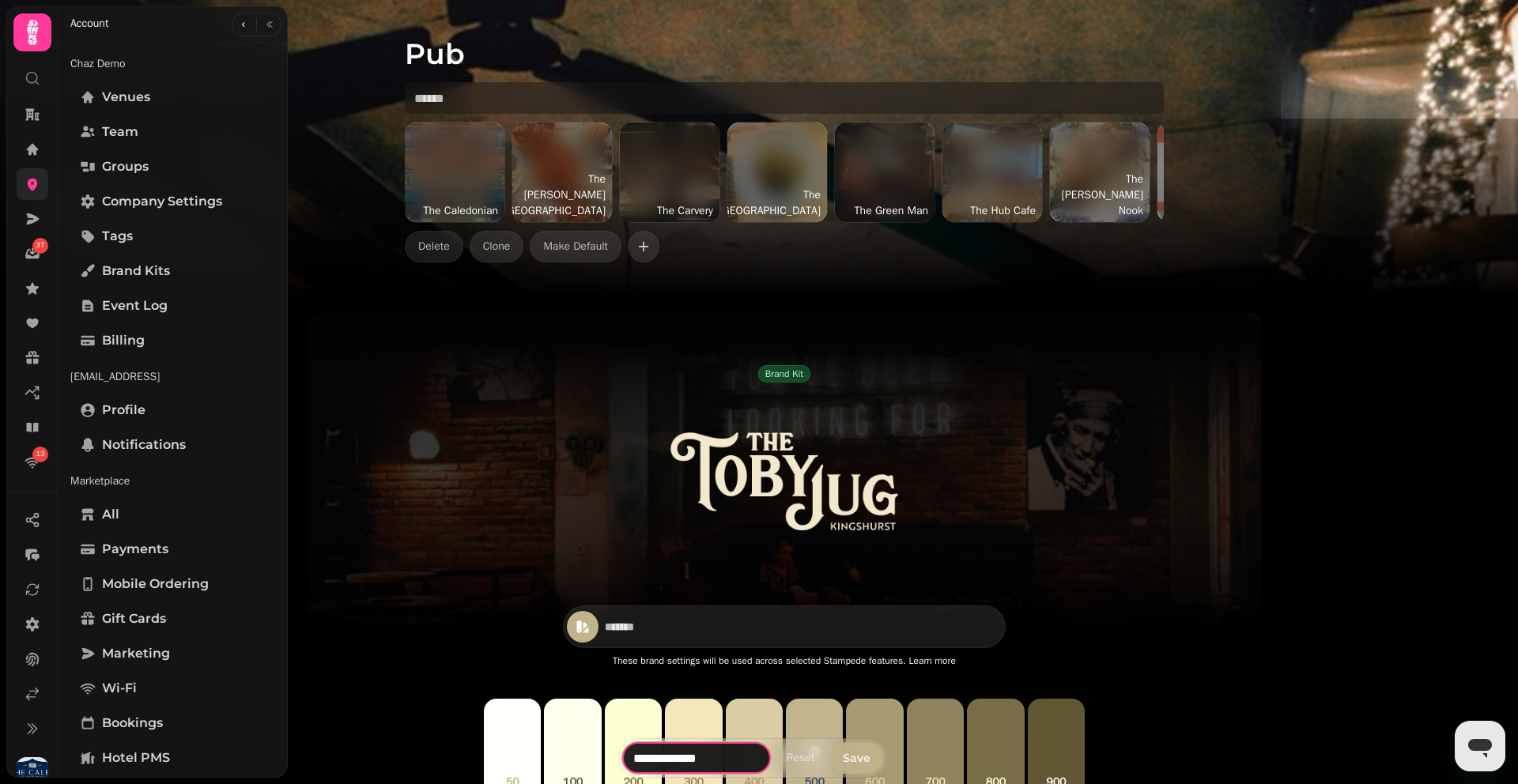 type on "**********" 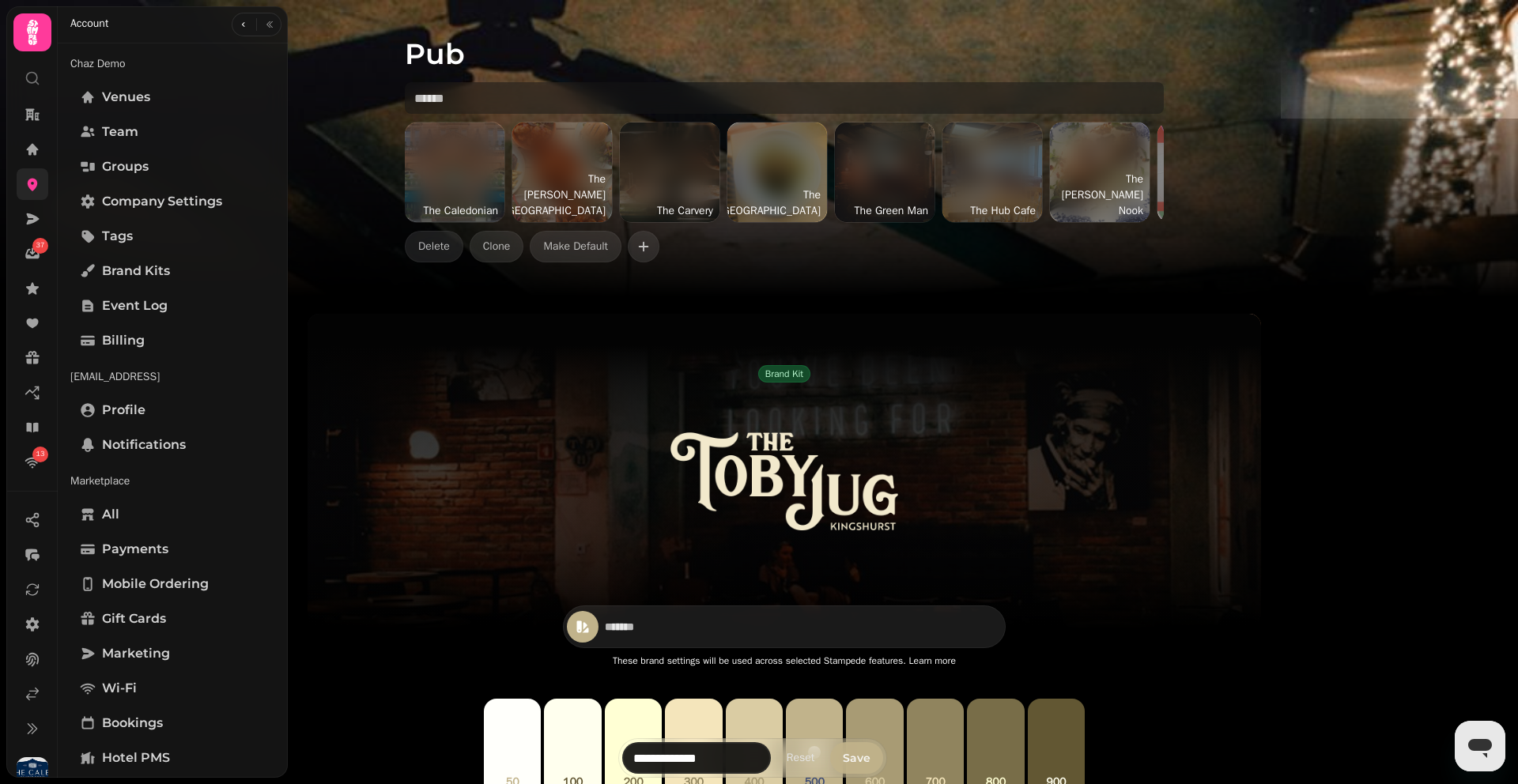 click on "Save" at bounding box center [856, 758] 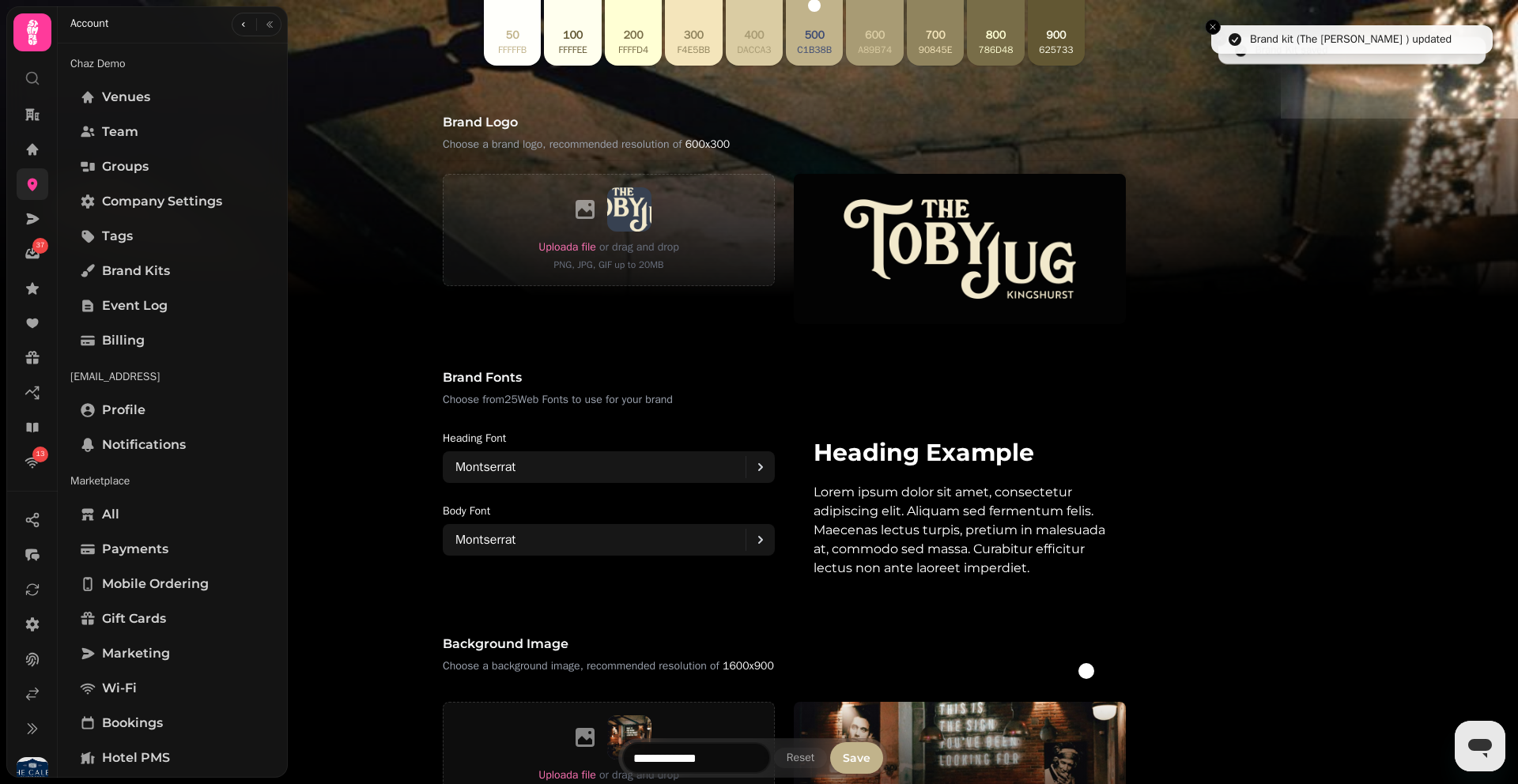 scroll, scrollTop: 1106, scrollLeft: 0, axis: vertical 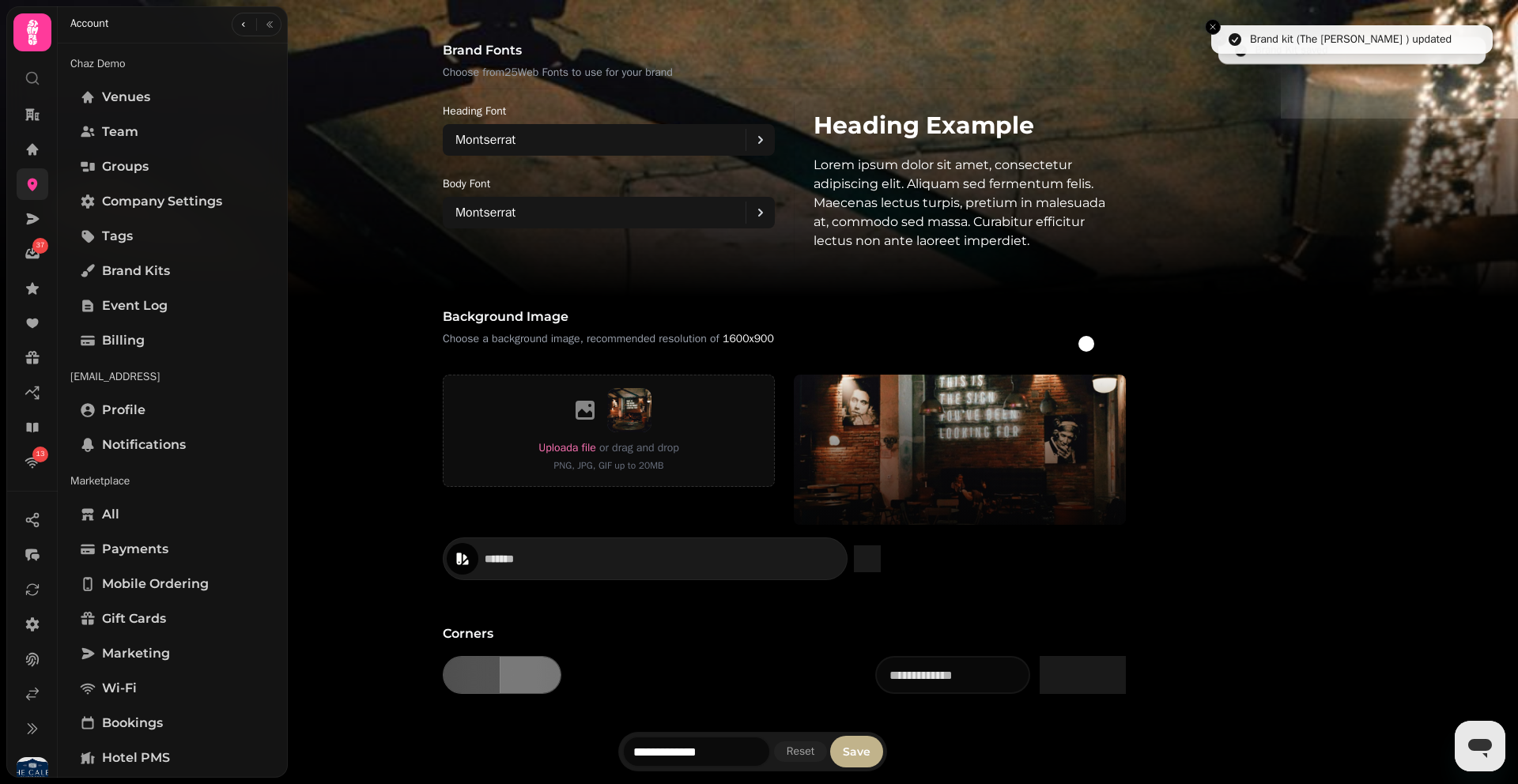 click on "Brand kit The Toby Jug  ******* These brand settings will be used across selected Stampede features.   Learn more 50 fffffb 100 ffffee 200 ffffd4 300 f4e5bb 400 dacca3 500 c1b38b 600 a89b74 700 90845e 800 786d48 900 625733 Brand logo Choose a brand logo, recommended resolution of   600x300 Upload  a file or drag and drop PNG, JPG, GIF up to 20MB Brand fonts Choose from  25  Web Fonts to use for your brand Heading font Montserrat Body font Montserrat Heading Example Lorem ipsum dolor sit amet, consectetur adipiscing elit. Aliquam sed fermentum felis. Maecenas lectus turpis, pretium in malesuada at, commodo sed massa. Curabitur efficitur lectus non ante laoreet imperdiet. Background image Choose a background image, recommended resolution of   1600x900 #ffffff  colour selected #000000  colour selected Upload  a file or drag and drop PNG, JPG, GIF up to 20MB ******* Corners Round Square Example" at bounding box center (784, -34) 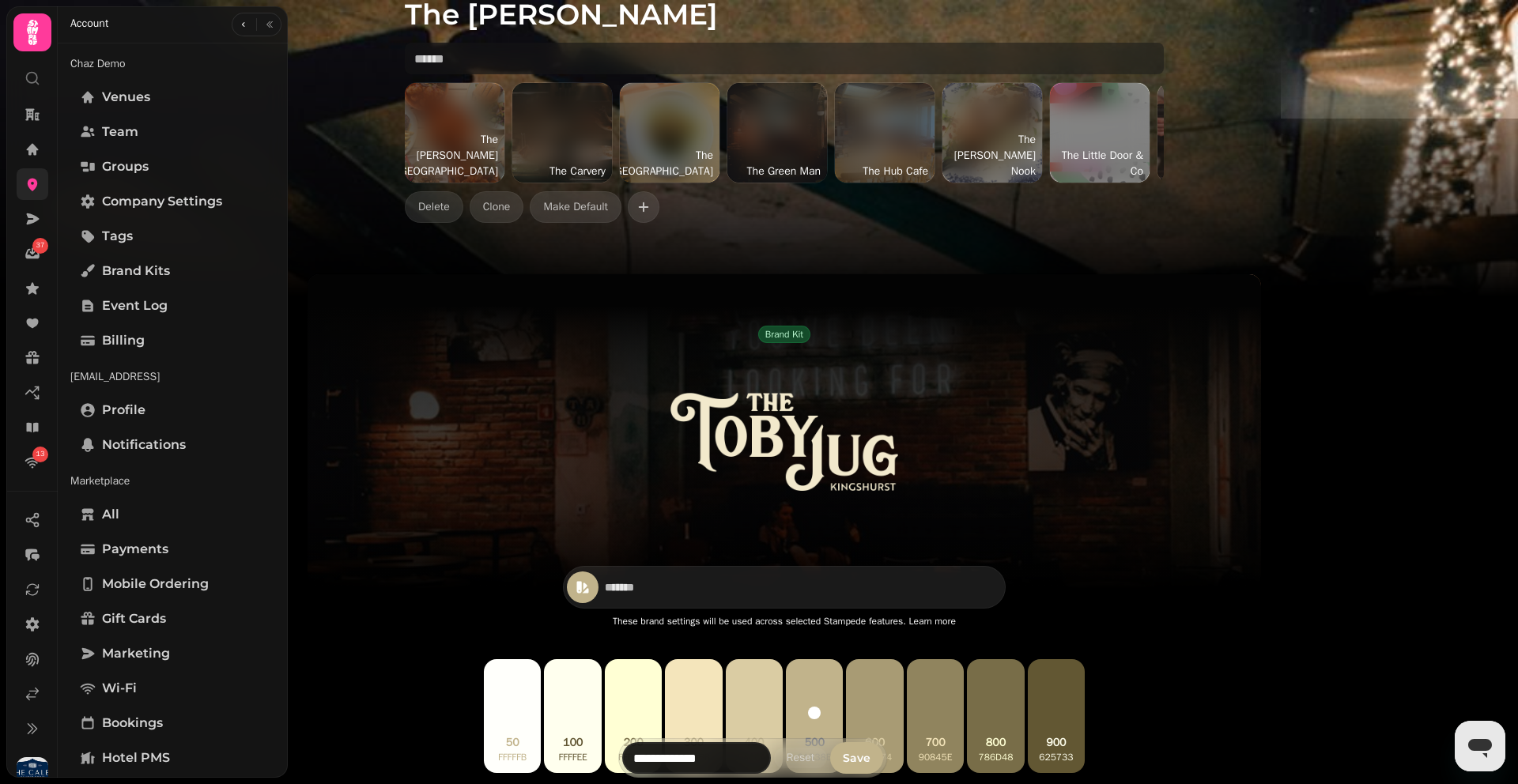 scroll, scrollTop: 40, scrollLeft: 0, axis: vertical 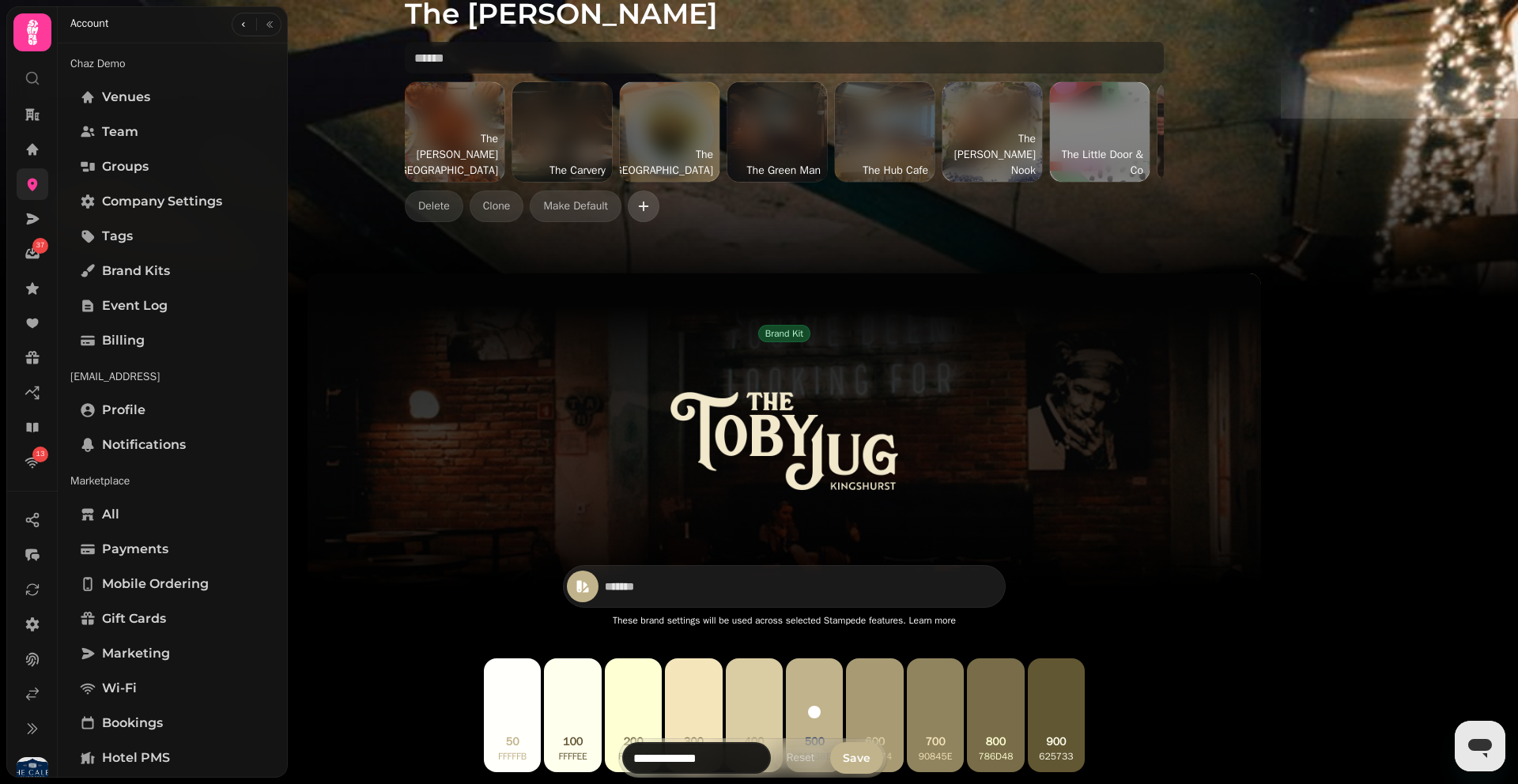 click 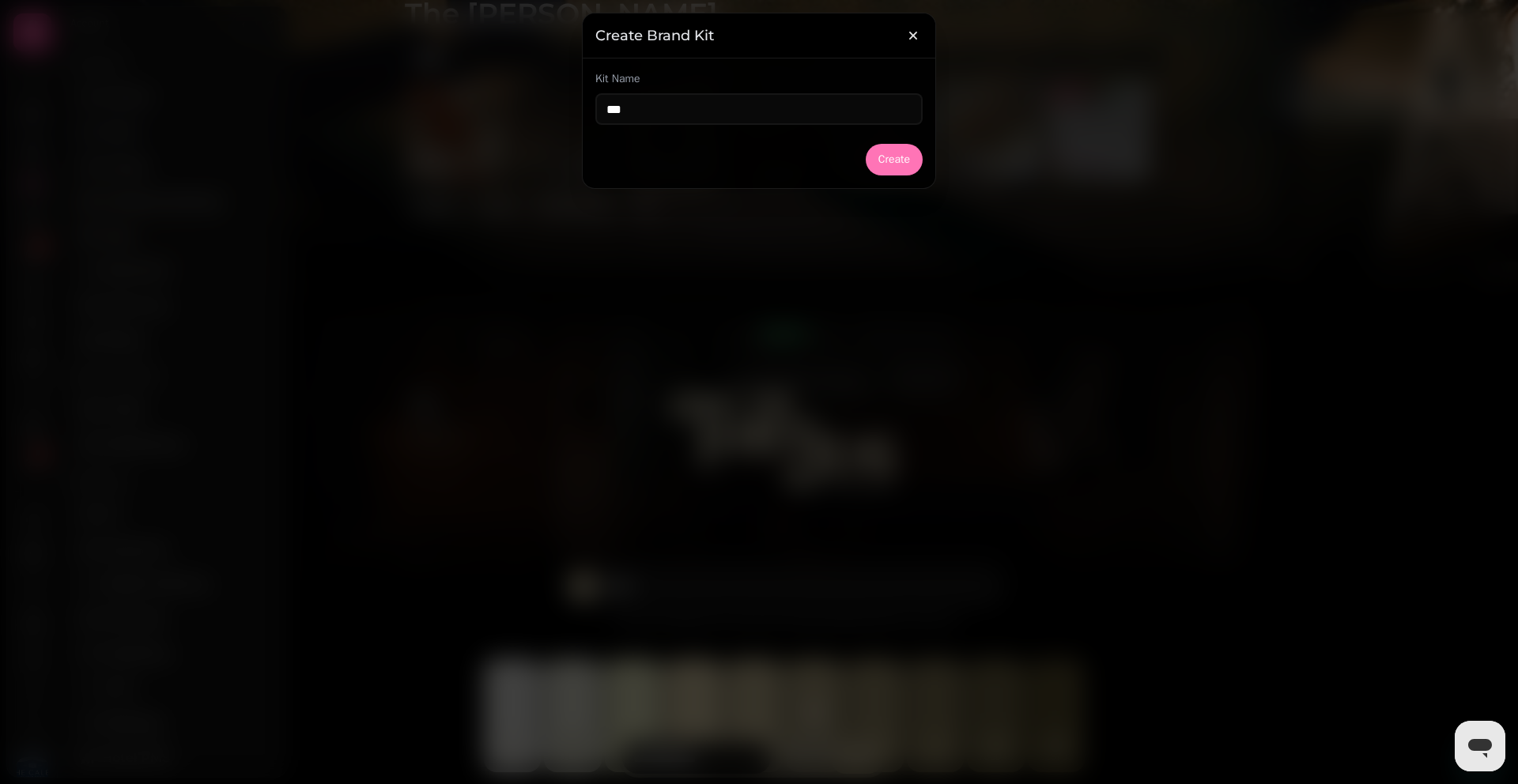 click on "Create" at bounding box center (894, 160) 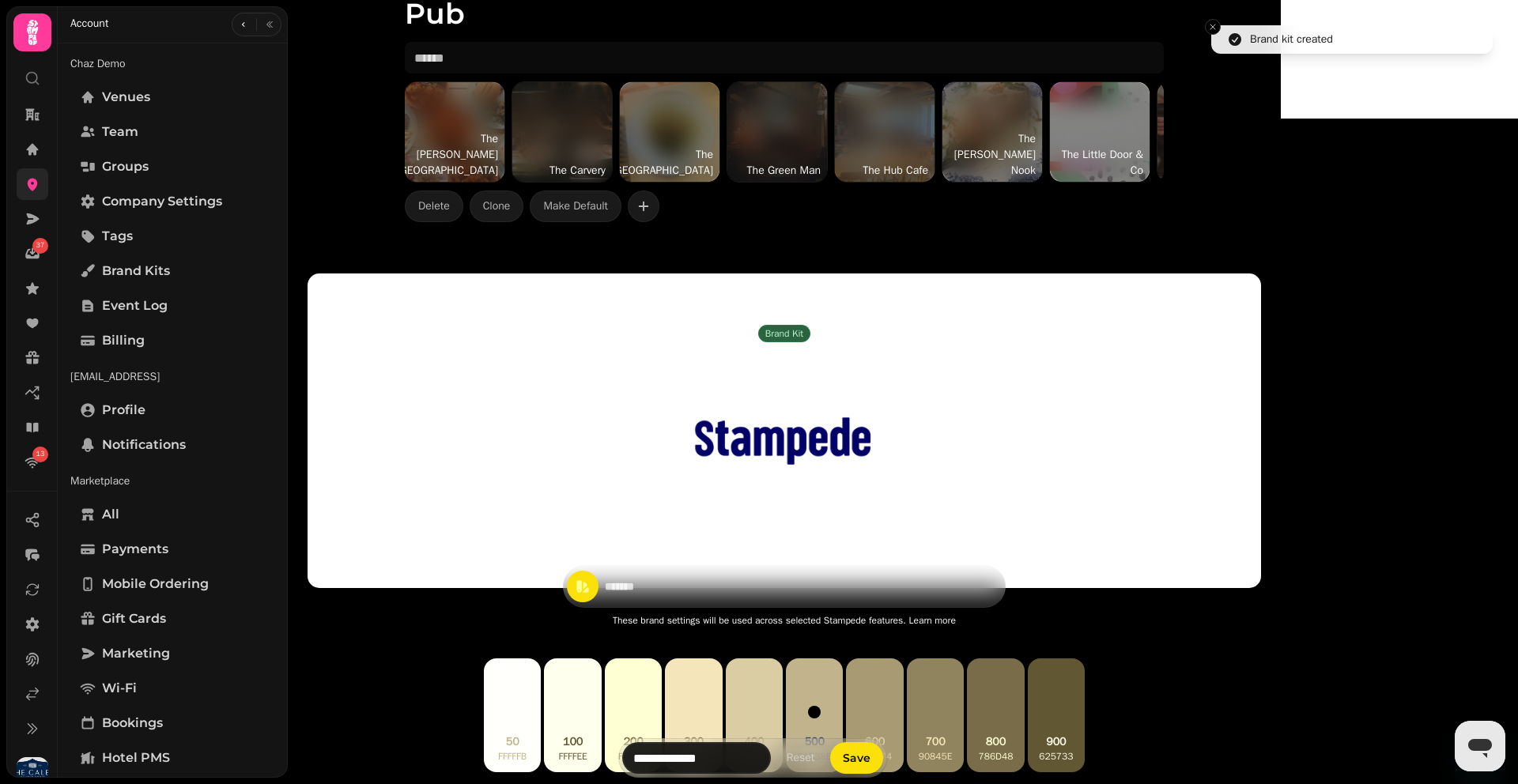 type on "*******" 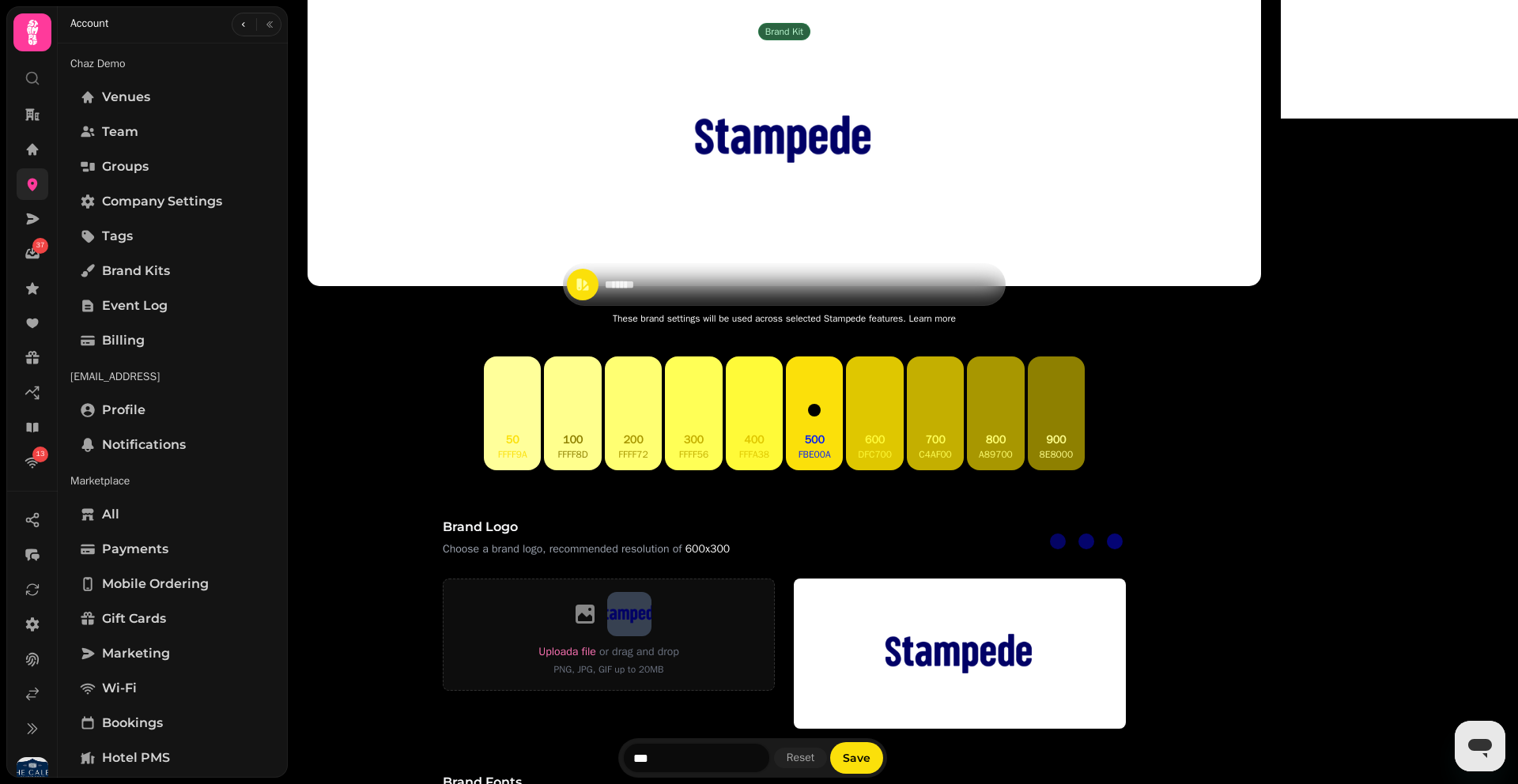 scroll, scrollTop: 505, scrollLeft: 0, axis: vertical 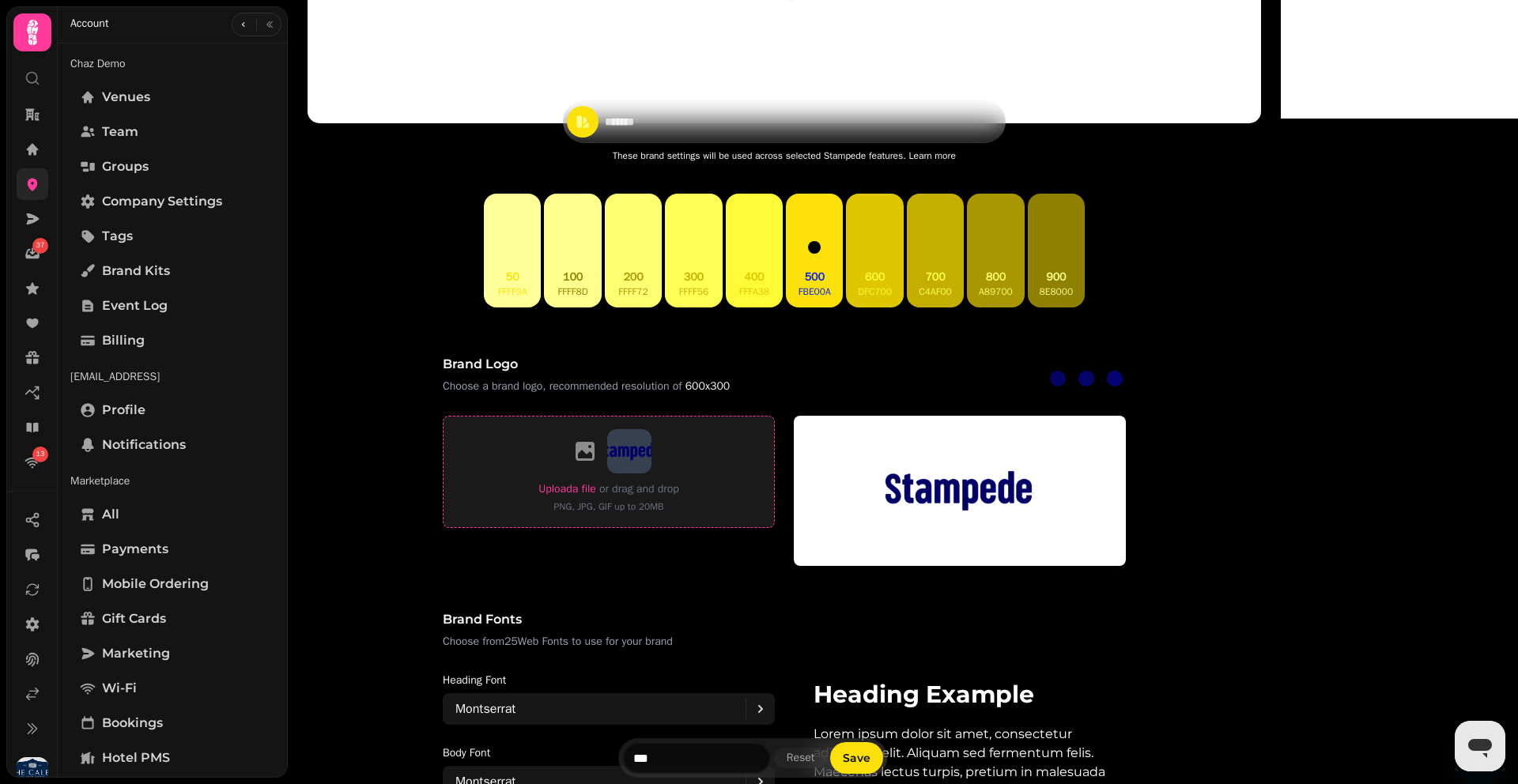 click on "Upload  a file" at bounding box center [567, 488] 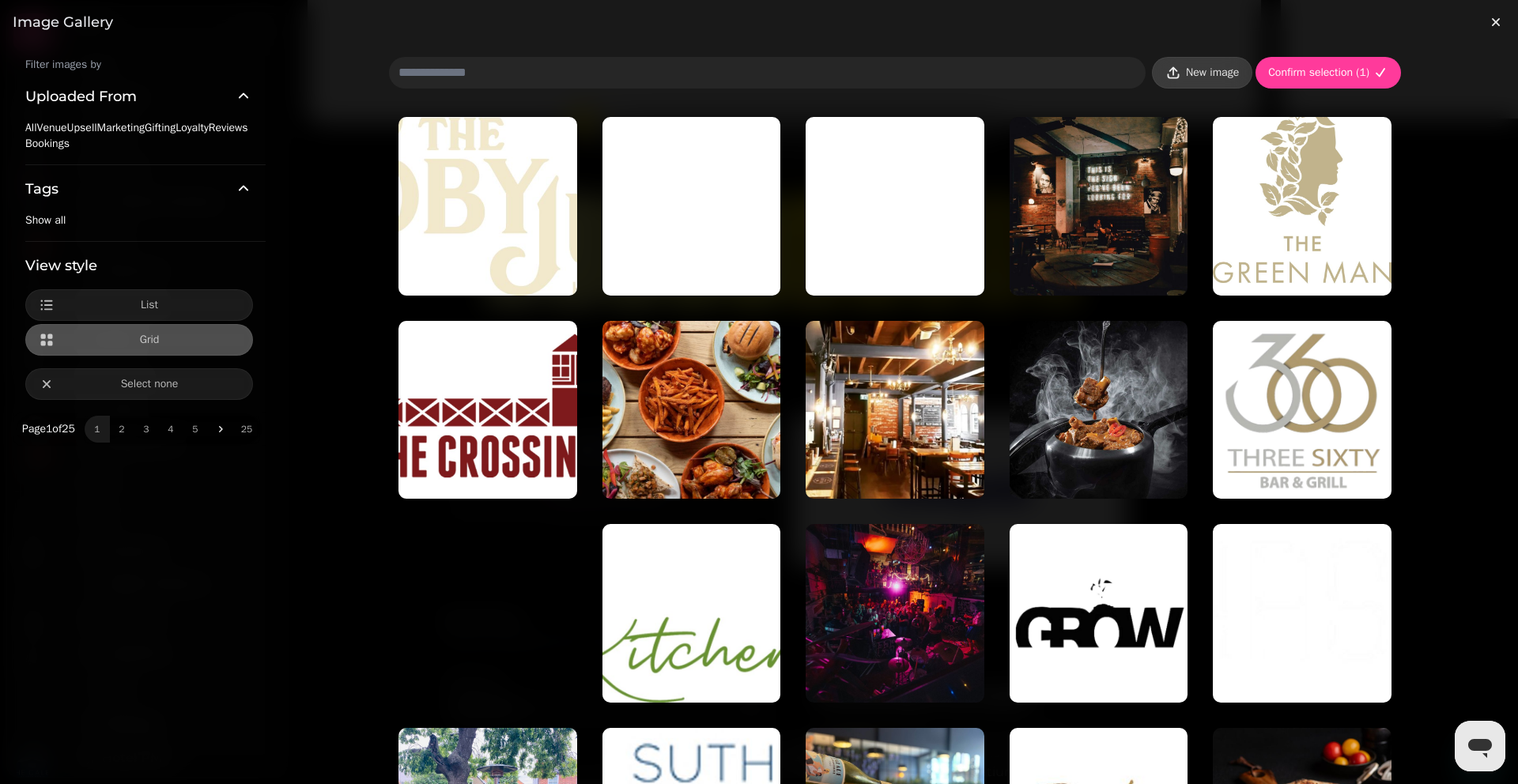 click on "New image" at bounding box center [1202, 73] 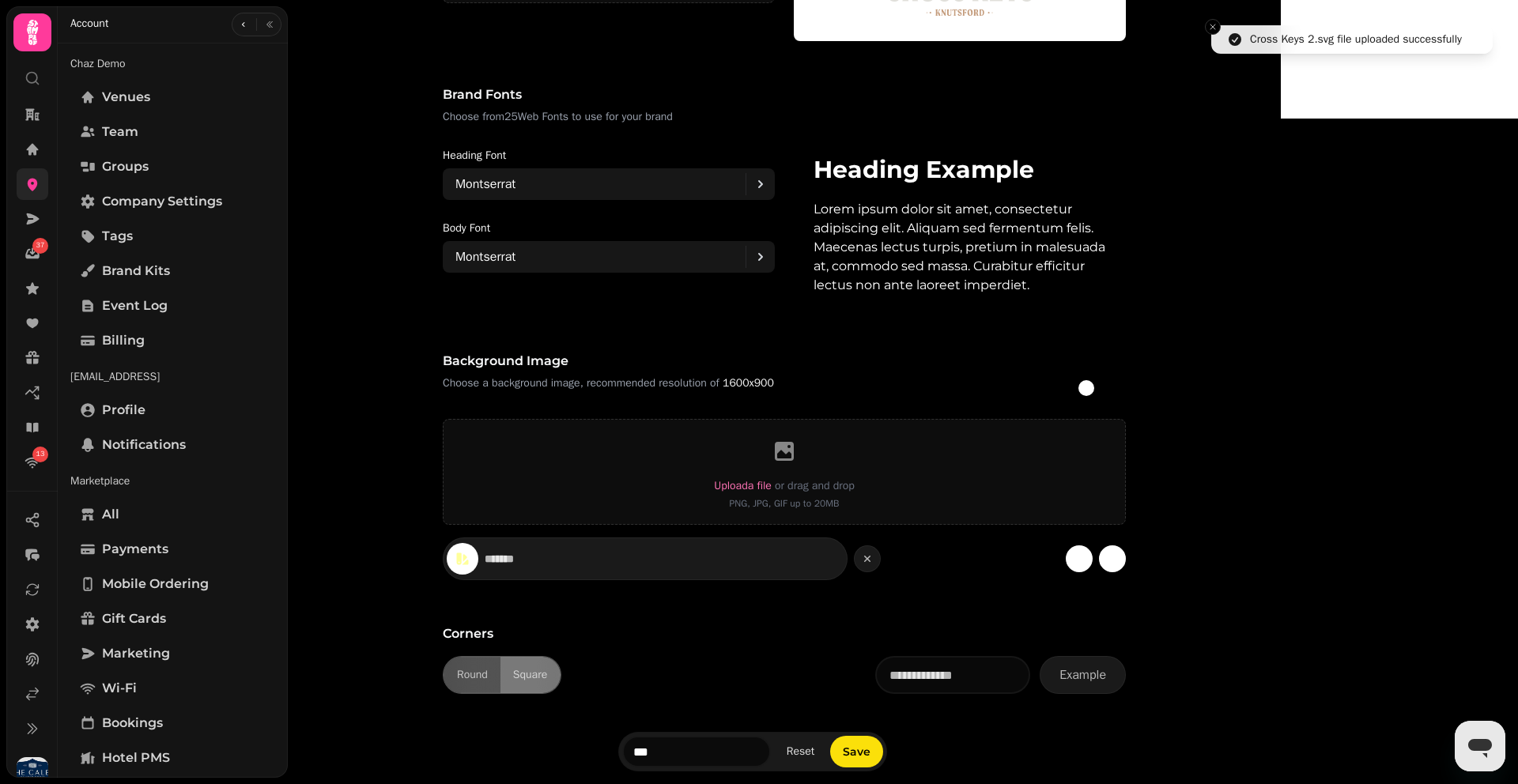 scroll, scrollTop: 1061, scrollLeft: 0, axis: vertical 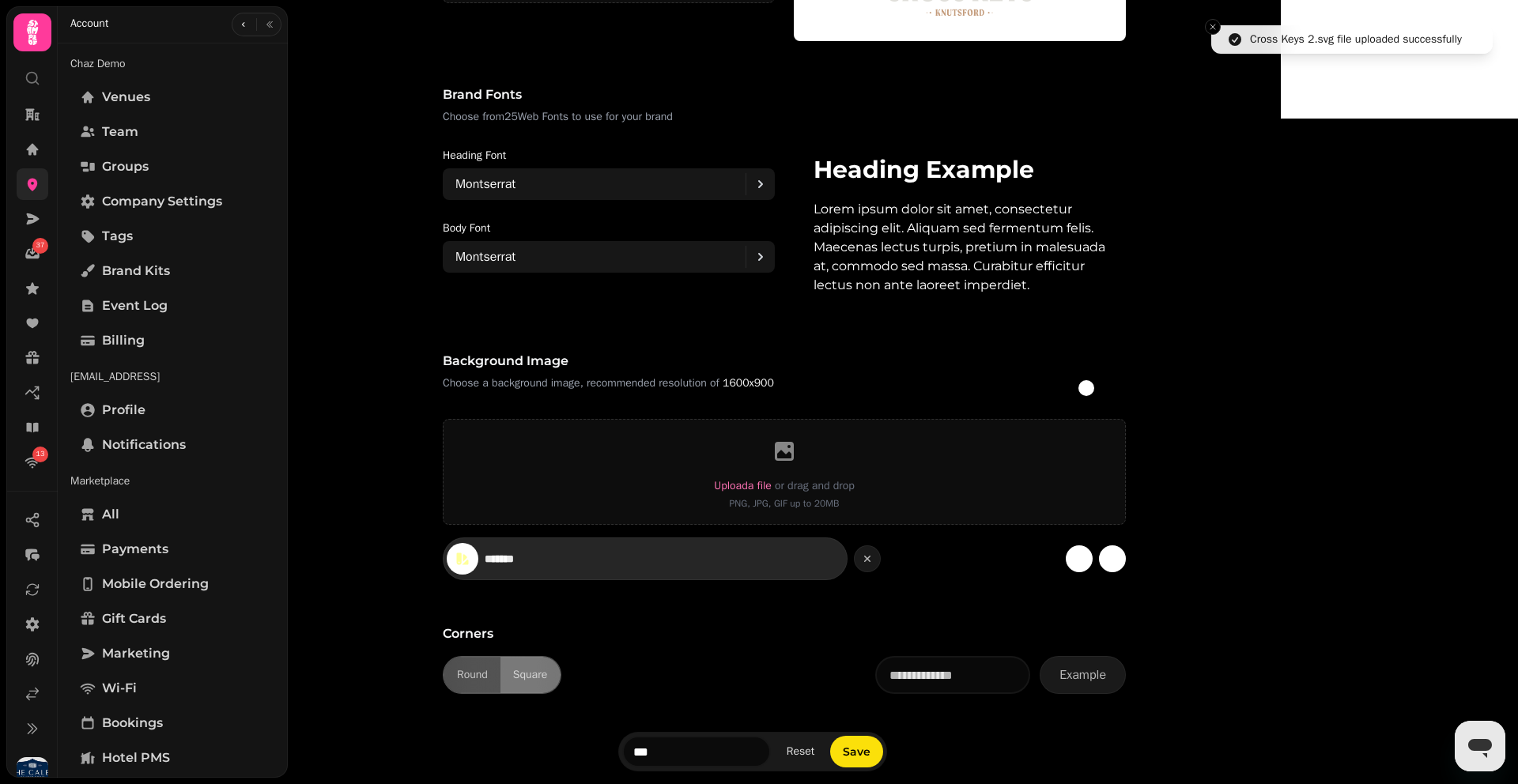 click on "*******" at bounding box center [540, 559] 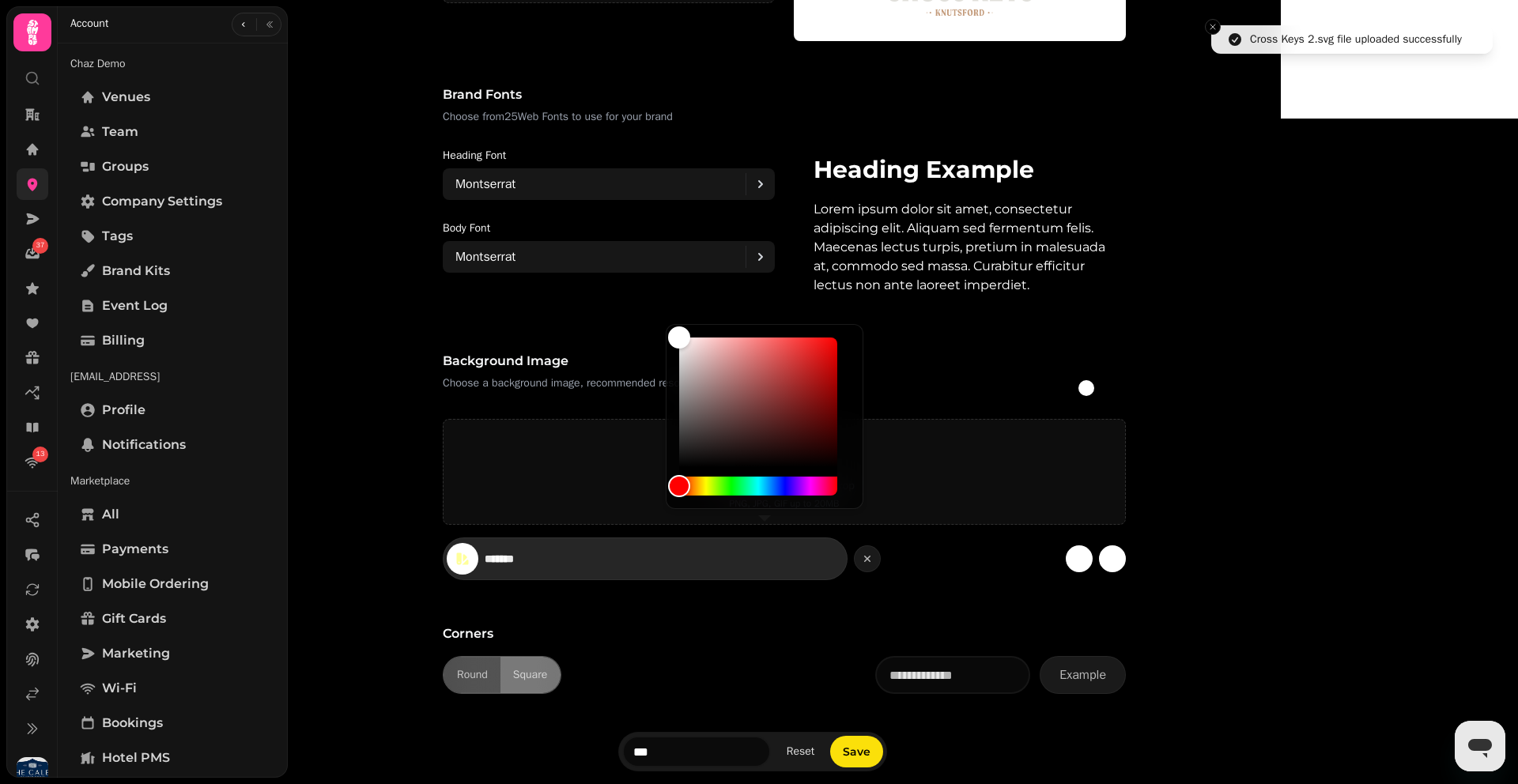 click on "*******" at bounding box center [540, 559] 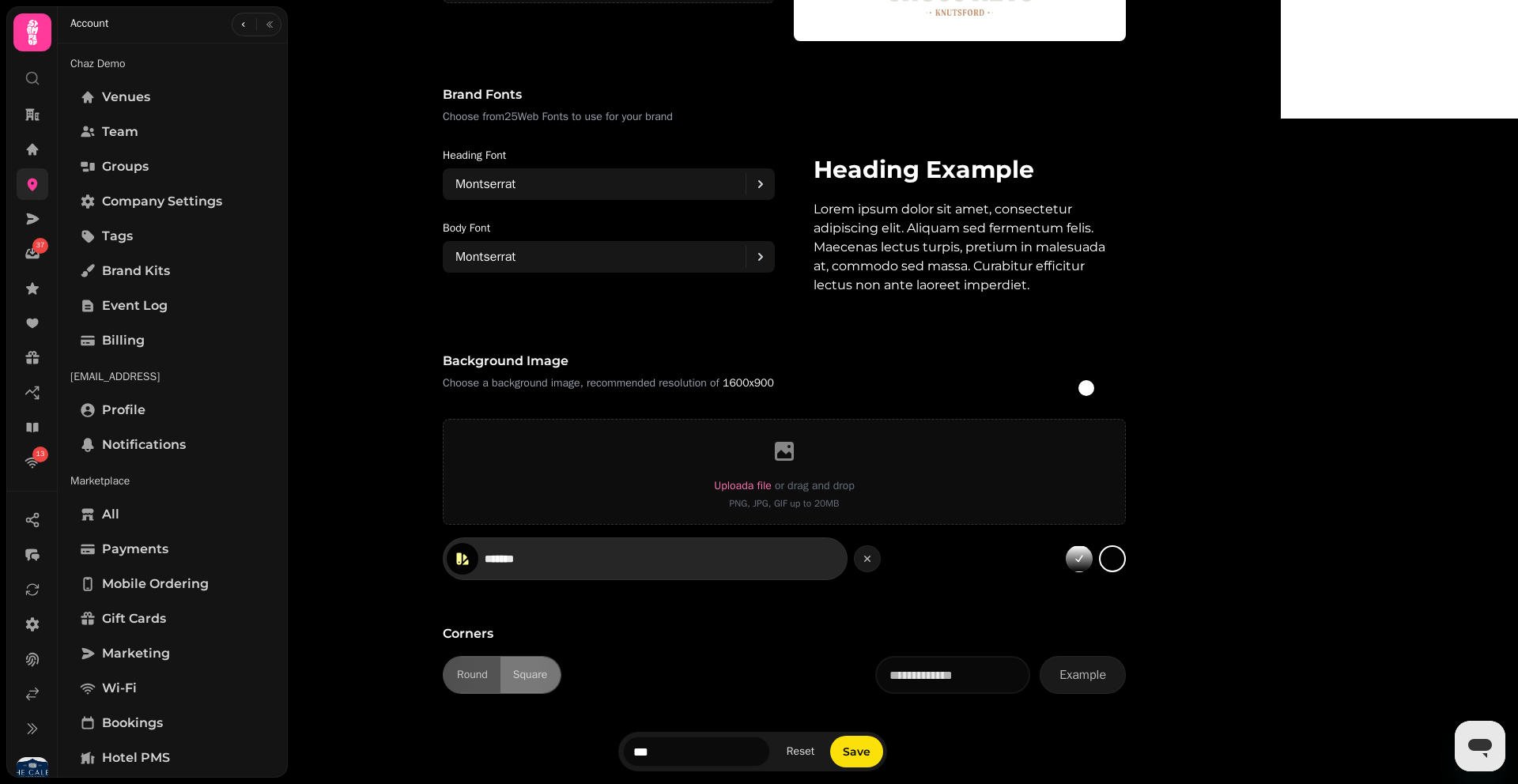 type on "*******" 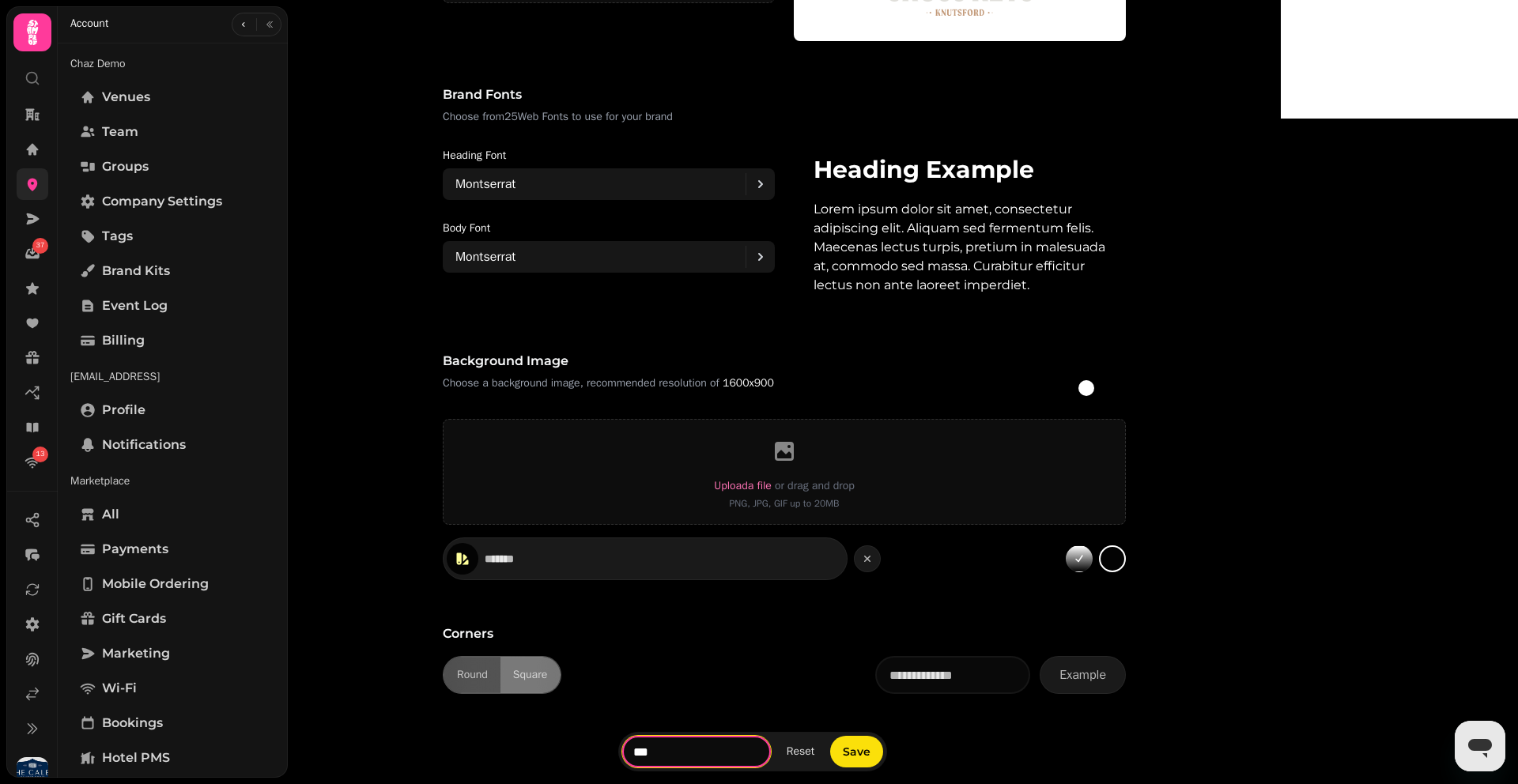 click on "***" at bounding box center [697, 752] 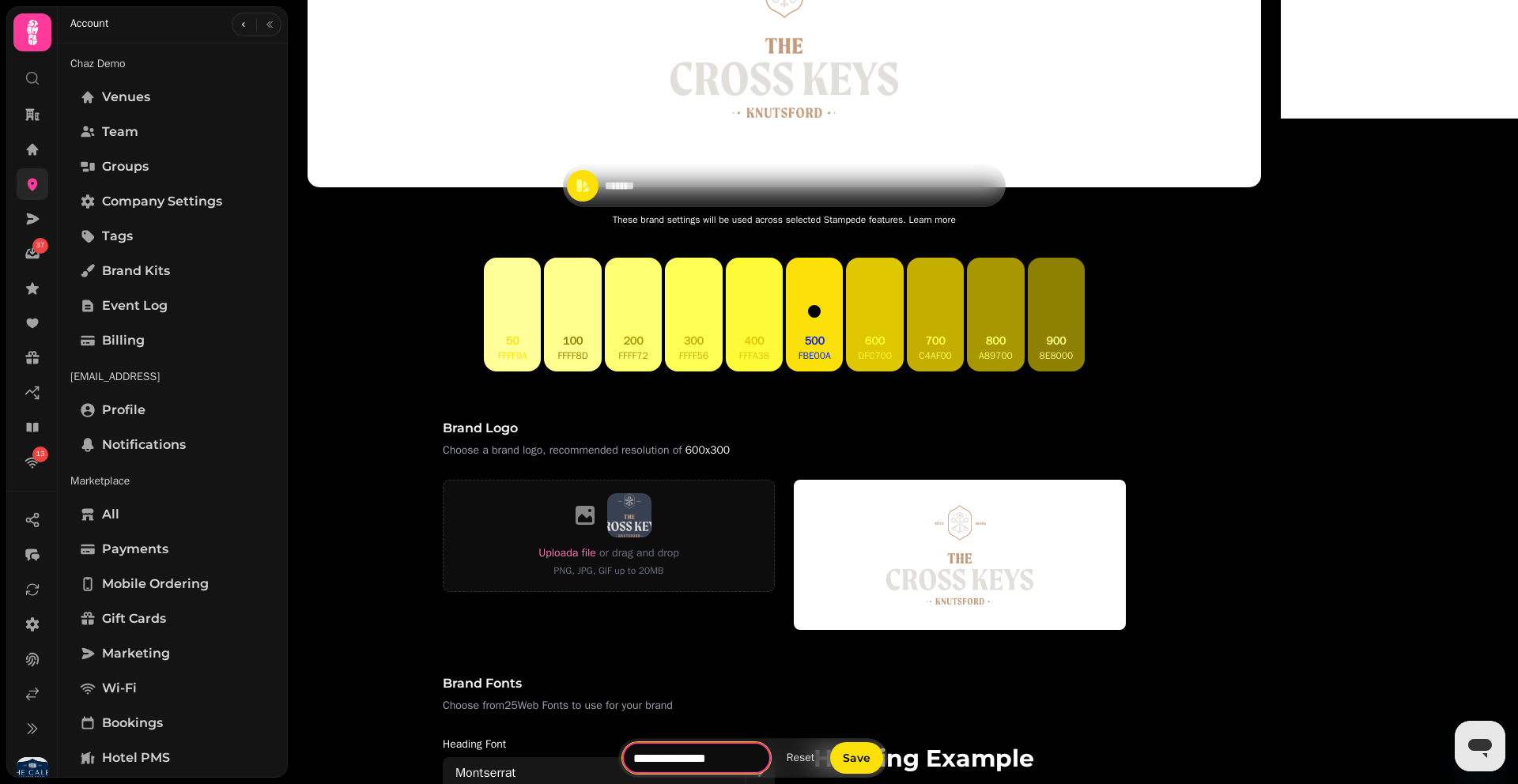 scroll, scrollTop: 270, scrollLeft: 0, axis: vertical 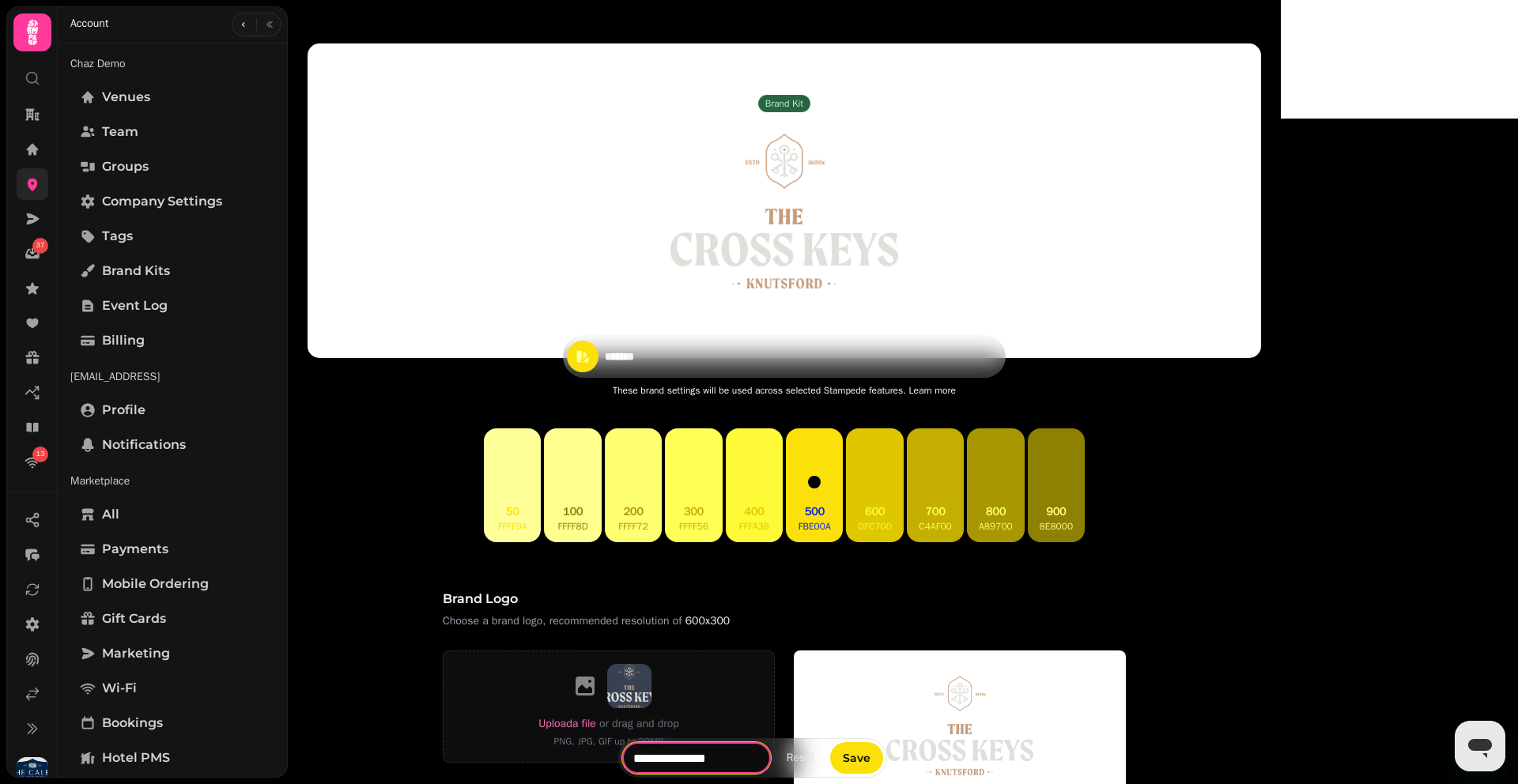 type on "**********" 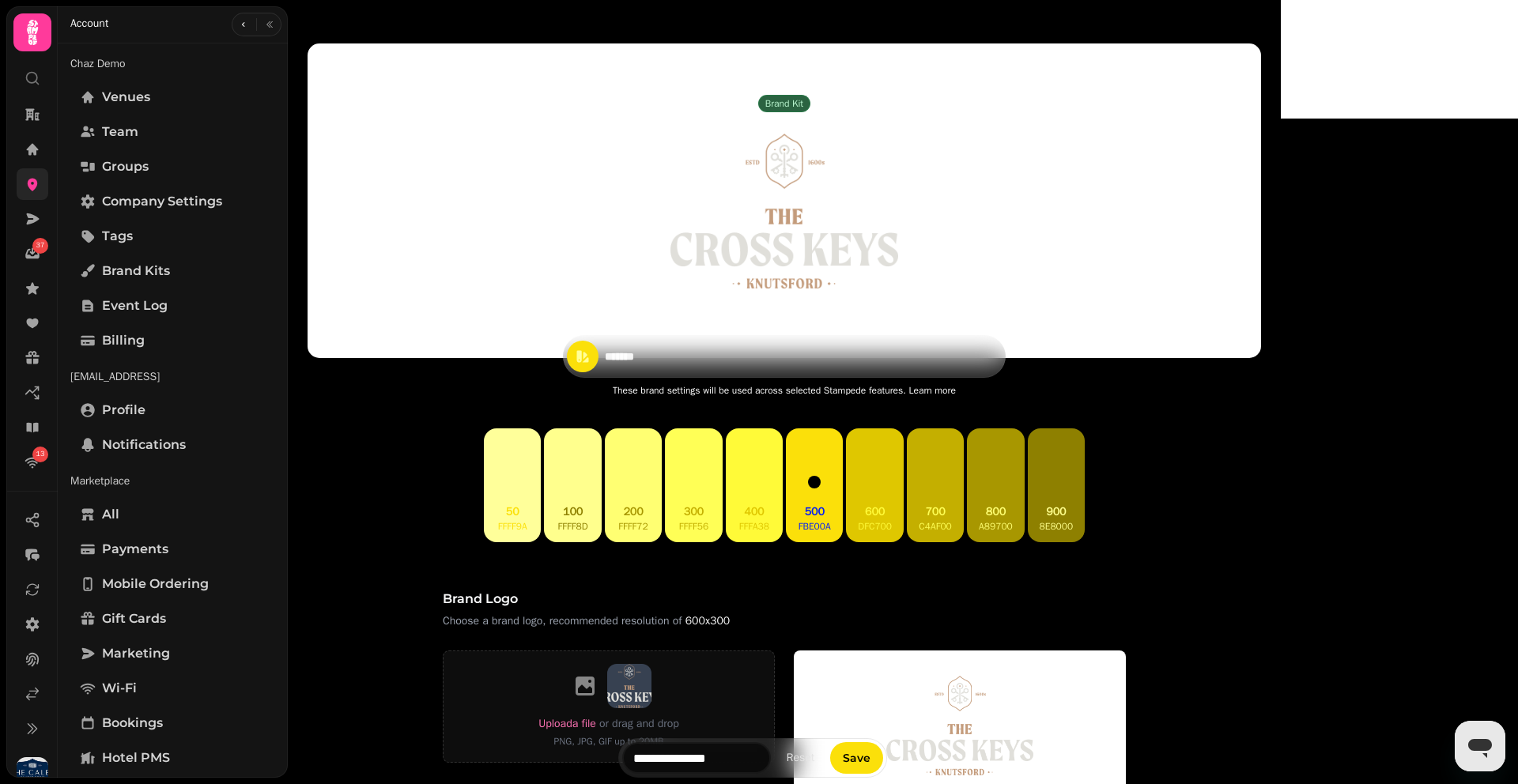 click on "*******" at bounding box center (660, 356) 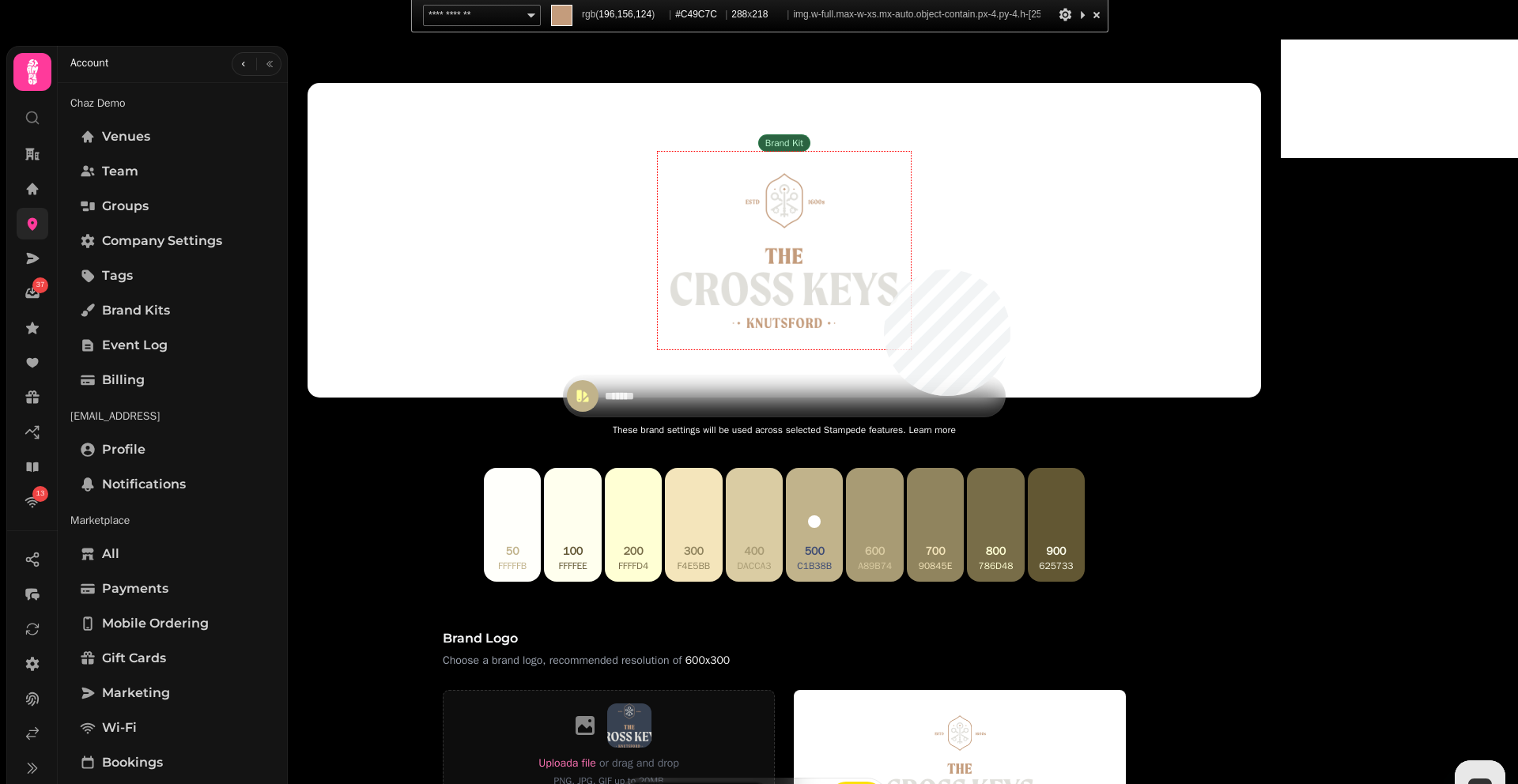 click at bounding box center [784, 251] 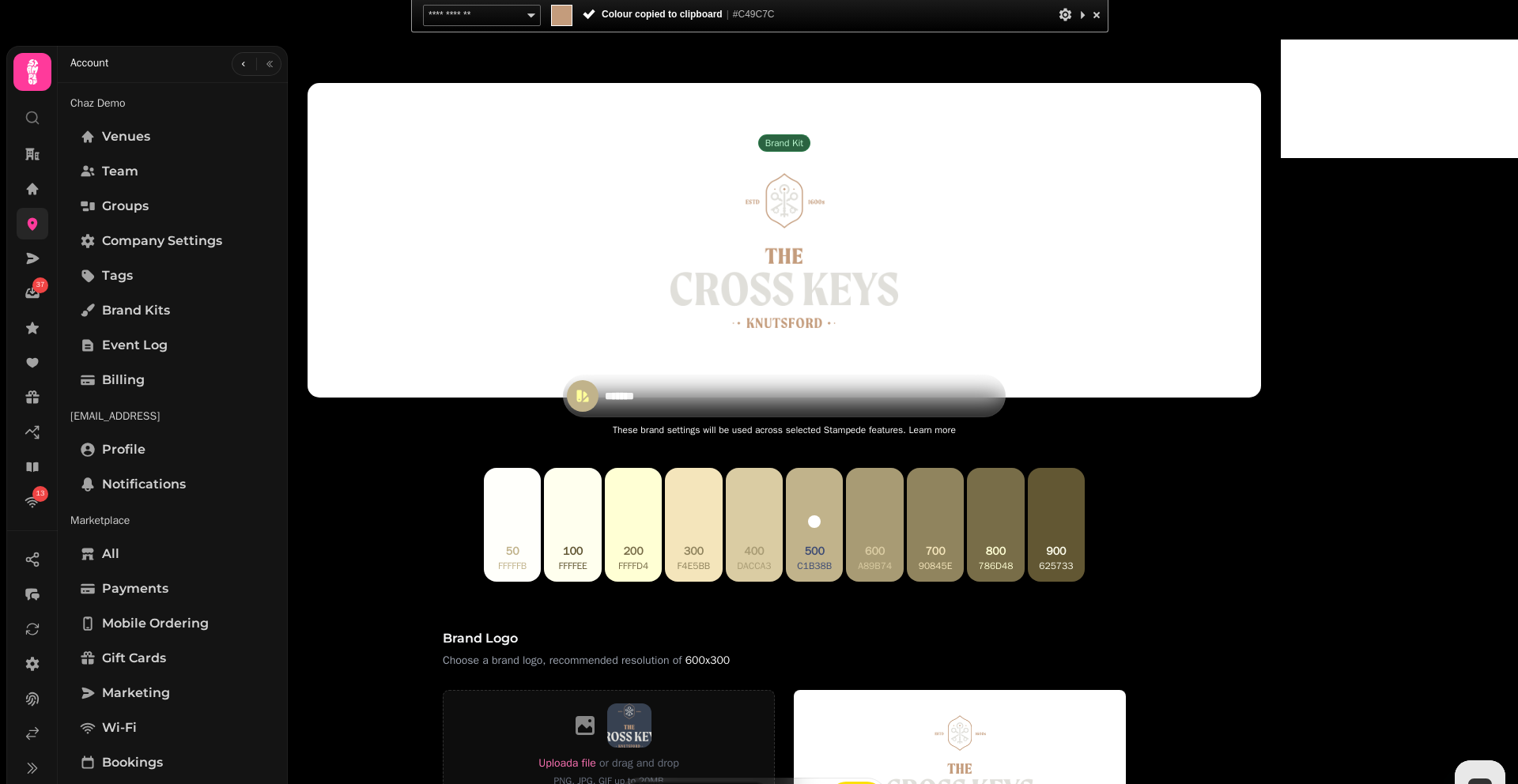 click on "*******" at bounding box center [660, 396] 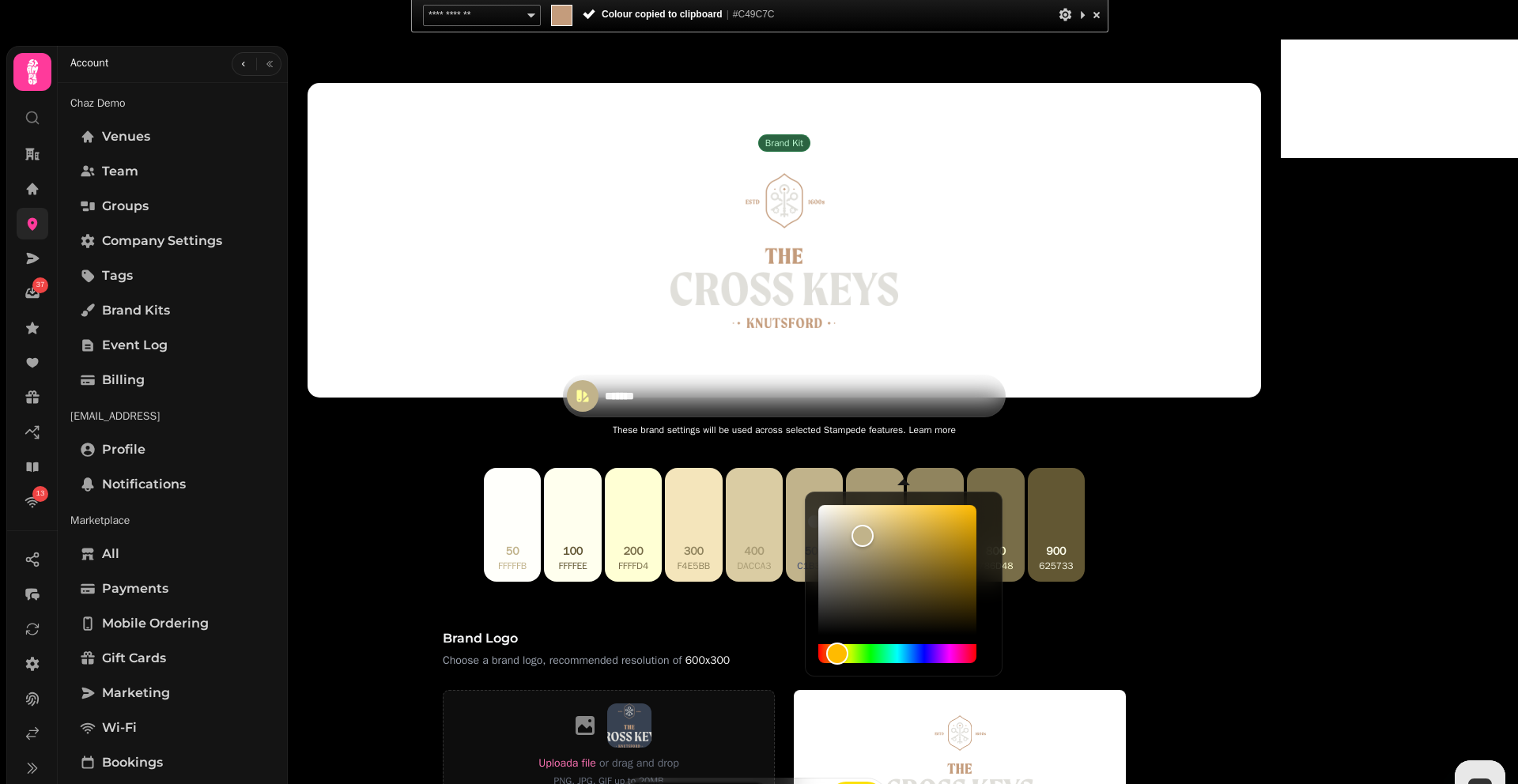 click on "*******" at bounding box center (660, 396) 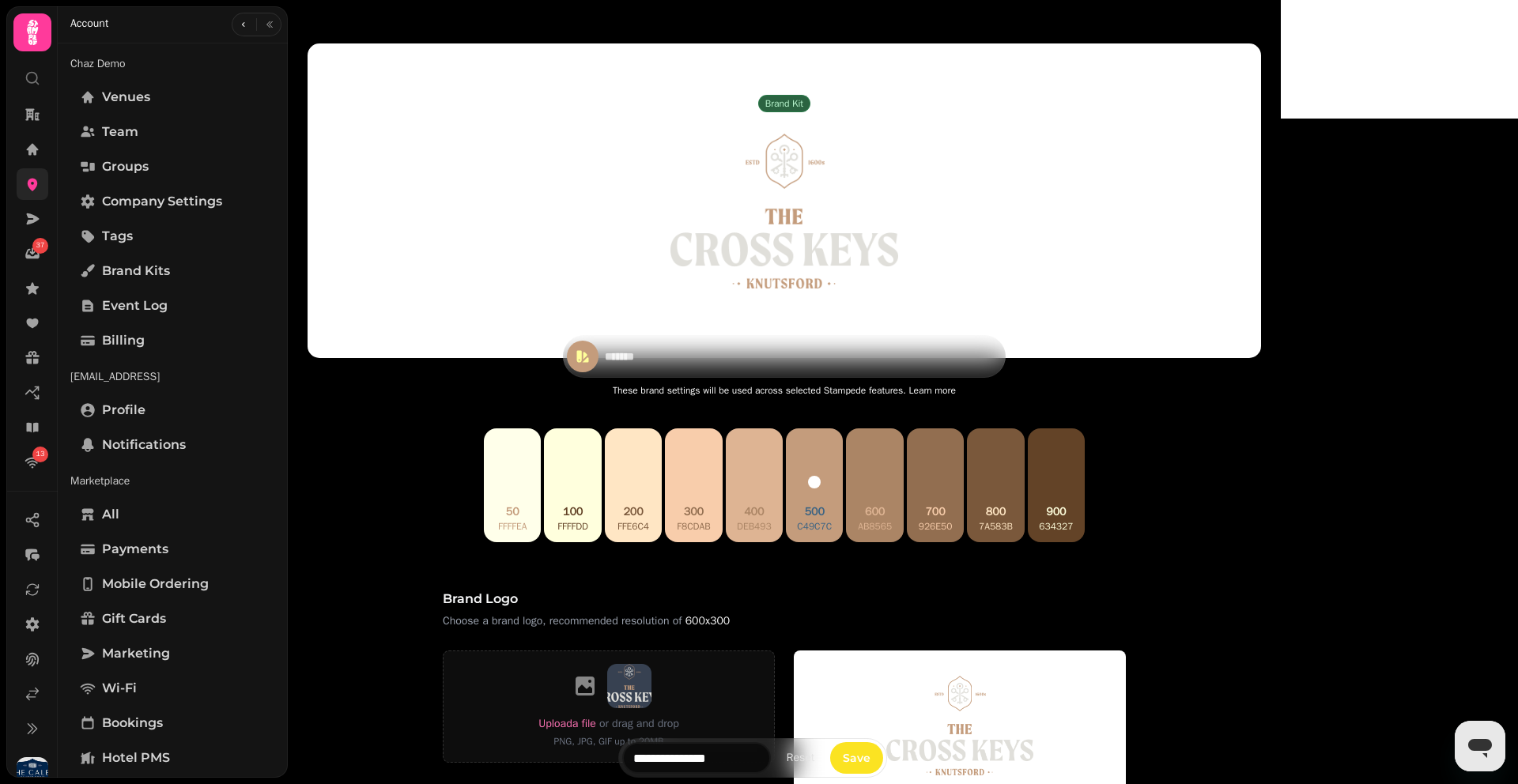 type on "*******" 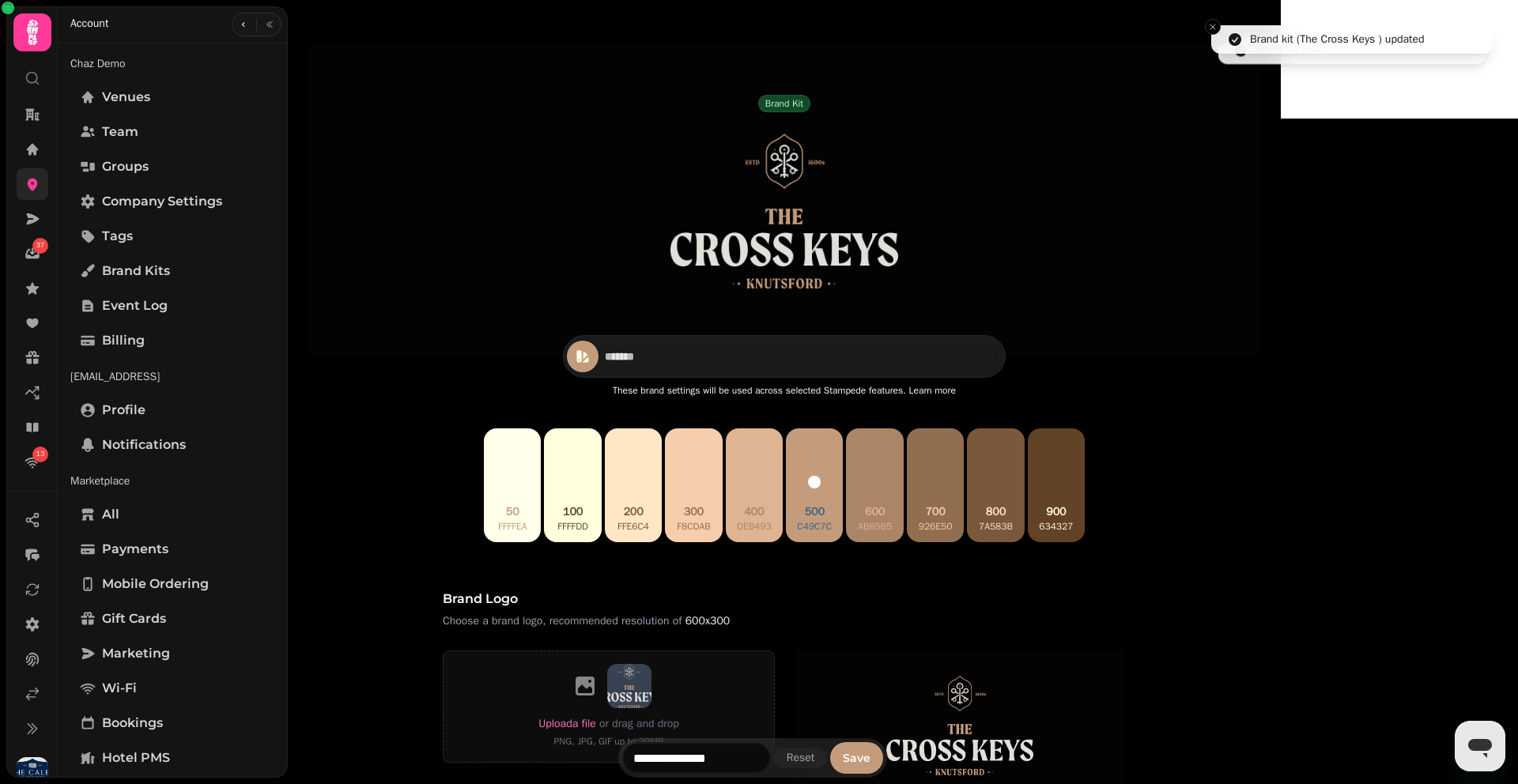 scroll, scrollTop: 1061, scrollLeft: 0, axis: vertical 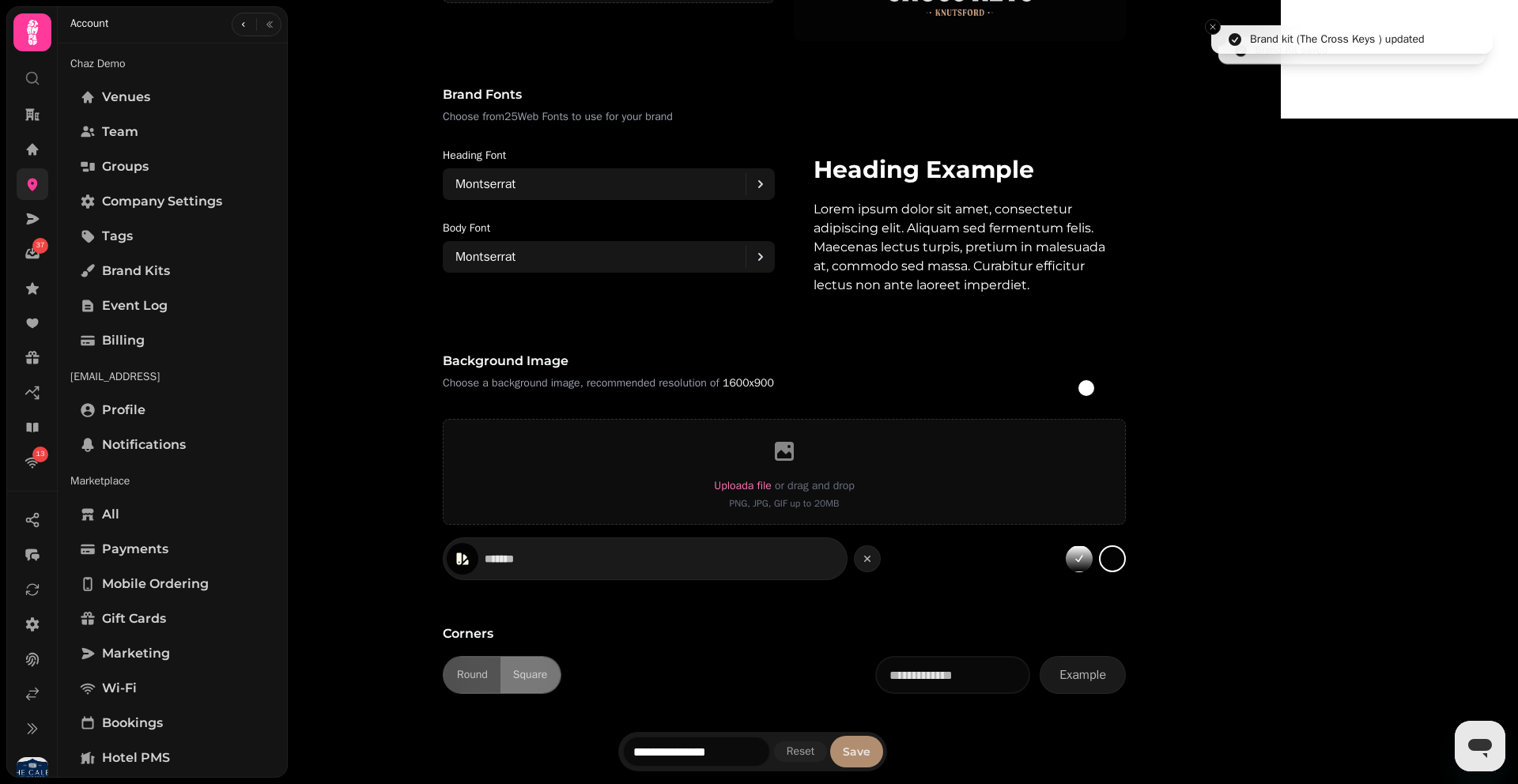 click on "Save" at bounding box center [856, 752] 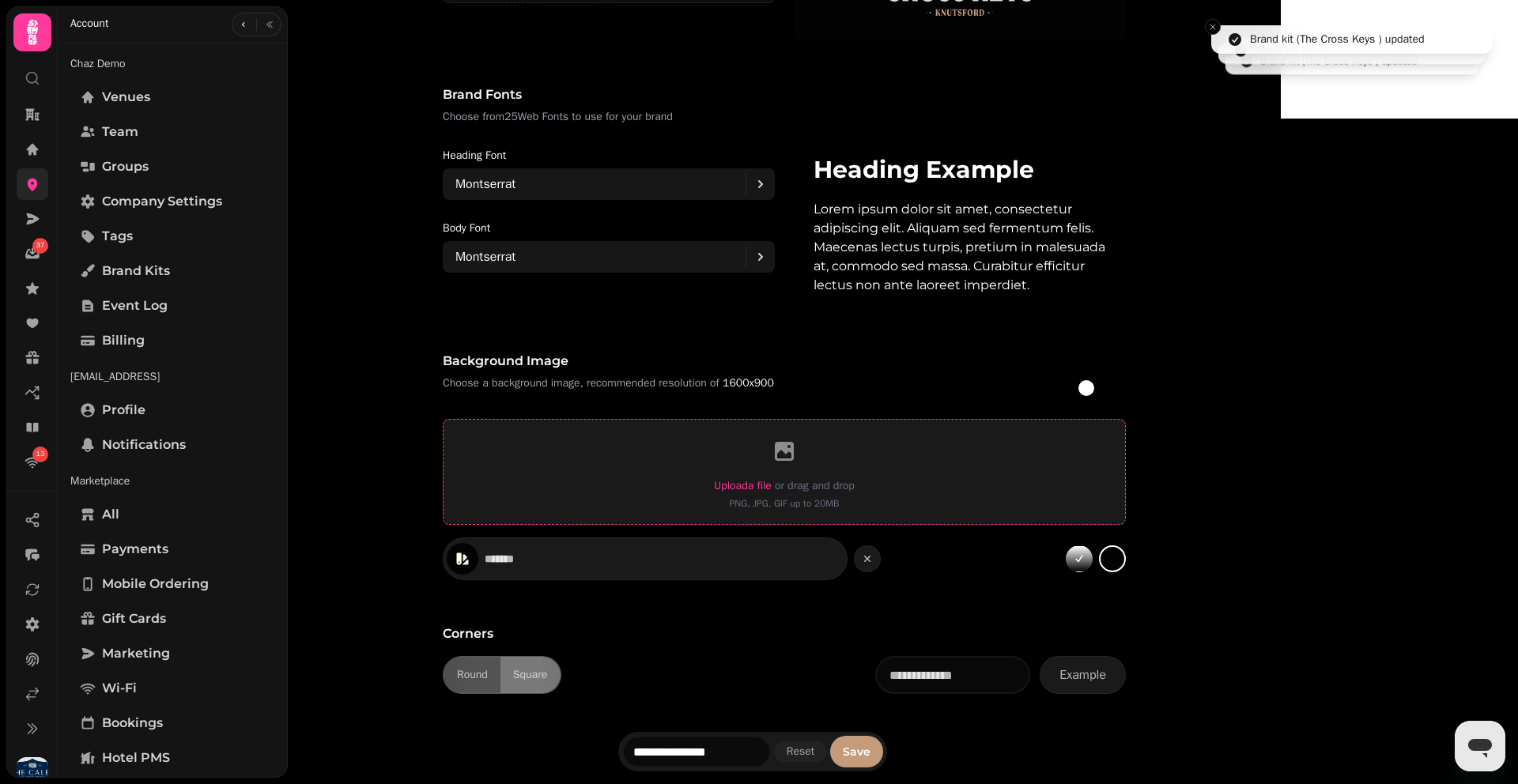 click on "Upload  a file" at bounding box center [742, 485] 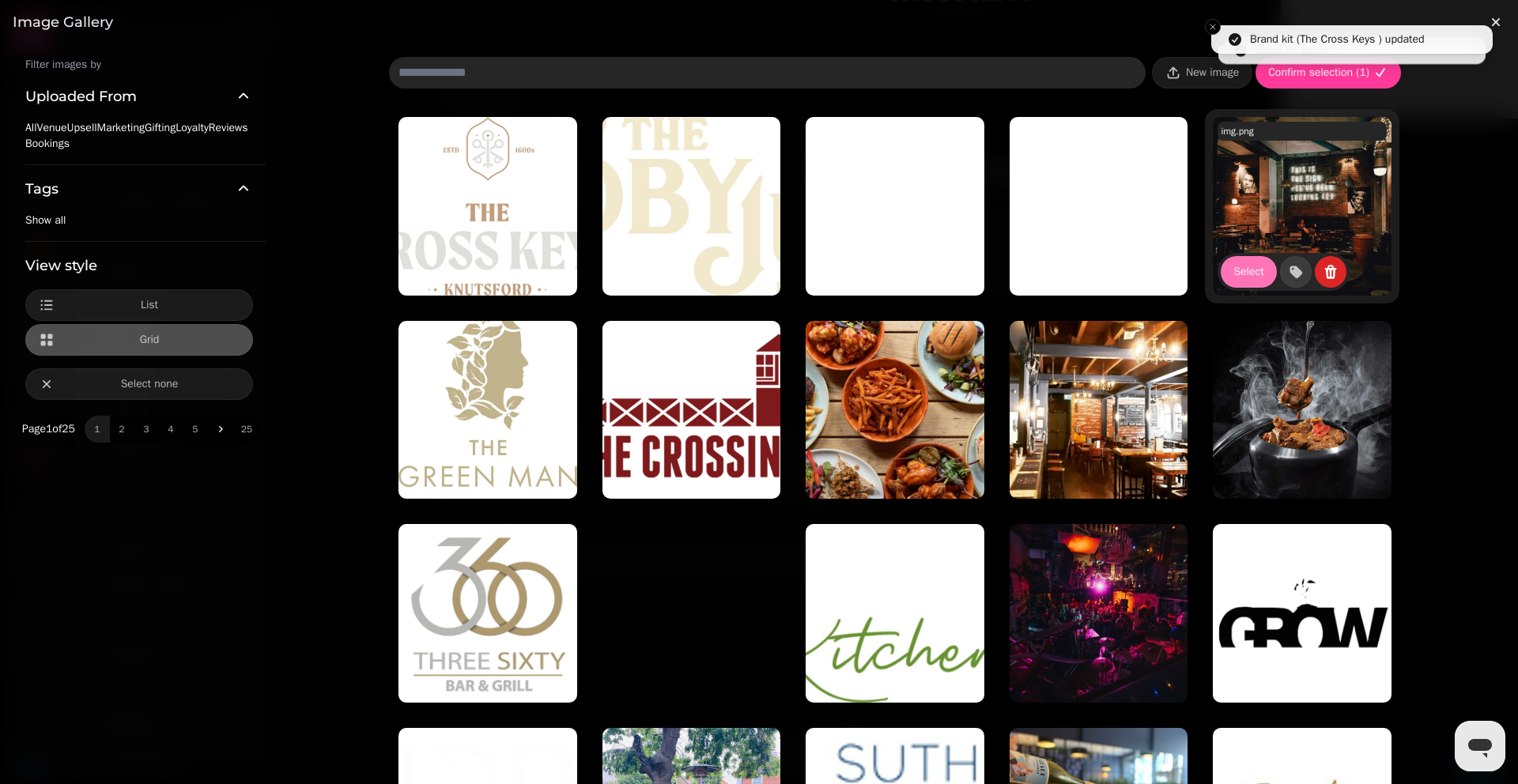 click on "Select" at bounding box center (1248, 272) 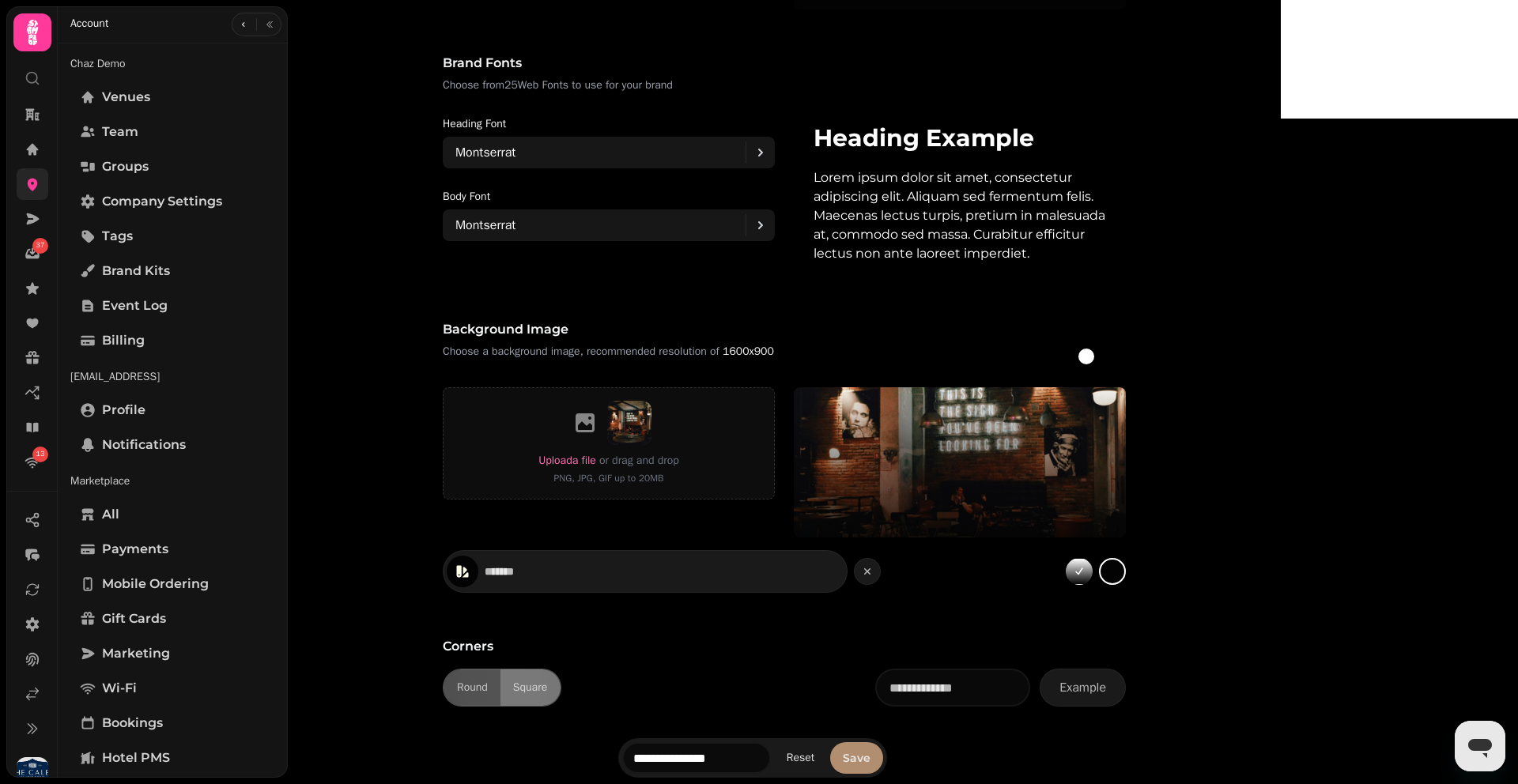 click on "Save" at bounding box center (856, 758) 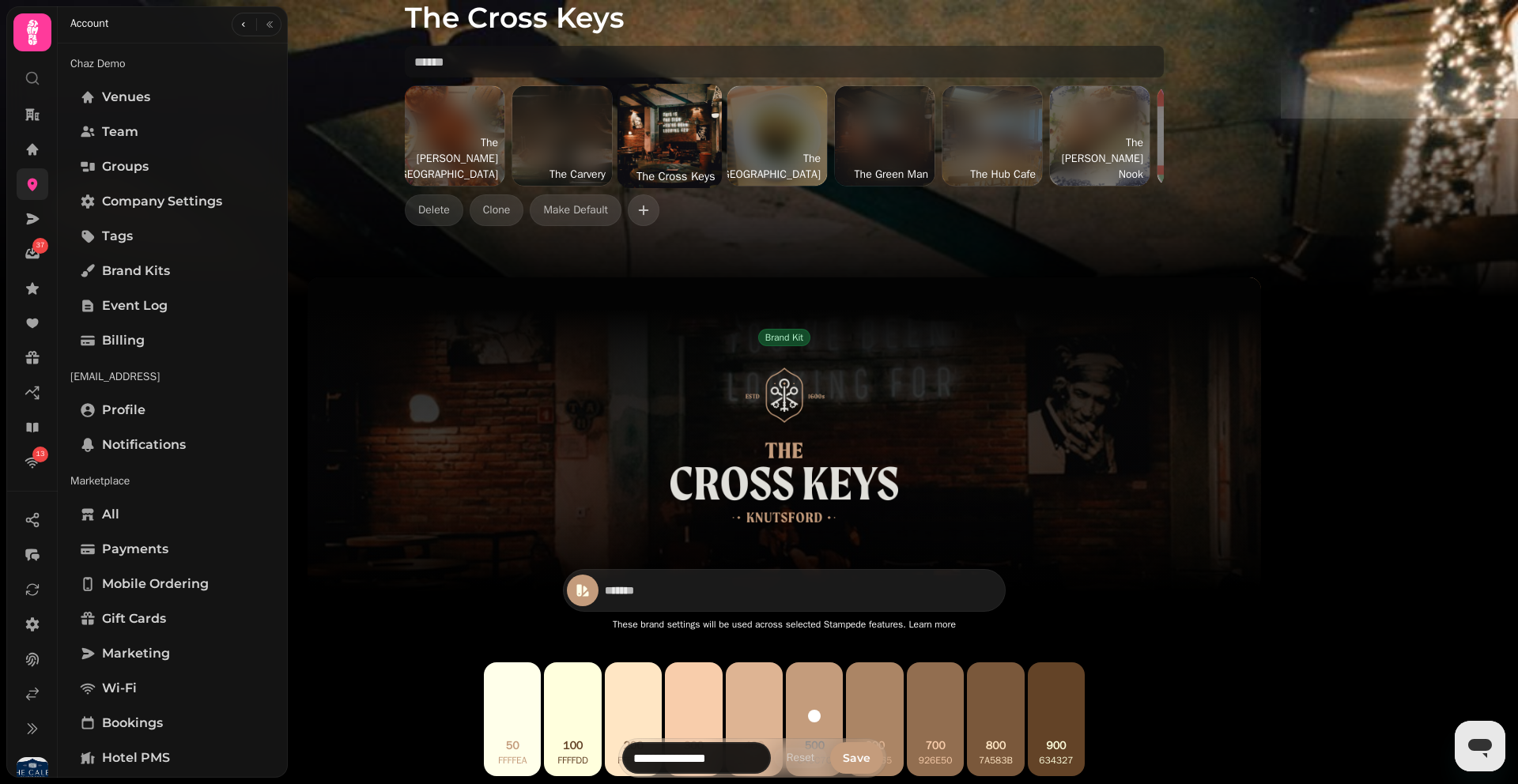 scroll, scrollTop: 32, scrollLeft: 0, axis: vertical 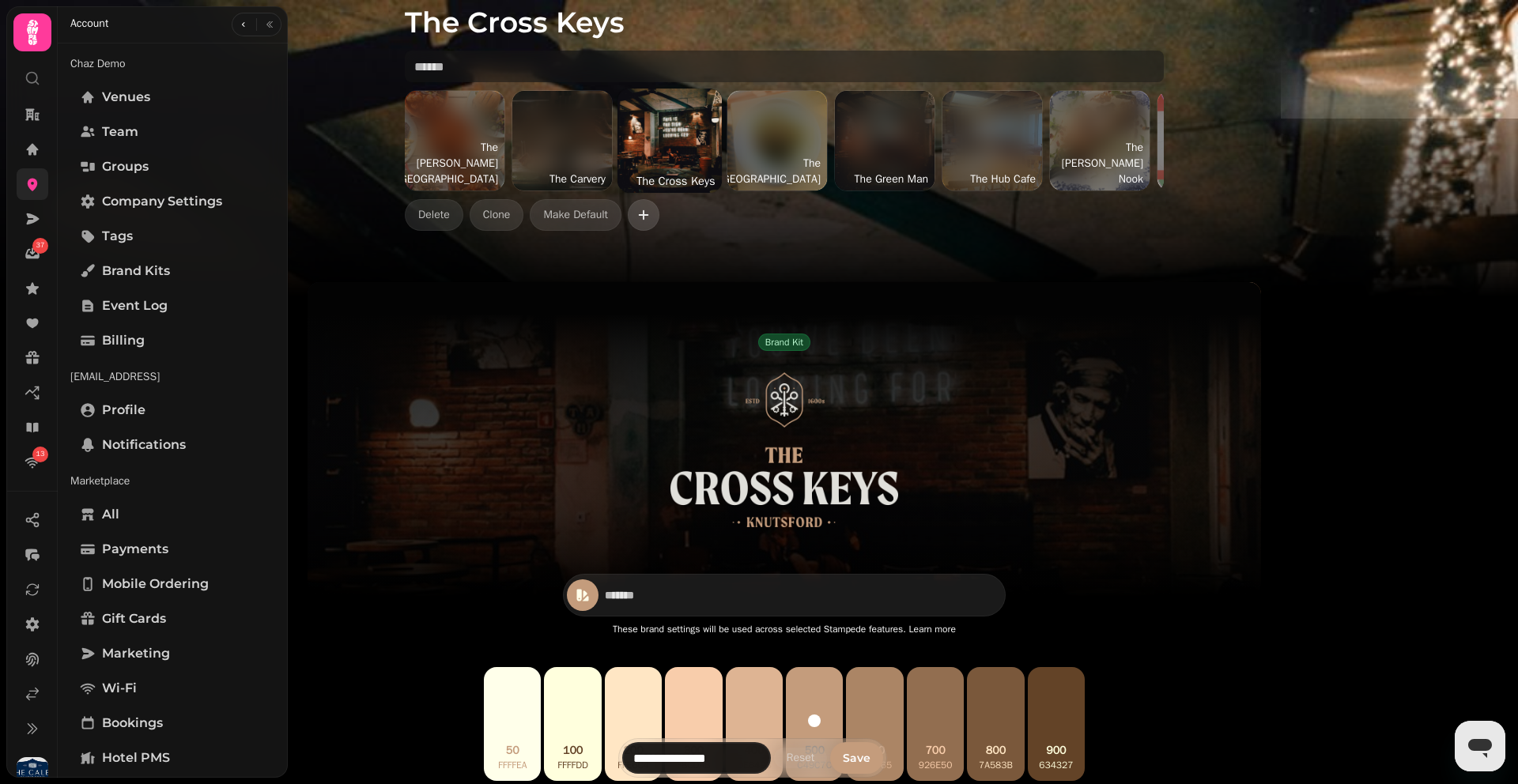 click 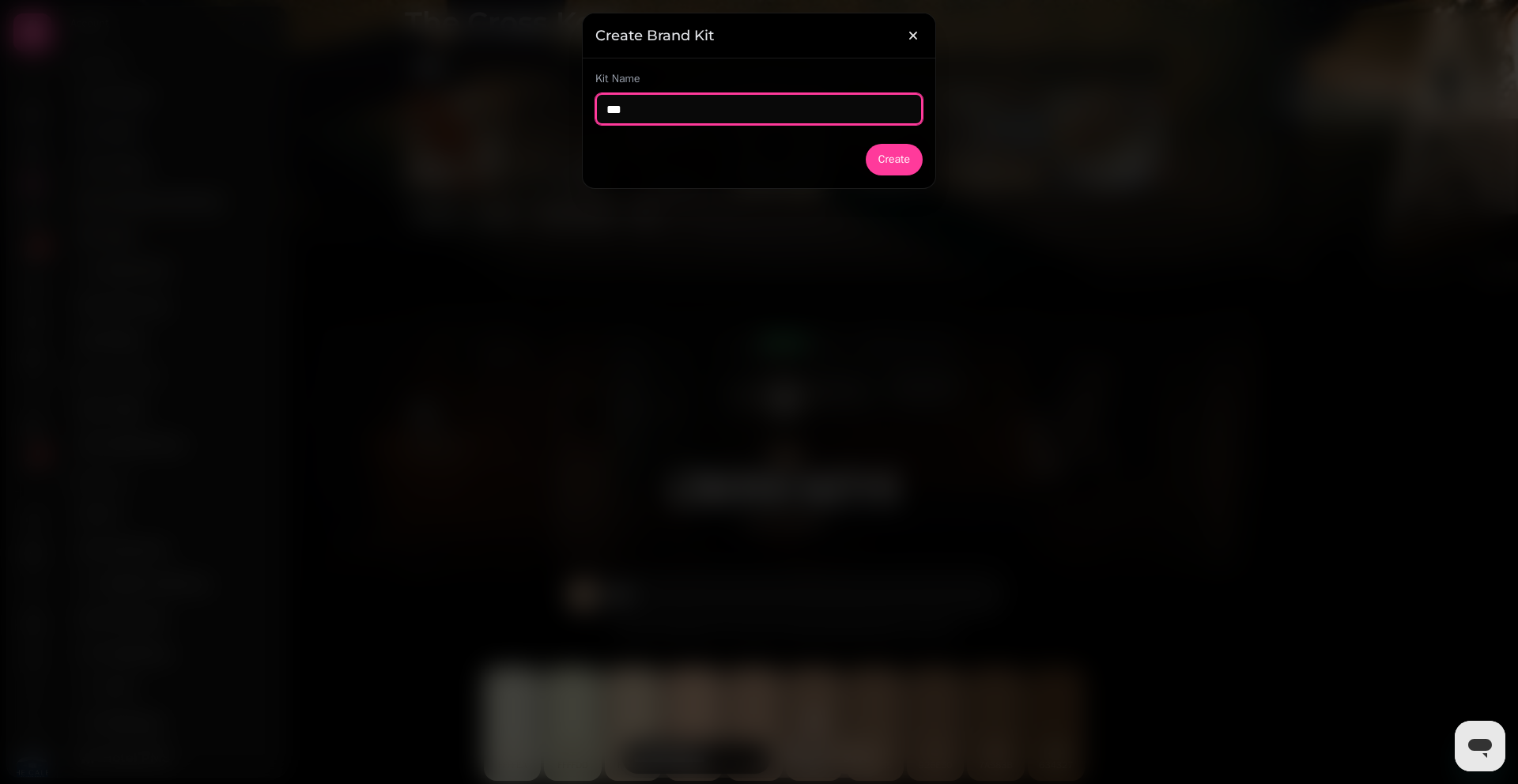 click on "***" at bounding box center [759, 109] 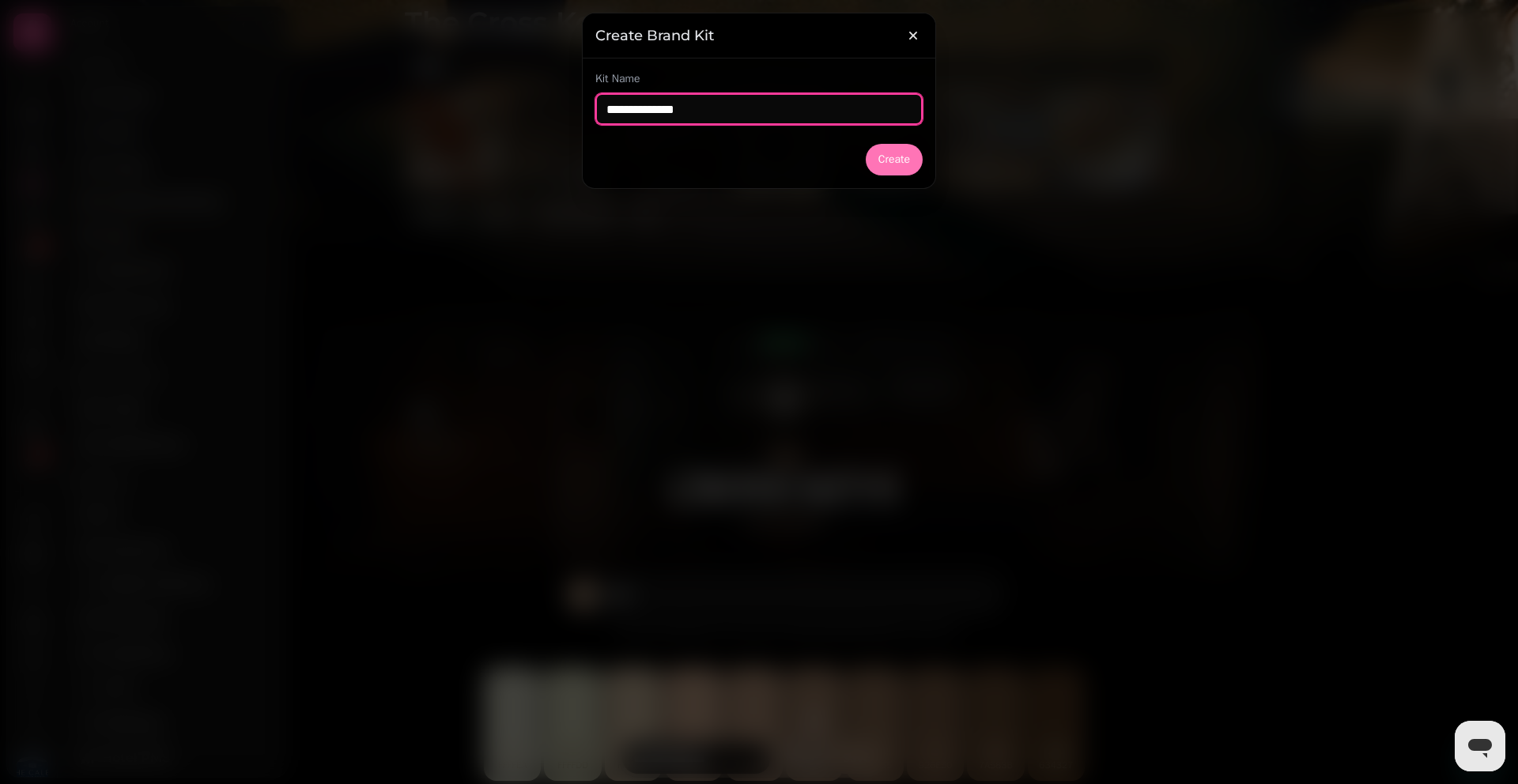 type on "**********" 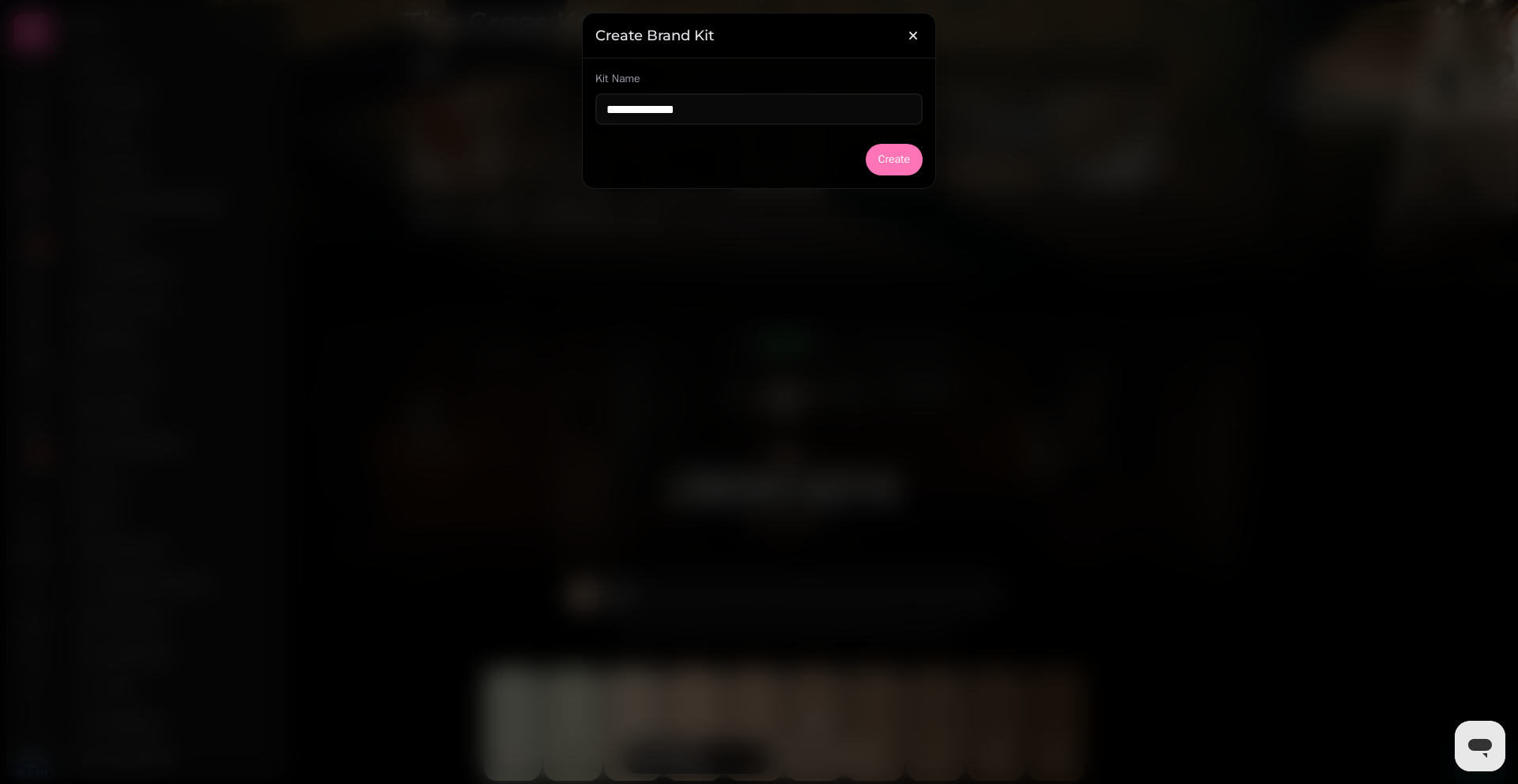 click on "Create" at bounding box center [894, 160] 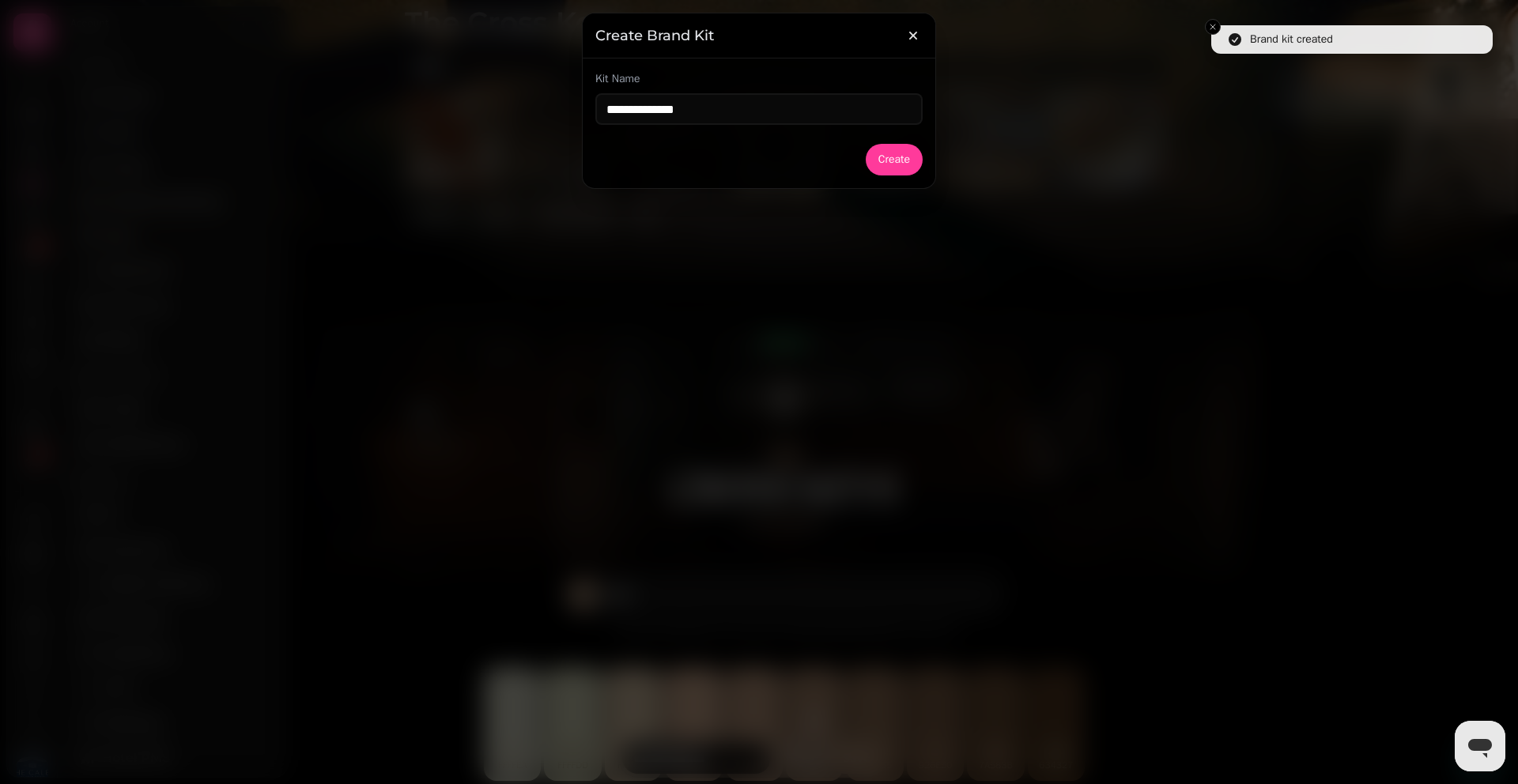 type on "*******" 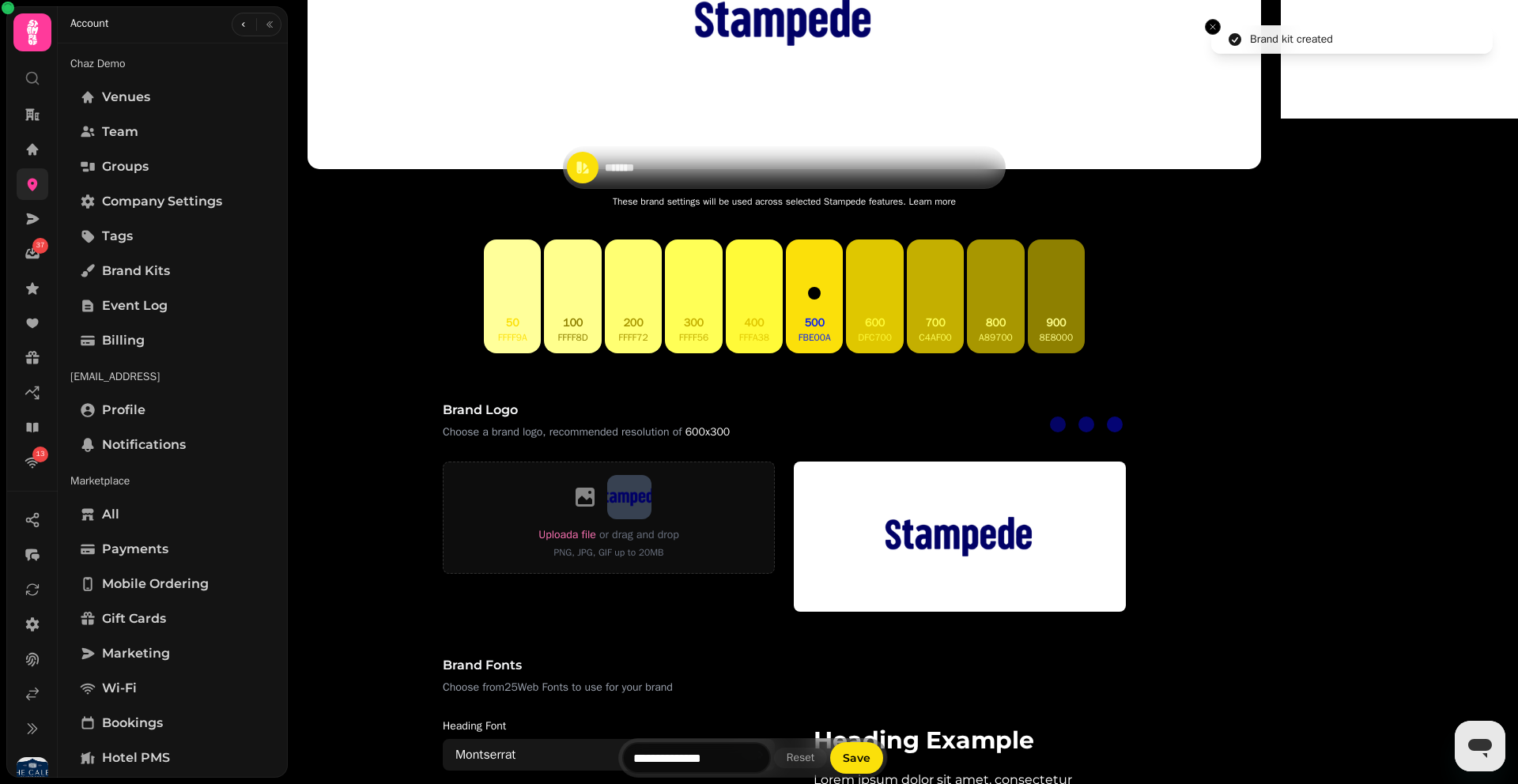scroll, scrollTop: 716, scrollLeft: 0, axis: vertical 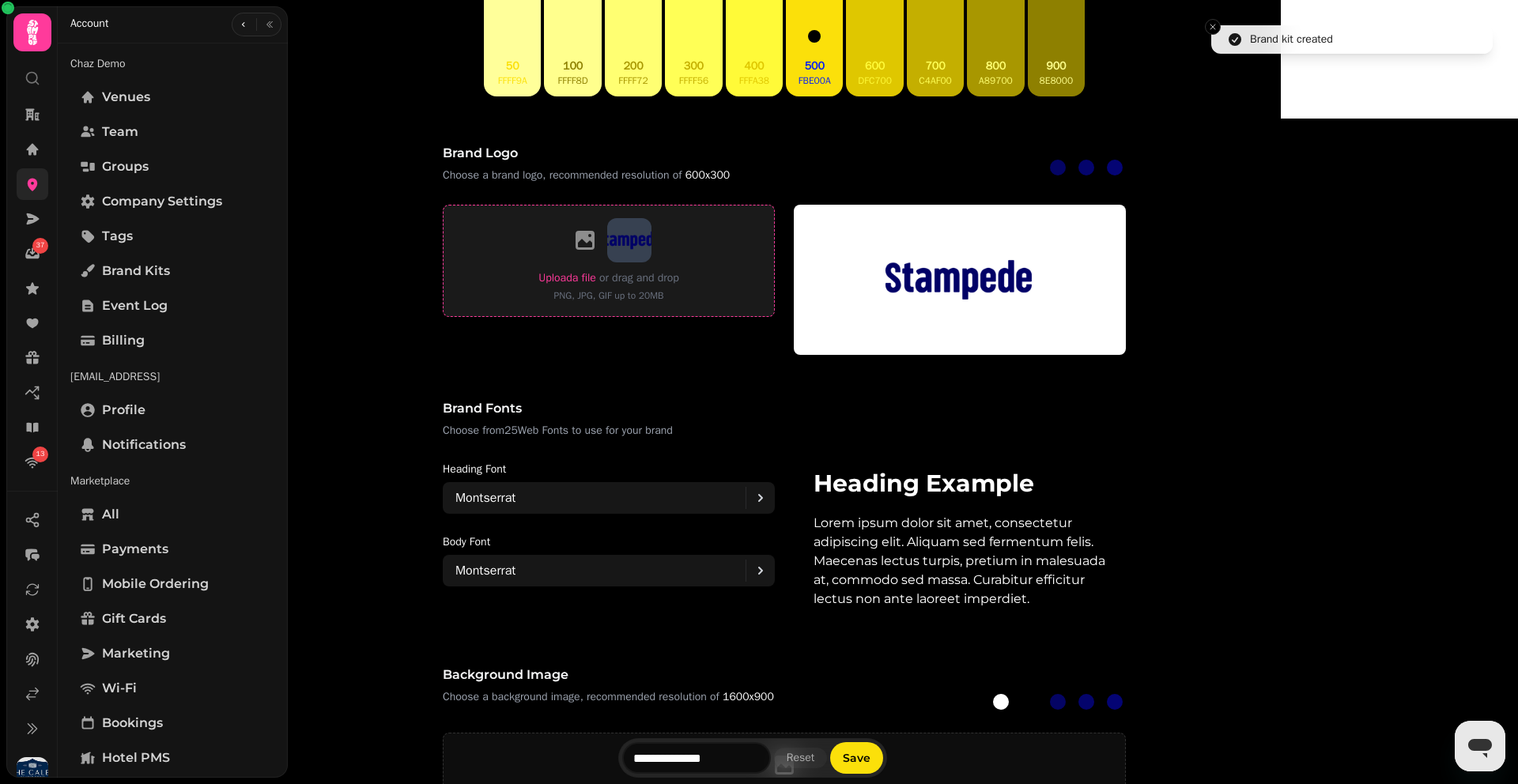 click on "Upload  a file" at bounding box center (567, 277) 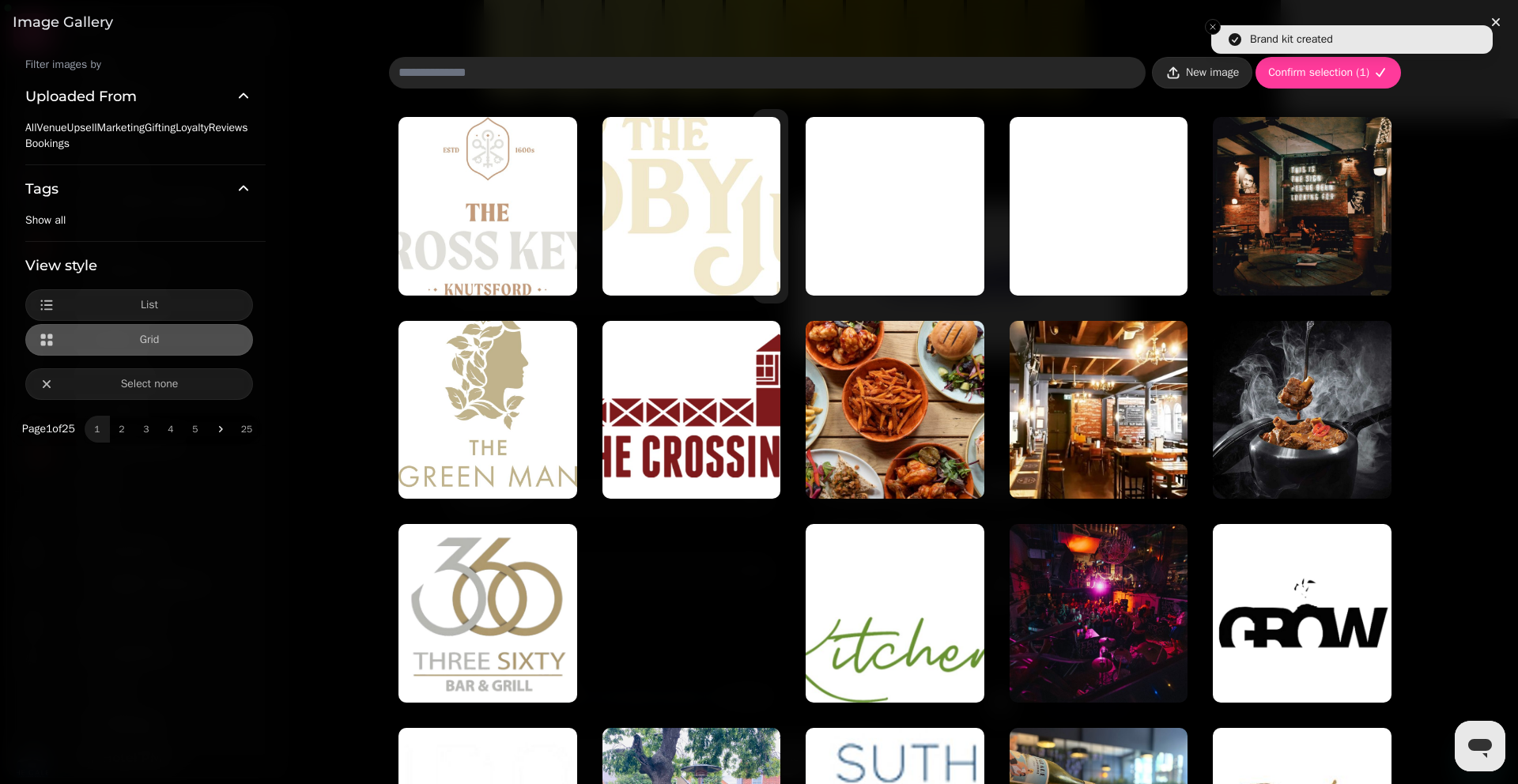 click on "New image" at bounding box center (1212, 73) 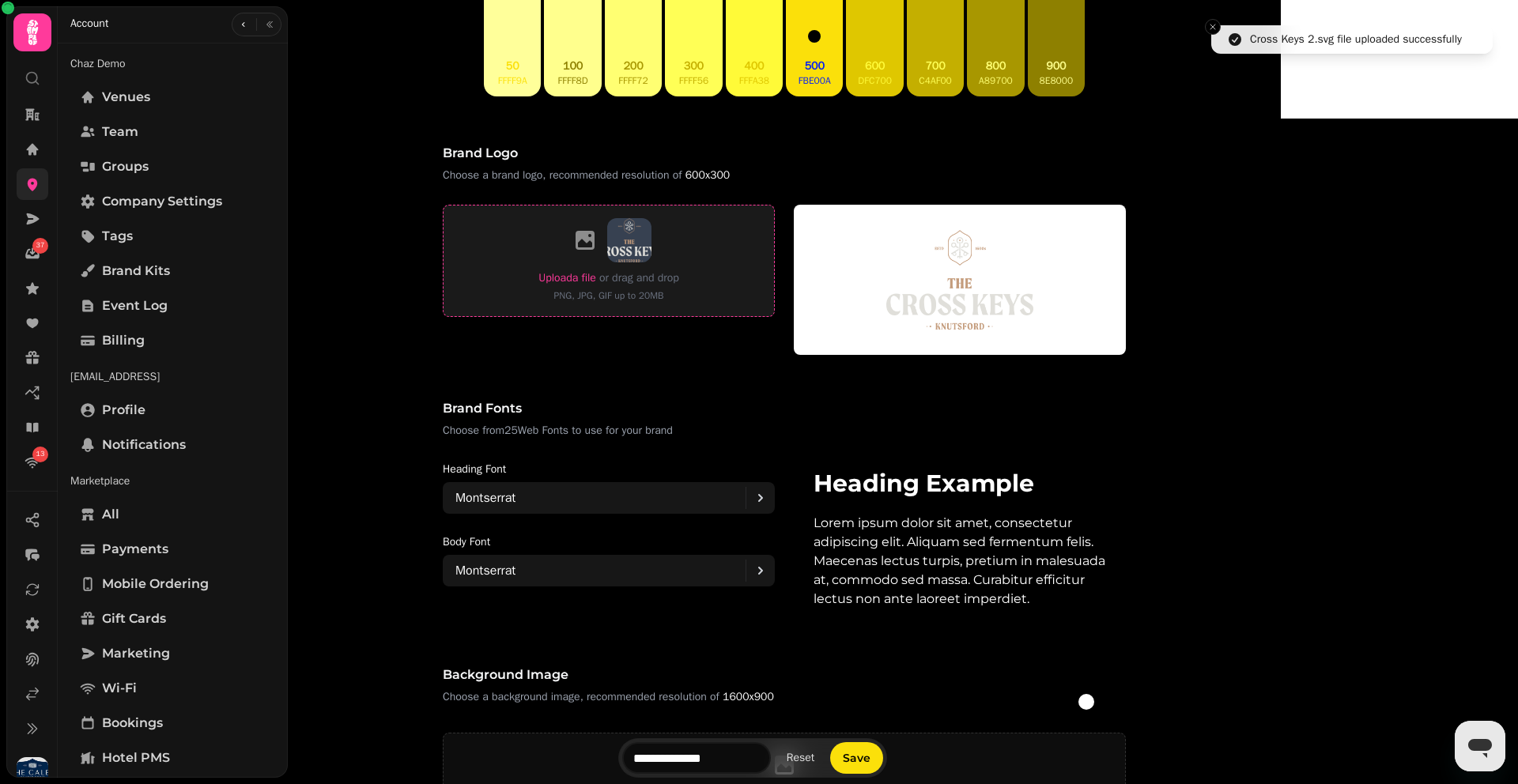 click on "Upload  a file" at bounding box center (567, 277) 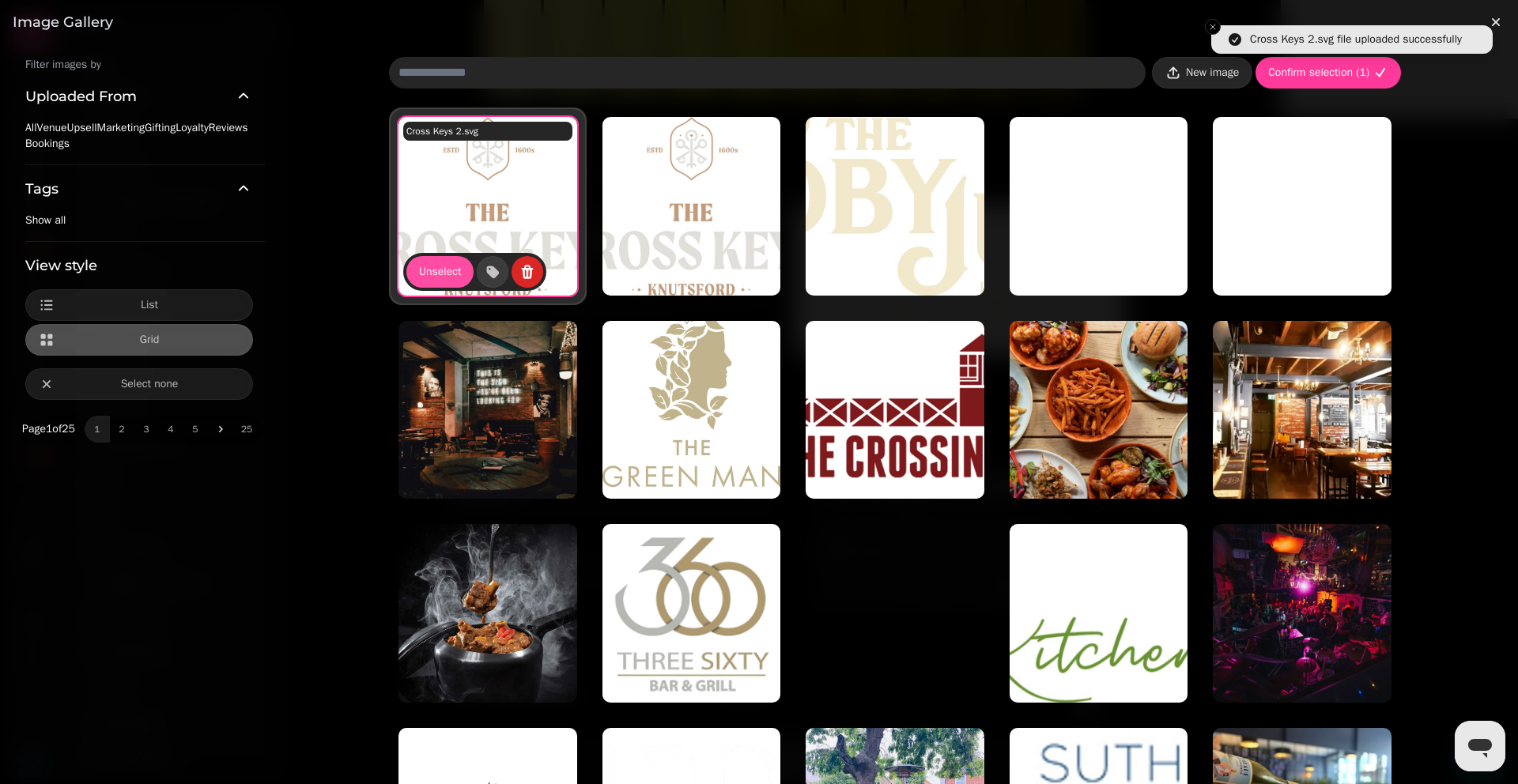 click 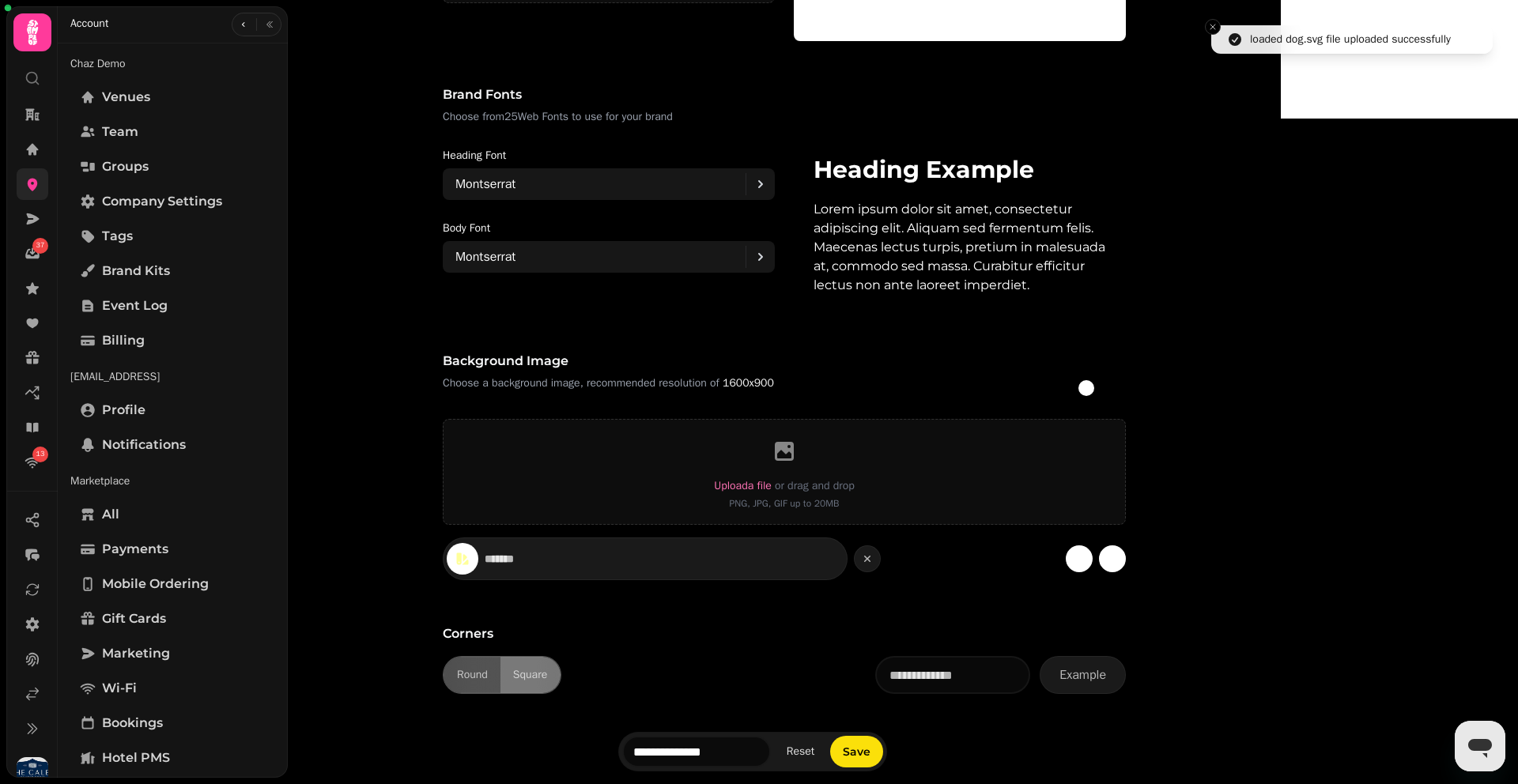 scroll, scrollTop: 1061, scrollLeft: 0, axis: vertical 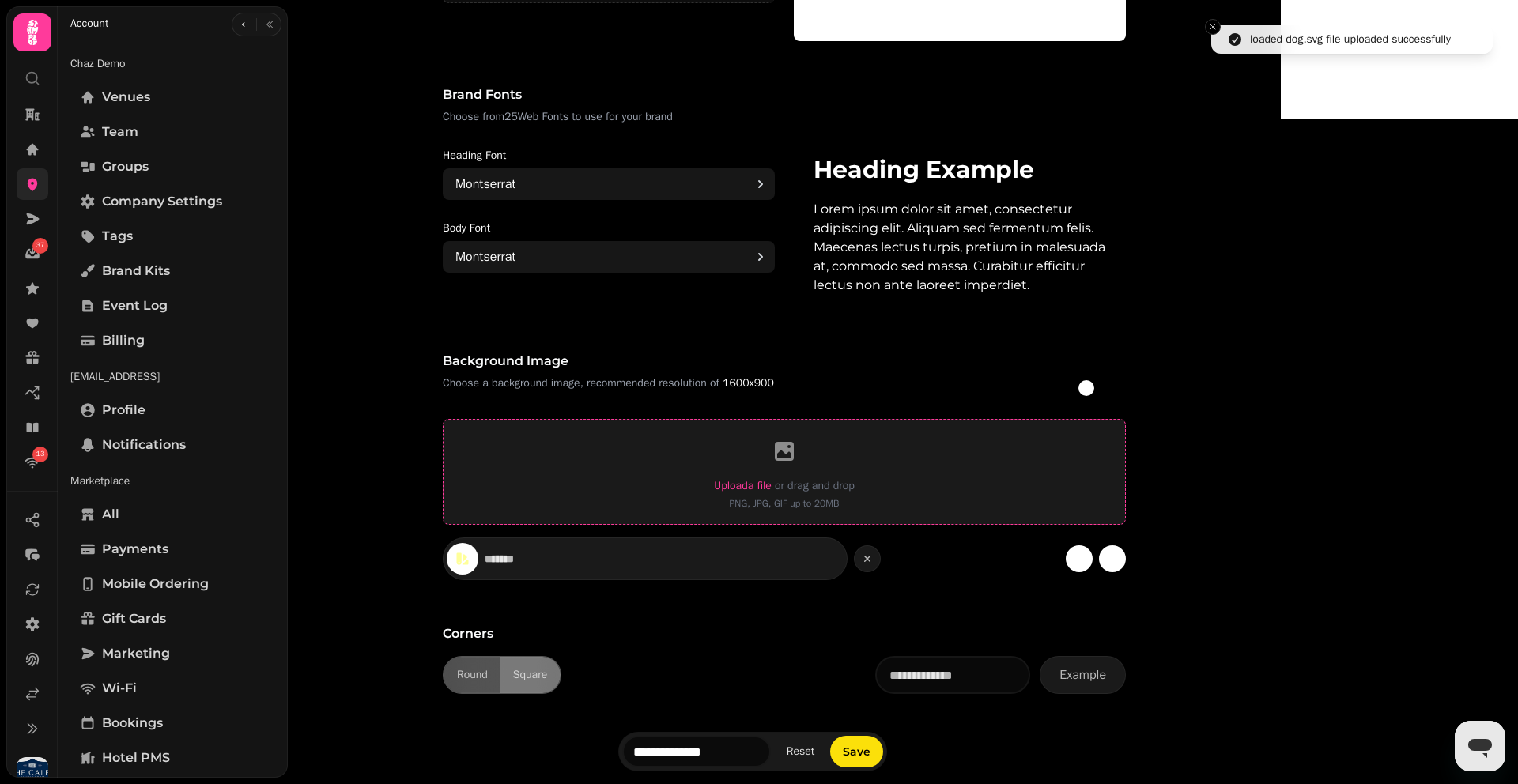 click on "Upload  a file" at bounding box center [742, 485] 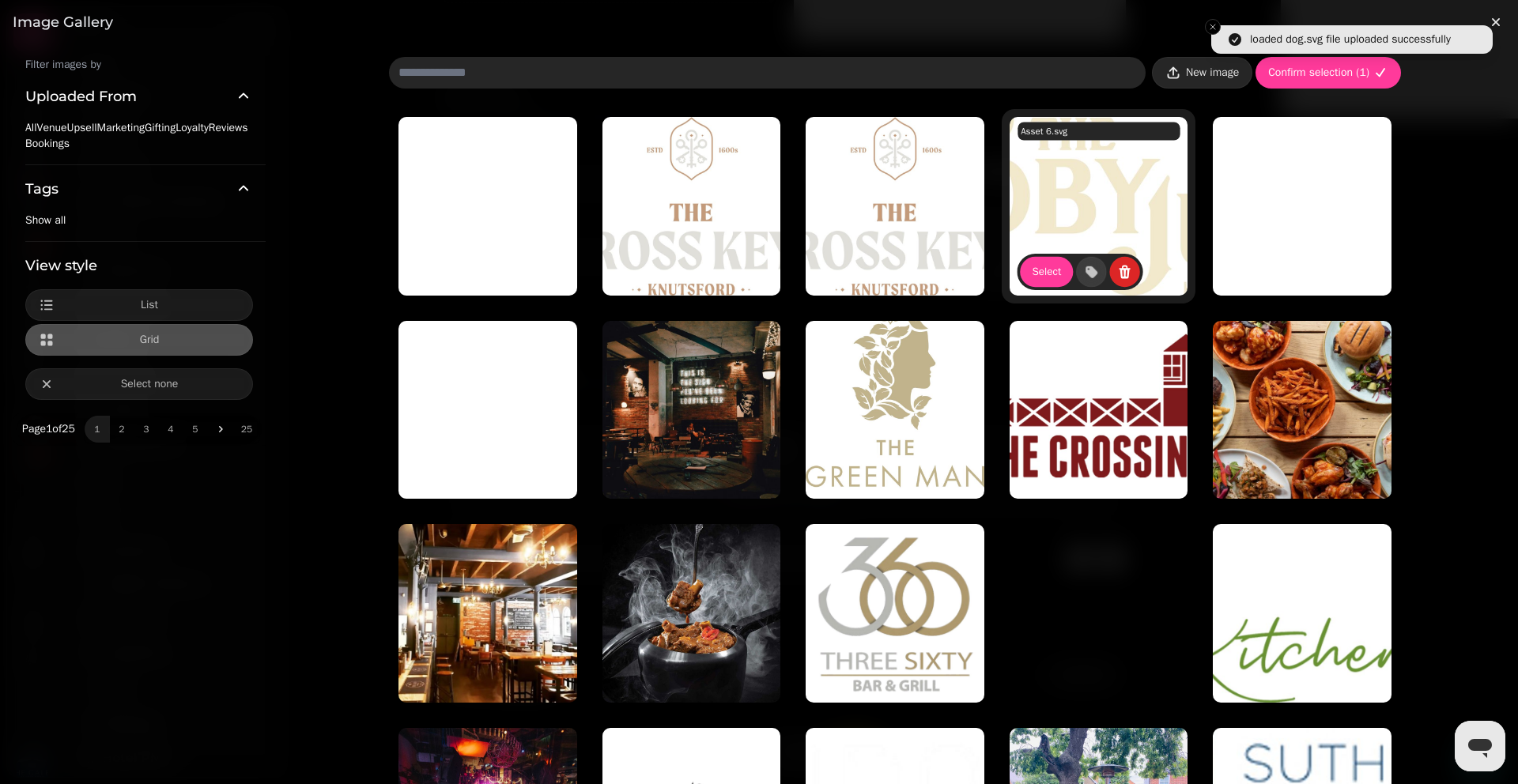 click on "New image" at bounding box center [1212, 73] 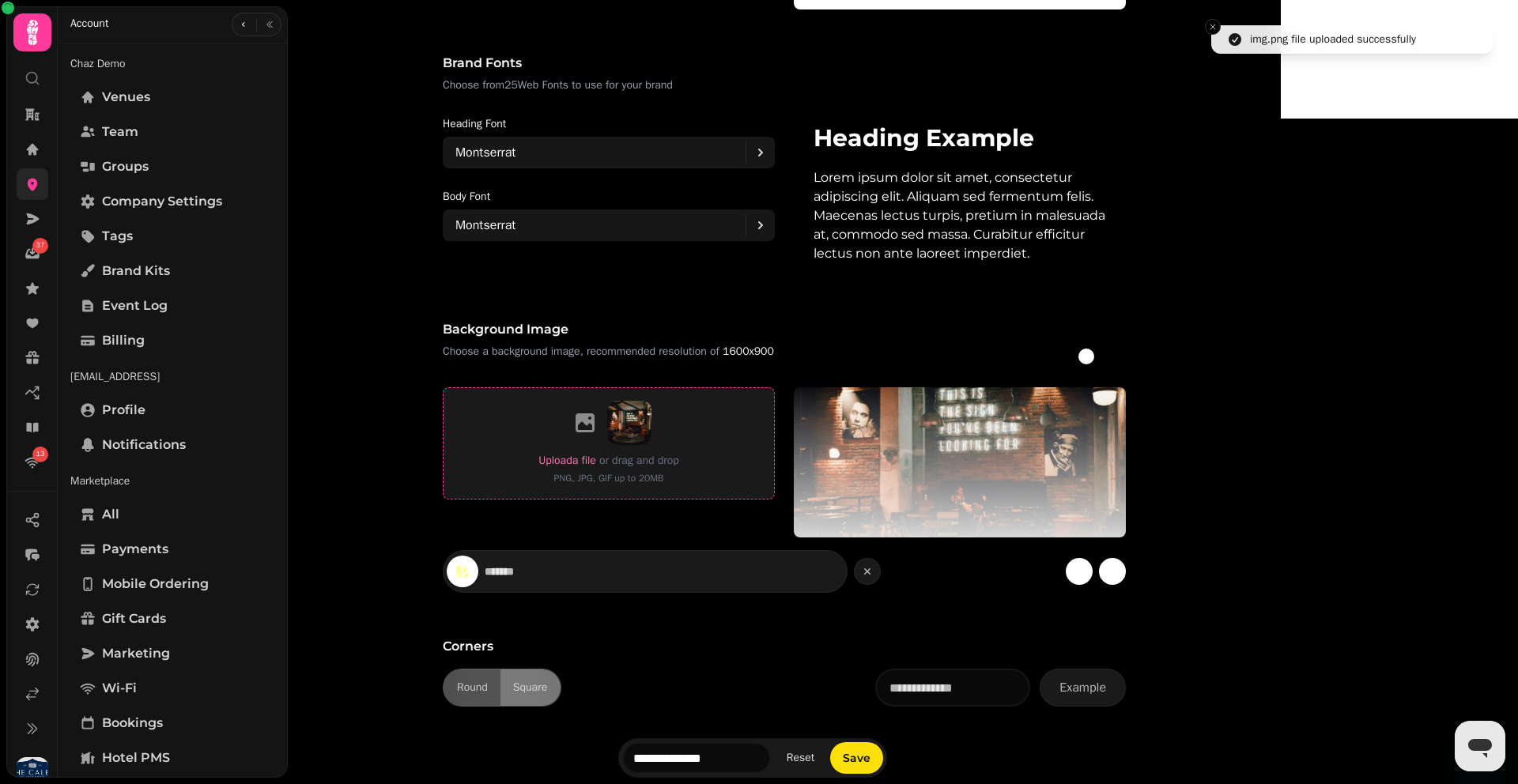 click on "Upload  a file or drag and drop PNG, JPG, GIF up to 20MB" at bounding box center (609, 443) 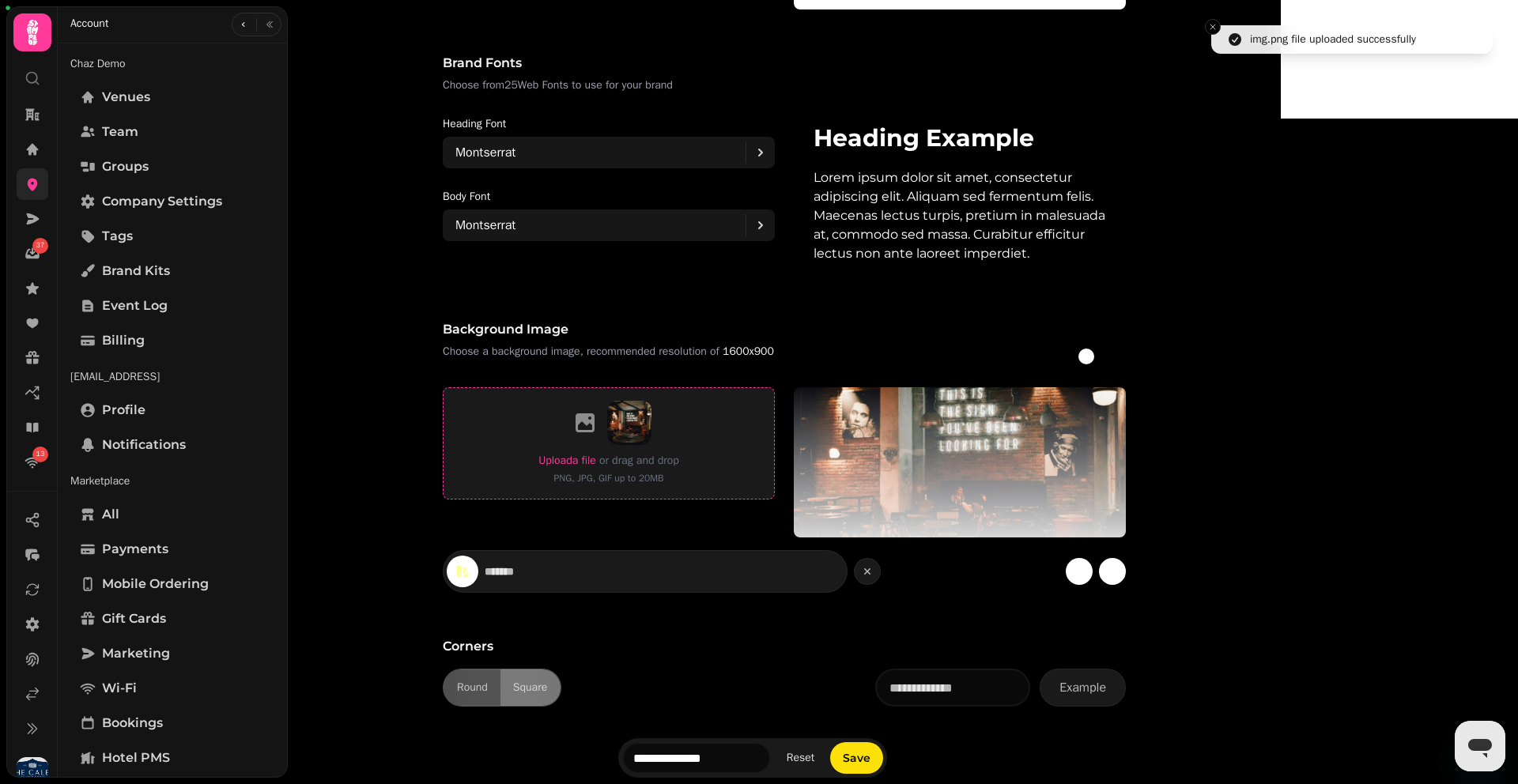 click on "Upload  a file" at bounding box center [567, 460] 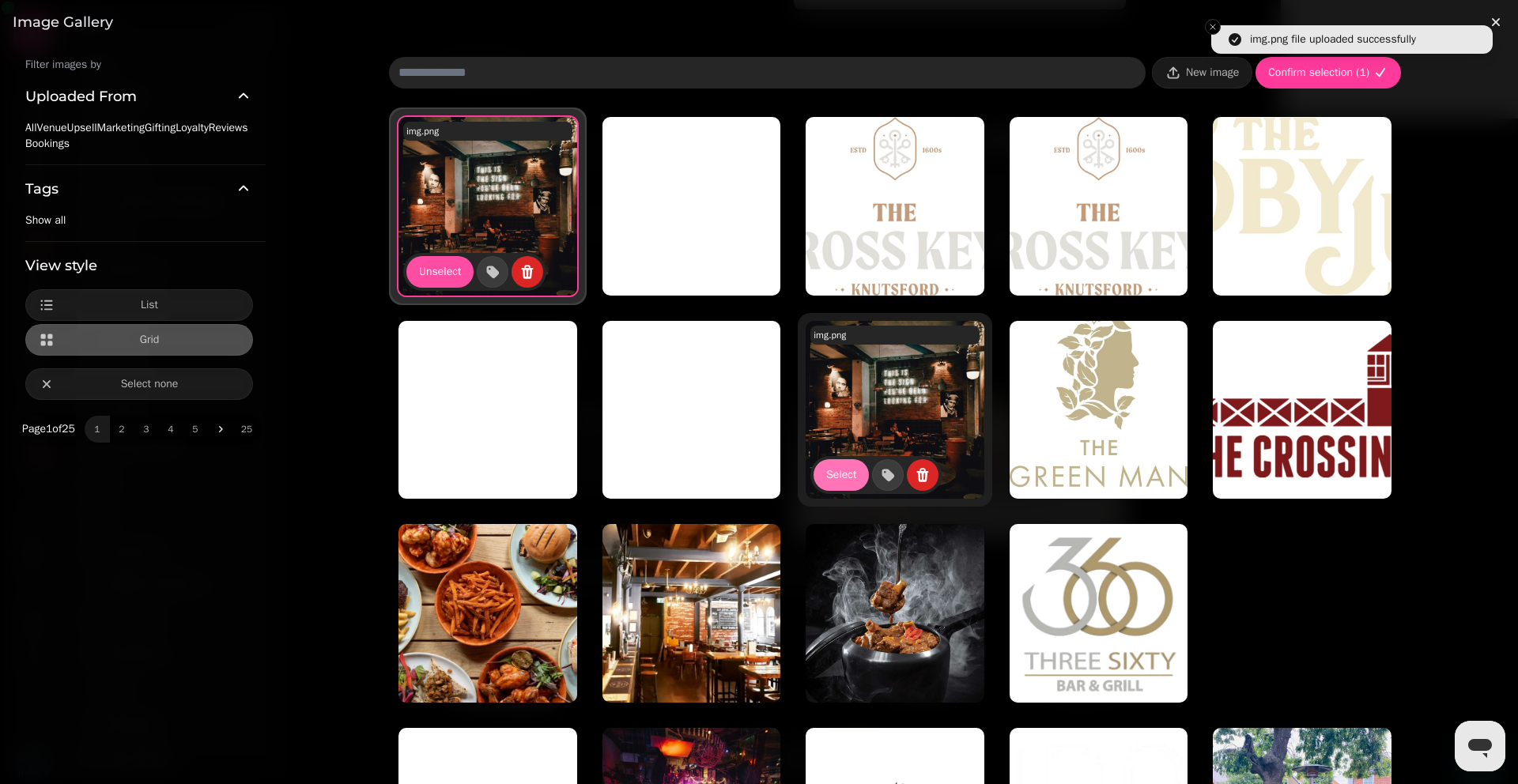 click on "Select" at bounding box center [841, 475] 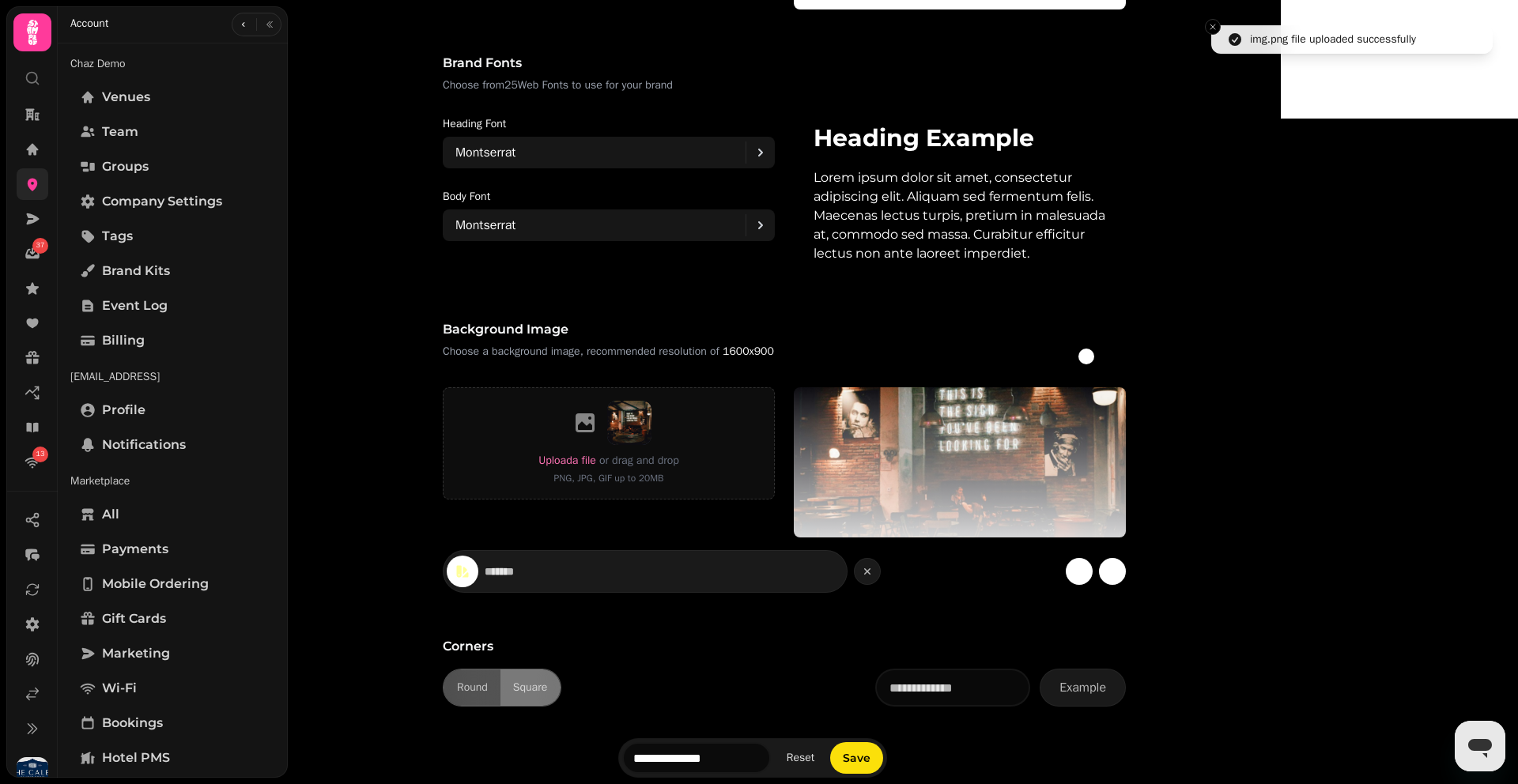 scroll, scrollTop: 1106, scrollLeft: 0, axis: vertical 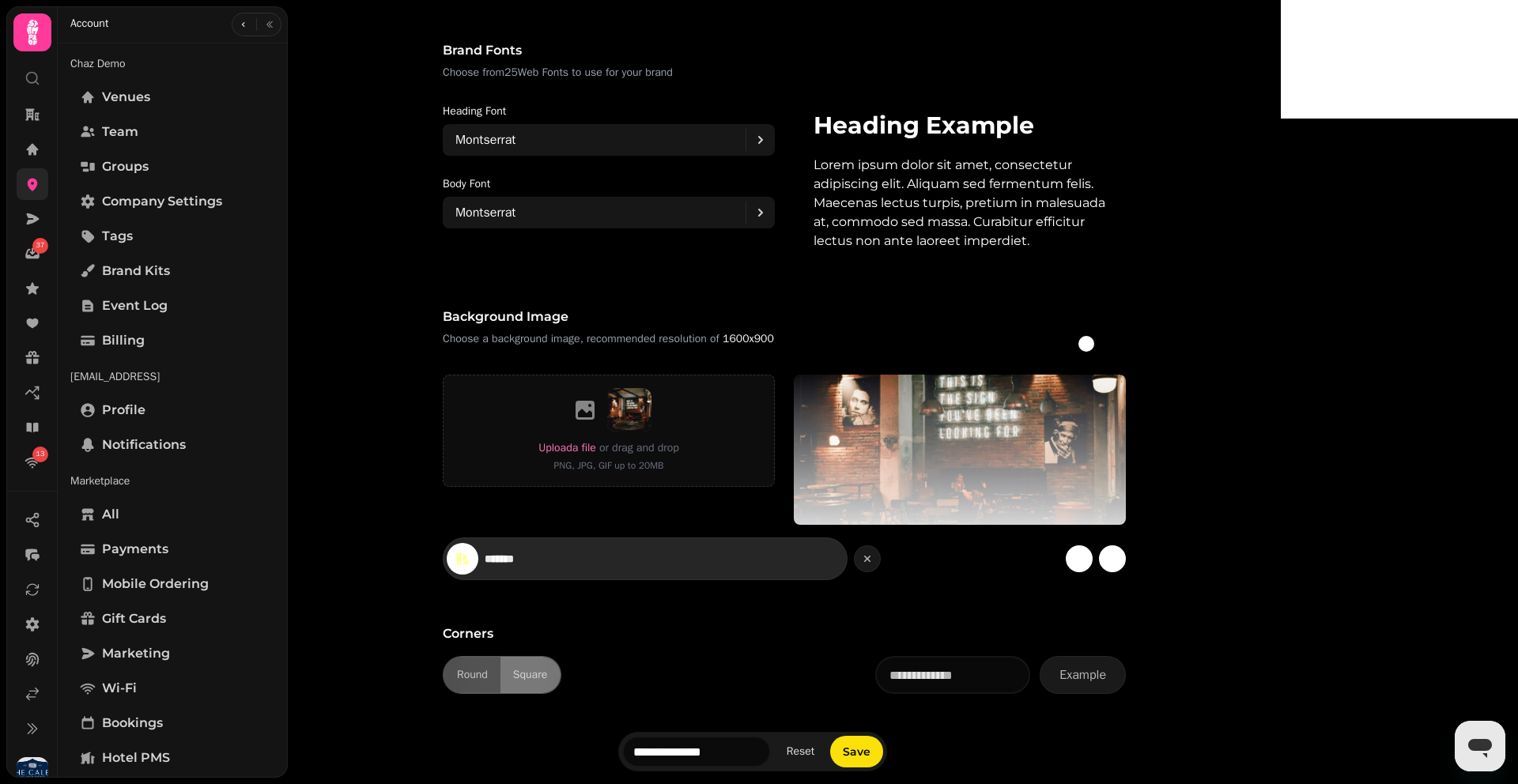 click on "*******" at bounding box center (540, 559) 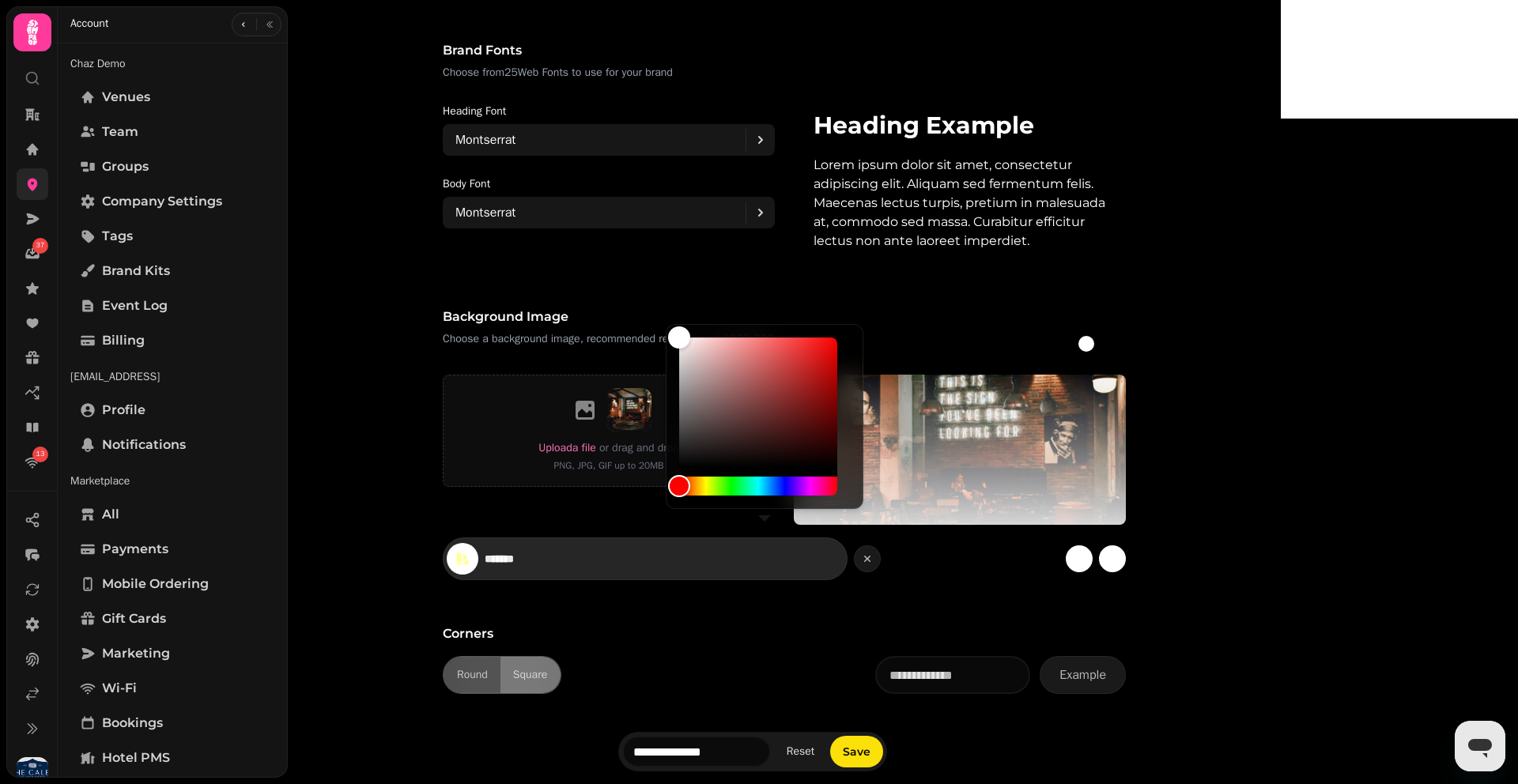 click on "*******" at bounding box center [540, 559] 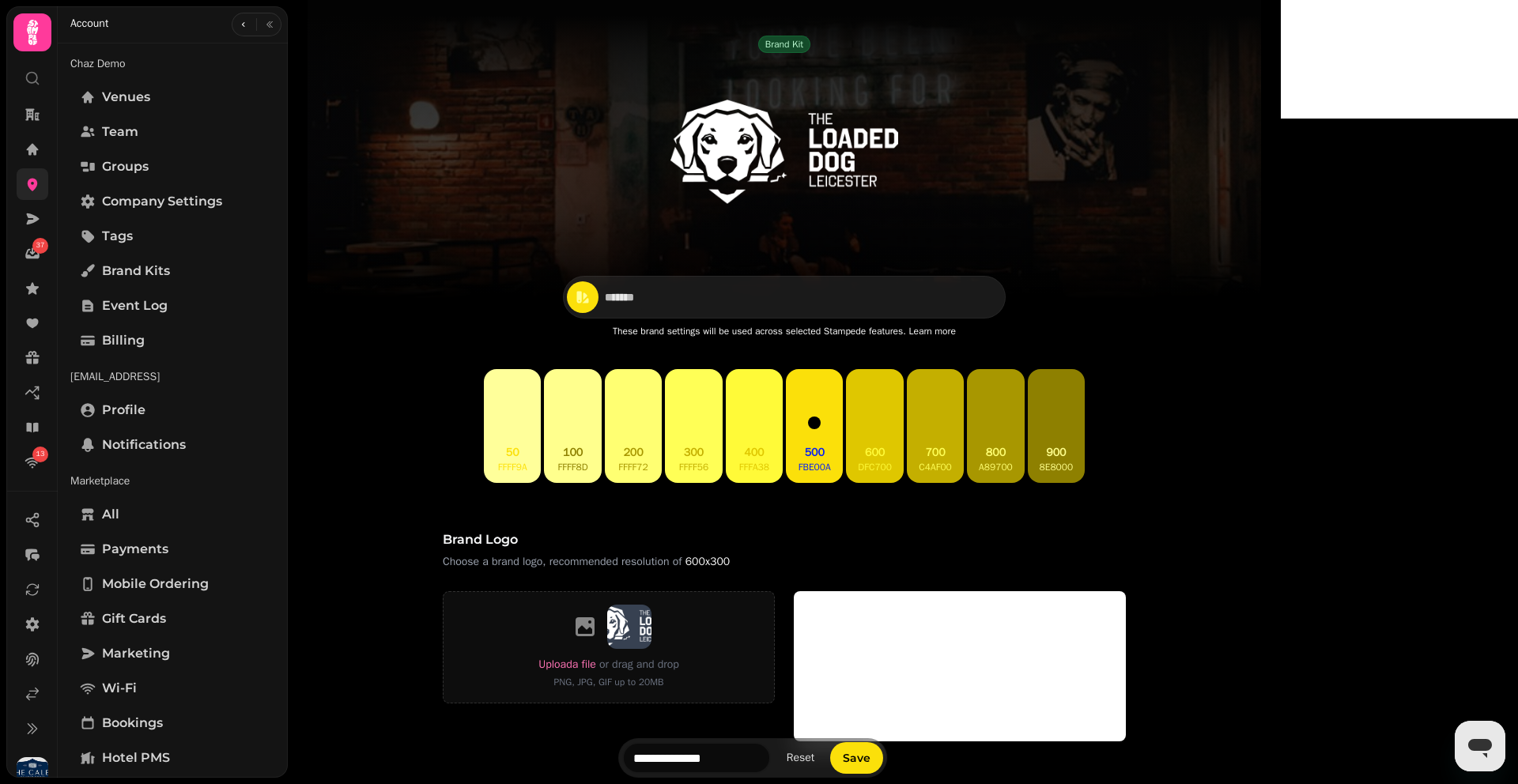 scroll, scrollTop: 150, scrollLeft: 0, axis: vertical 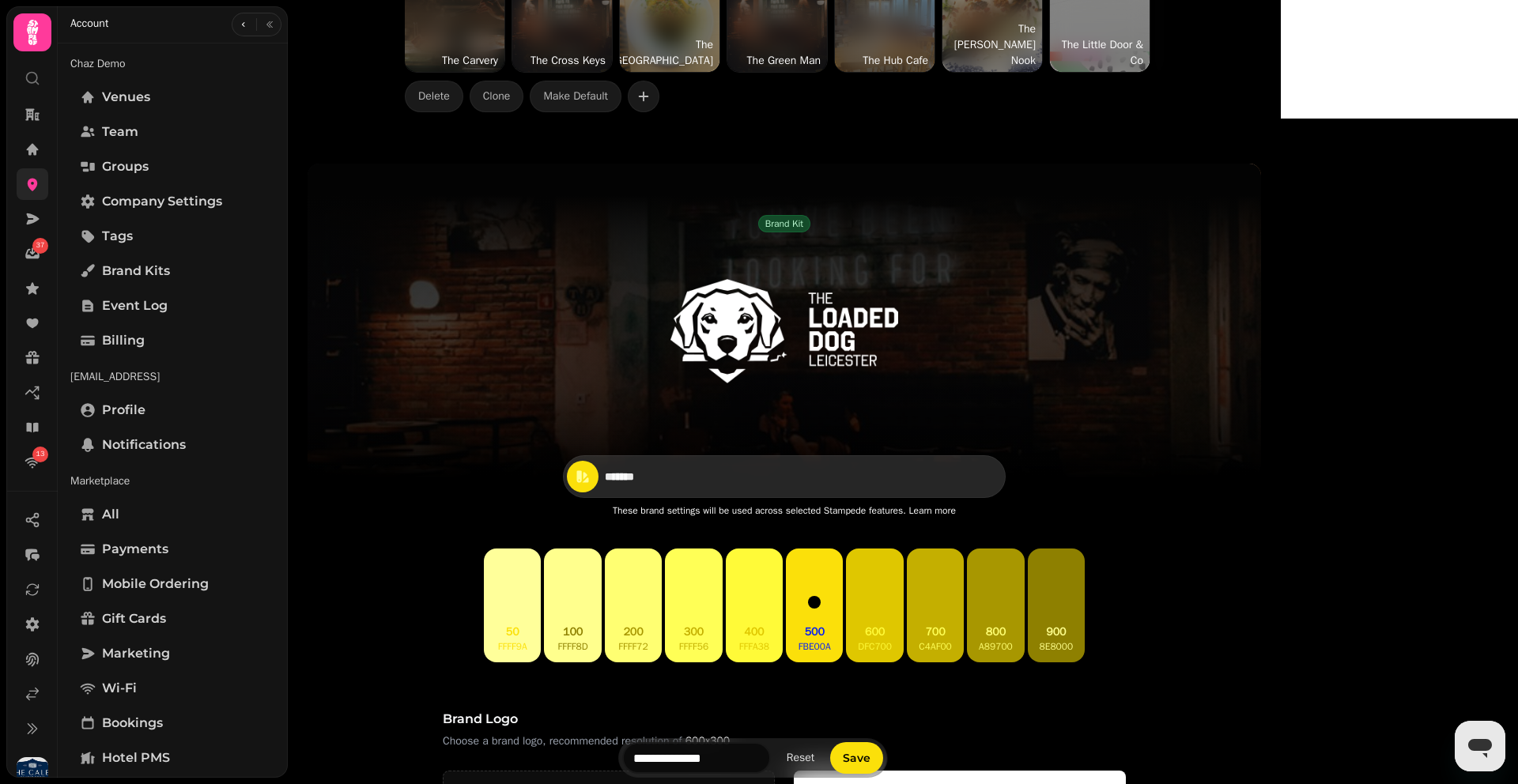 type on "*******" 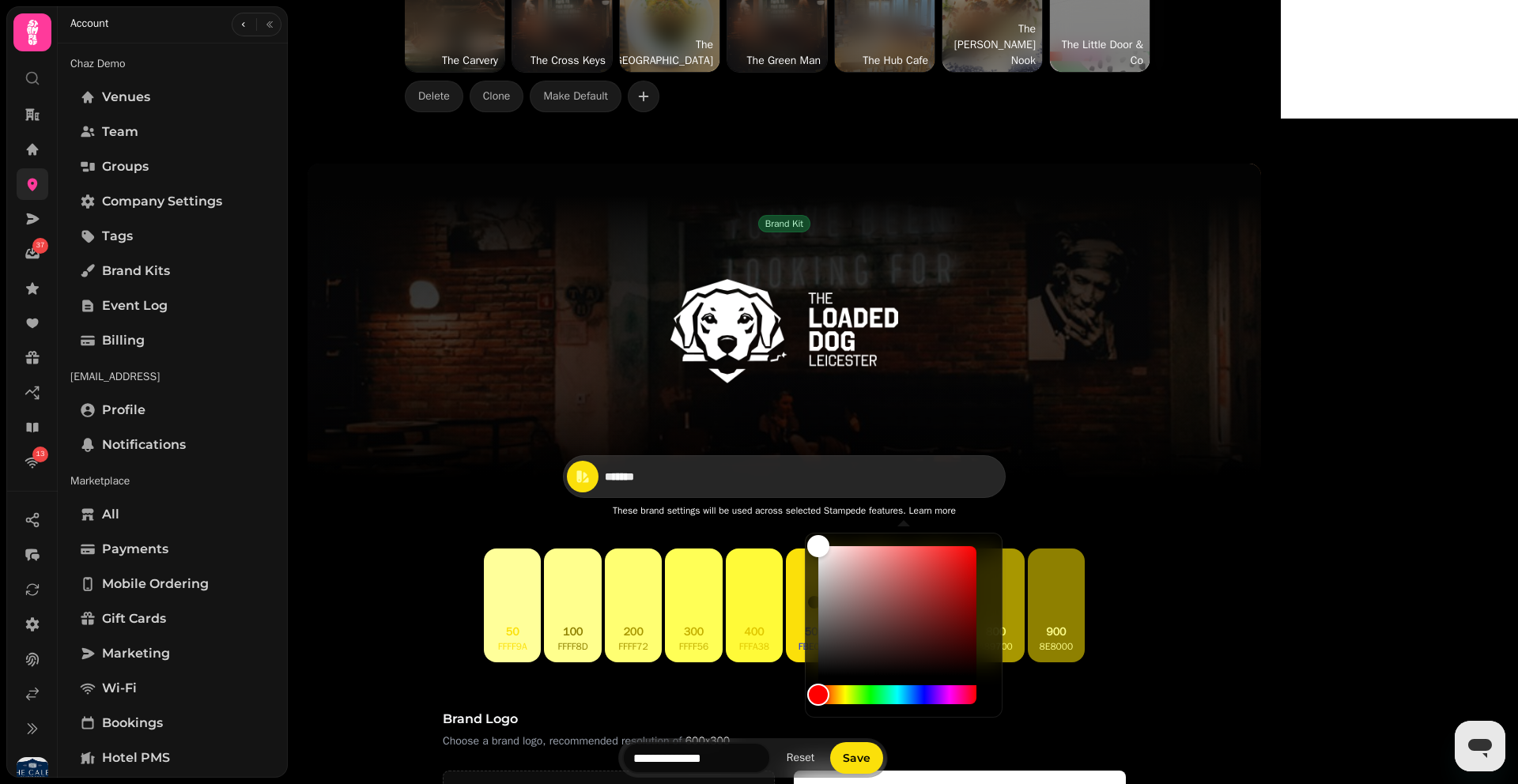 click on "*******" at bounding box center (660, 477) 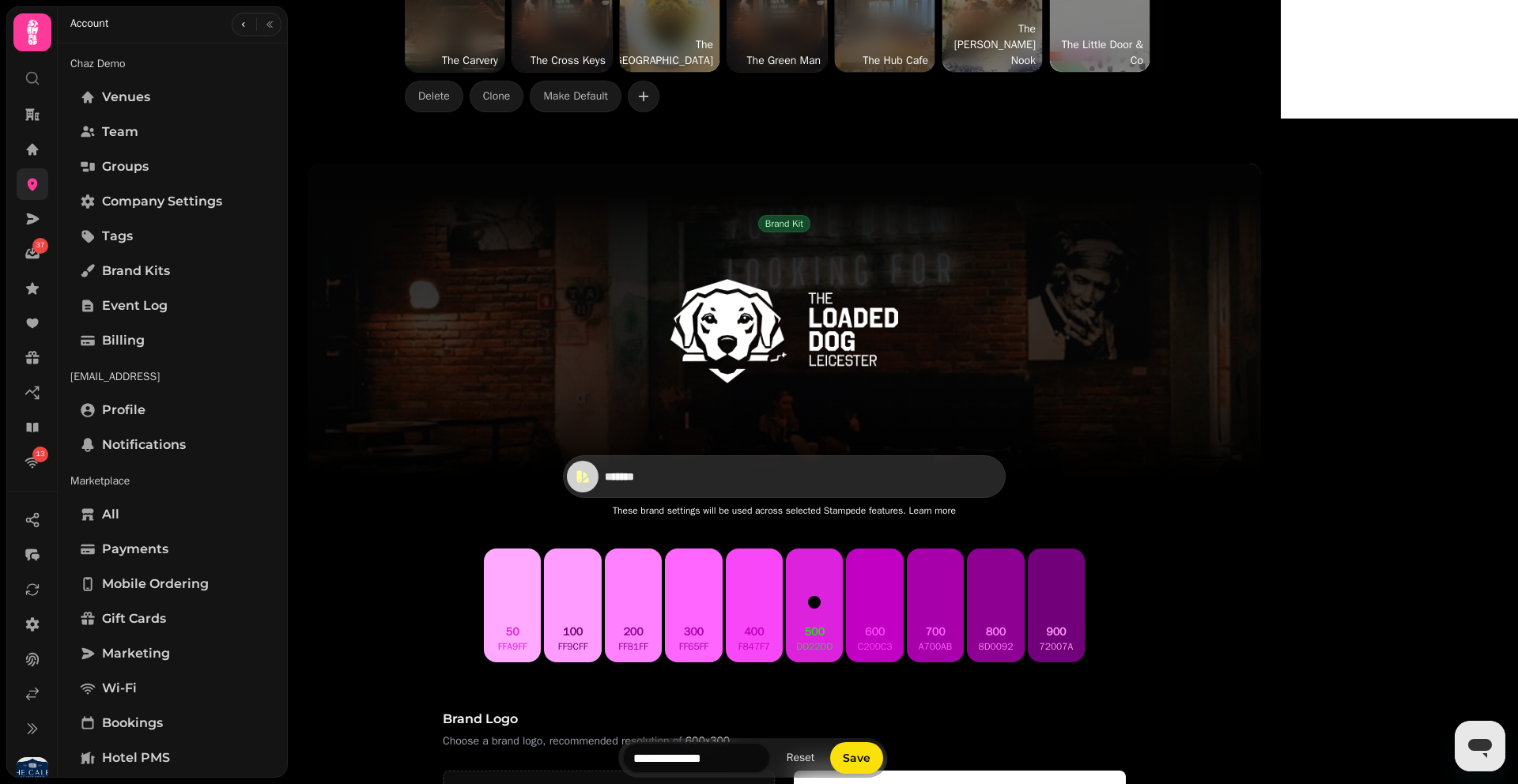 type on "*******" 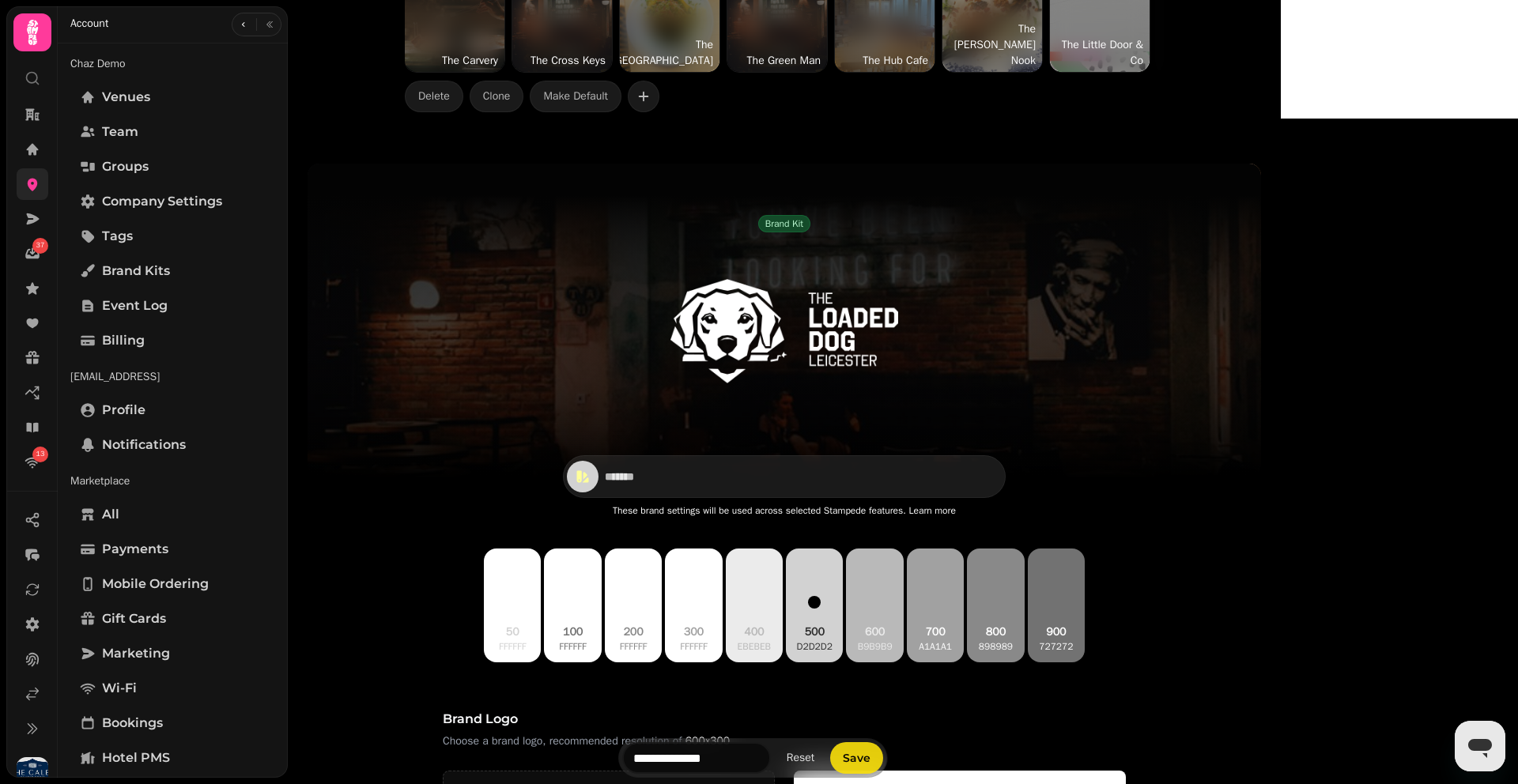 click on "Save" at bounding box center (856, 758) 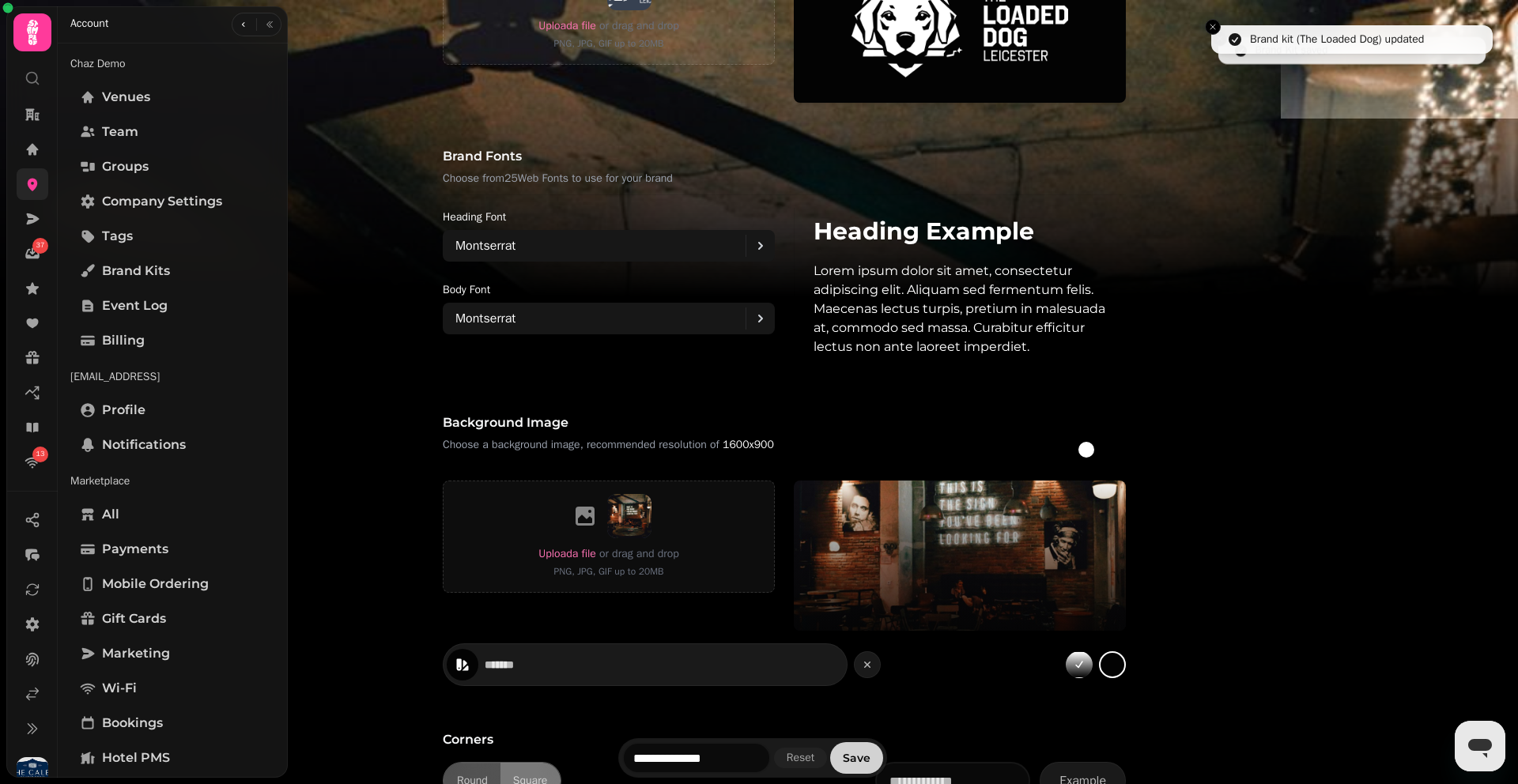 scroll, scrollTop: 1106, scrollLeft: 0, axis: vertical 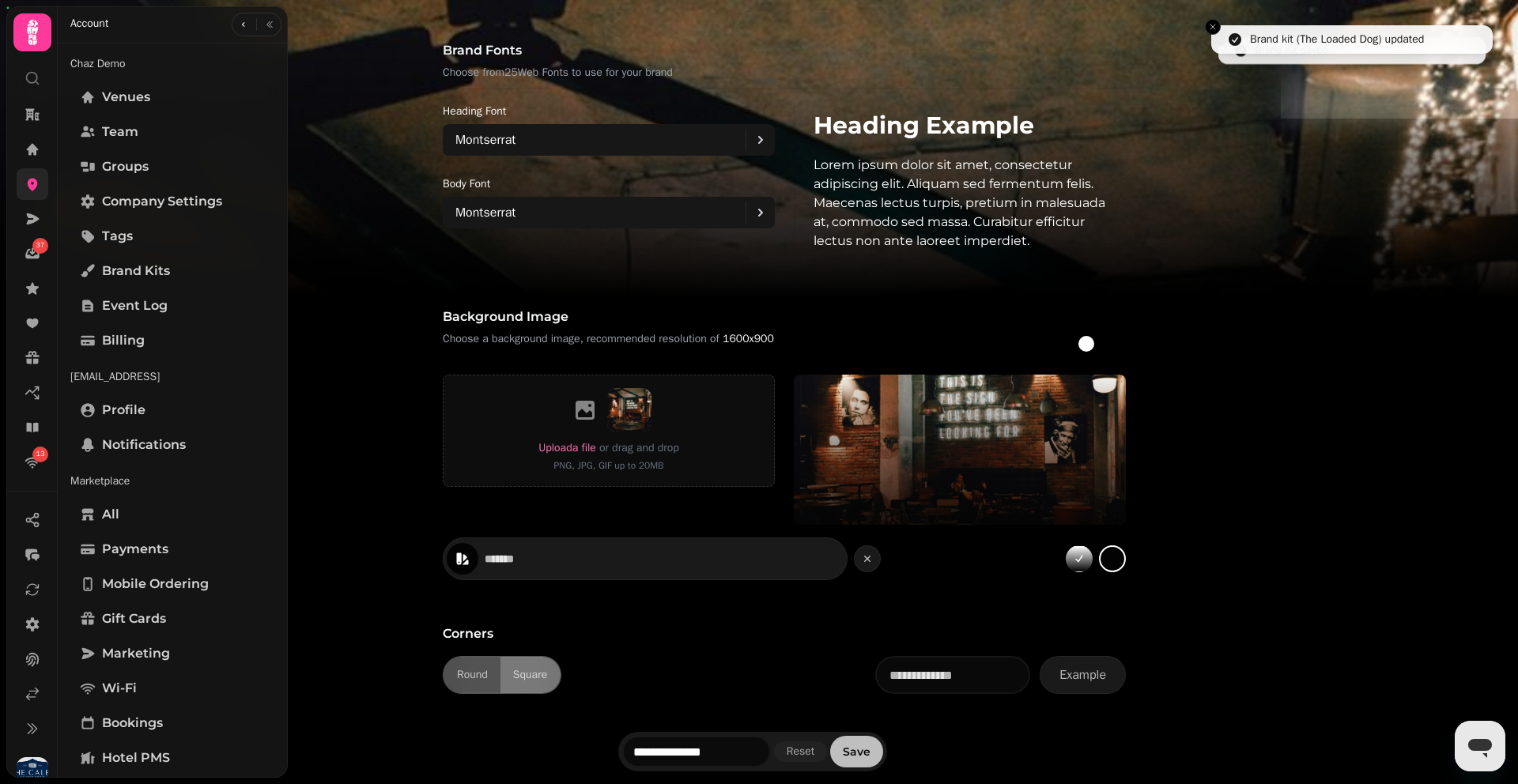 click on "Save" at bounding box center [856, 752] 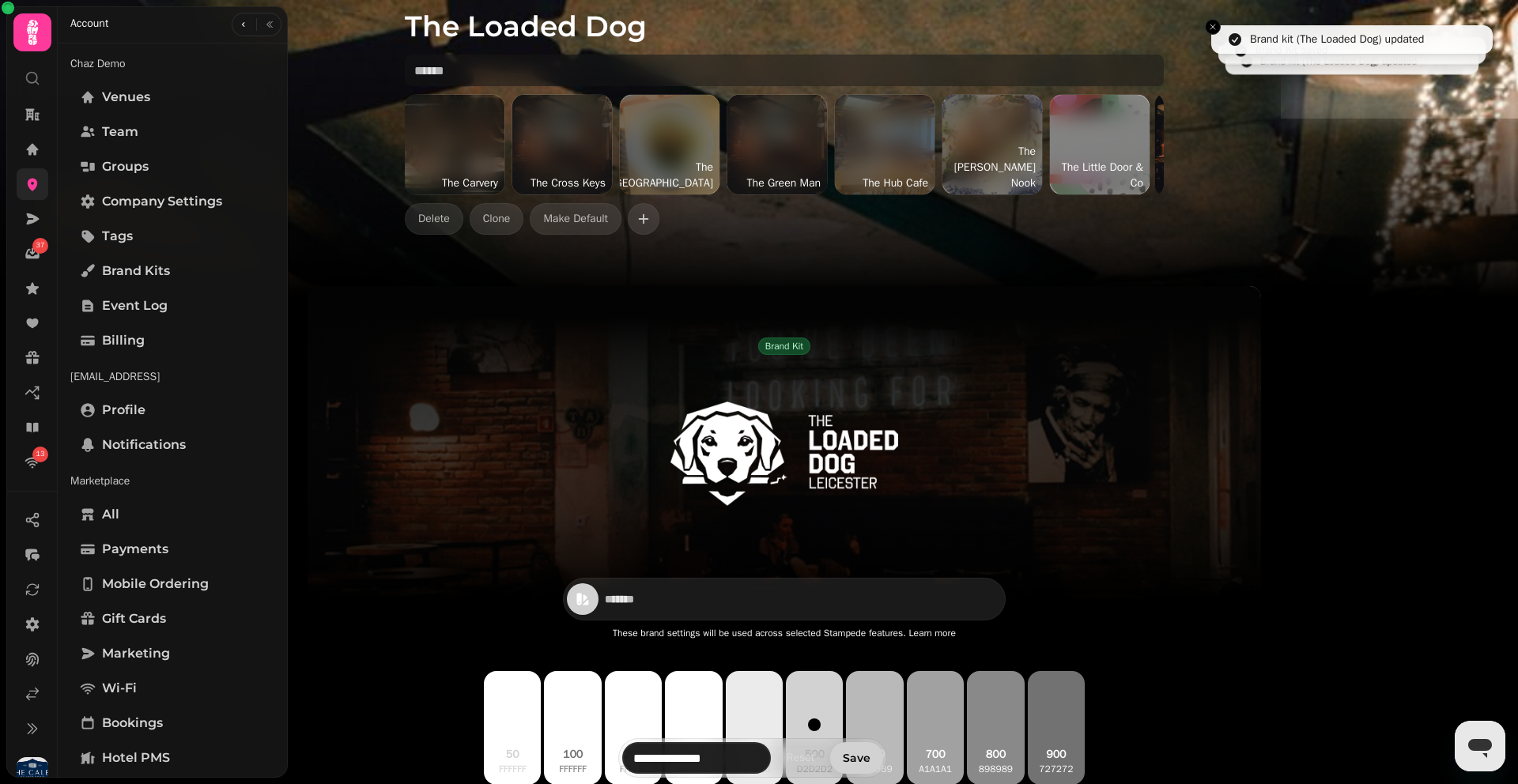 scroll, scrollTop: 0, scrollLeft: 0, axis: both 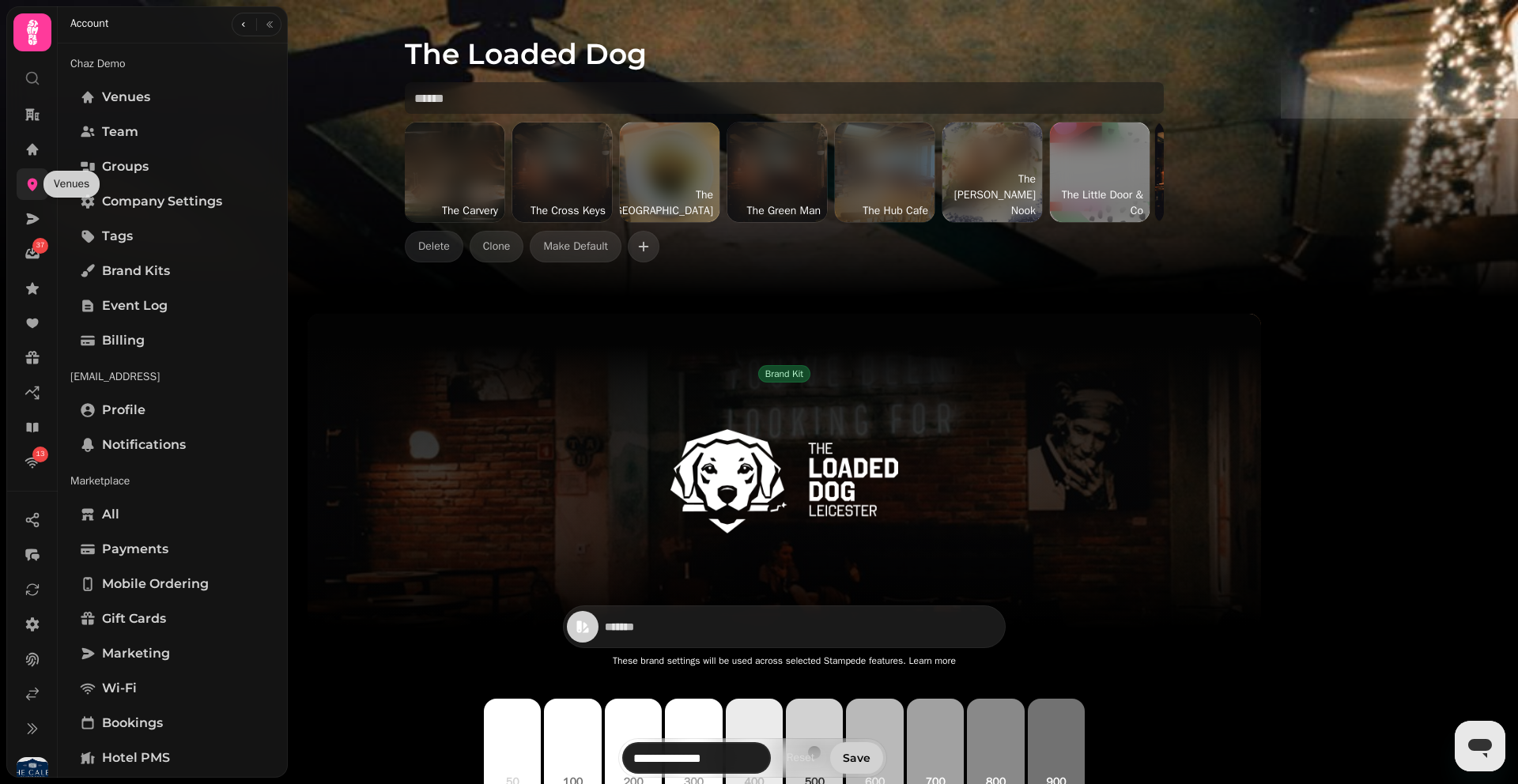 click 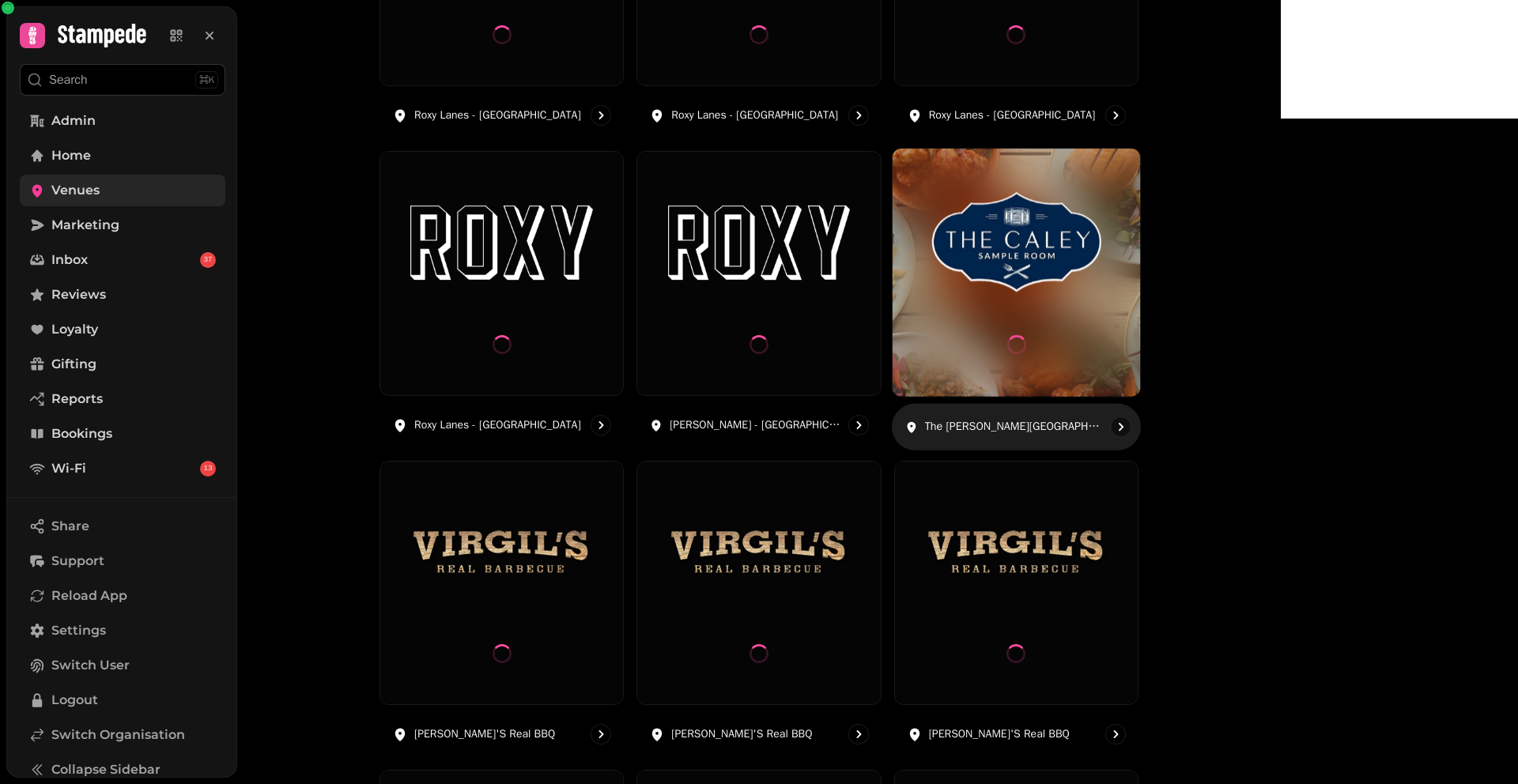 click at bounding box center (1016, 273) 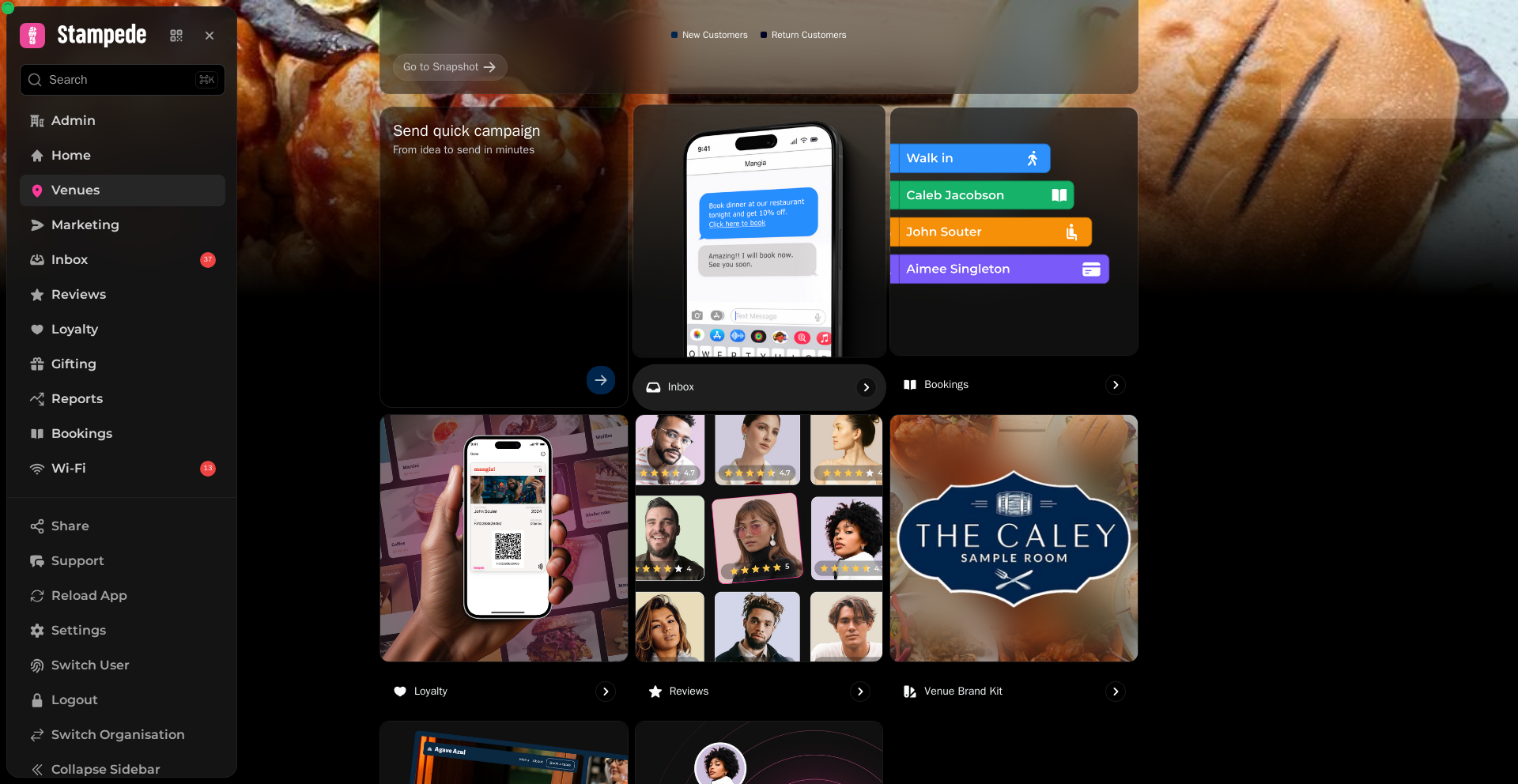 scroll, scrollTop: 821, scrollLeft: 0, axis: vertical 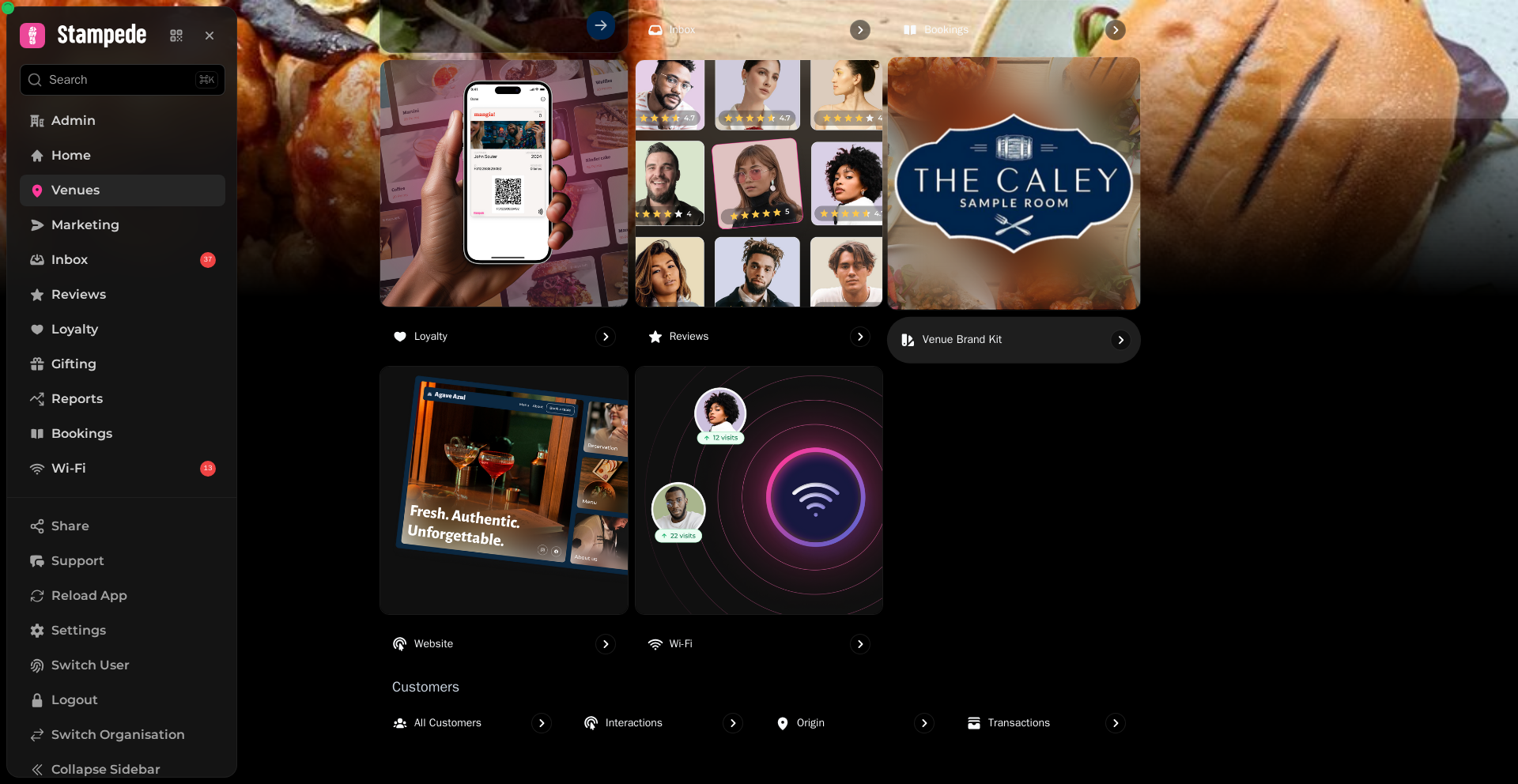 click at bounding box center (1014, 183) 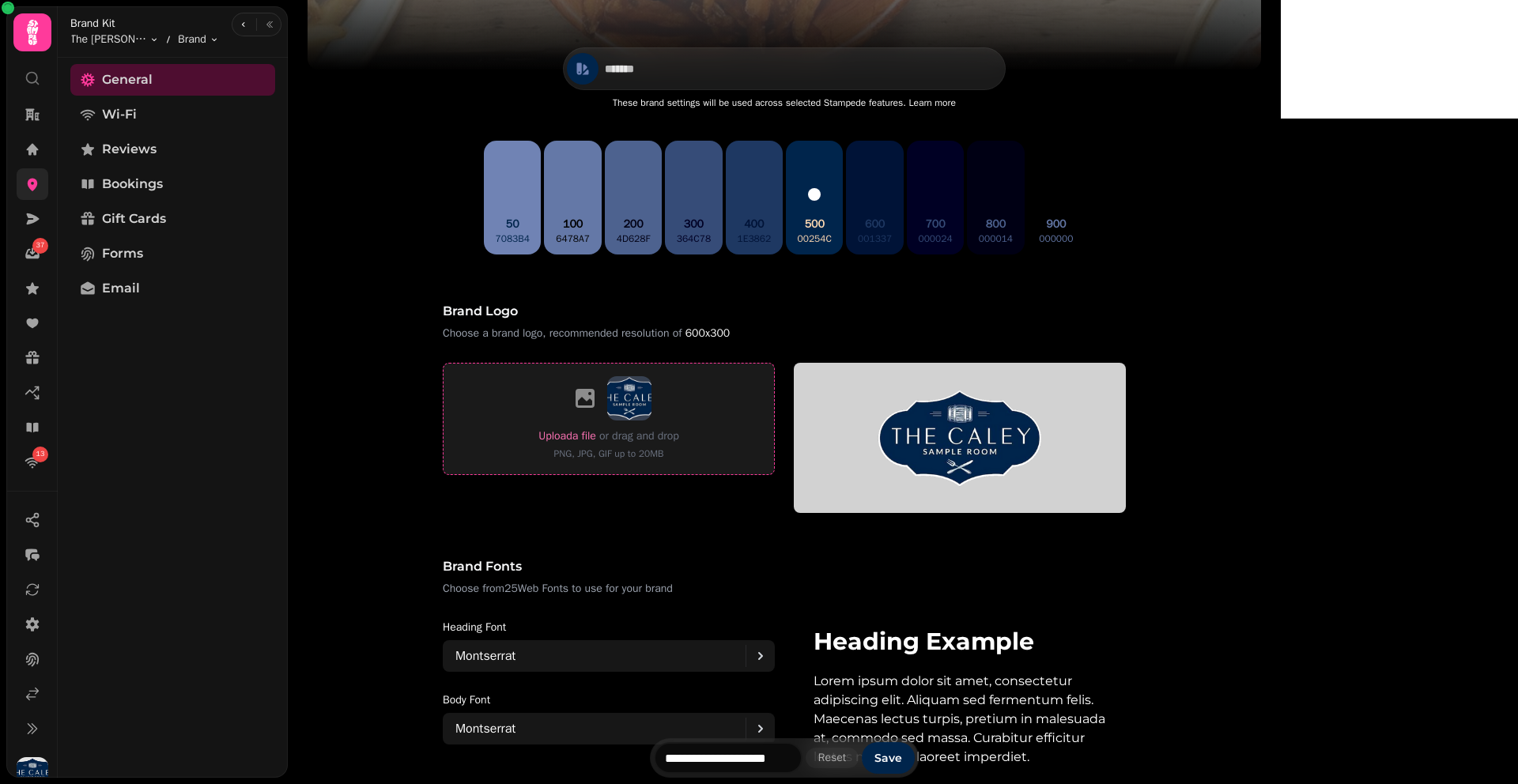 scroll, scrollTop: 0, scrollLeft: 0, axis: both 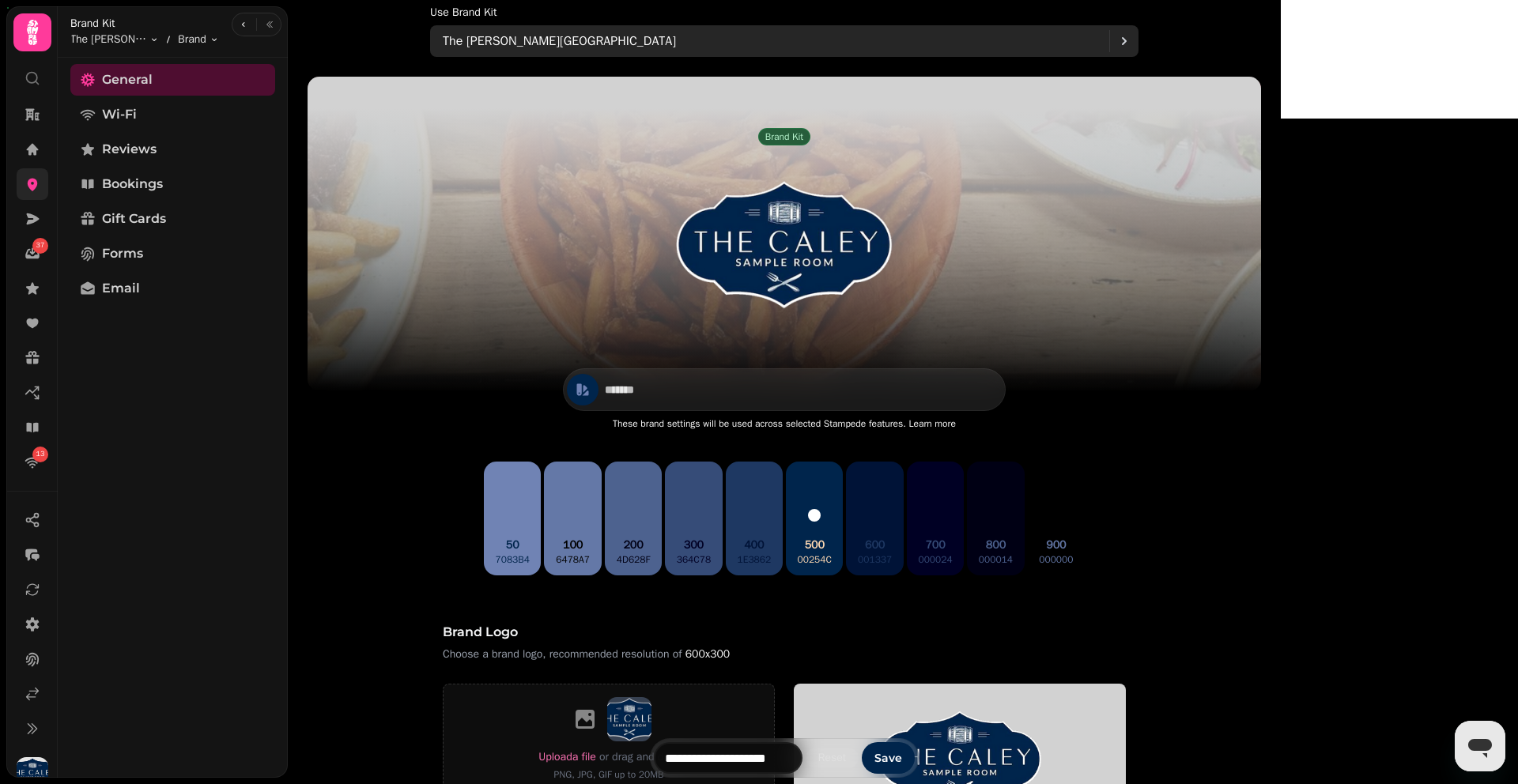 click on "The [PERSON_NAME][GEOGRAPHIC_DATA]" at bounding box center [776, 41] 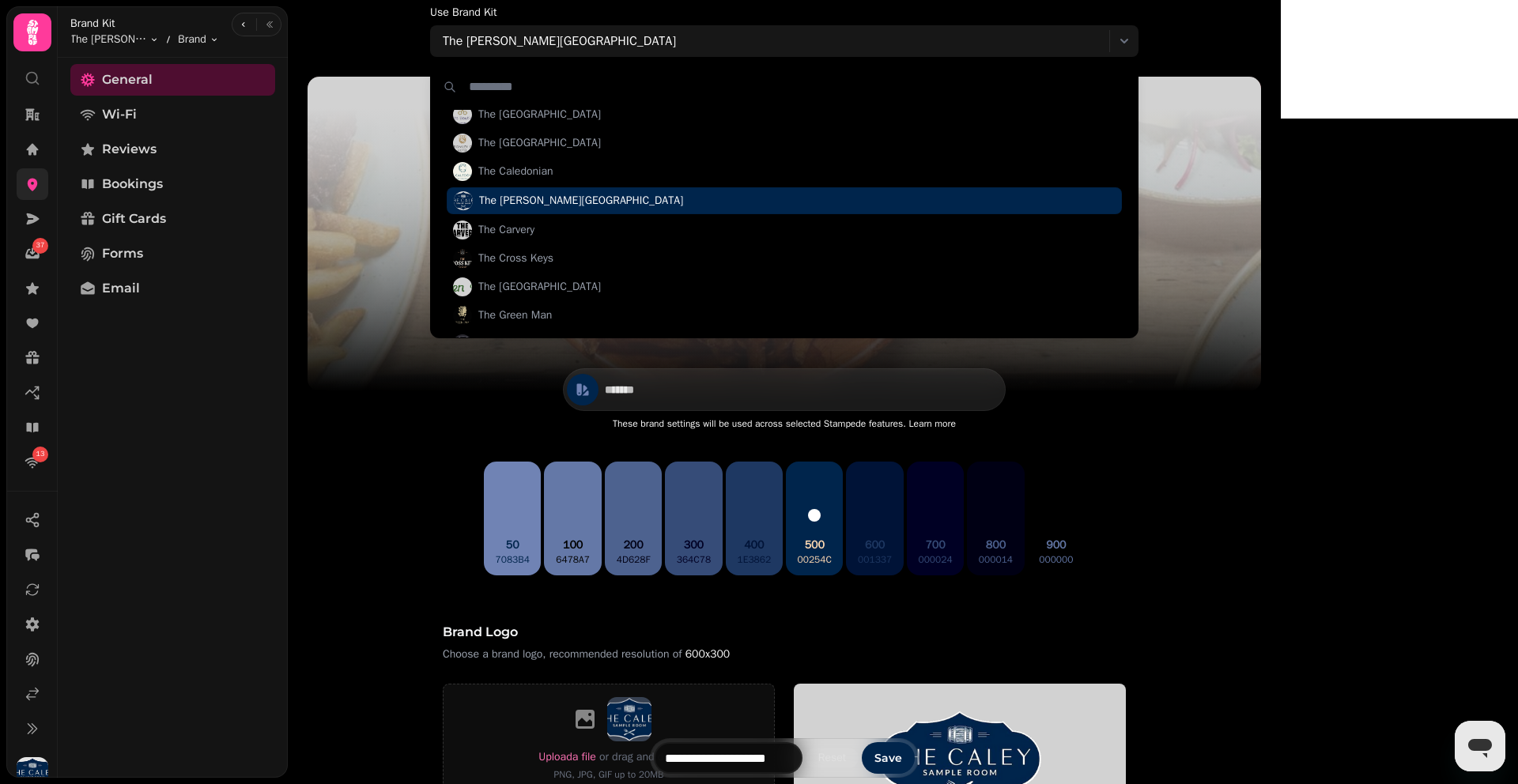 scroll, scrollTop: 1948, scrollLeft: 0, axis: vertical 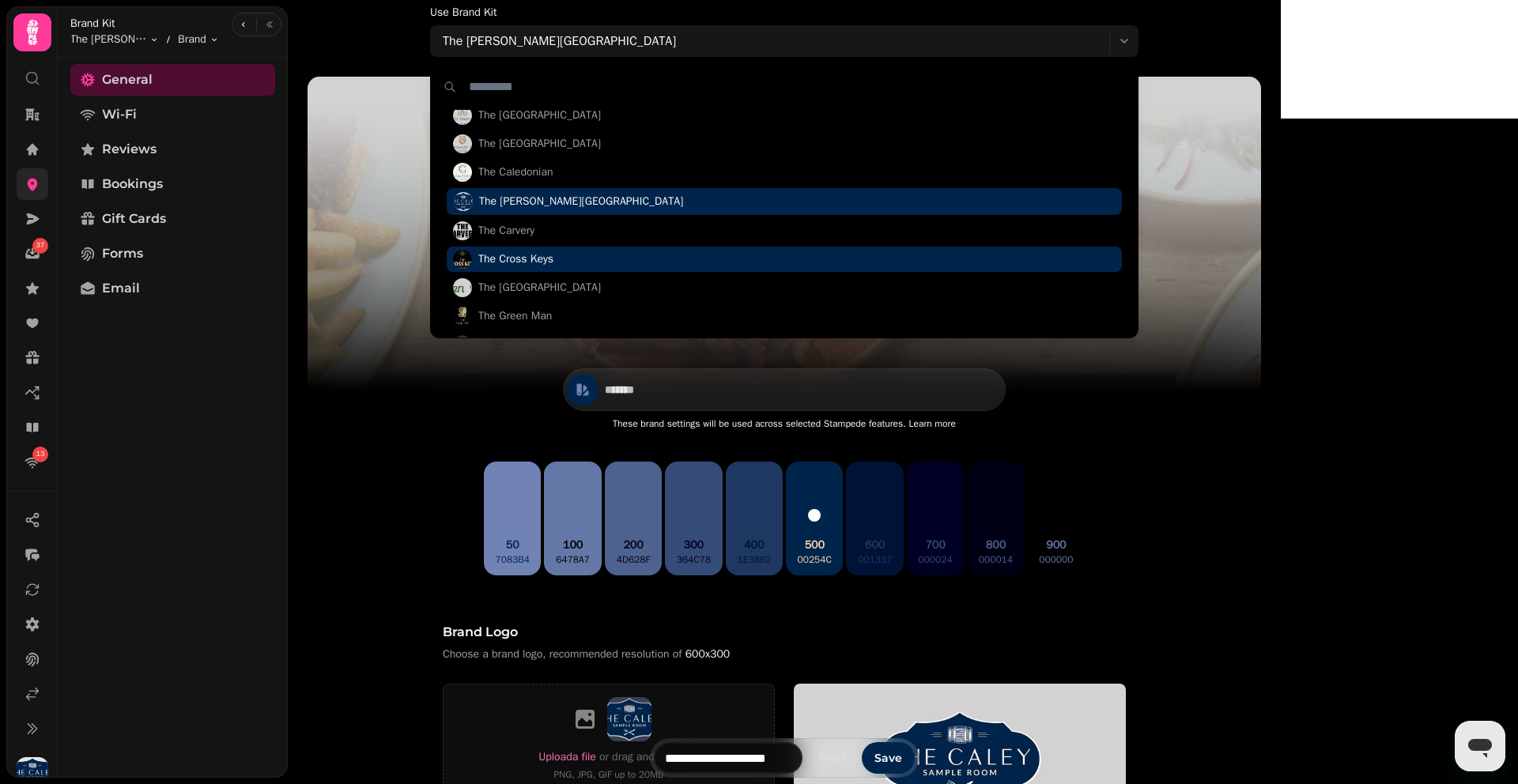 click on "The Cross Keys" at bounding box center [515, 259] 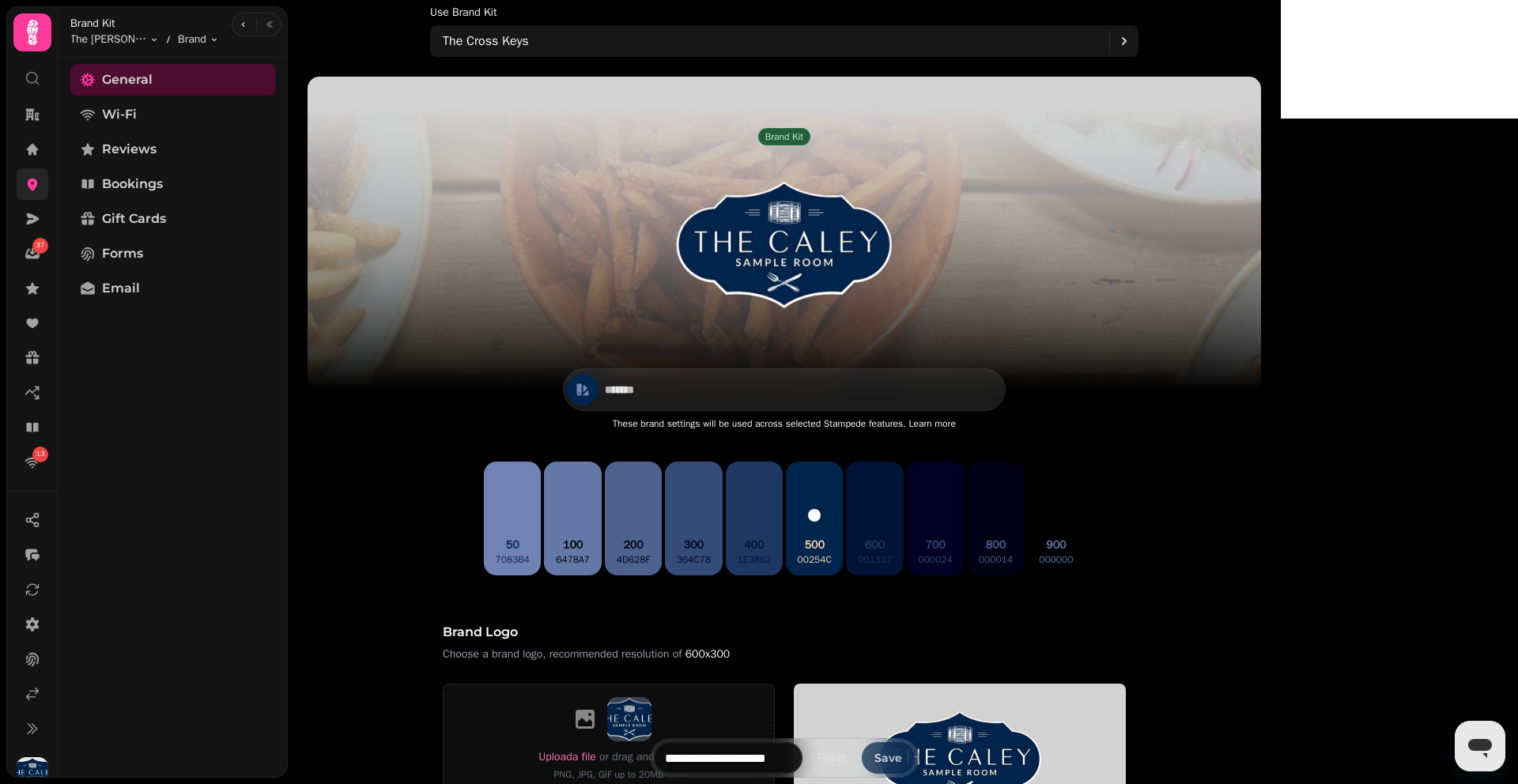 type on "*******" 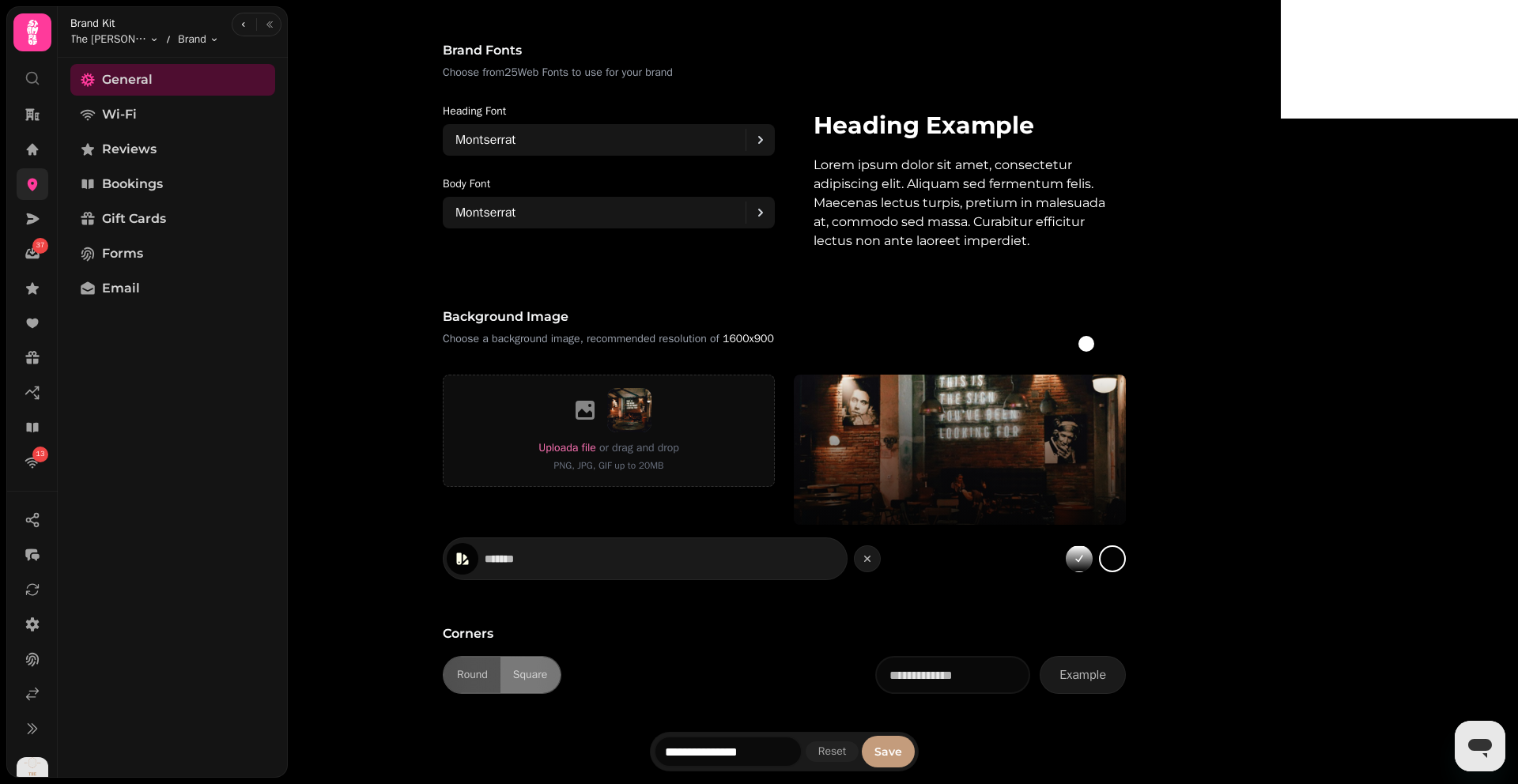 scroll, scrollTop: 857, scrollLeft: 0, axis: vertical 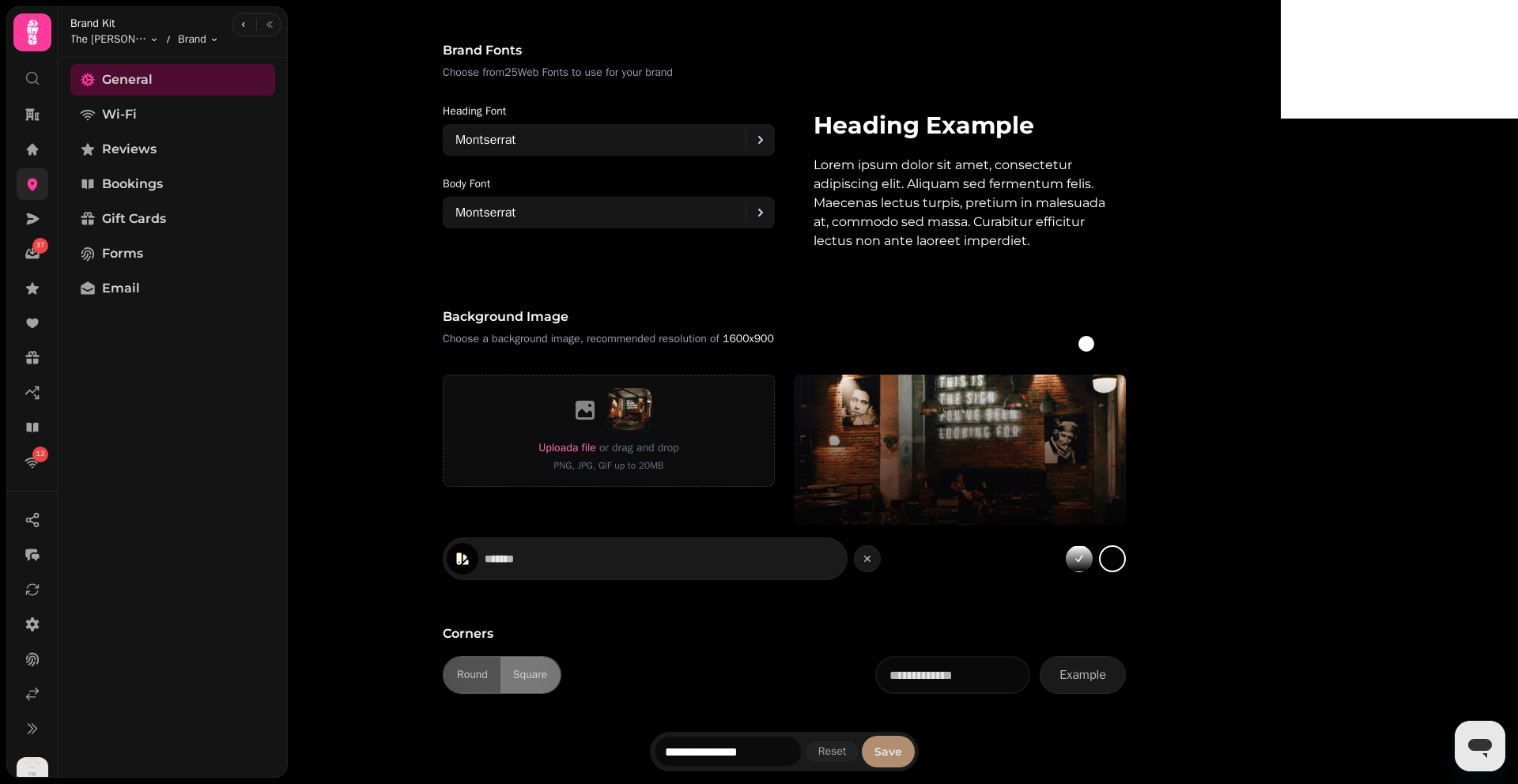 click on "Save" at bounding box center (888, 752) 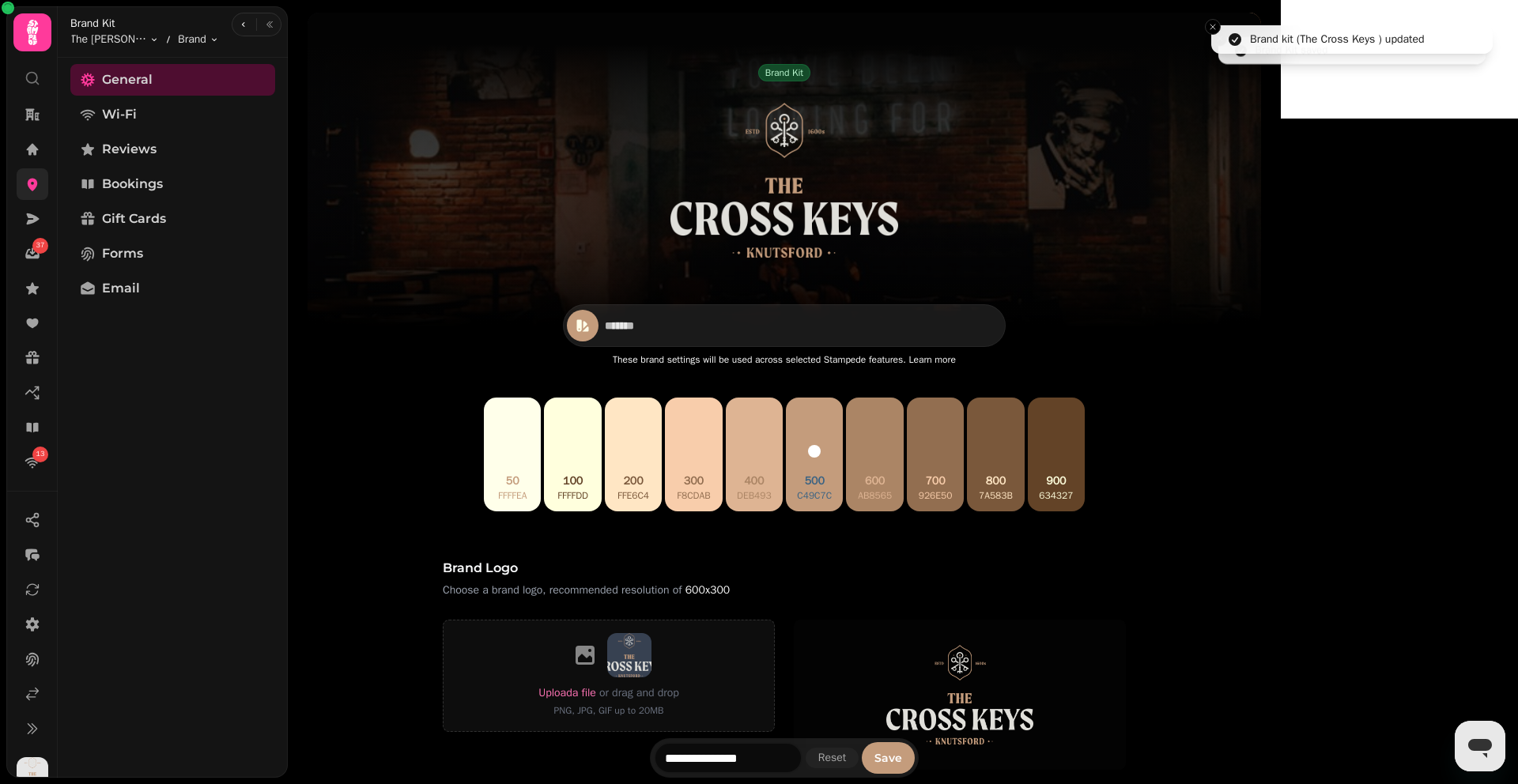 scroll, scrollTop: 0, scrollLeft: 0, axis: both 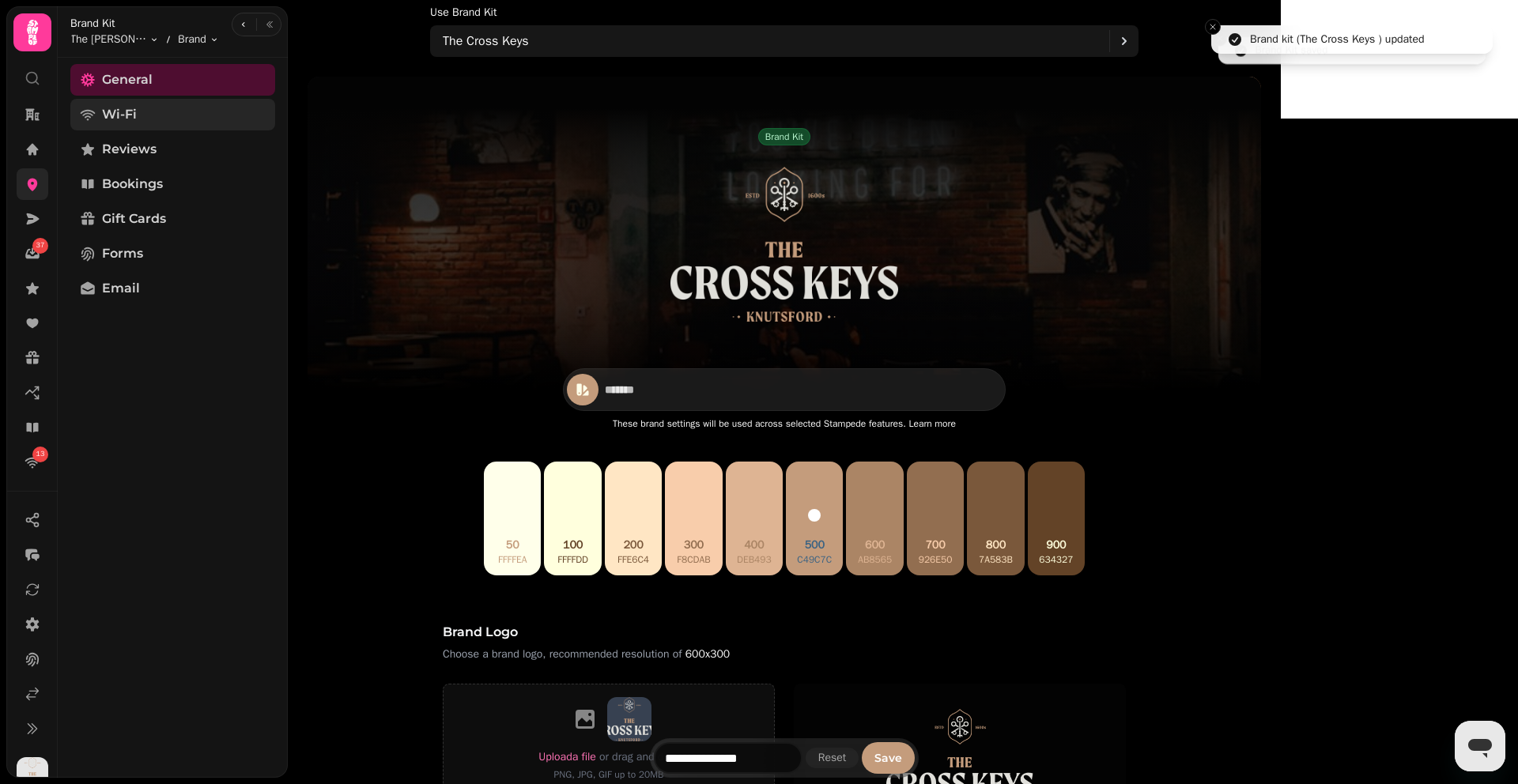 click on "Wi-Fi" at bounding box center (119, 115) 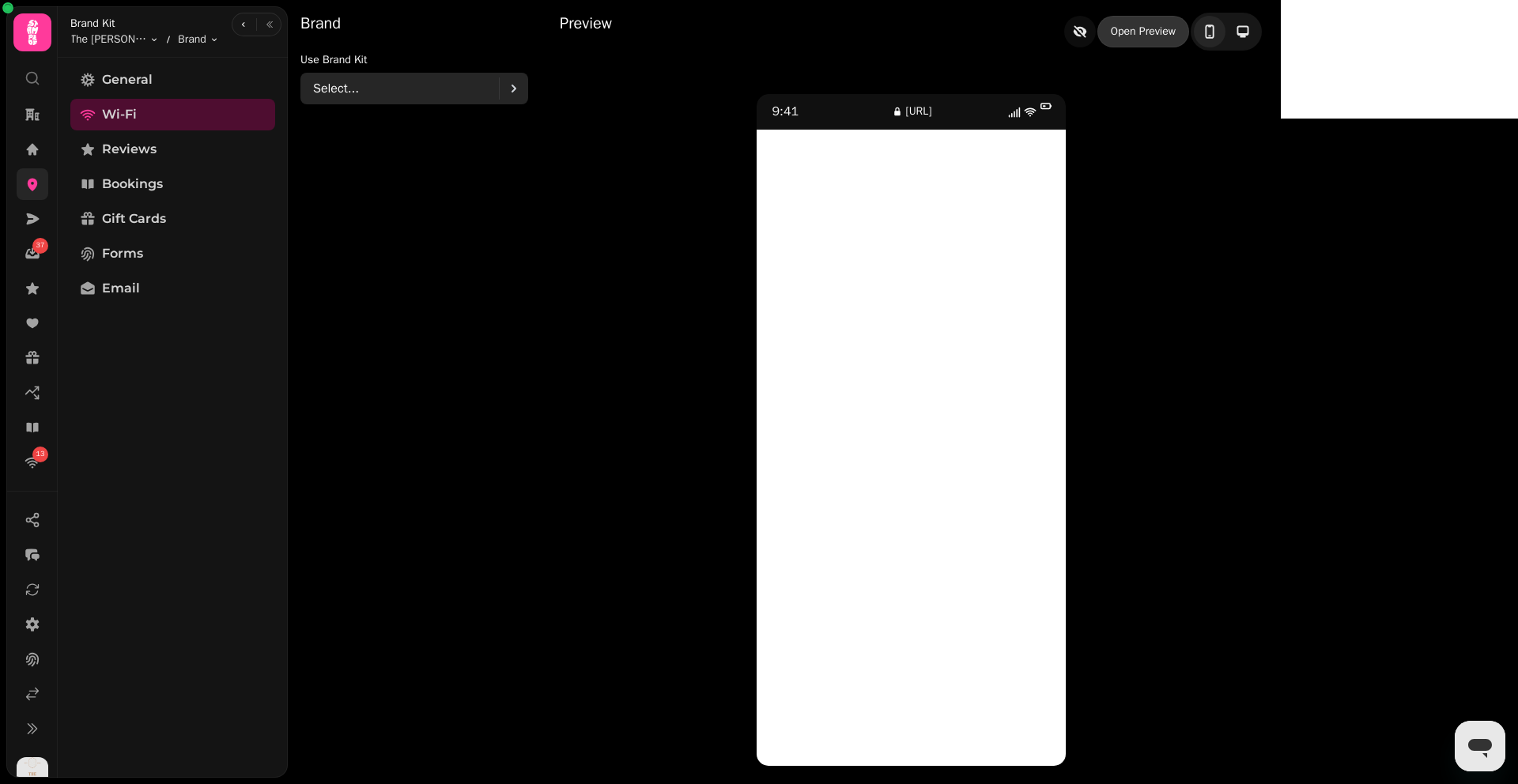 click on "Select..." at bounding box center (406, 89) 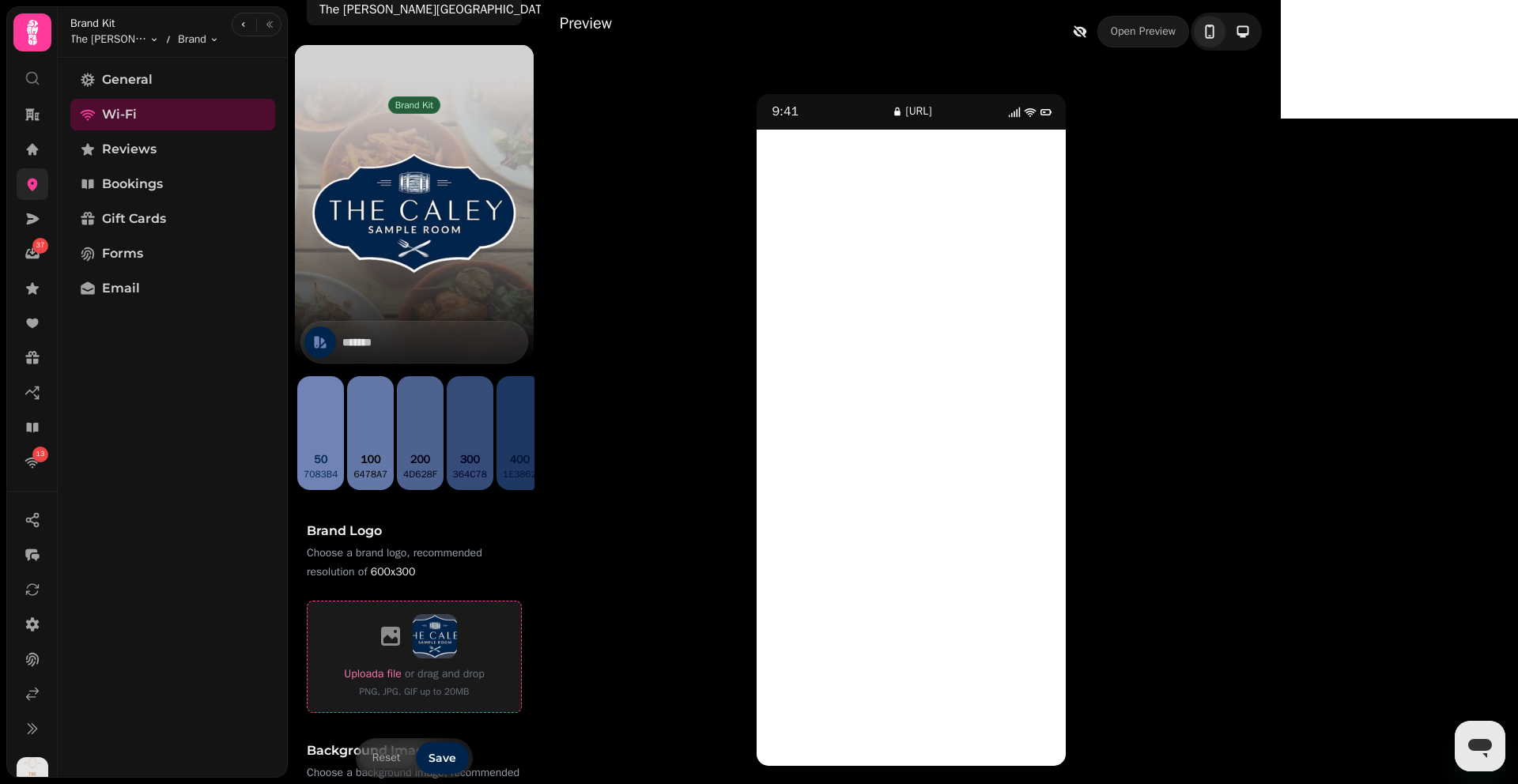scroll, scrollTop: 4, scrollLeft: 0, axis: vertical 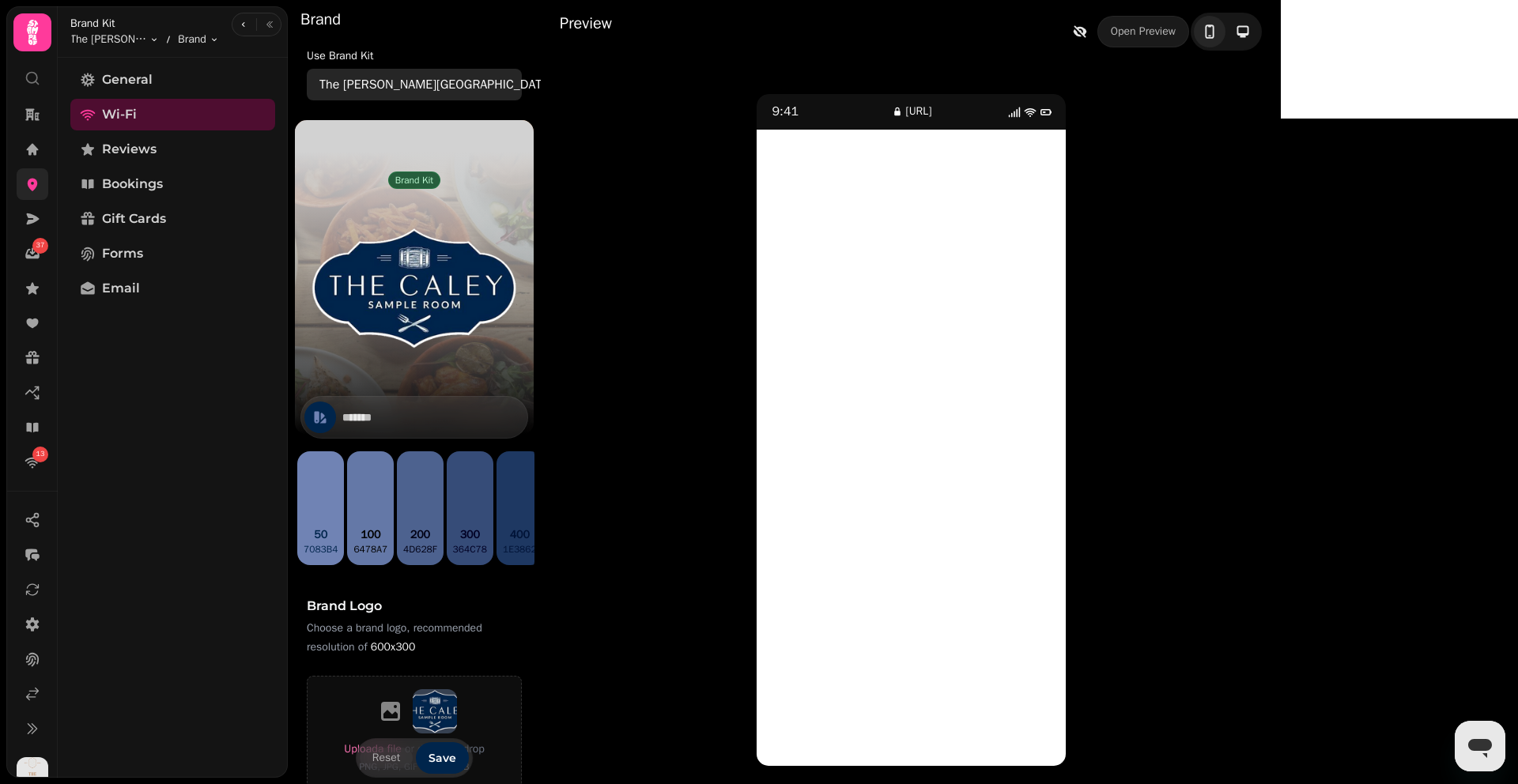 click on "The [PERSON_NAME][GEOGRAPHIC_DATA]" at bounding box center [436, 85] 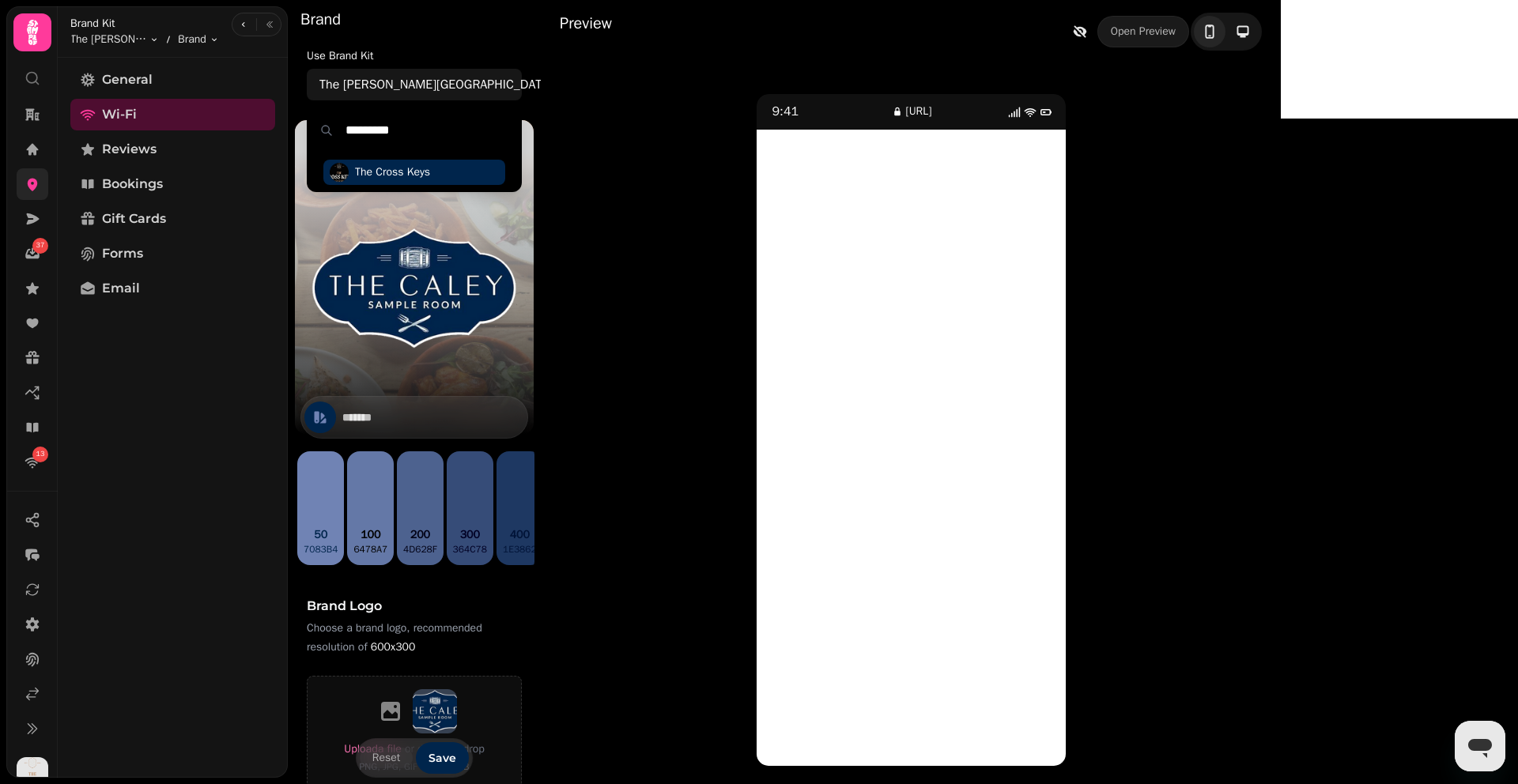 type on "*********" 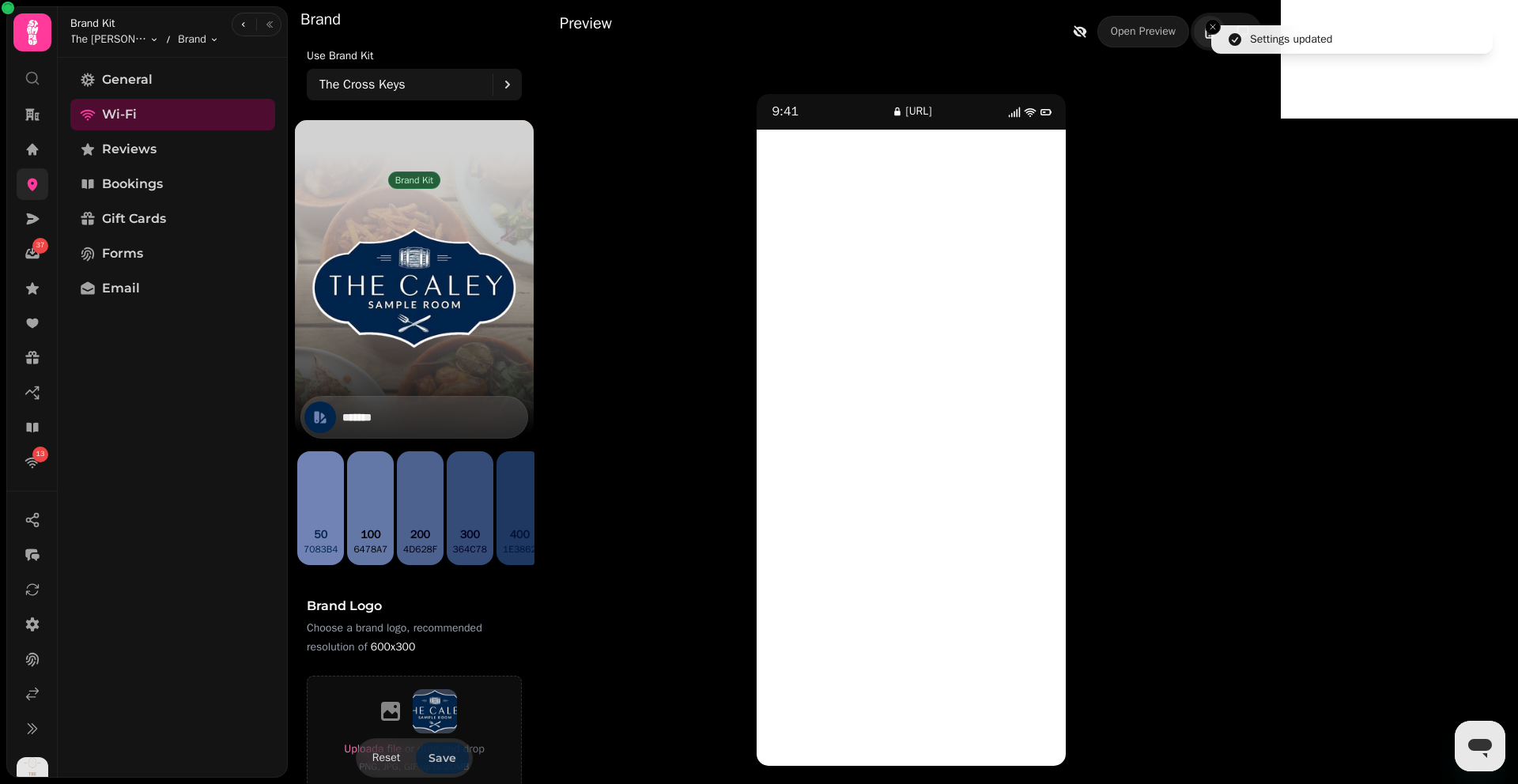 type on "*******" 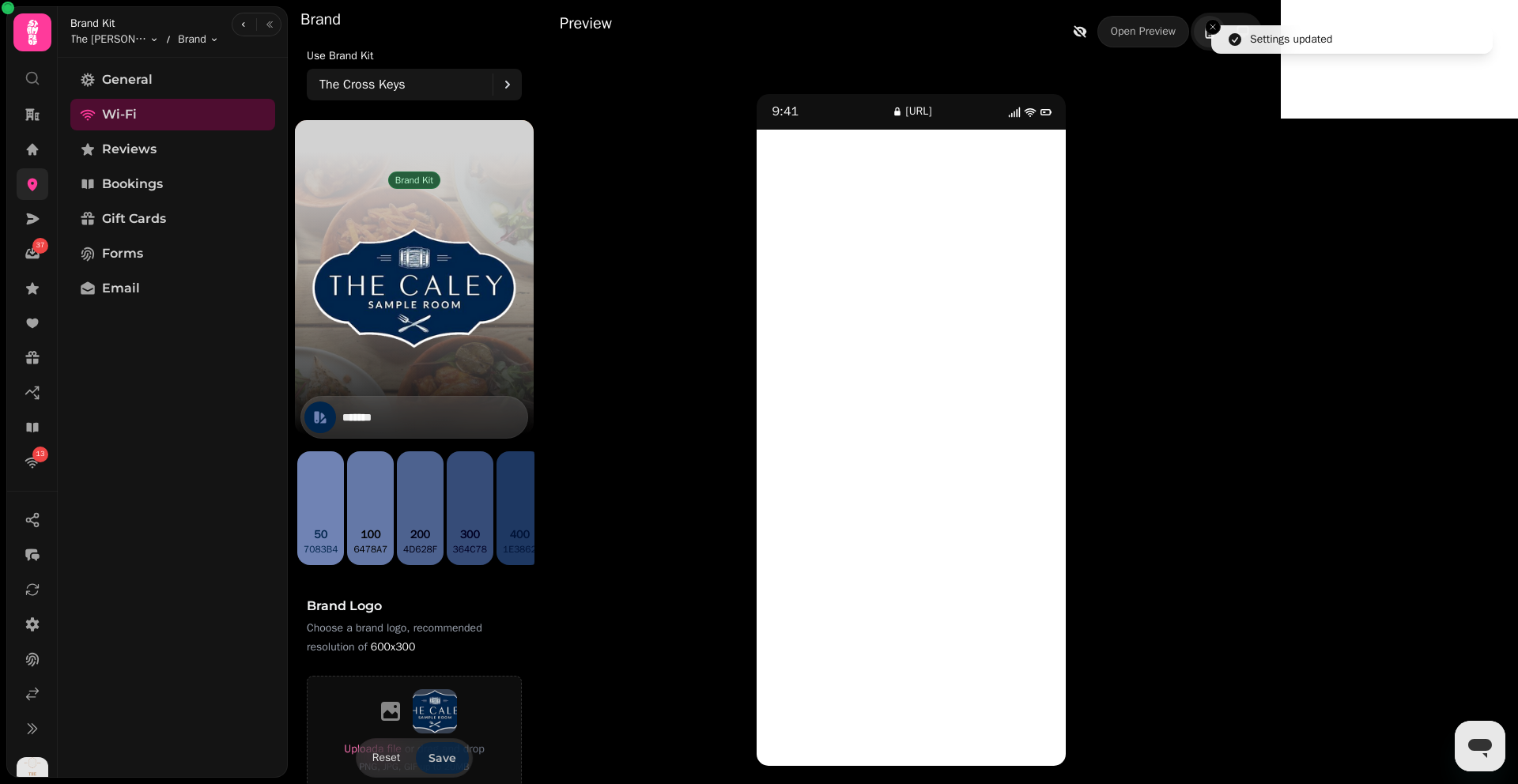 type on "*******" 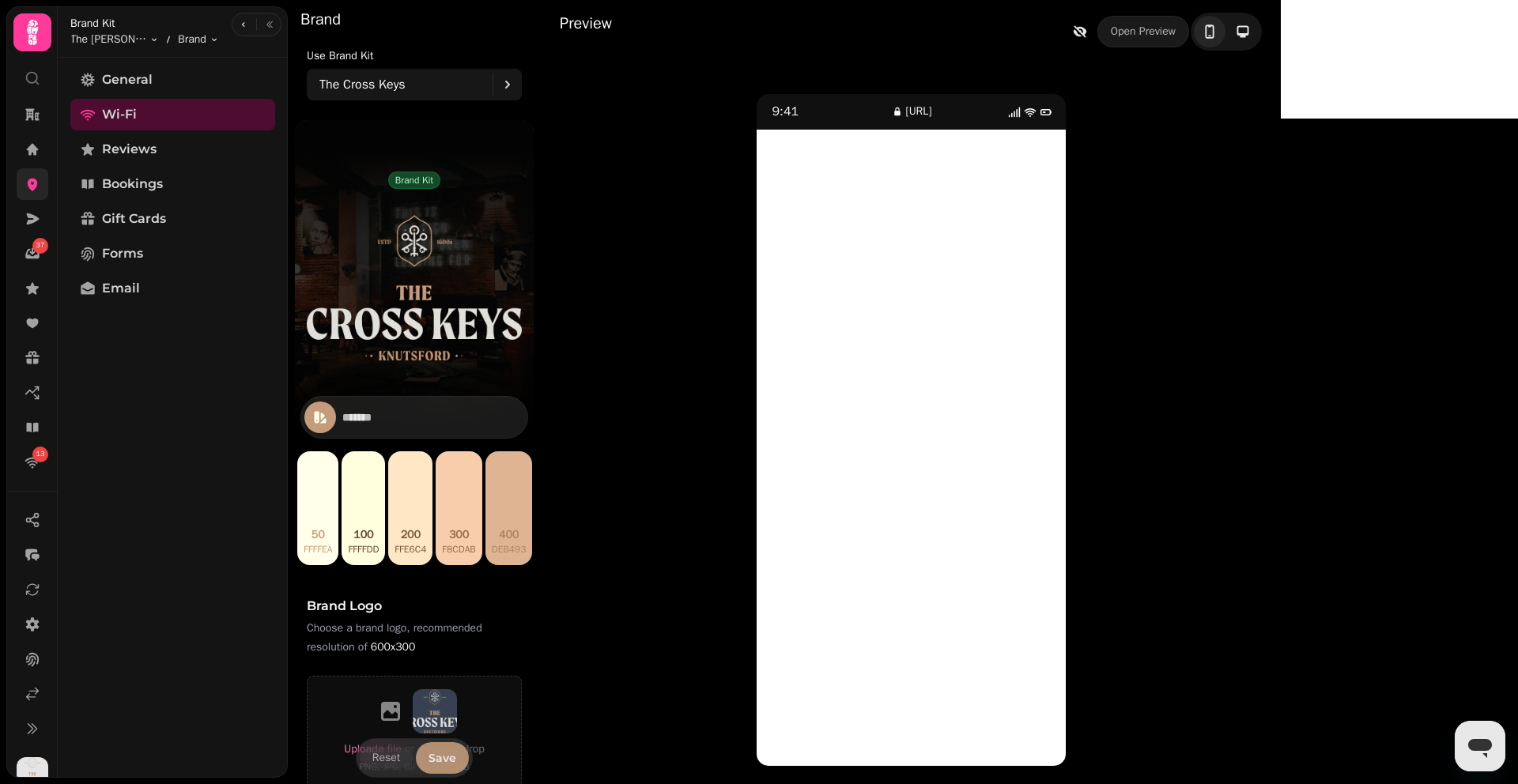 click on "Save" at bounding box center (442, 758) 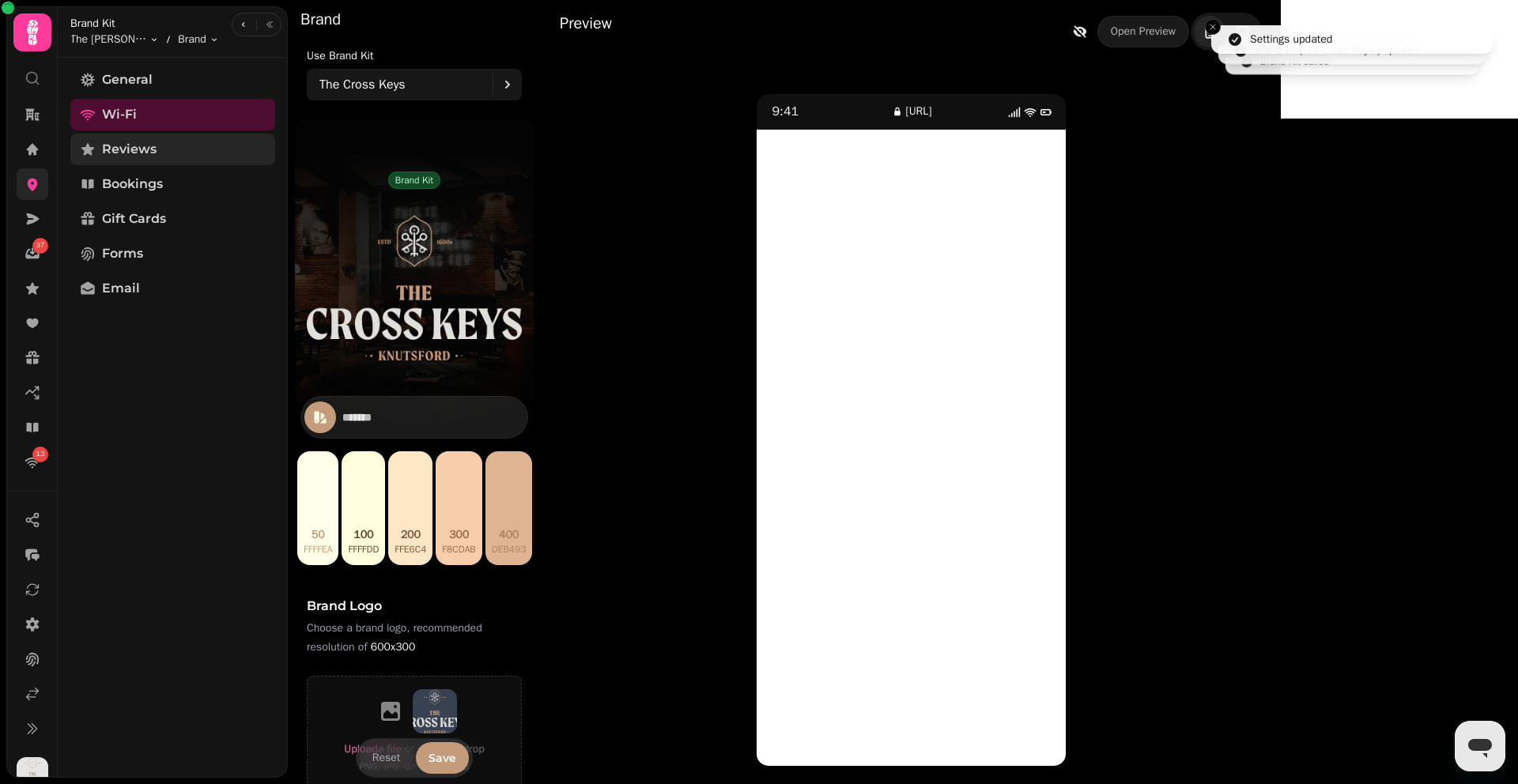 click on "Reviews" at bounding box center [172, 149] 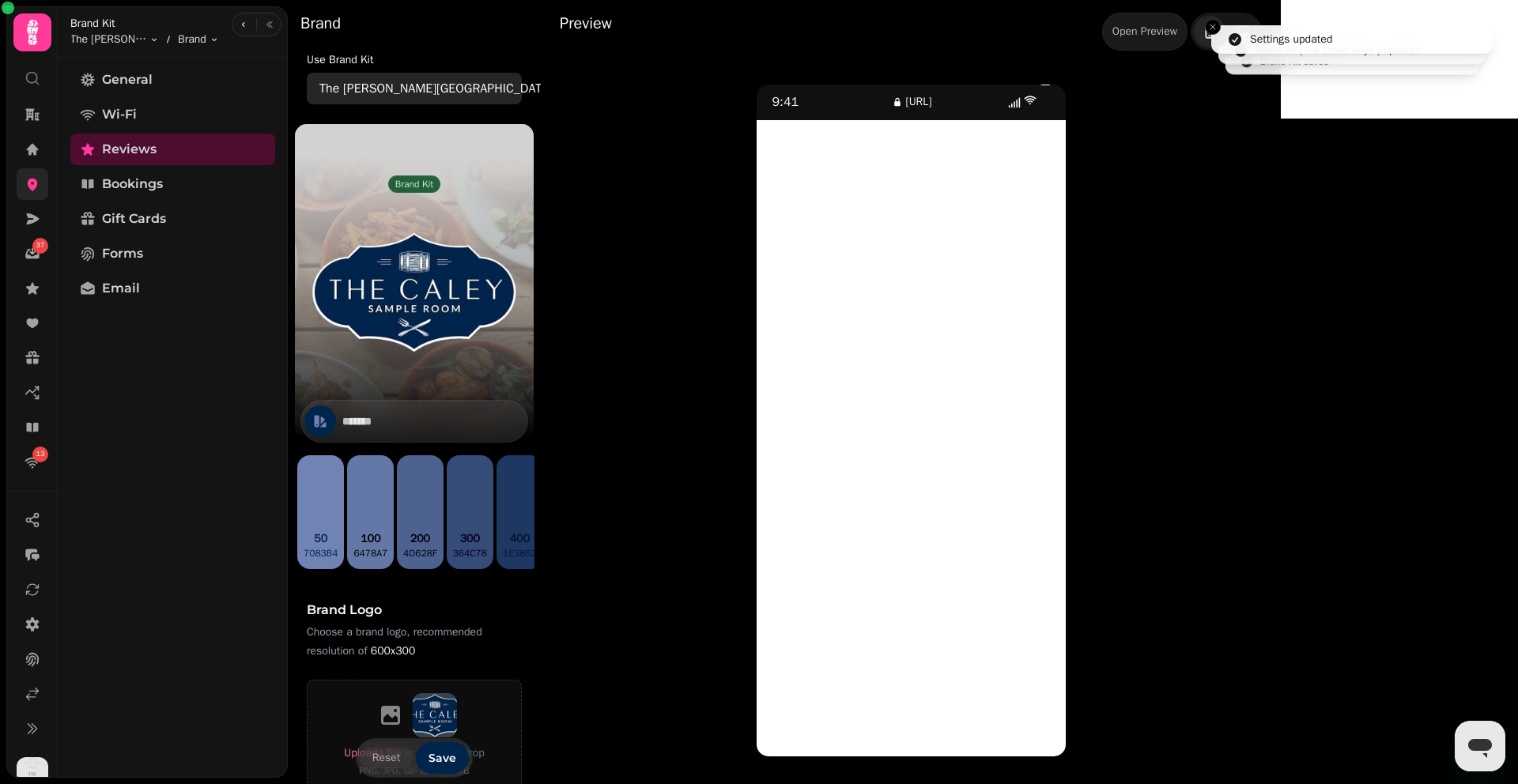 click on "The [PERSON_NAME][GEOGRAPHIC_DATA]" at bounding box center [436, 89] 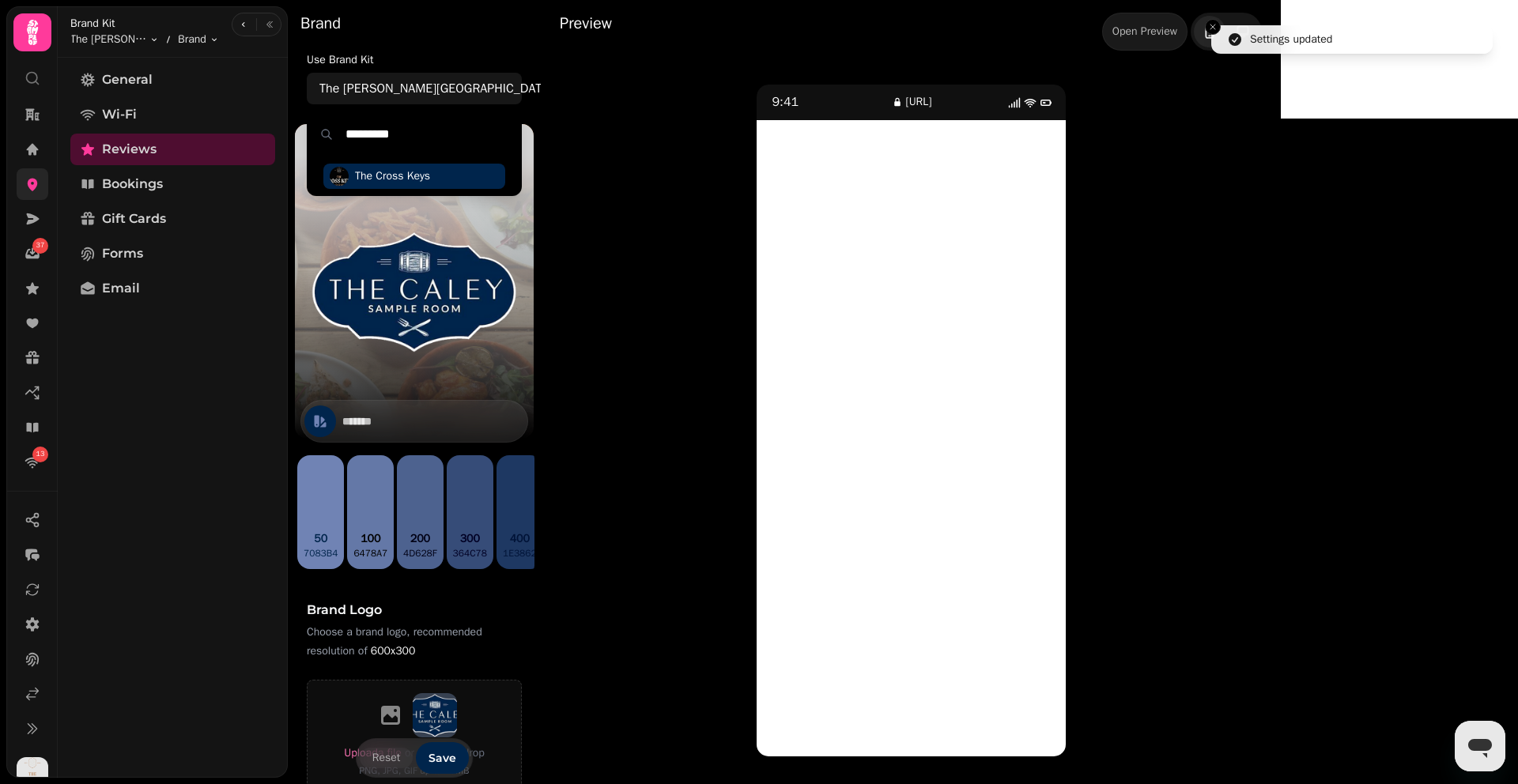 type on "*********" 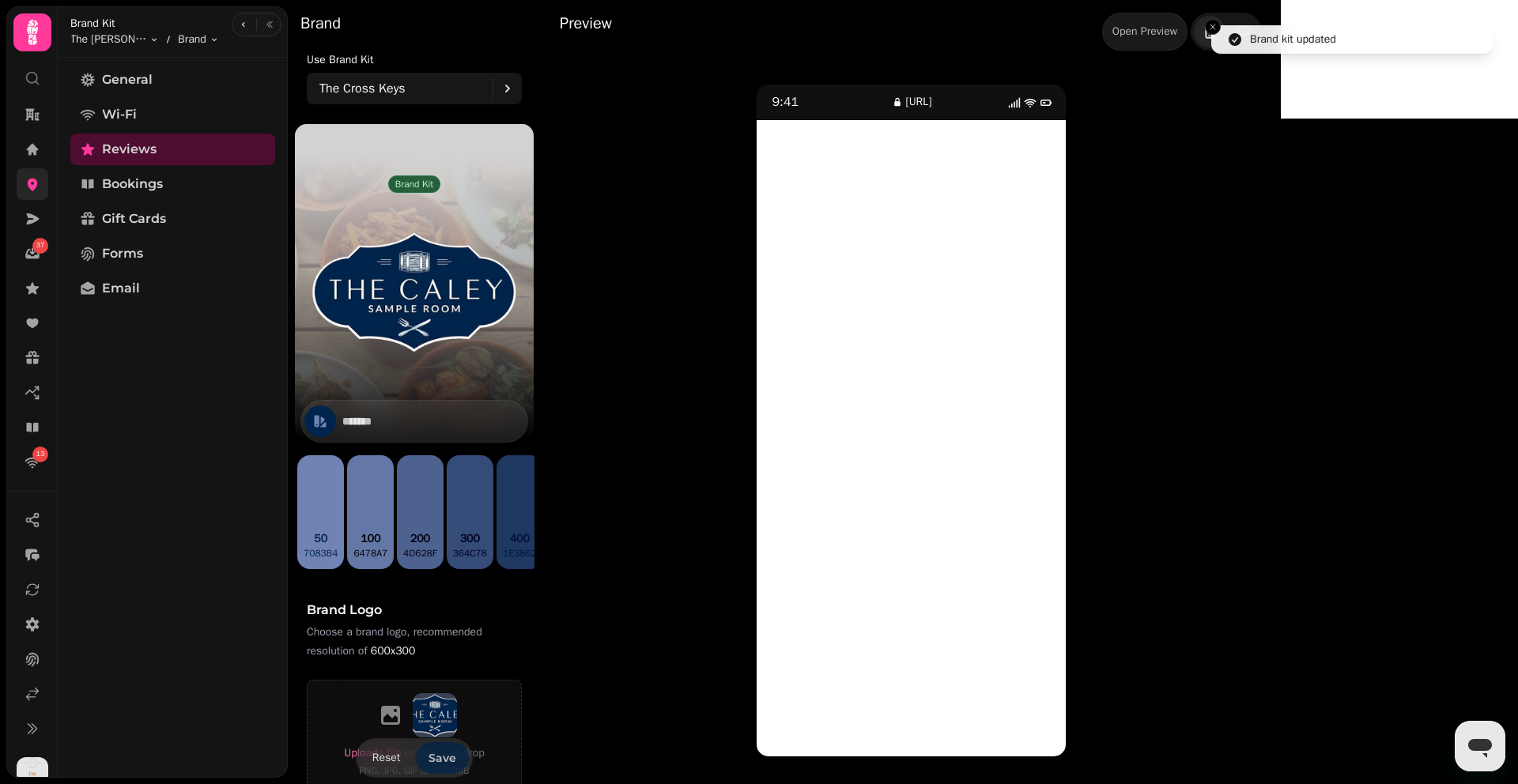 type on "*******" 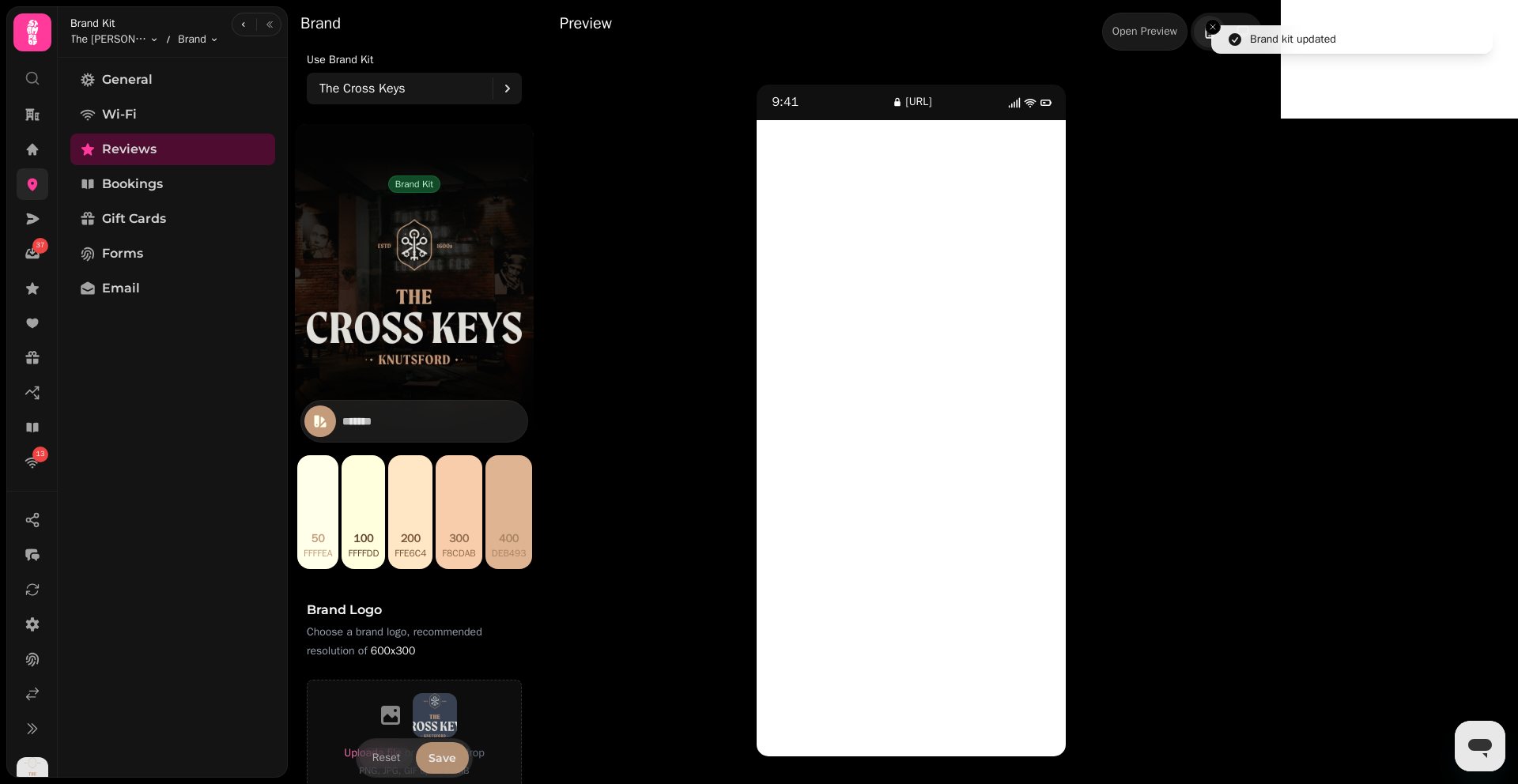 click on "Save" at bounding box center (442, 758) 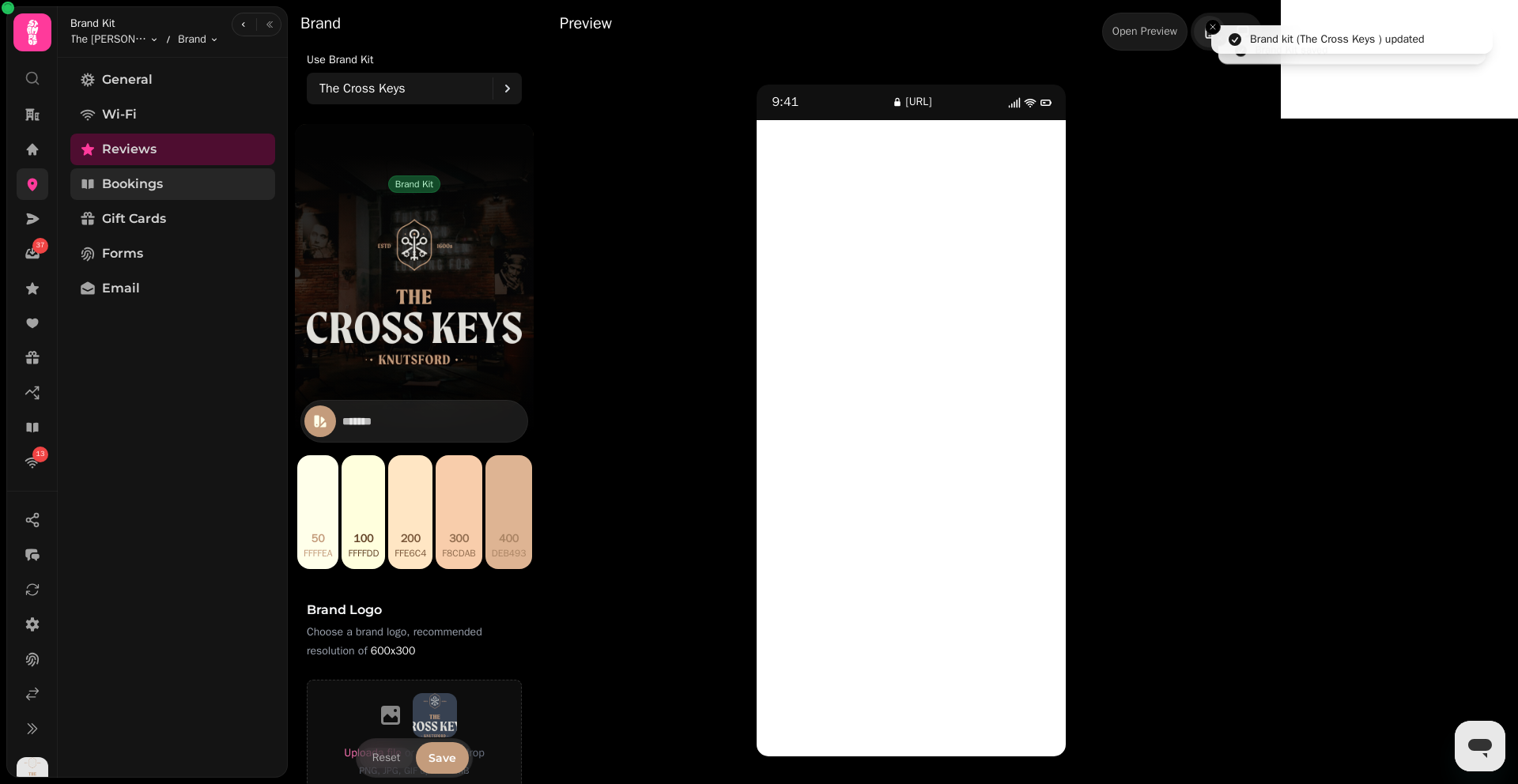 click on "Bookings" at bounding box center (132, 184) 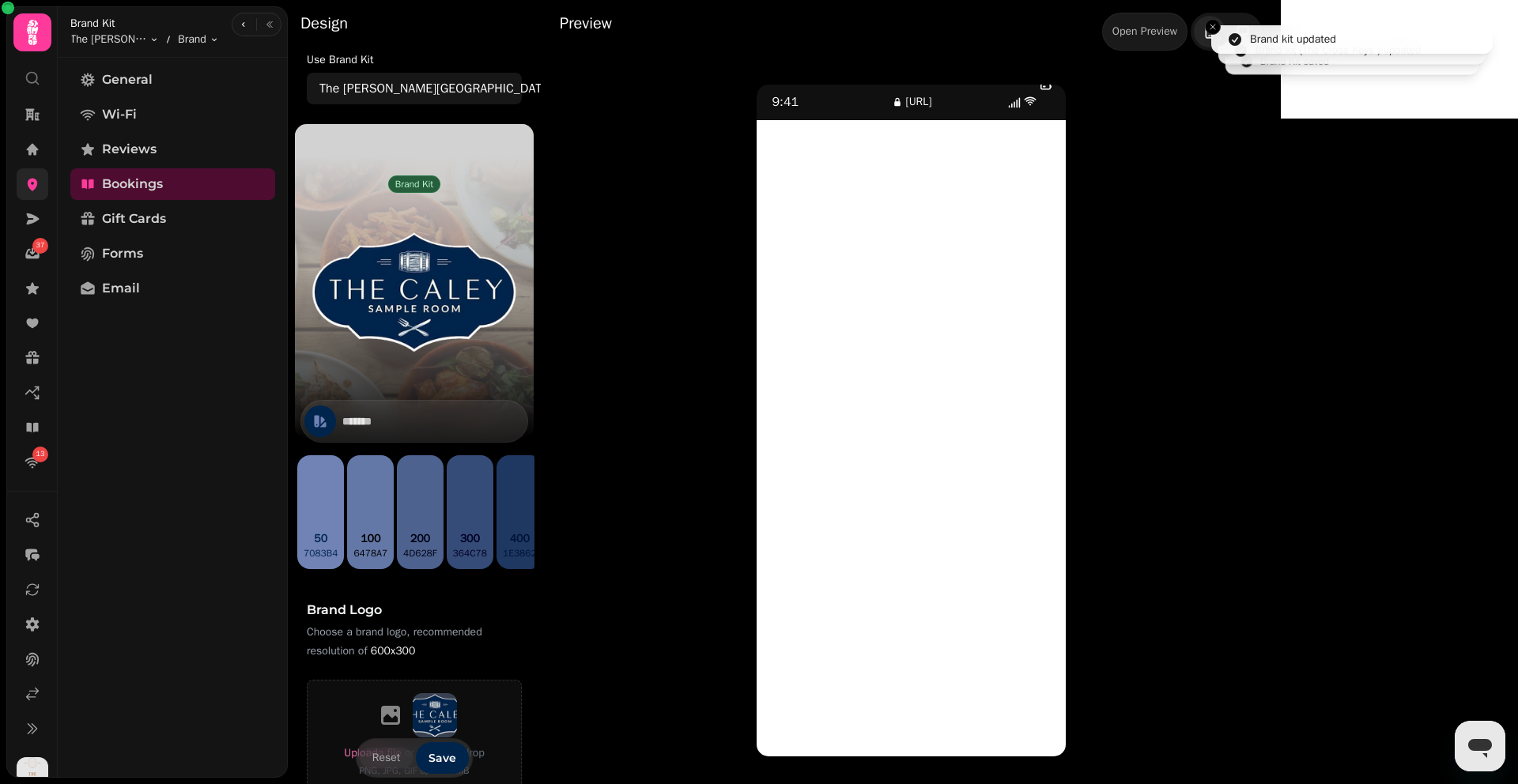 click on "The [PERSON_NAME][GEOGRAPHIC_DATA]" at bounding box center (436, 89) 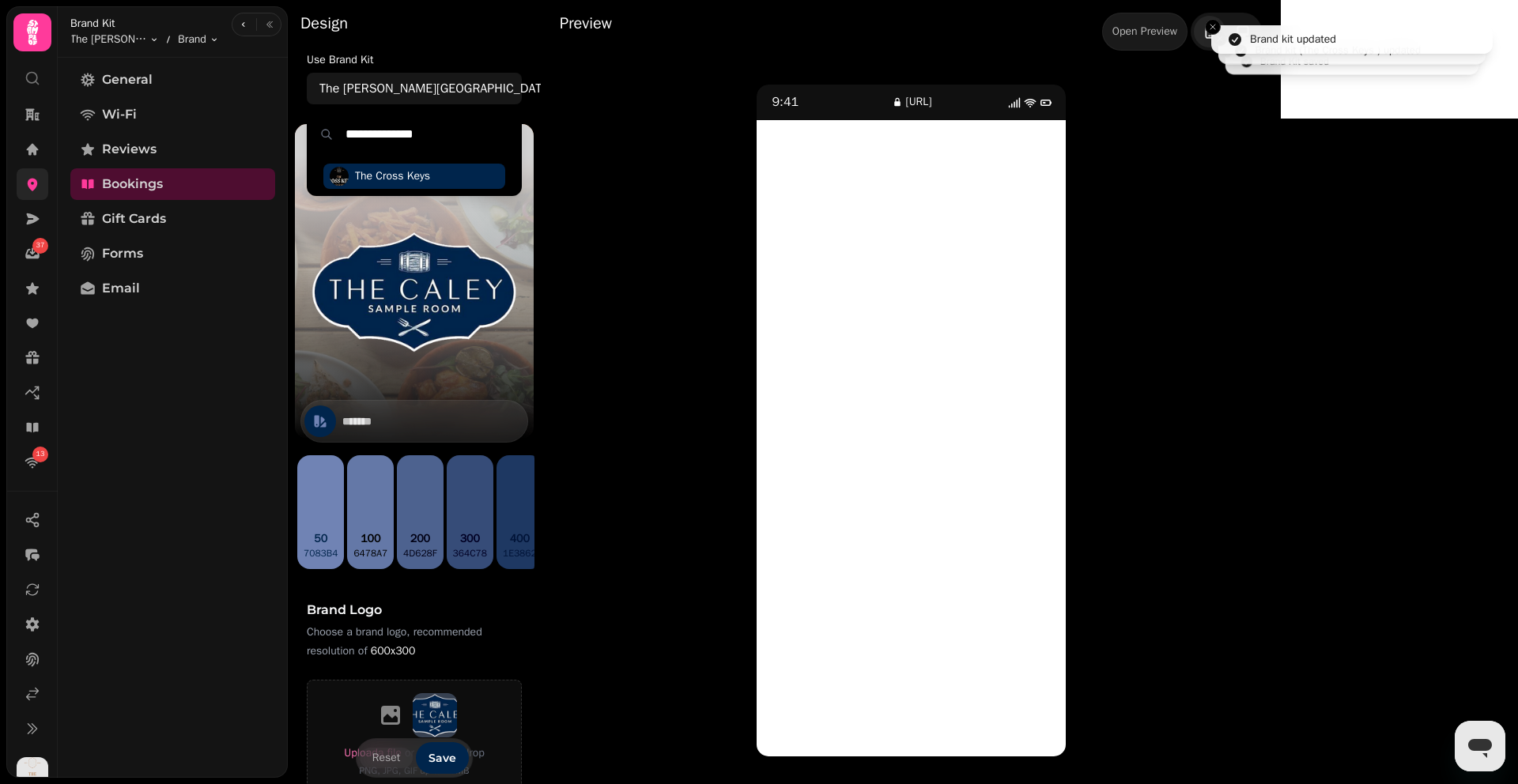 type on "**********" 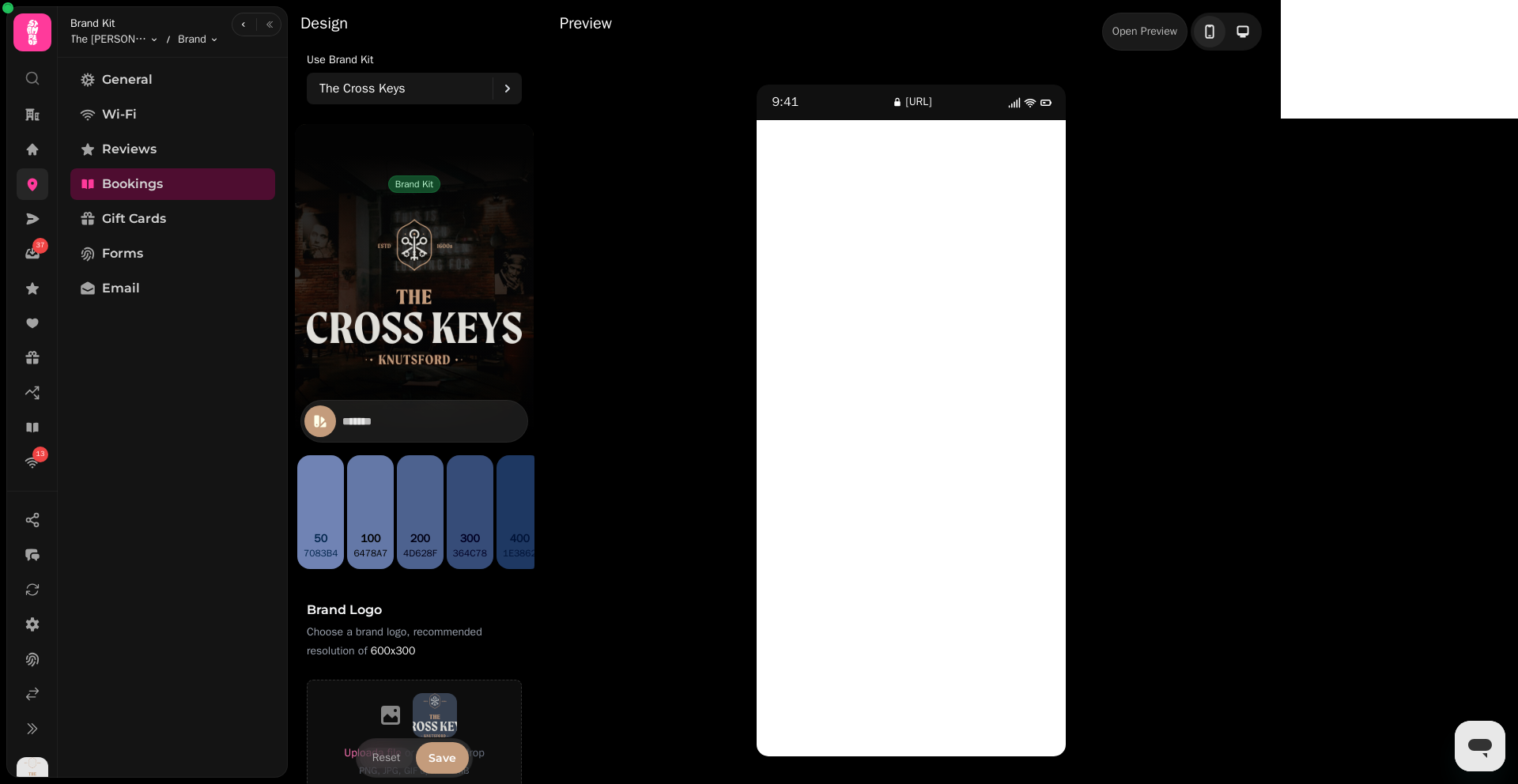 type on "*******" 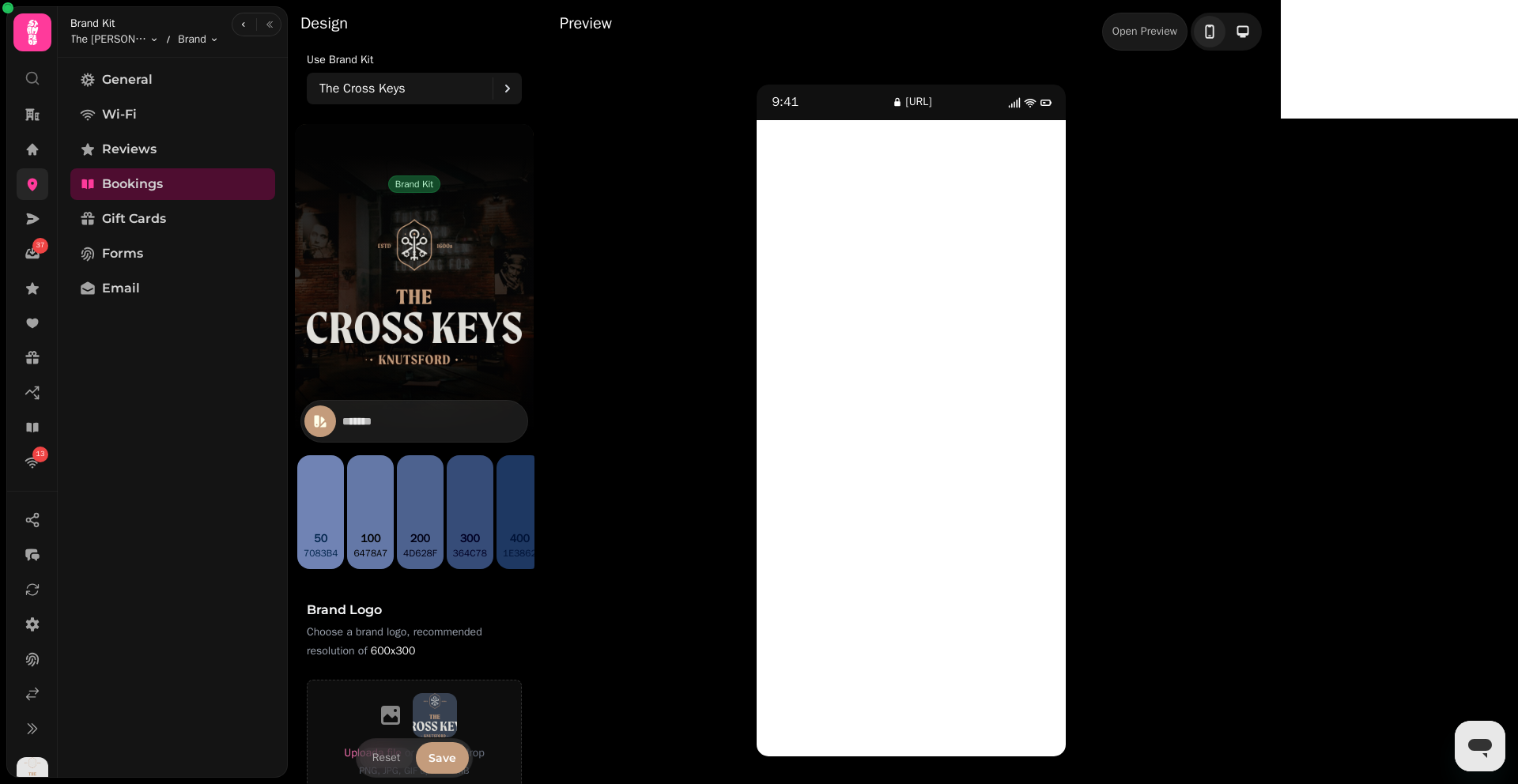 type on "*******" 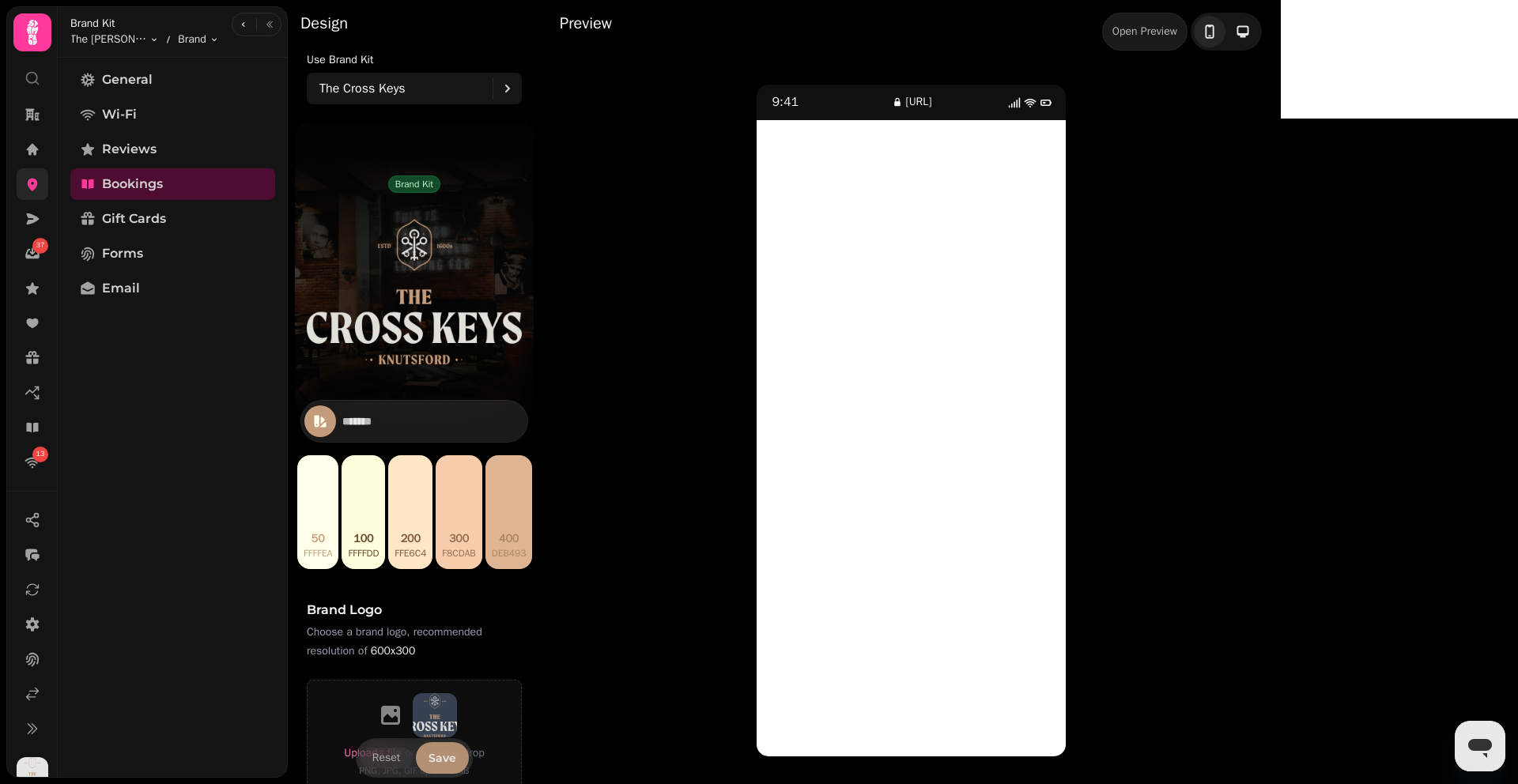 click on "Save" at bounding box center [442, 758] 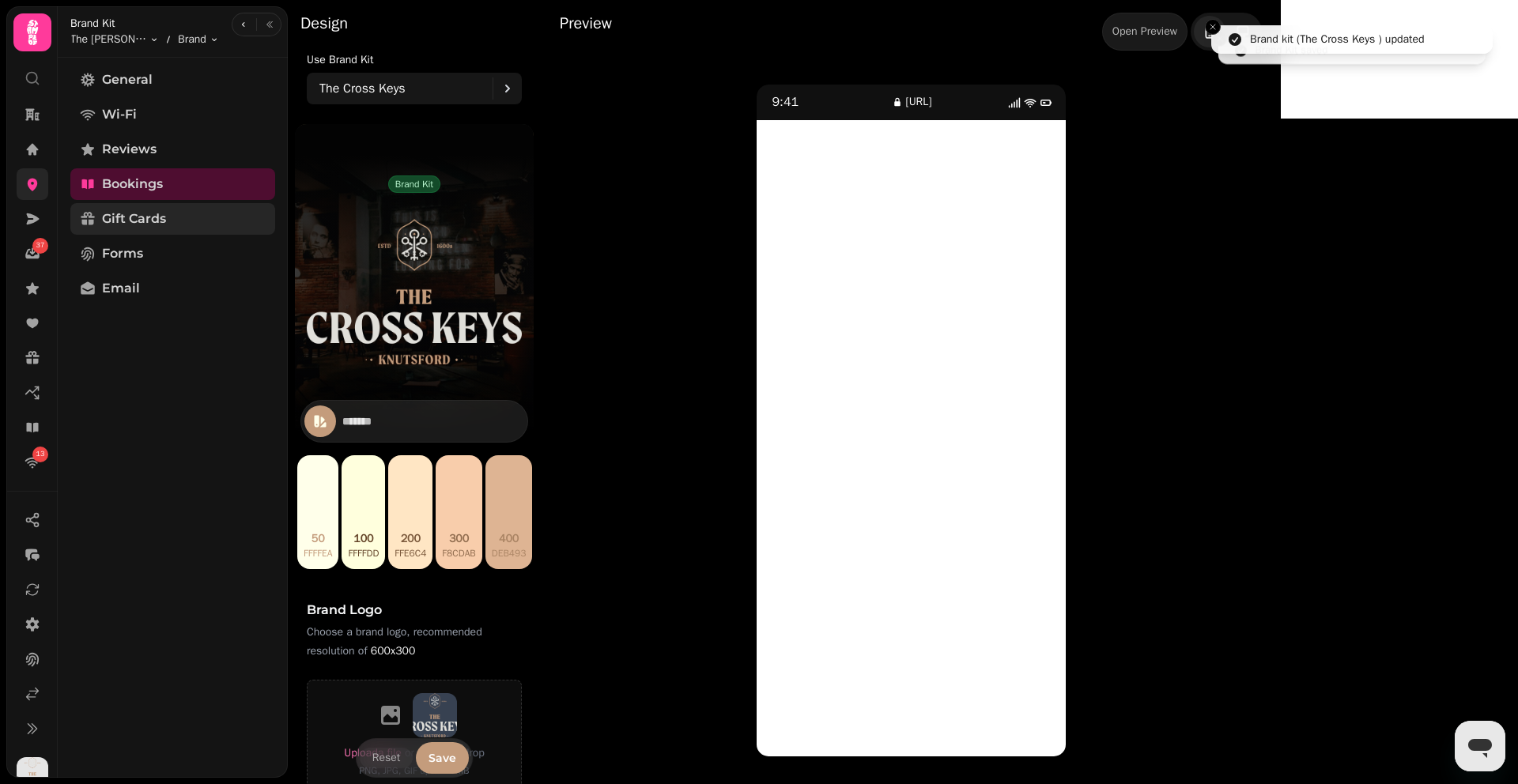 click on "Gift Cards" at bounding box center (134, 219) 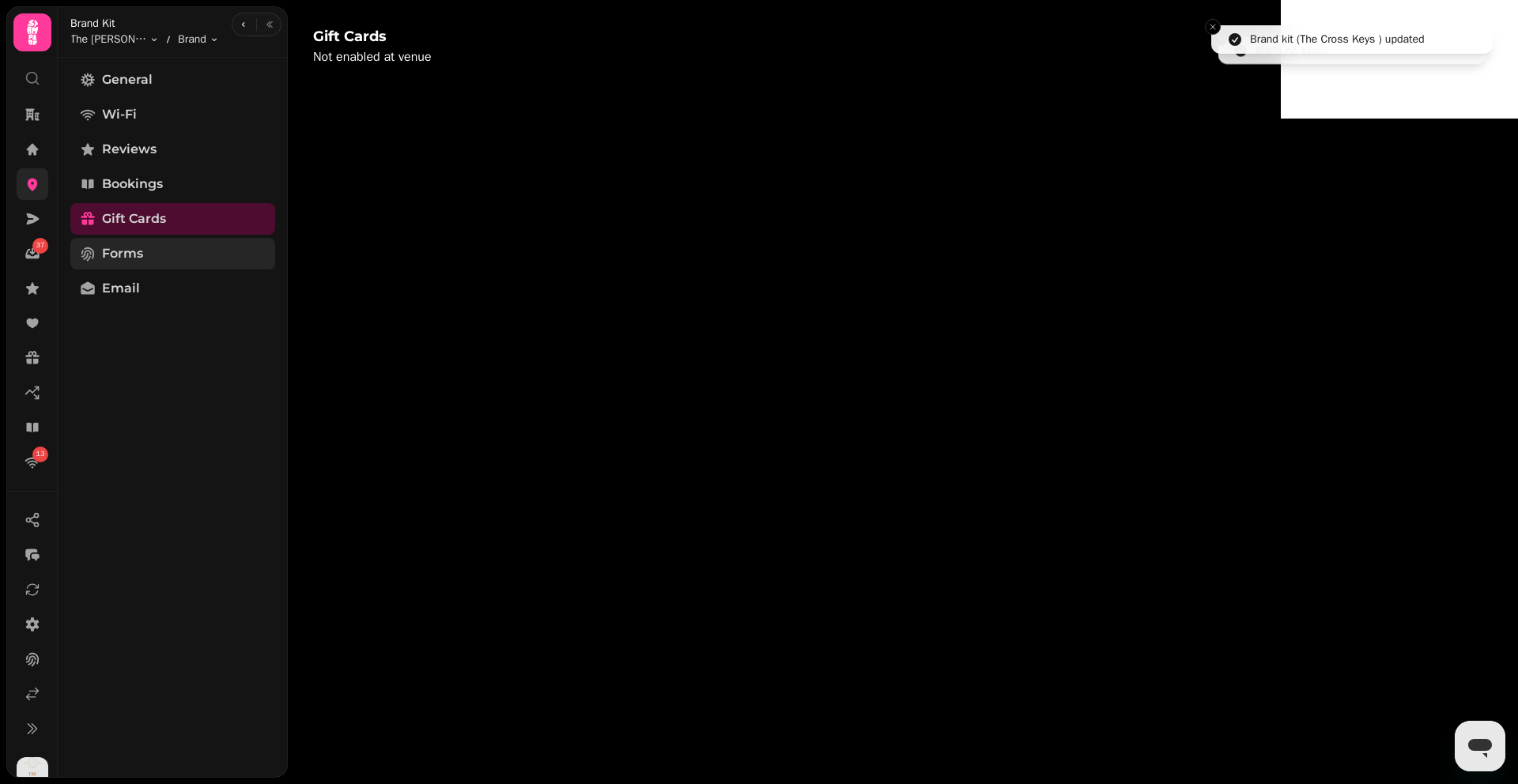 click on "Forms" at bounding box center [172, 254] 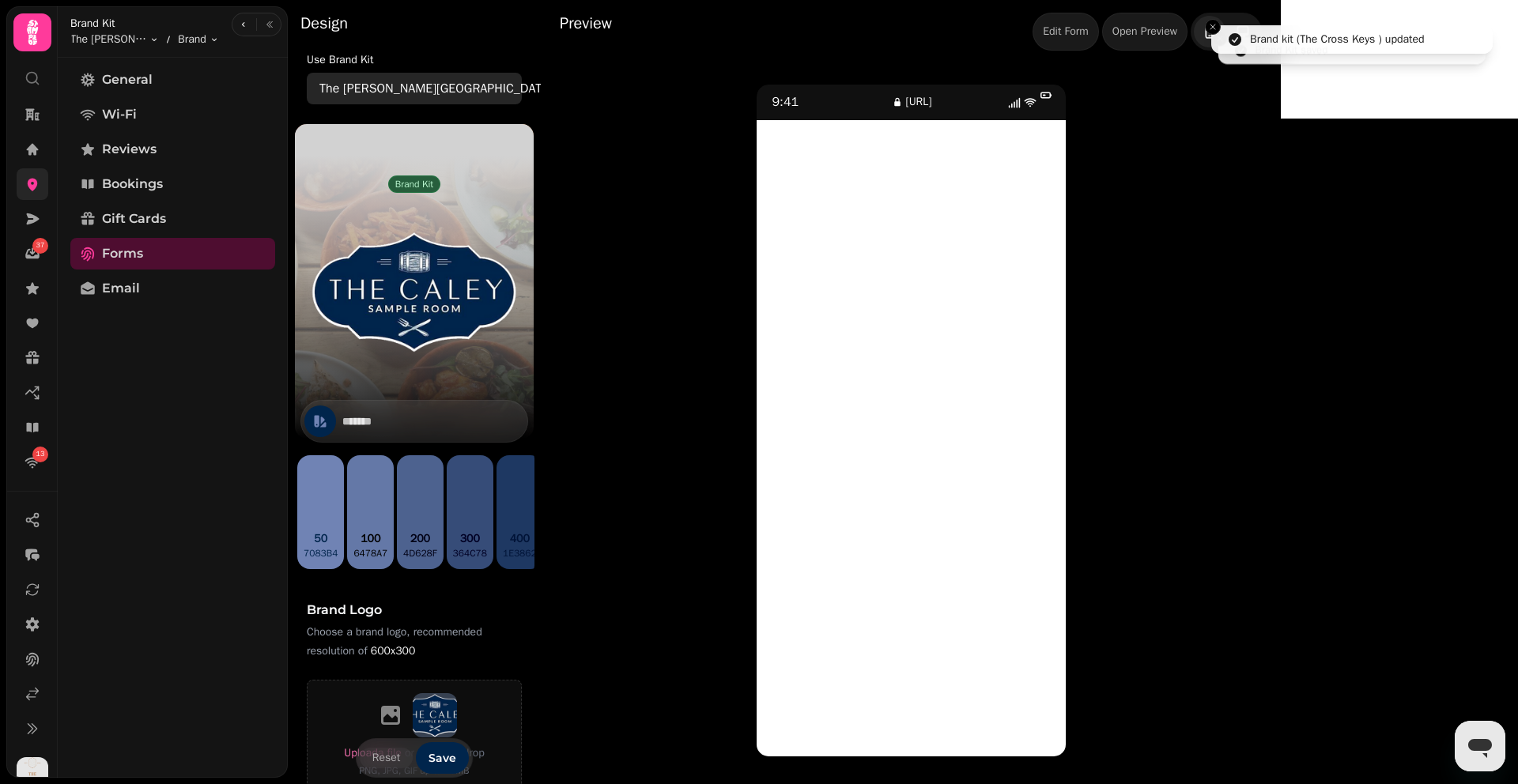 click on "The [PERSON_NAME][GEOGRAPHIC_DATA]" at bounding box center [439, 89] 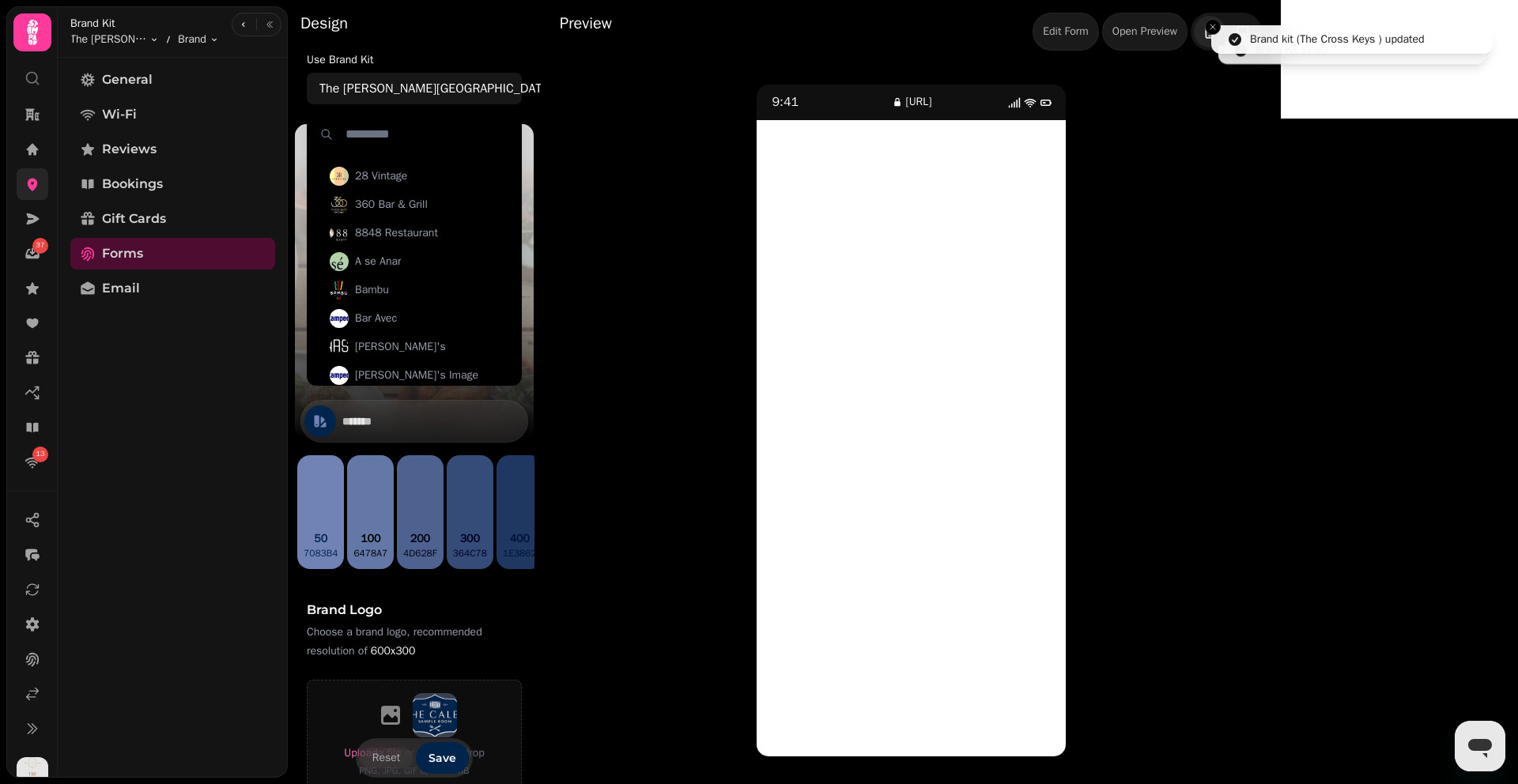 type on "*" 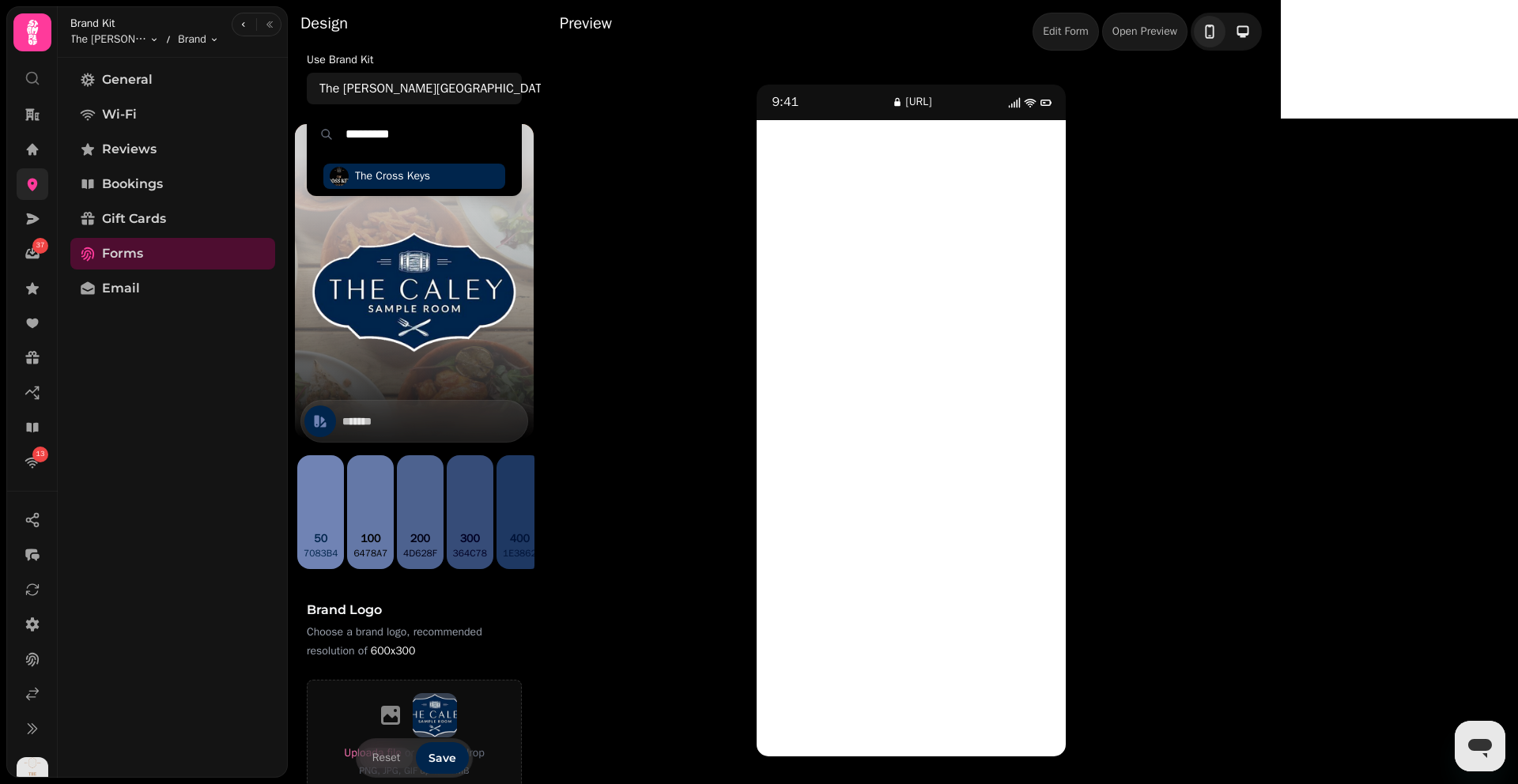 type on "*********" 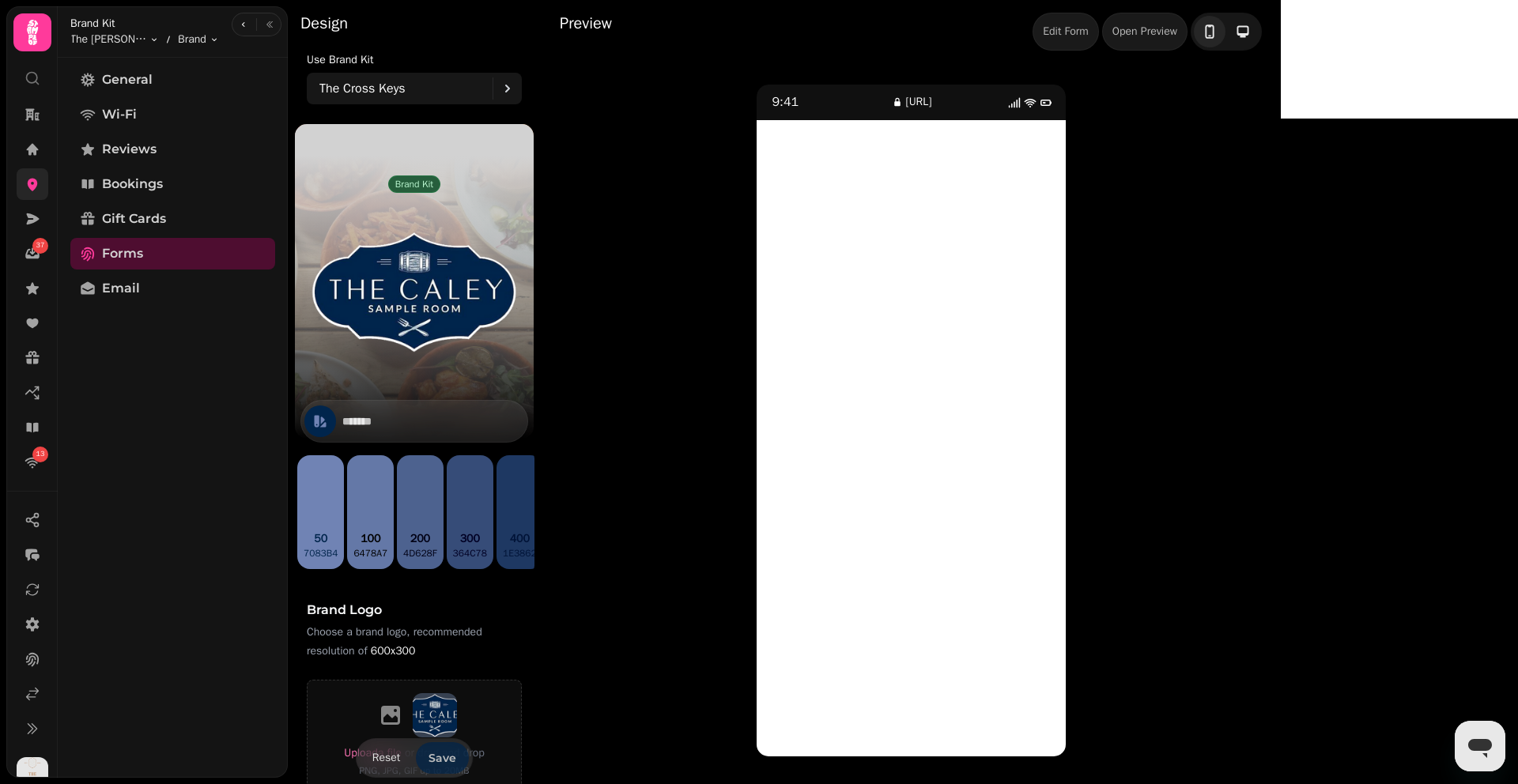 type on "*******" 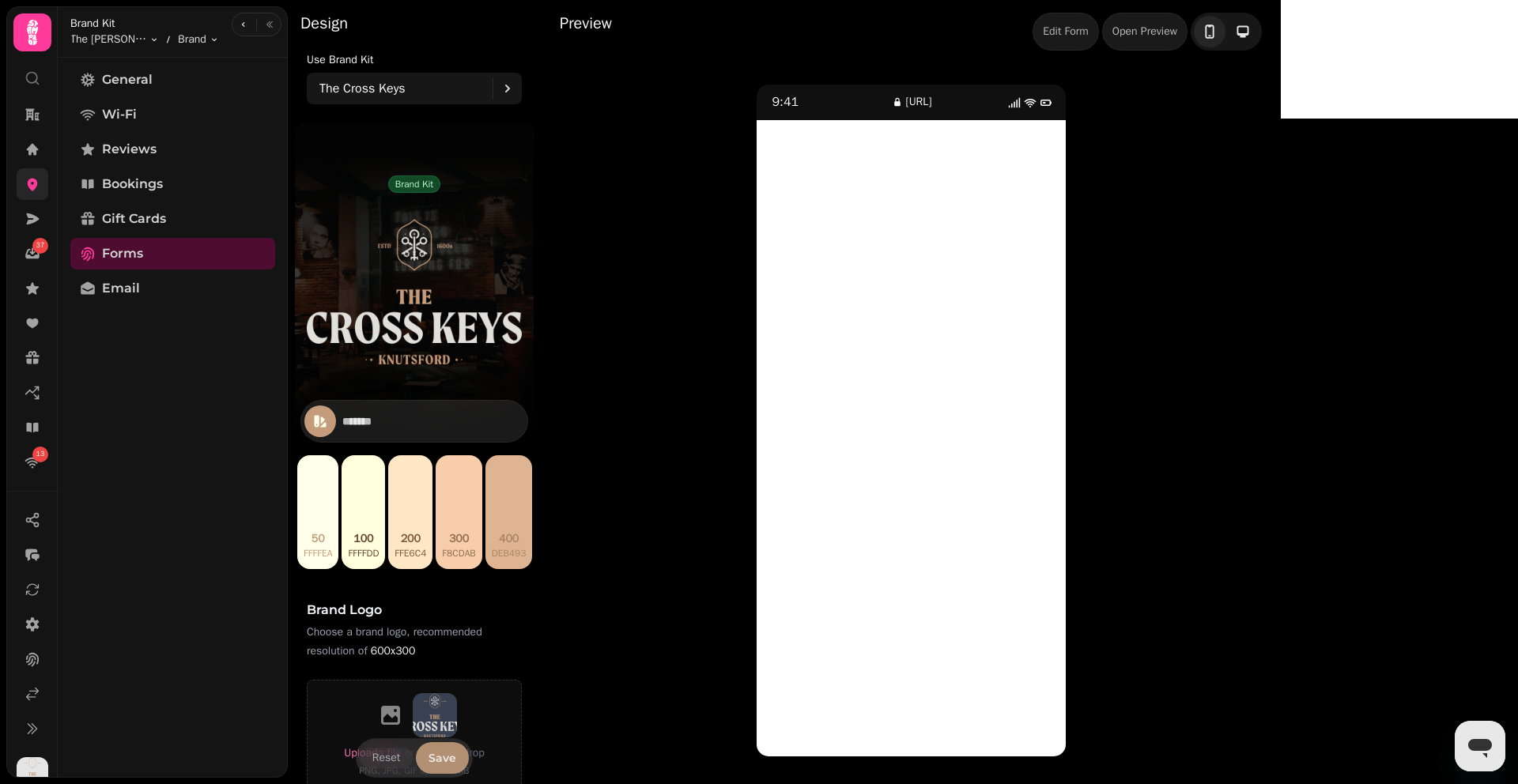 click on "Save" at bounding box center (442, 758) 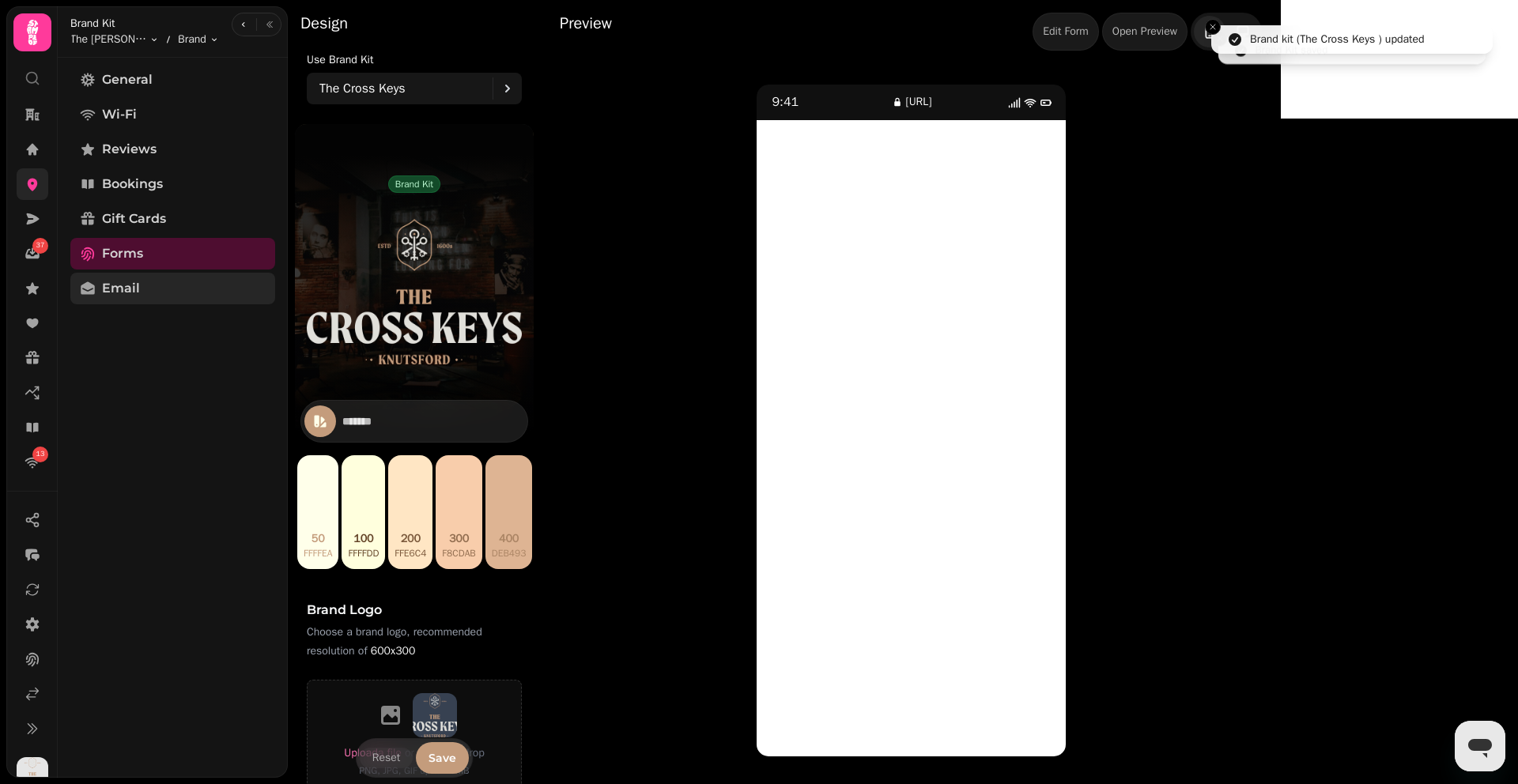 click on "Email" at bounding box center (121, 288) 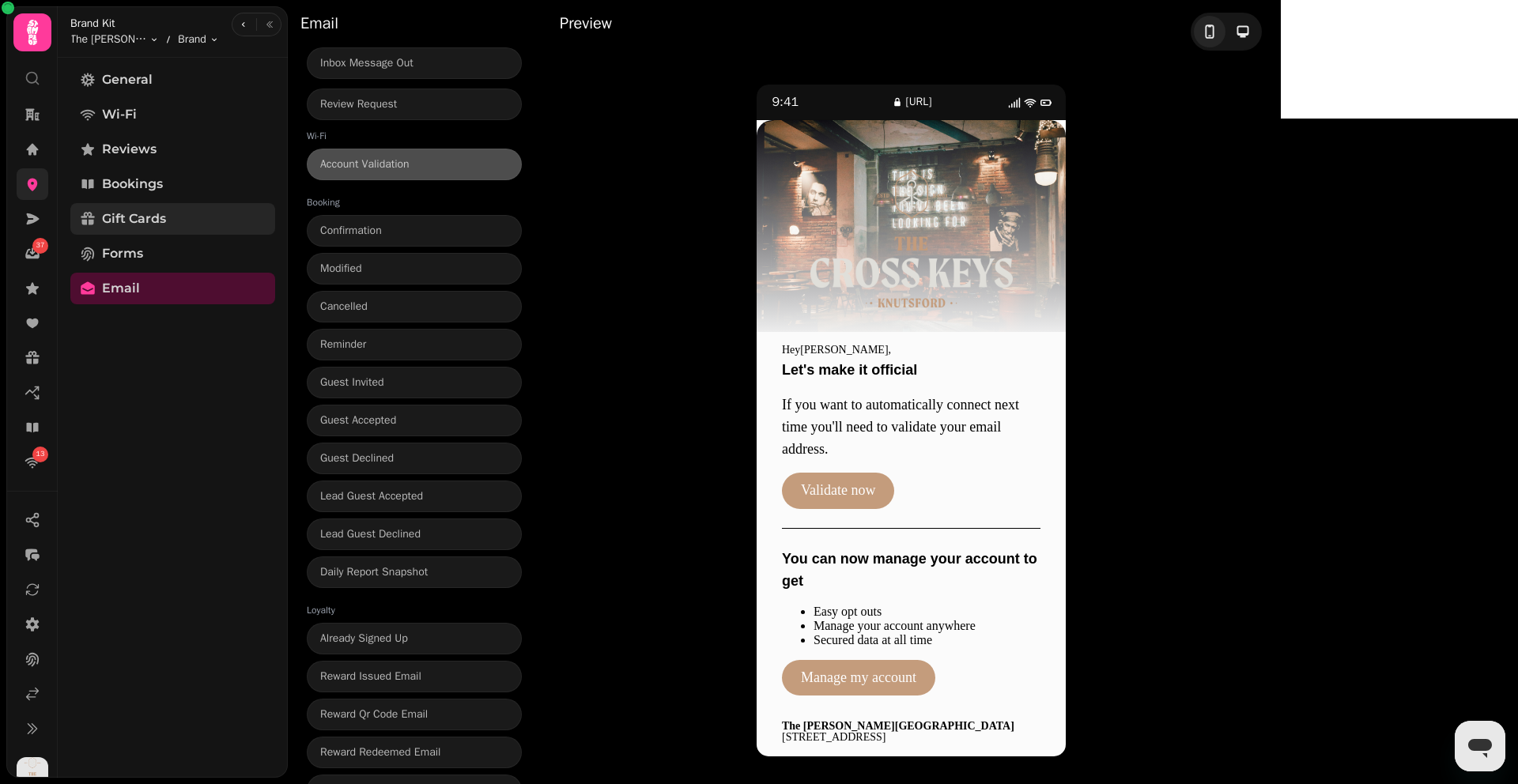 scroll, scrollTop: 0, scrollLeft: 0, axis: both 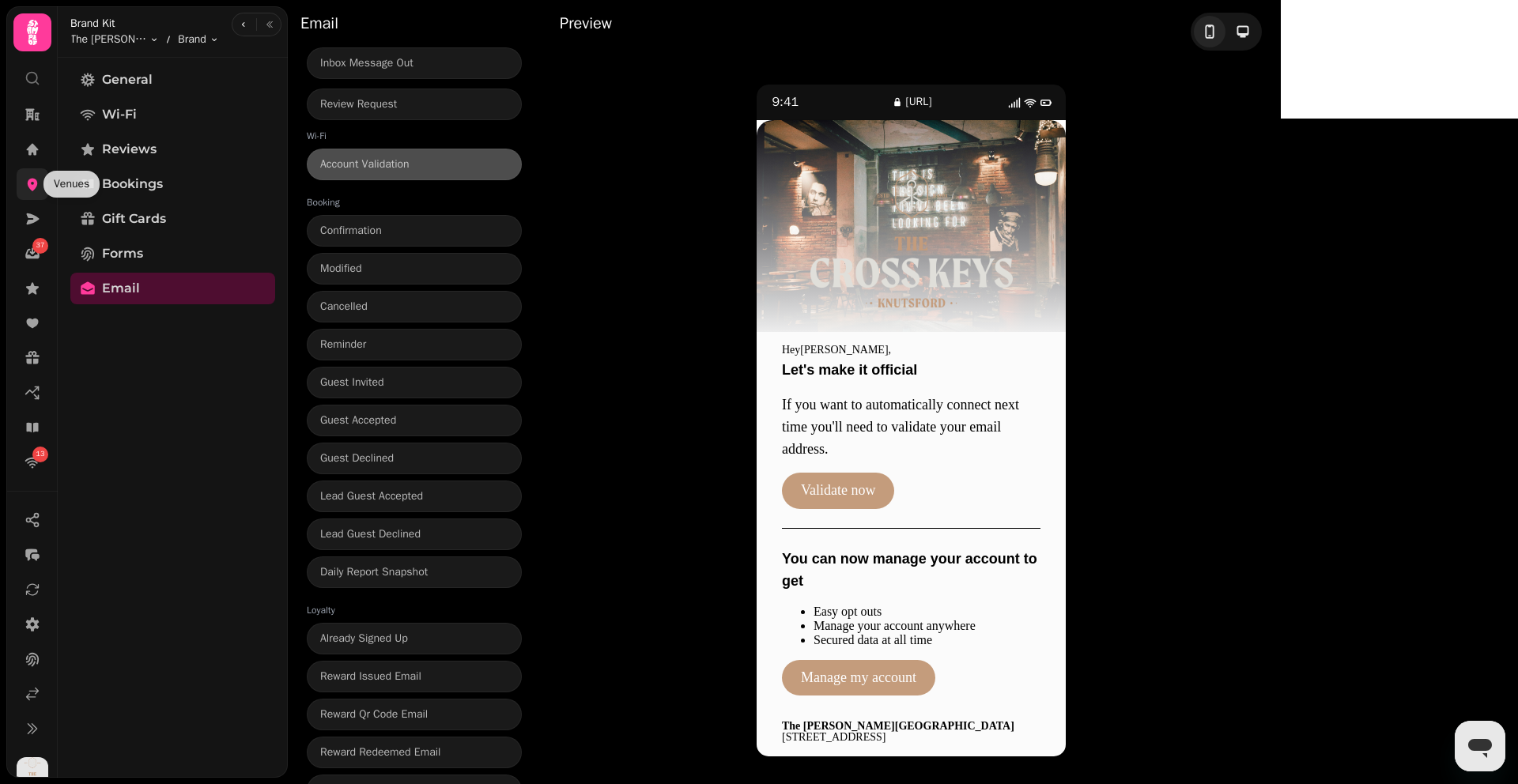 click 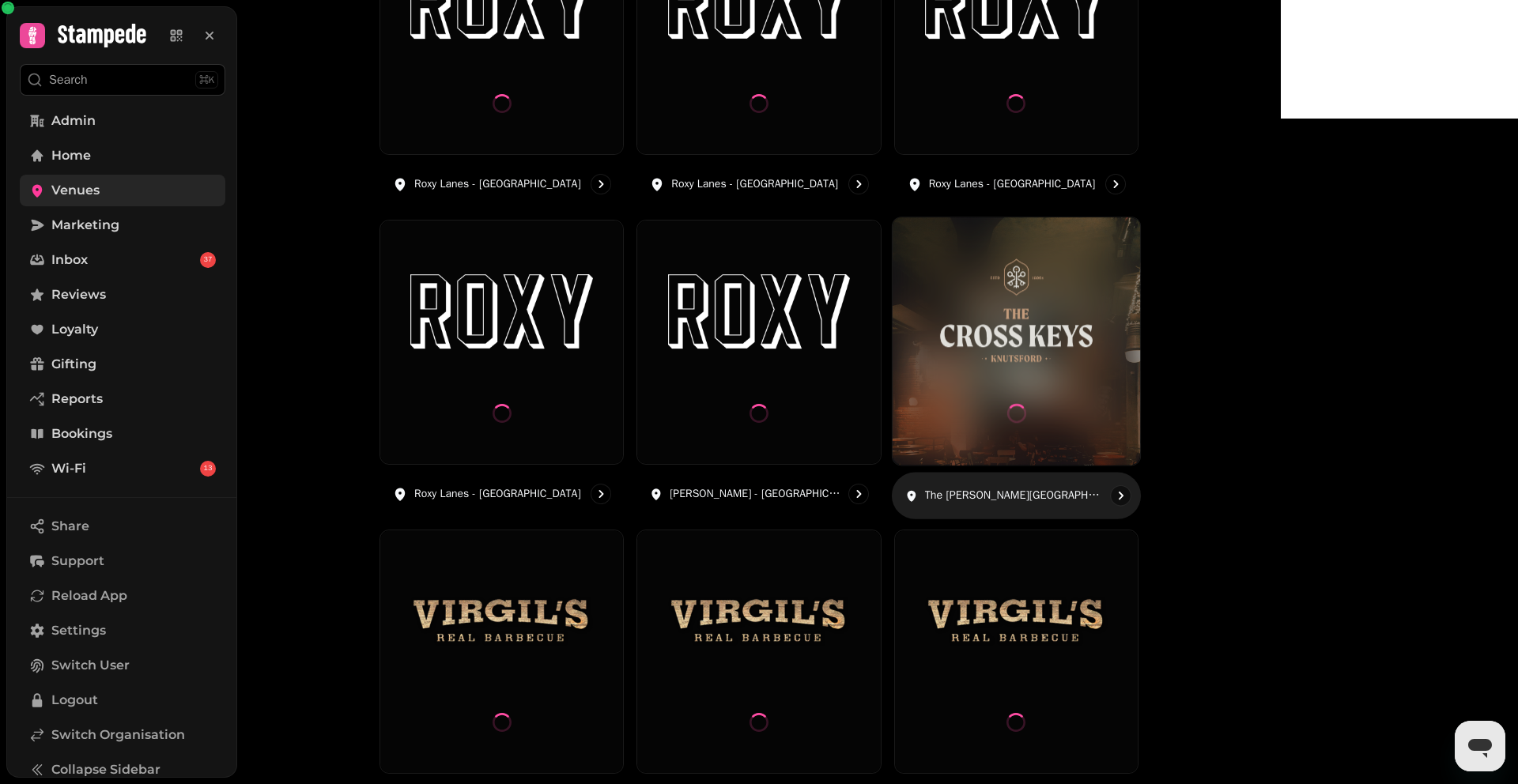 click at bounding box center [1016, 341] 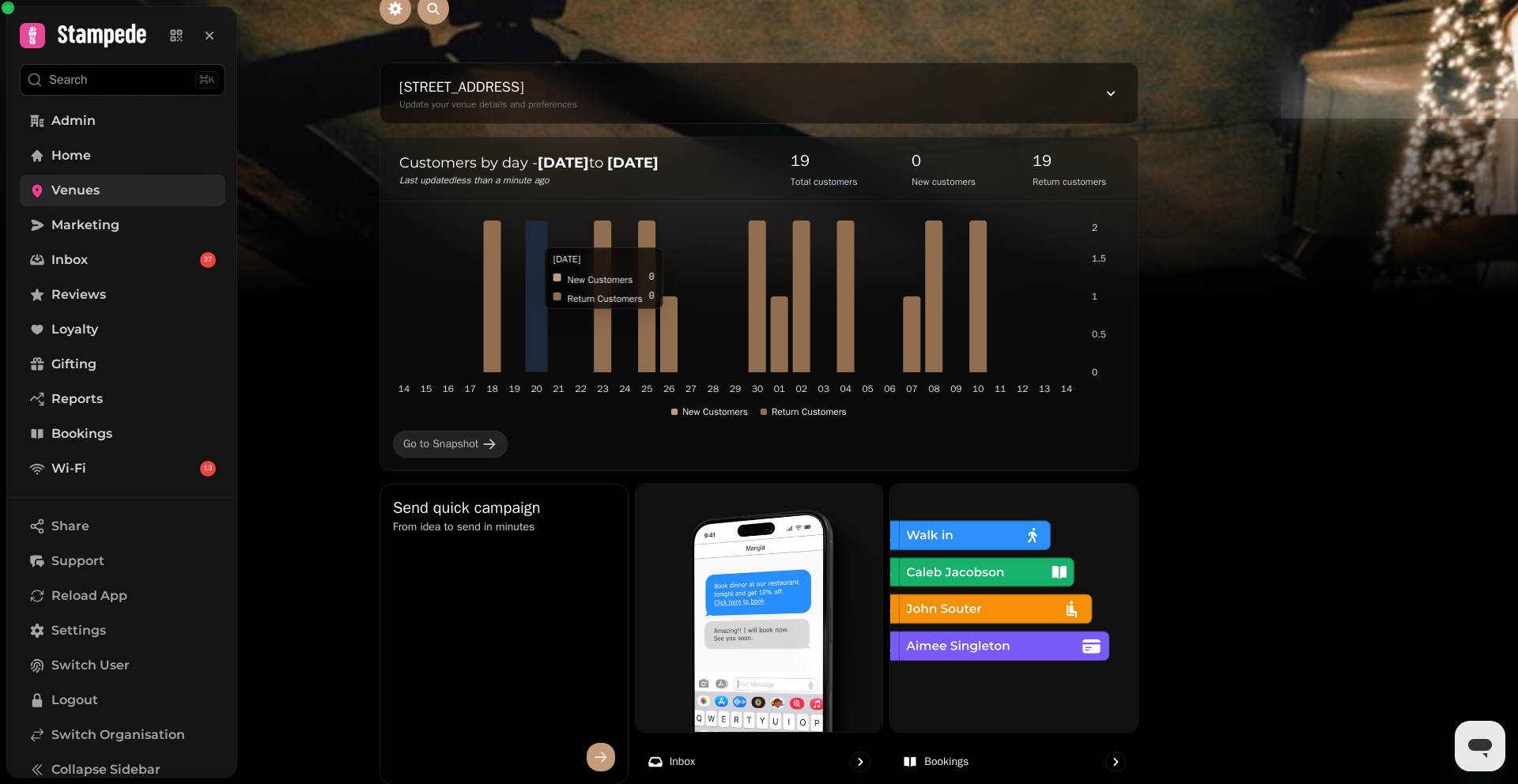 scroll, scrollTop: 0, scrollLeft: 0, axis: both 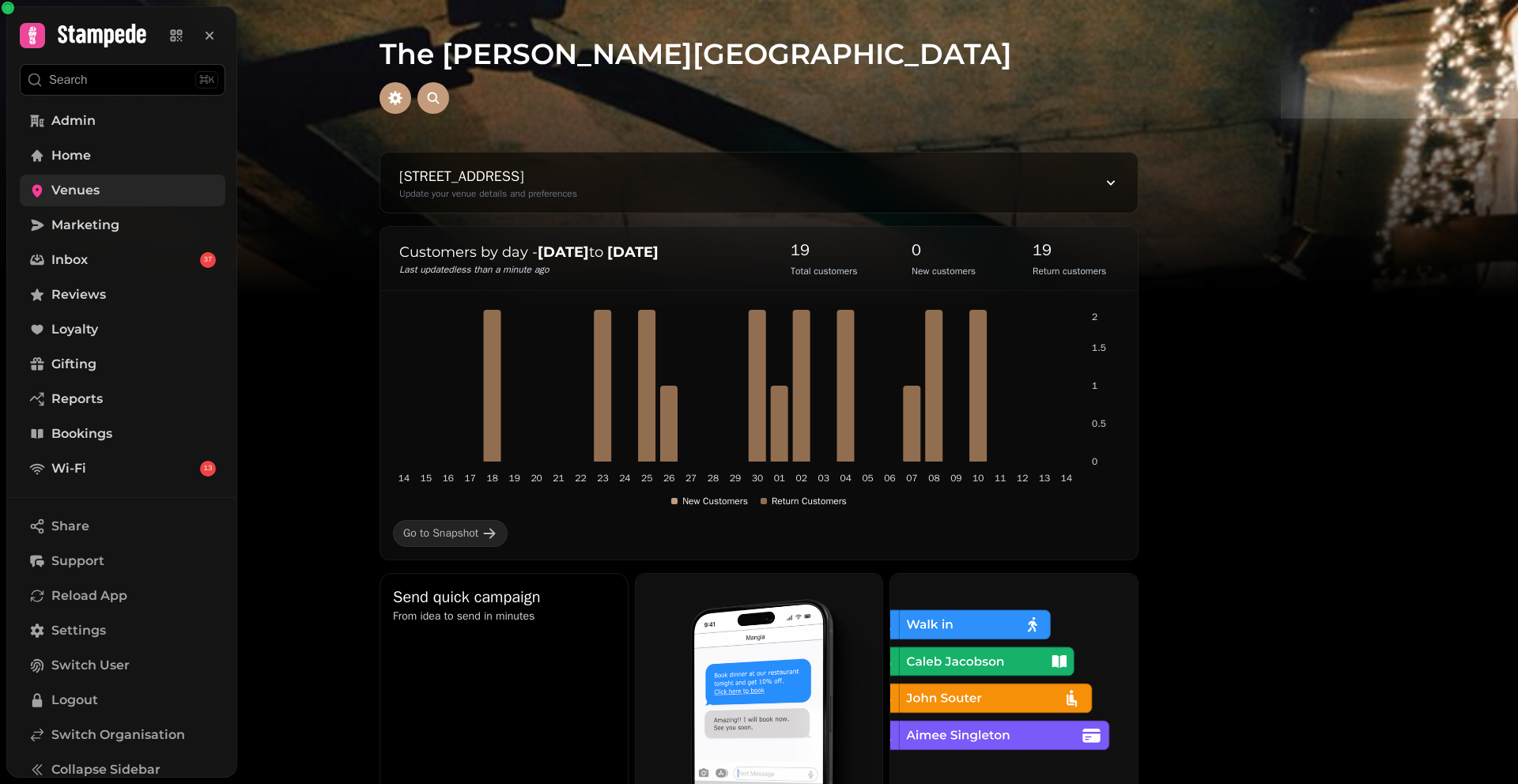 click at bounding box center (759, 98) 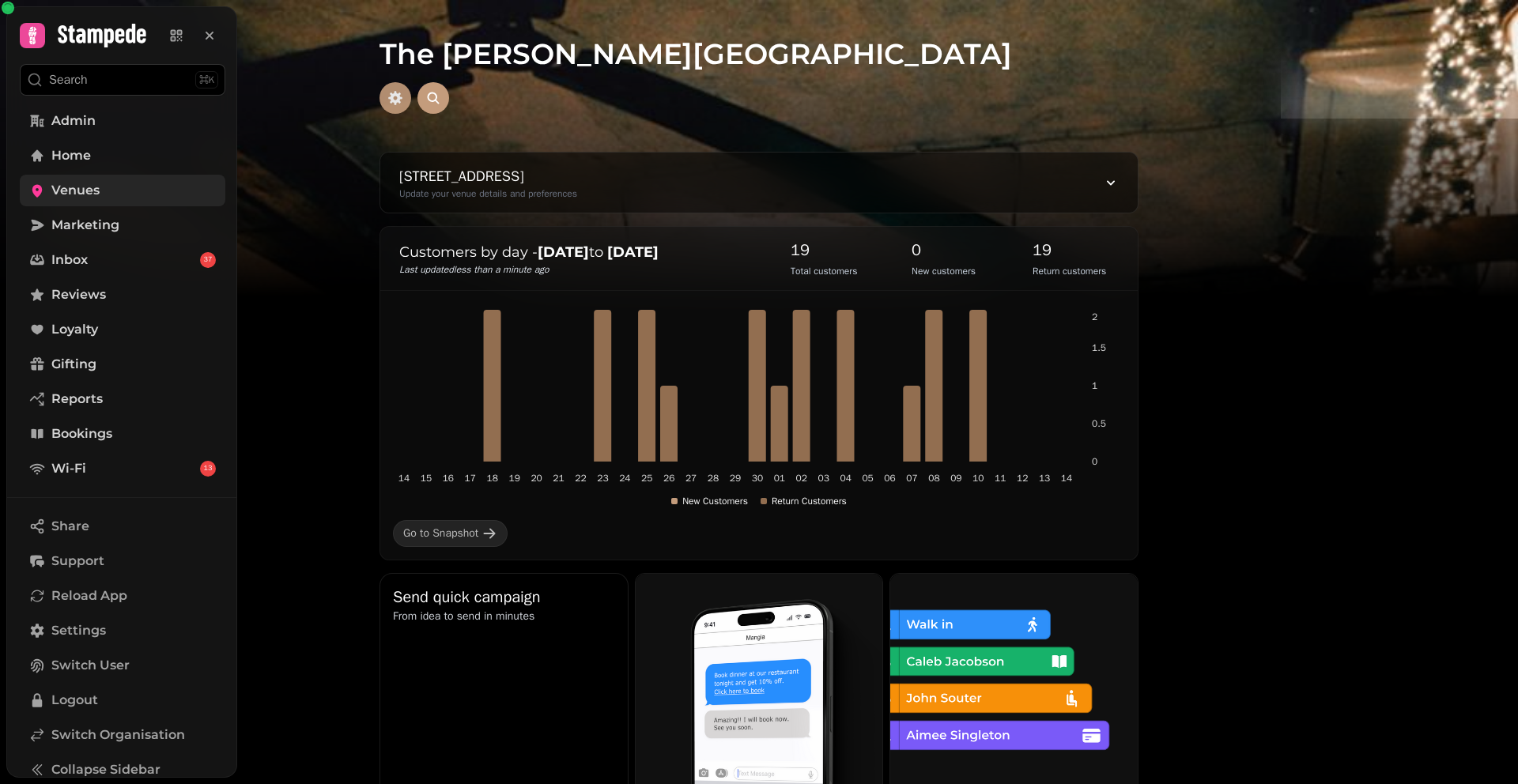 click 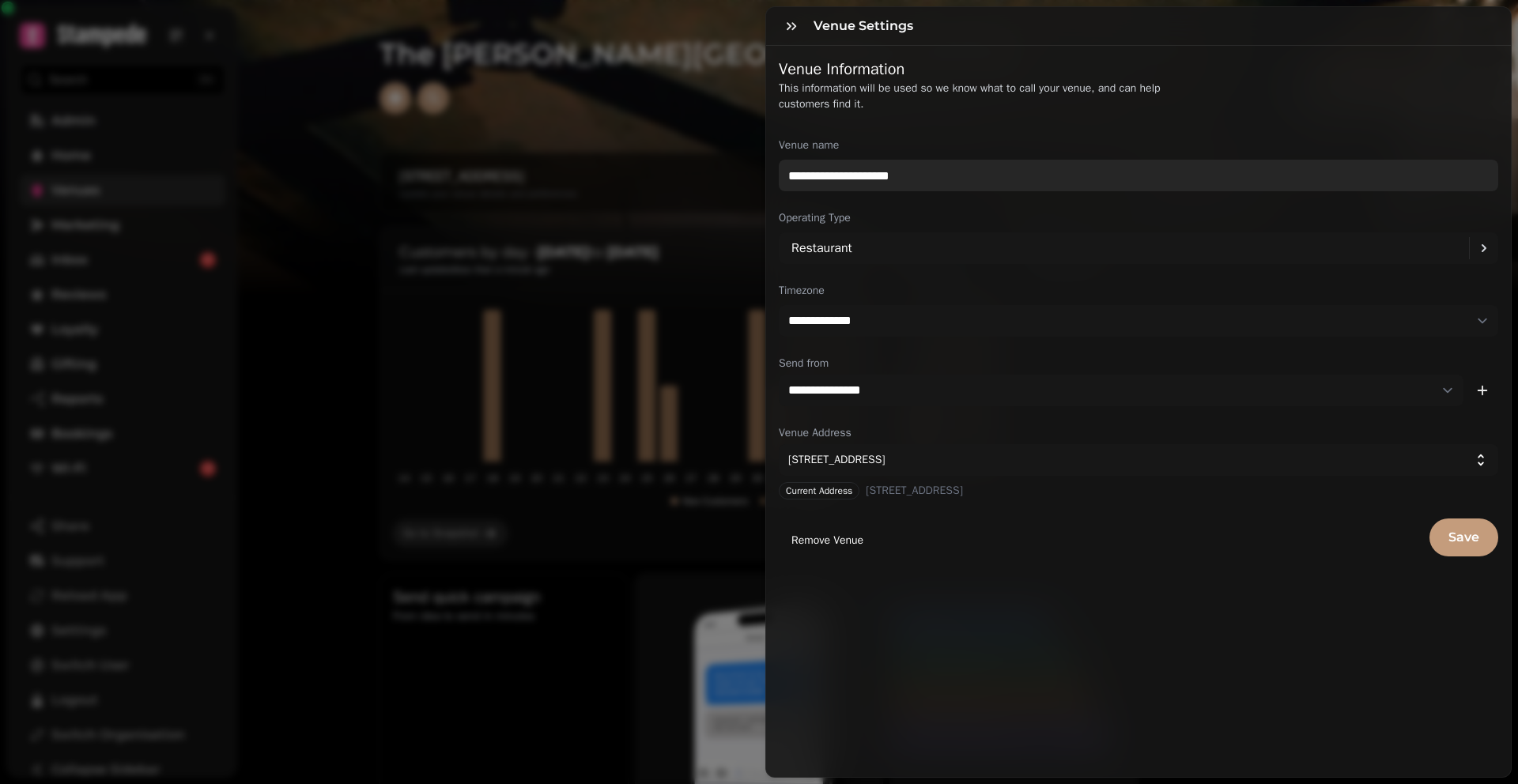 click on "**********" at bounding box center [1138, 175] 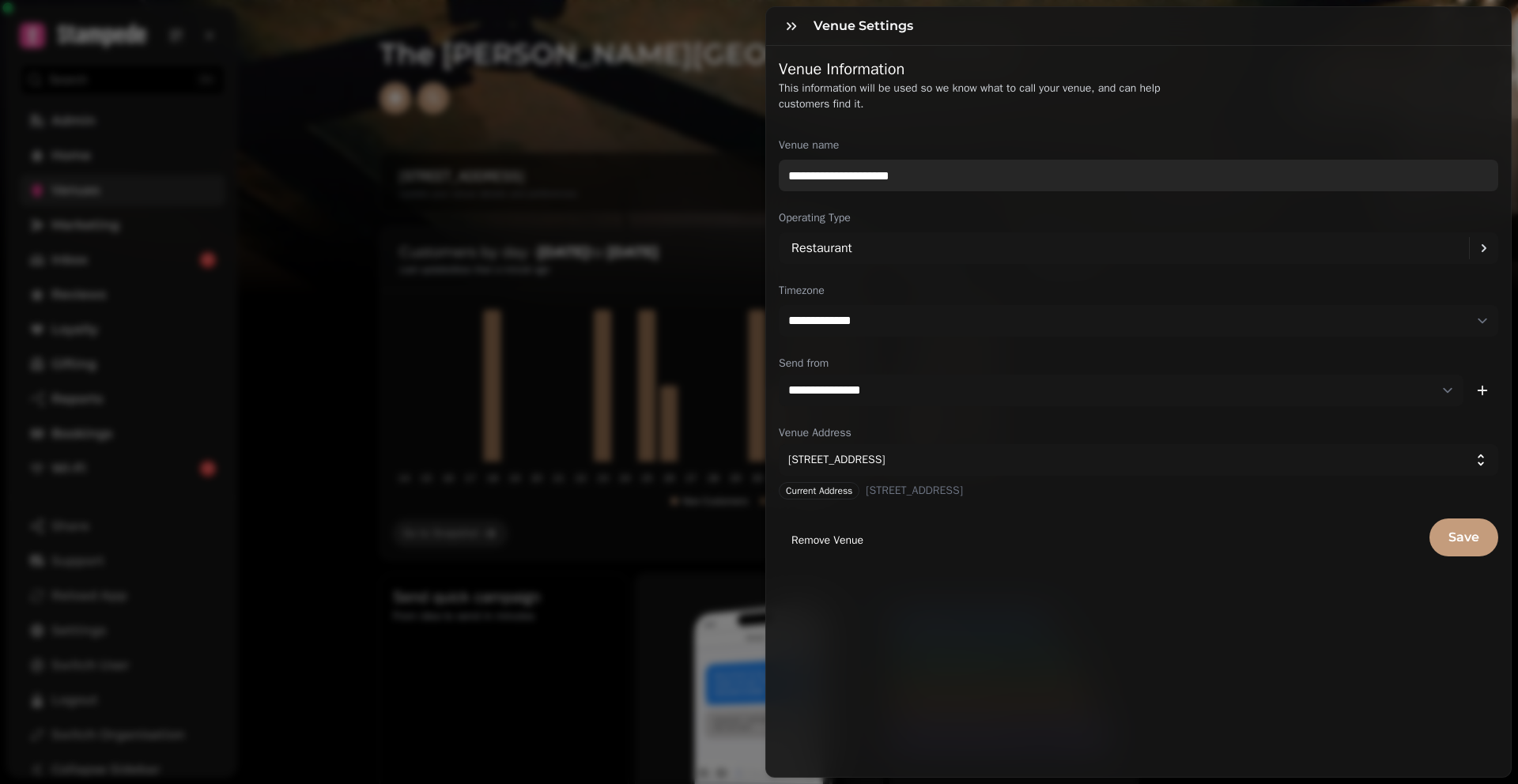 click on "**********" at bounding box center [1138, 175] 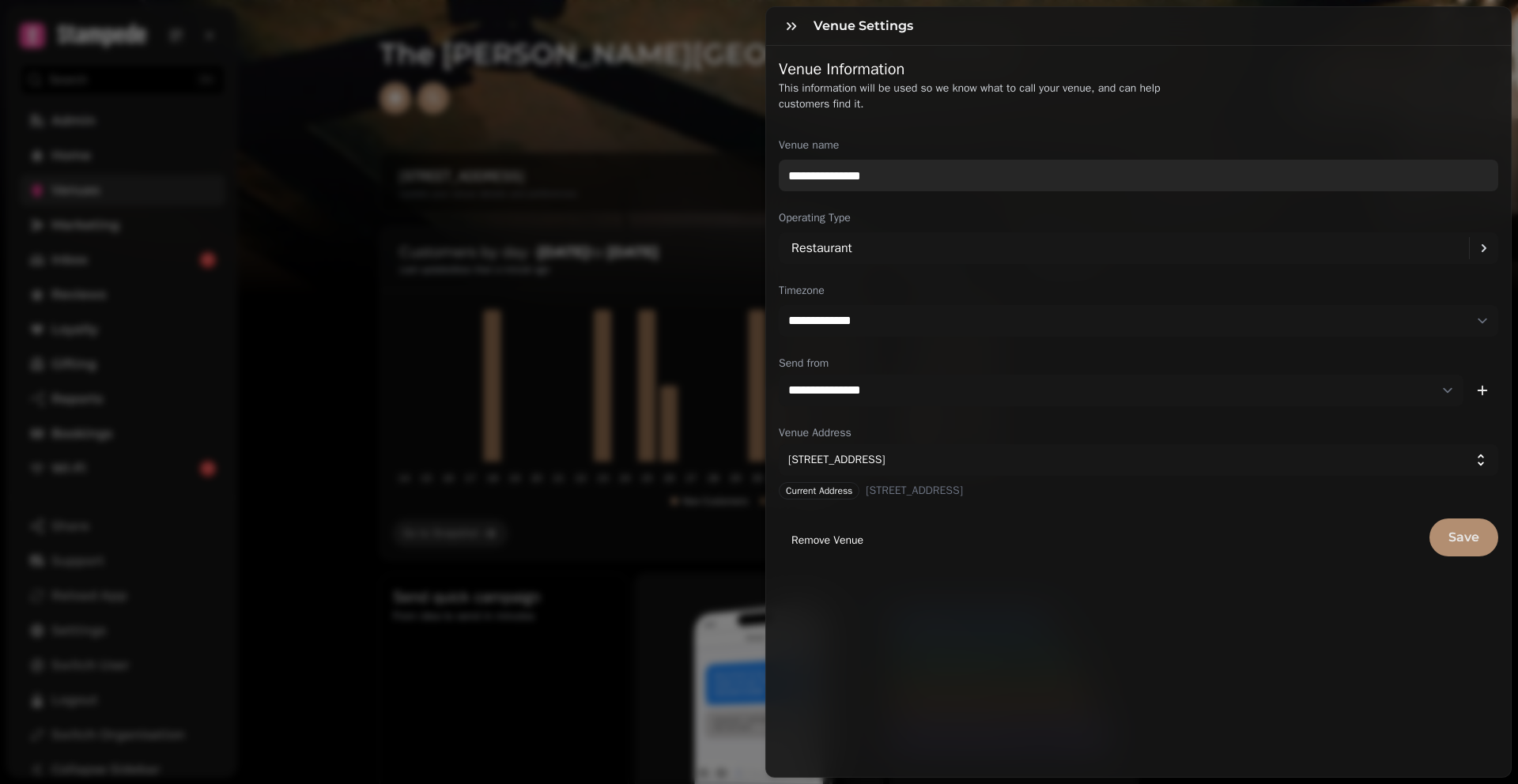 type on "**********" 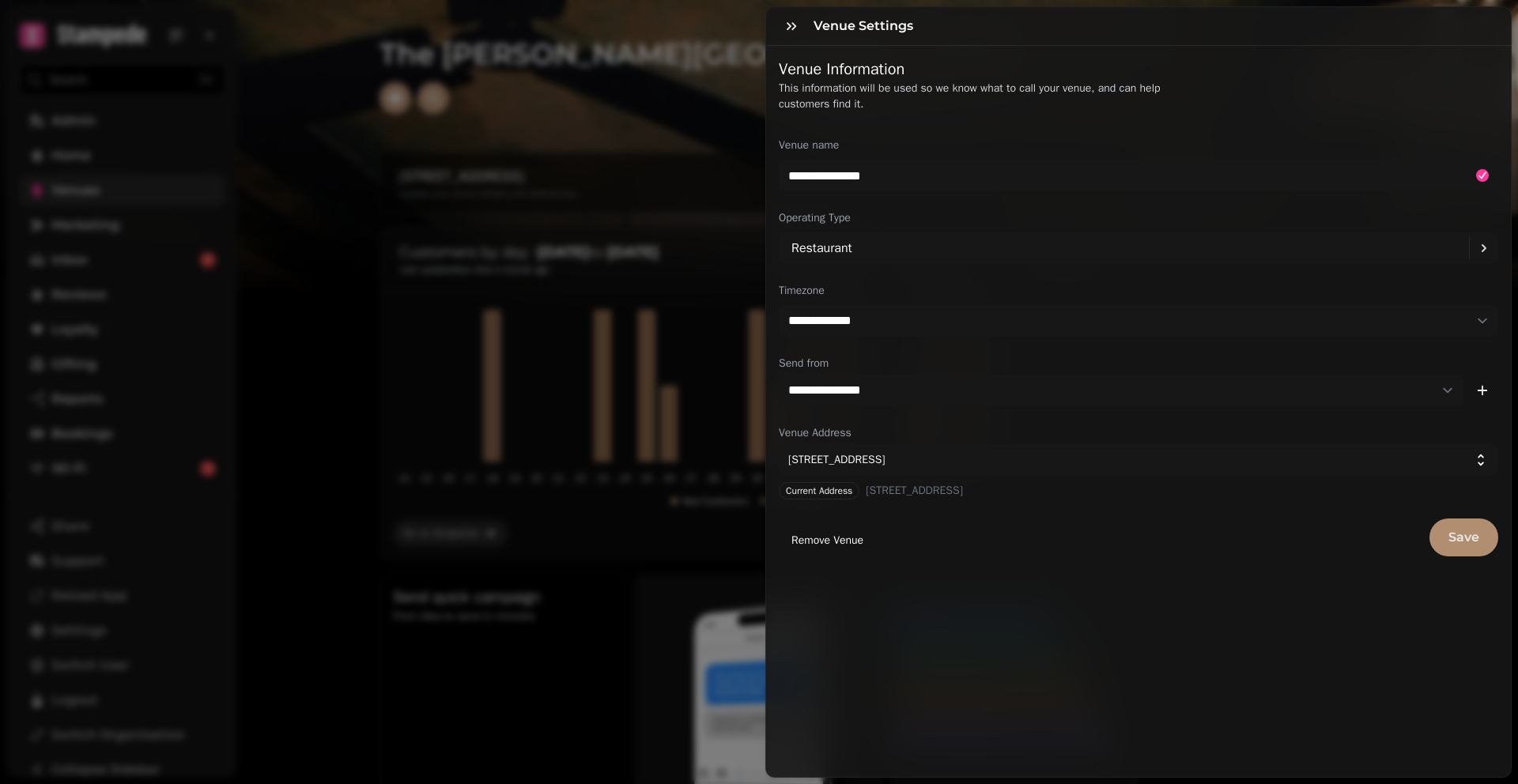 click on "Save" at bounding box center [1463, 537] 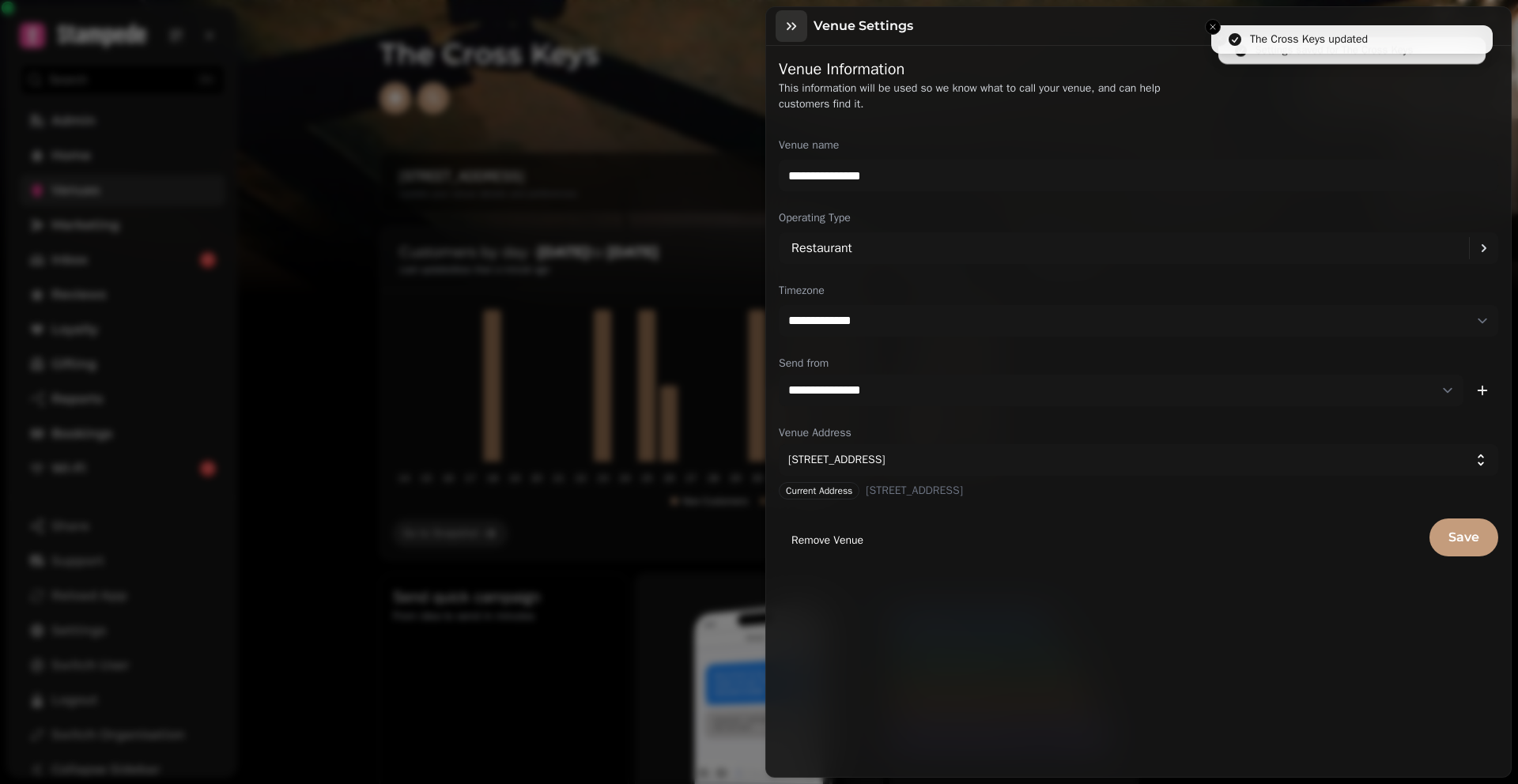 click 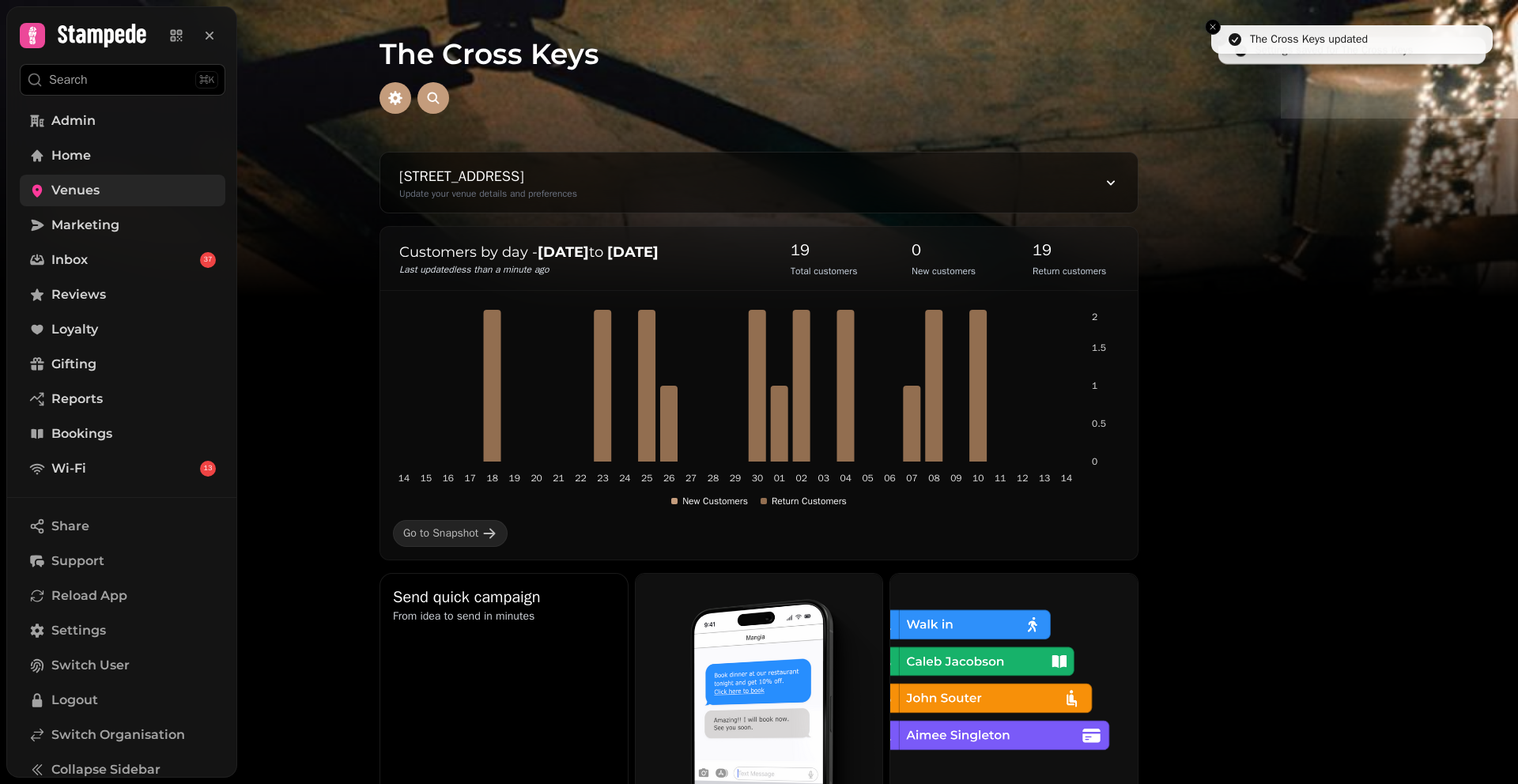 click on "Venues" at bounding box center (123, 190) 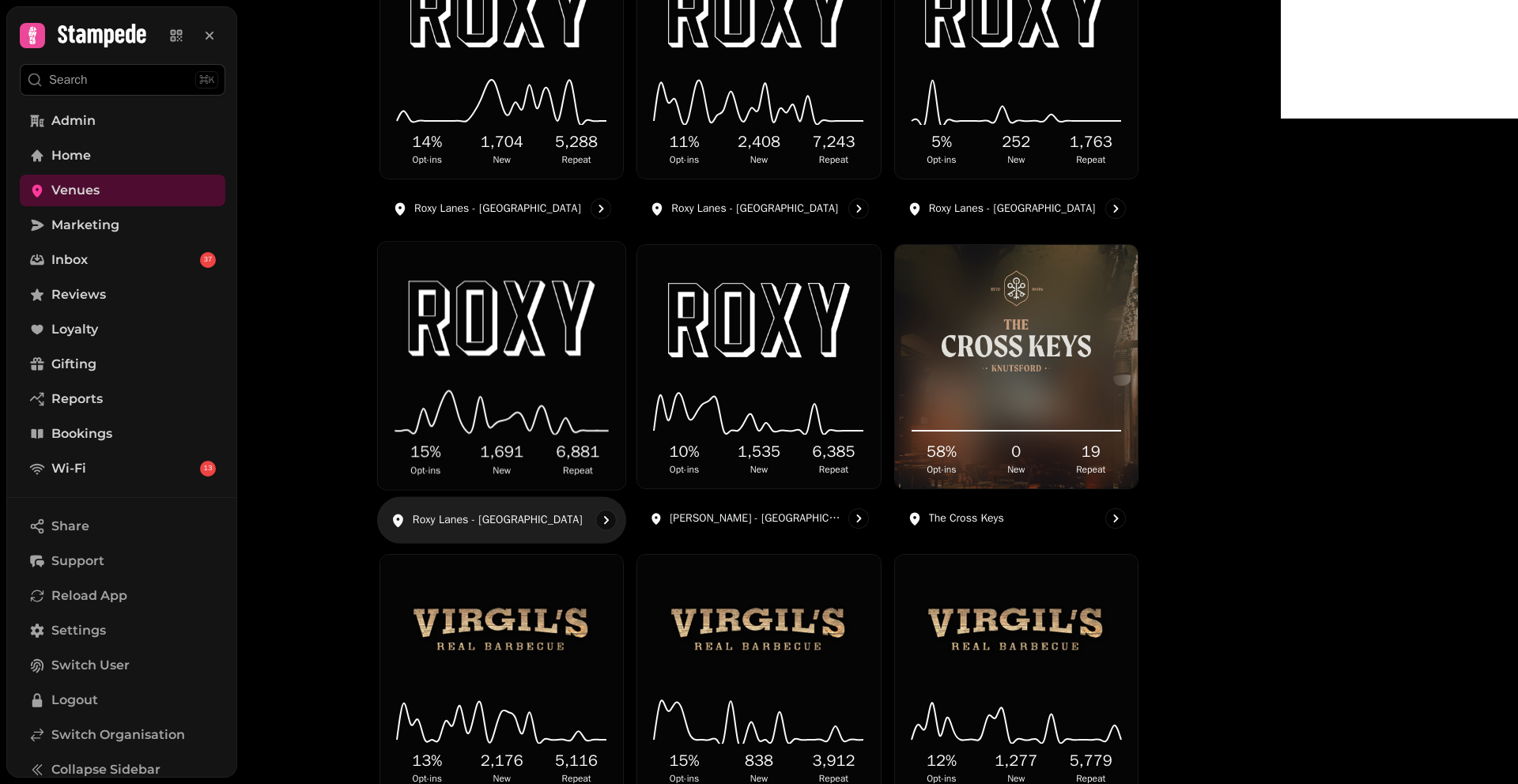 scroll, scrollTop: 349, scrollLeft: 0, axis: vertical 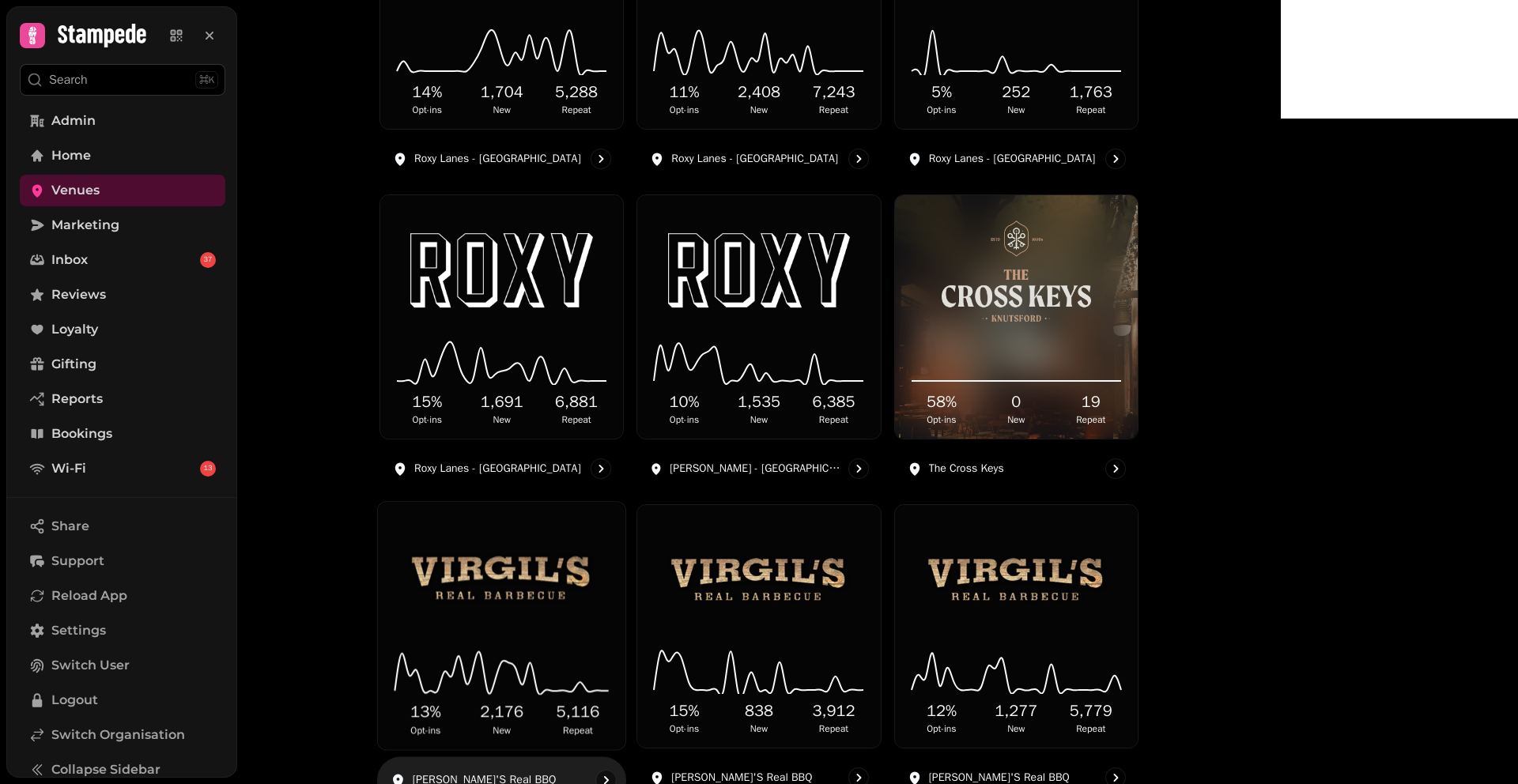 click at bounding box center [501, 579] 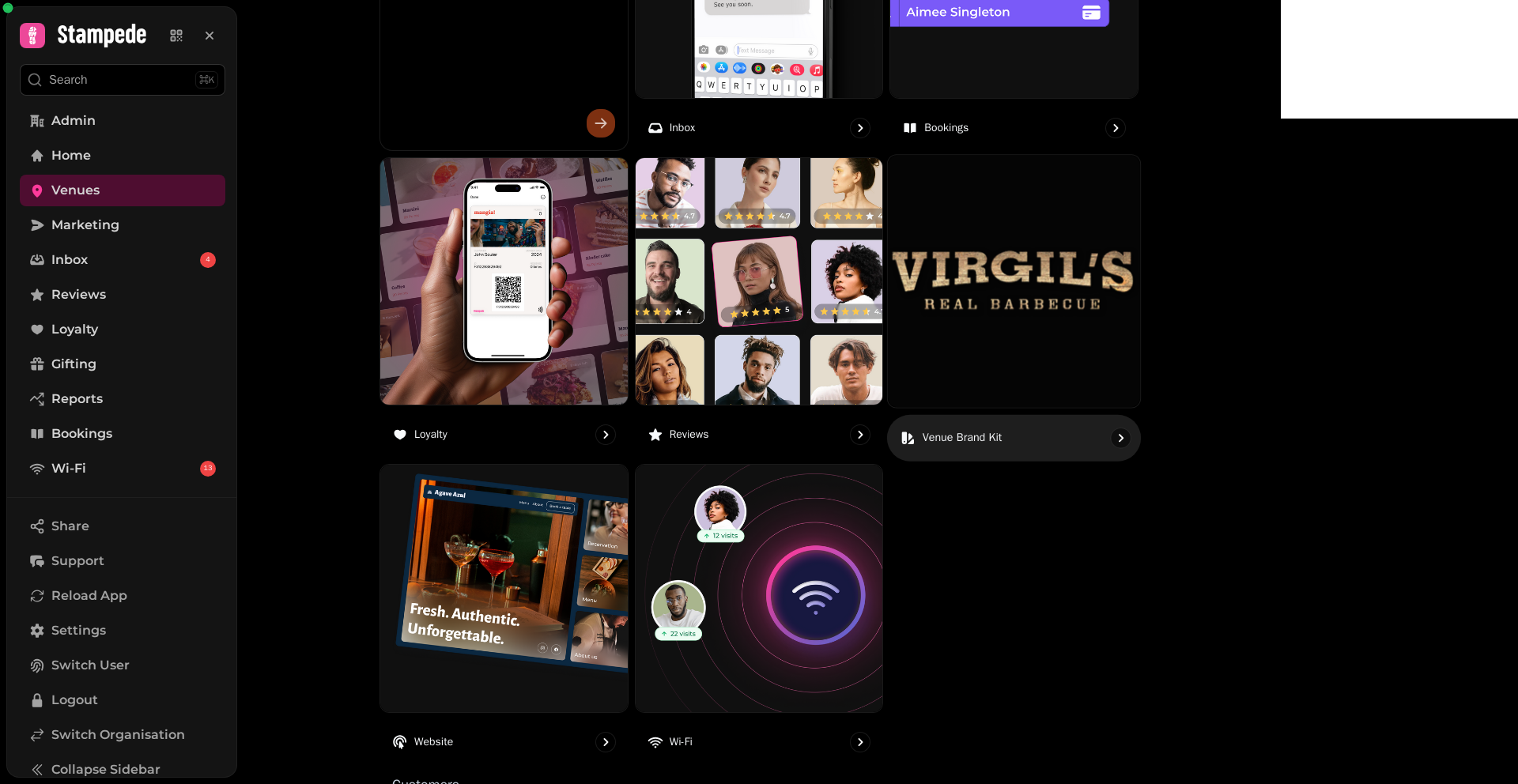 click at bounding box center (1014, 281) 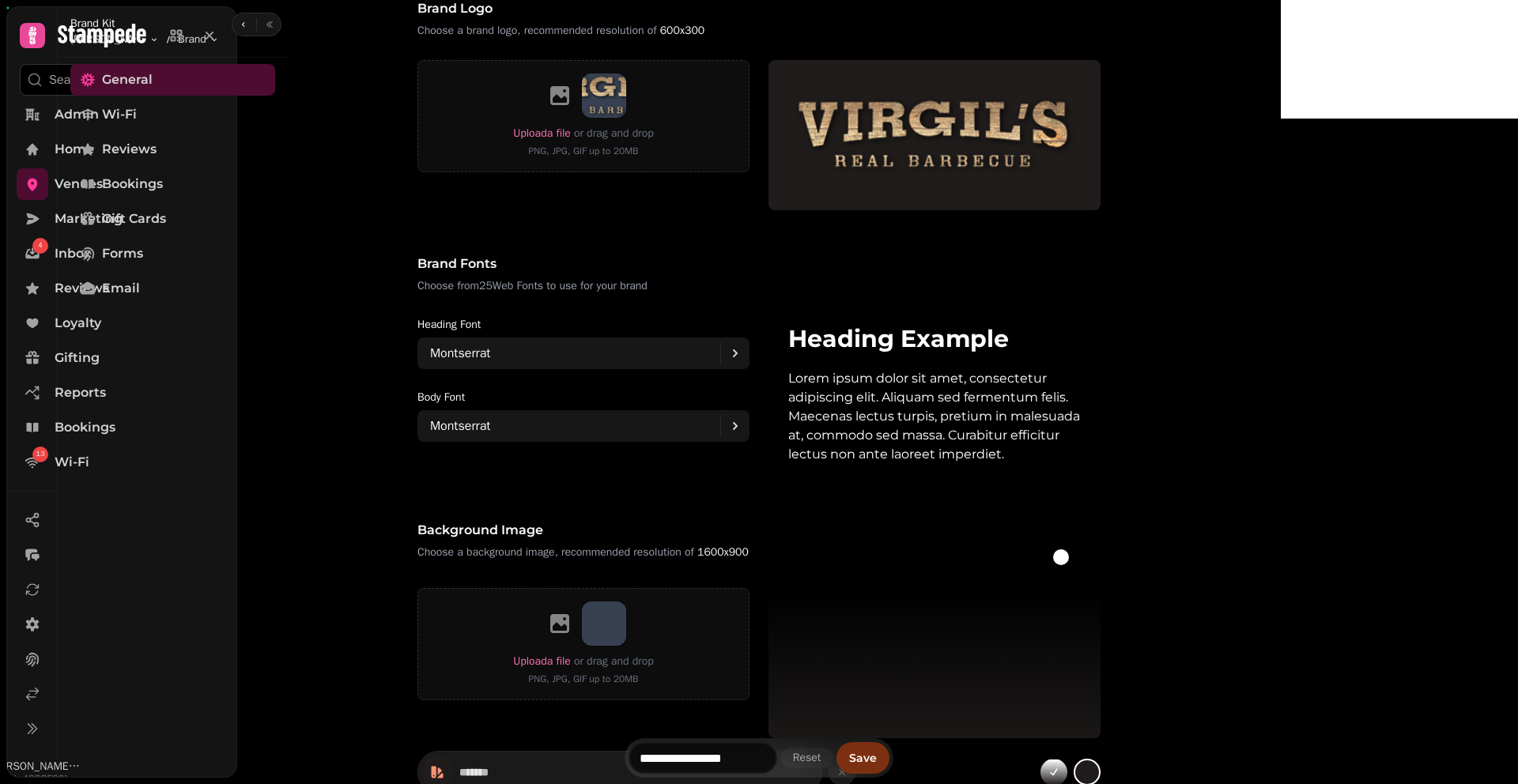 scroll, scrollTop: 624, scrollLeft: 0, axis: vertical 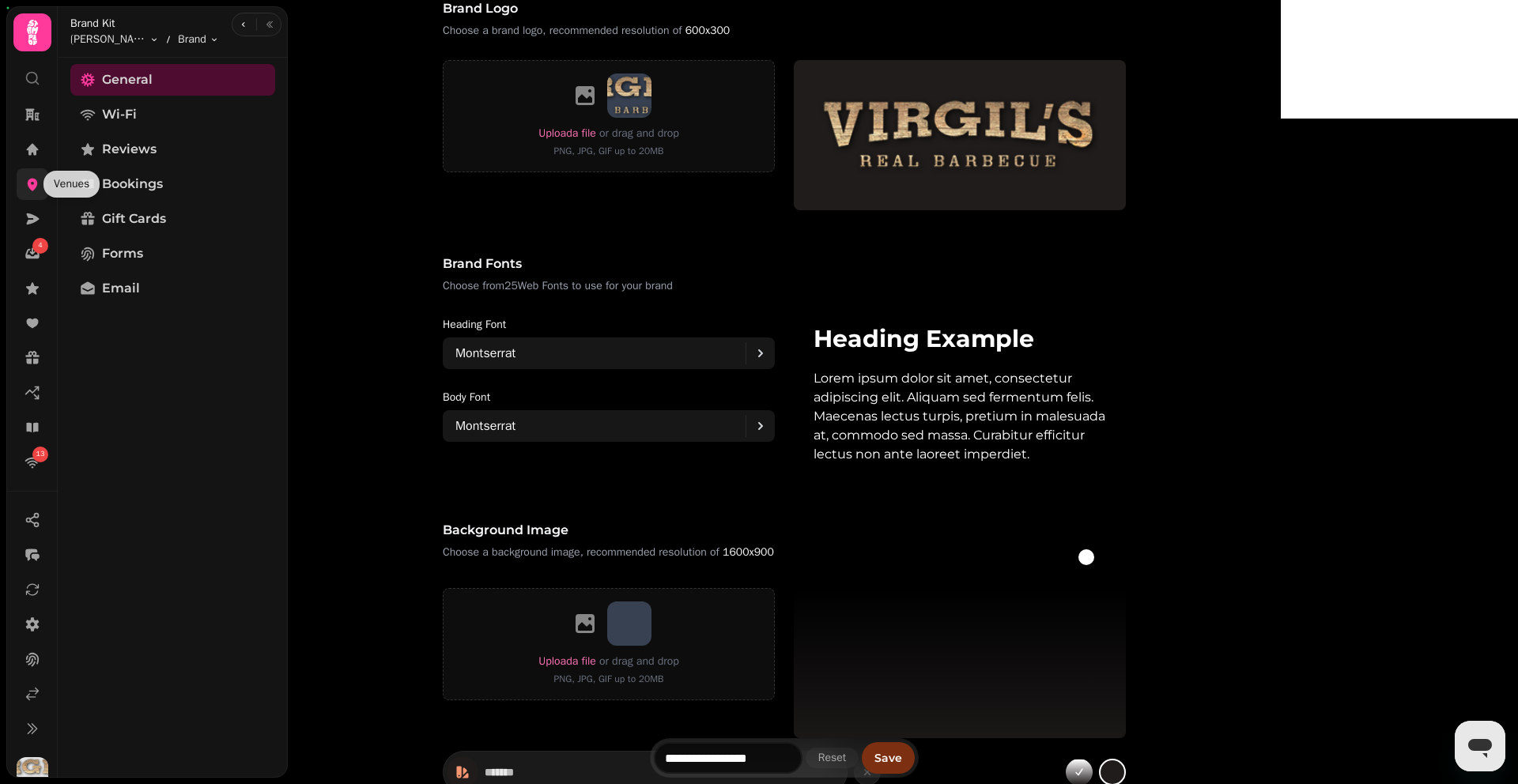 click 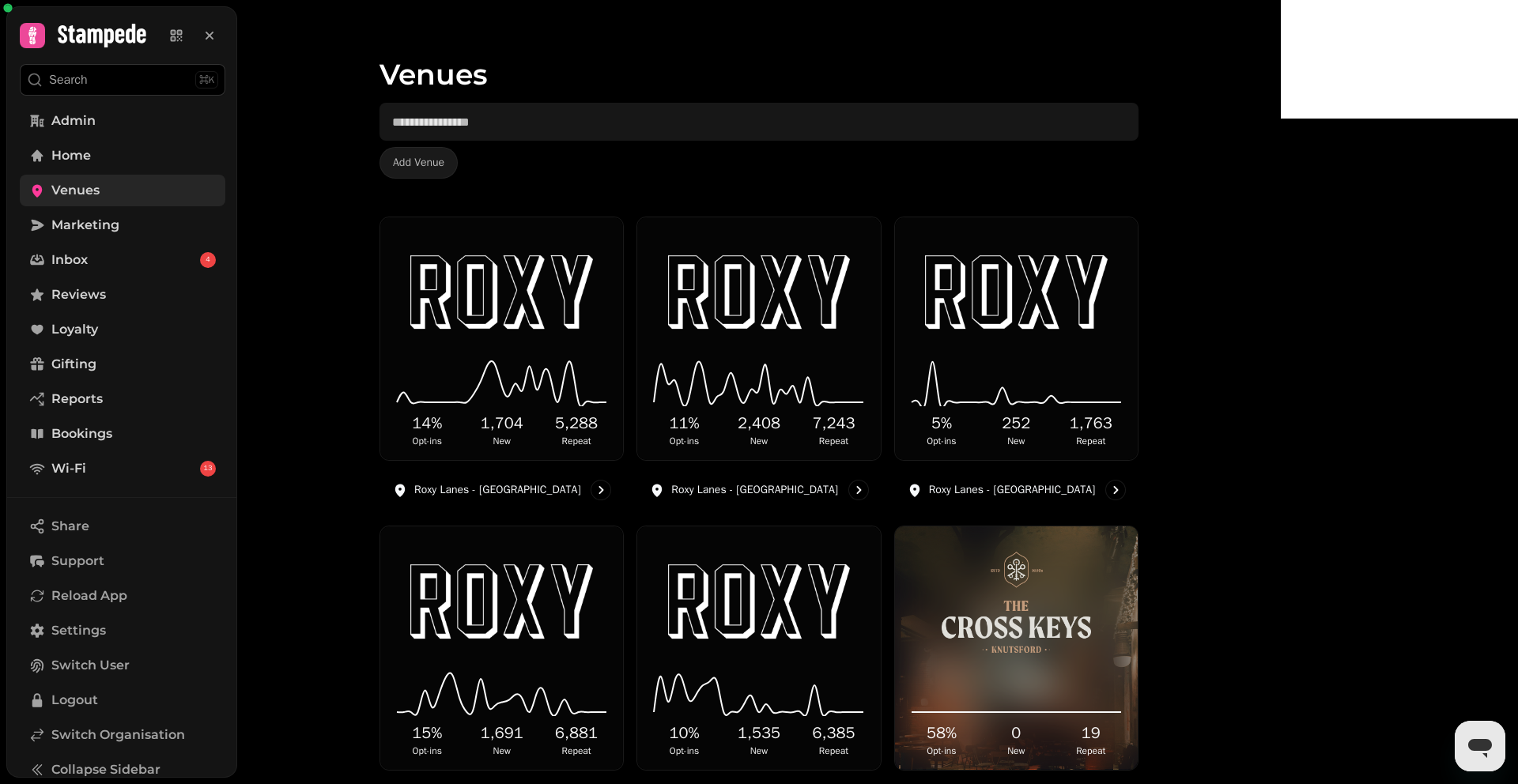 scroll, scrollTop: 0, scrollLeft: 0, axis: both 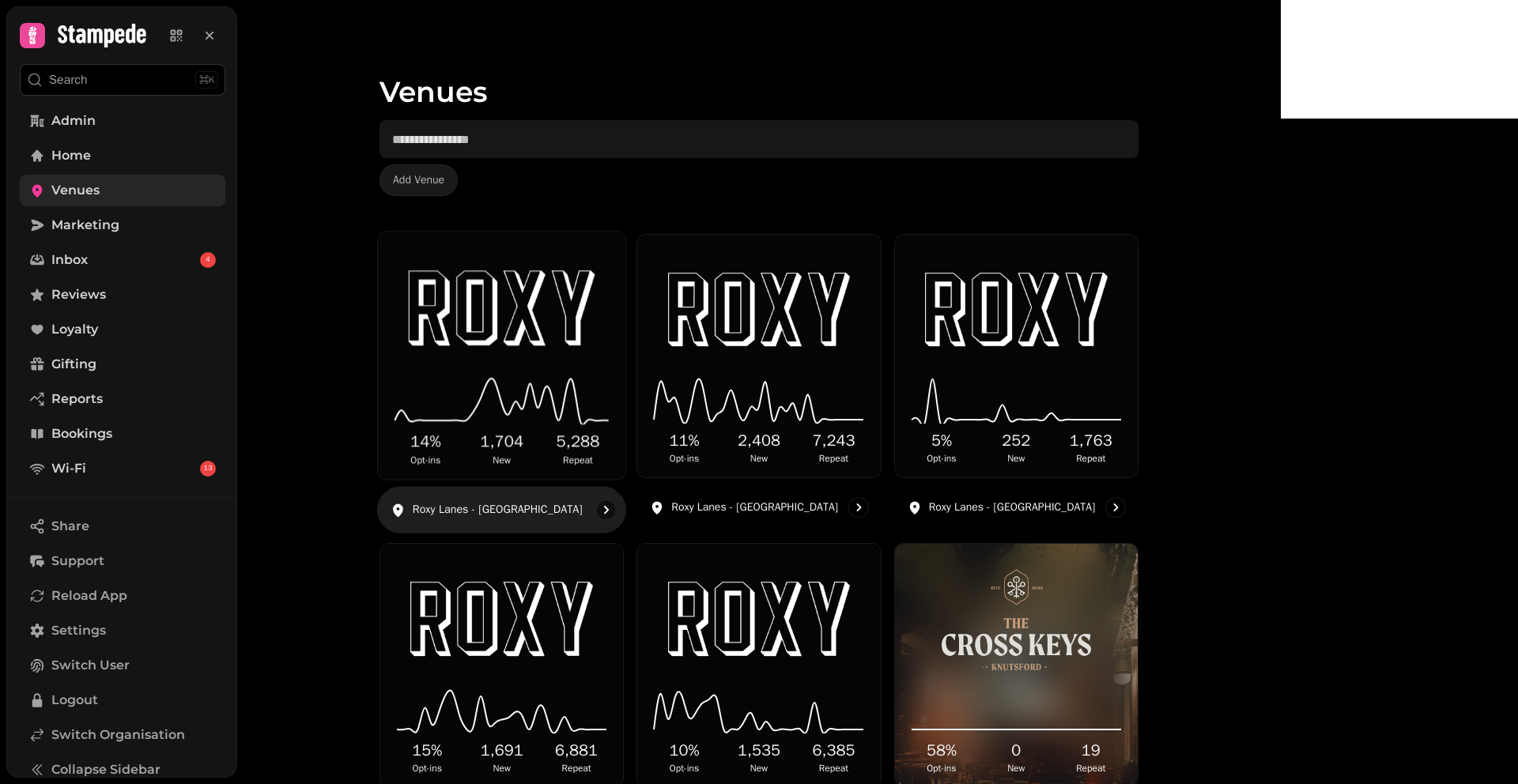 click at bounding box center [501, 308] 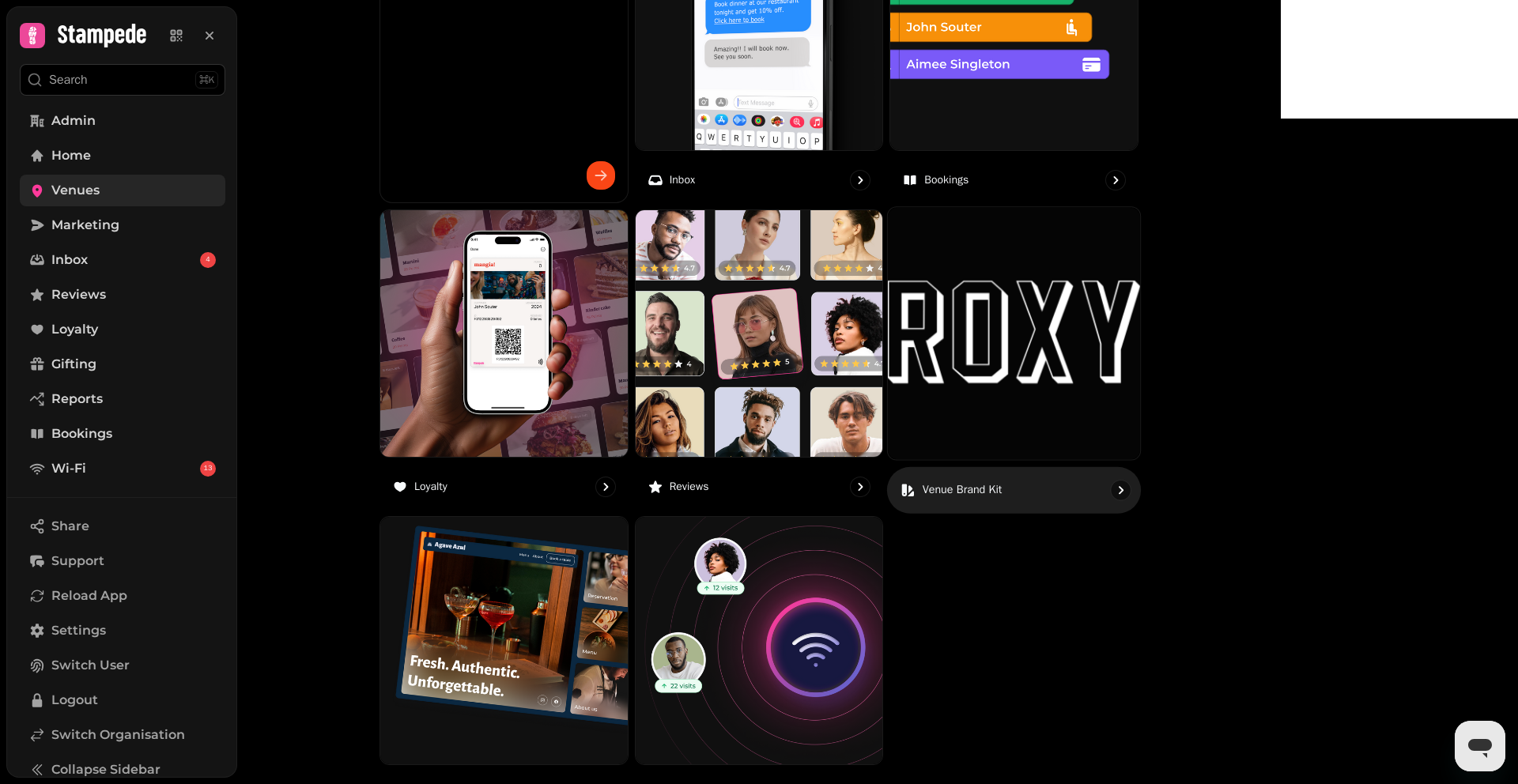click at bounding box center (1014, 333) 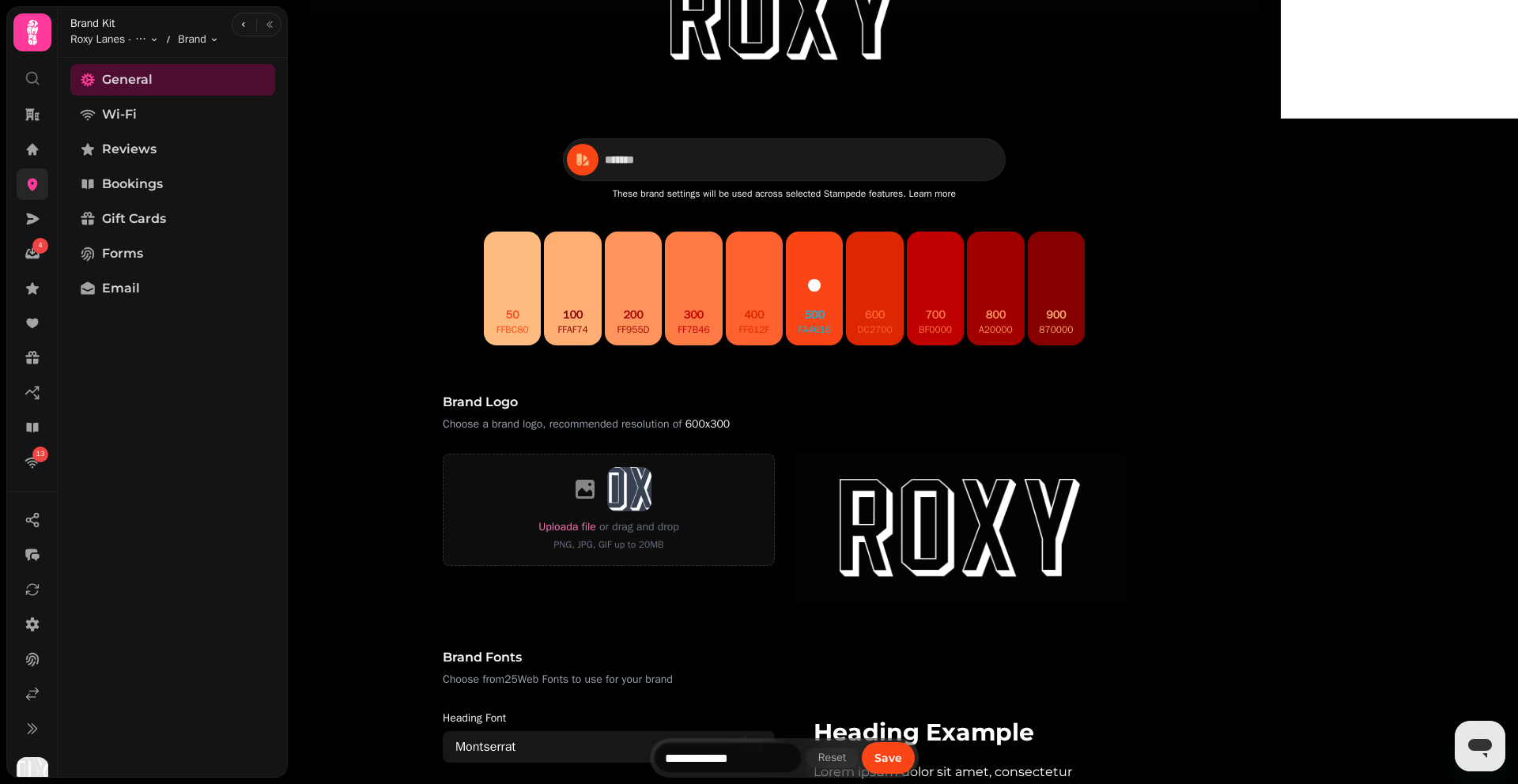 scroll, scrollTop: 0, scrollLeft: 0, axis: both 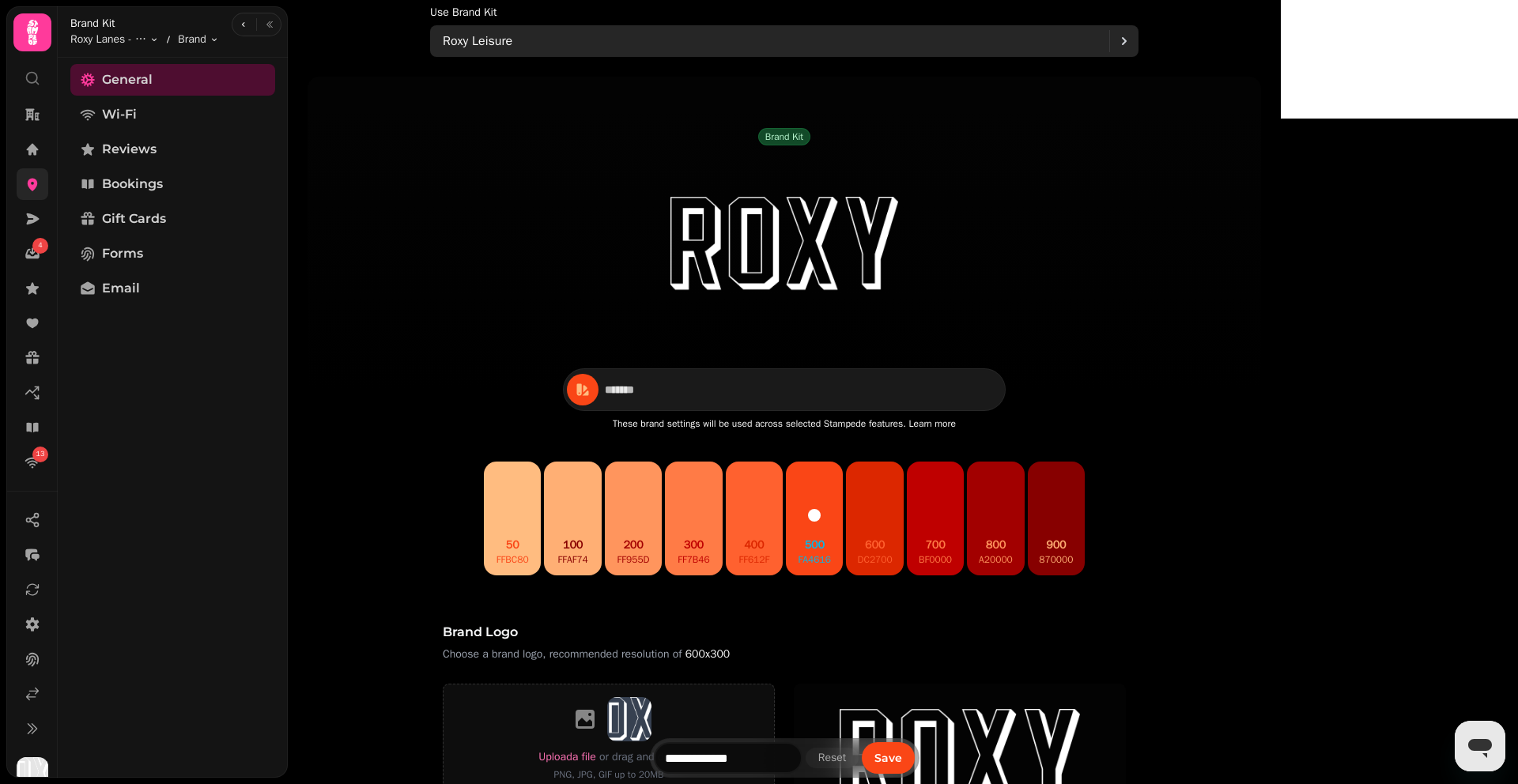 click on "Roxy Leisure" at bounding box center [776, 41] 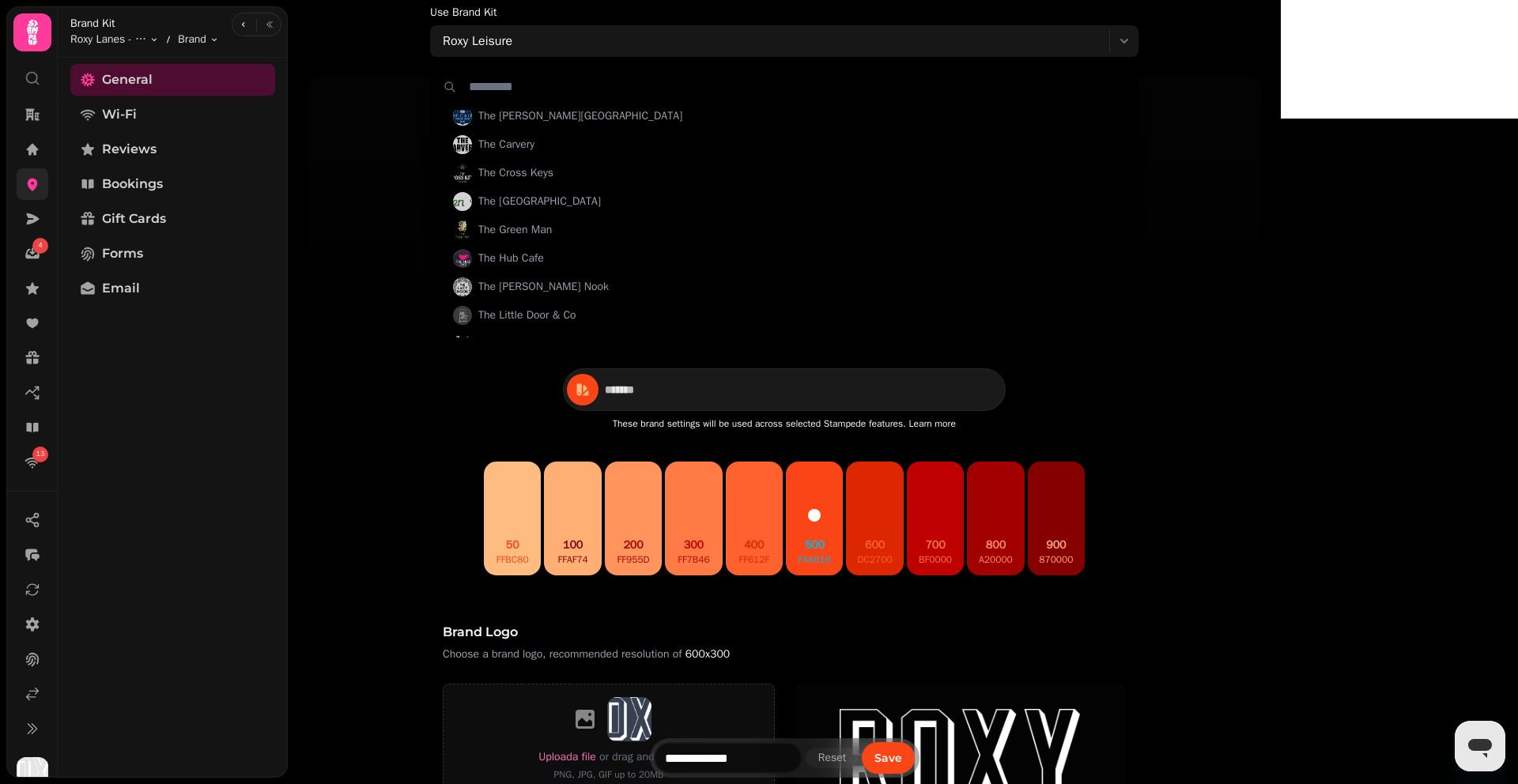 scroll, scrollTop: 2037, scrollLeft: 0, axis: vertical 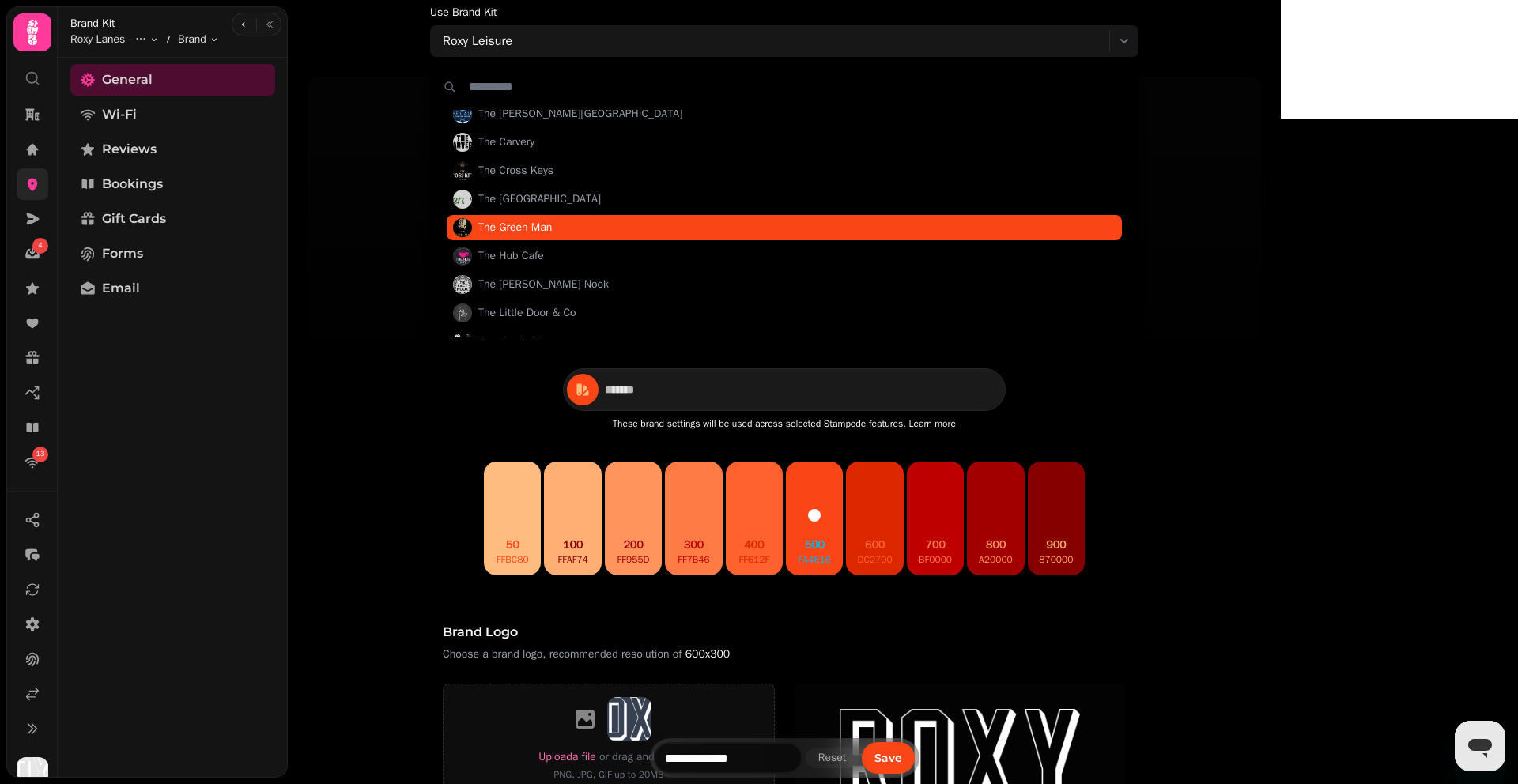 click on "The Green Man" at bounding box center (784, 228) 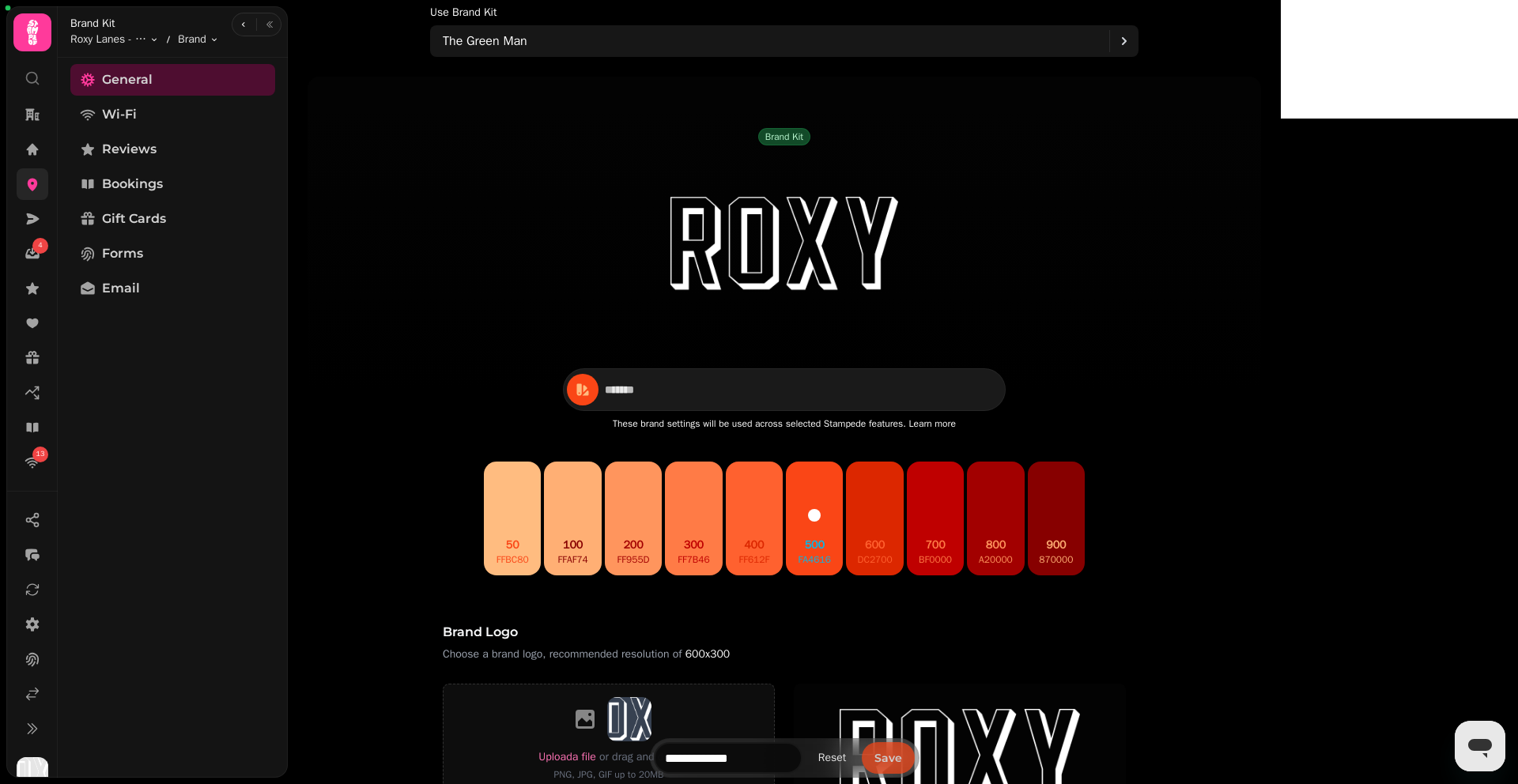 type on "*******" 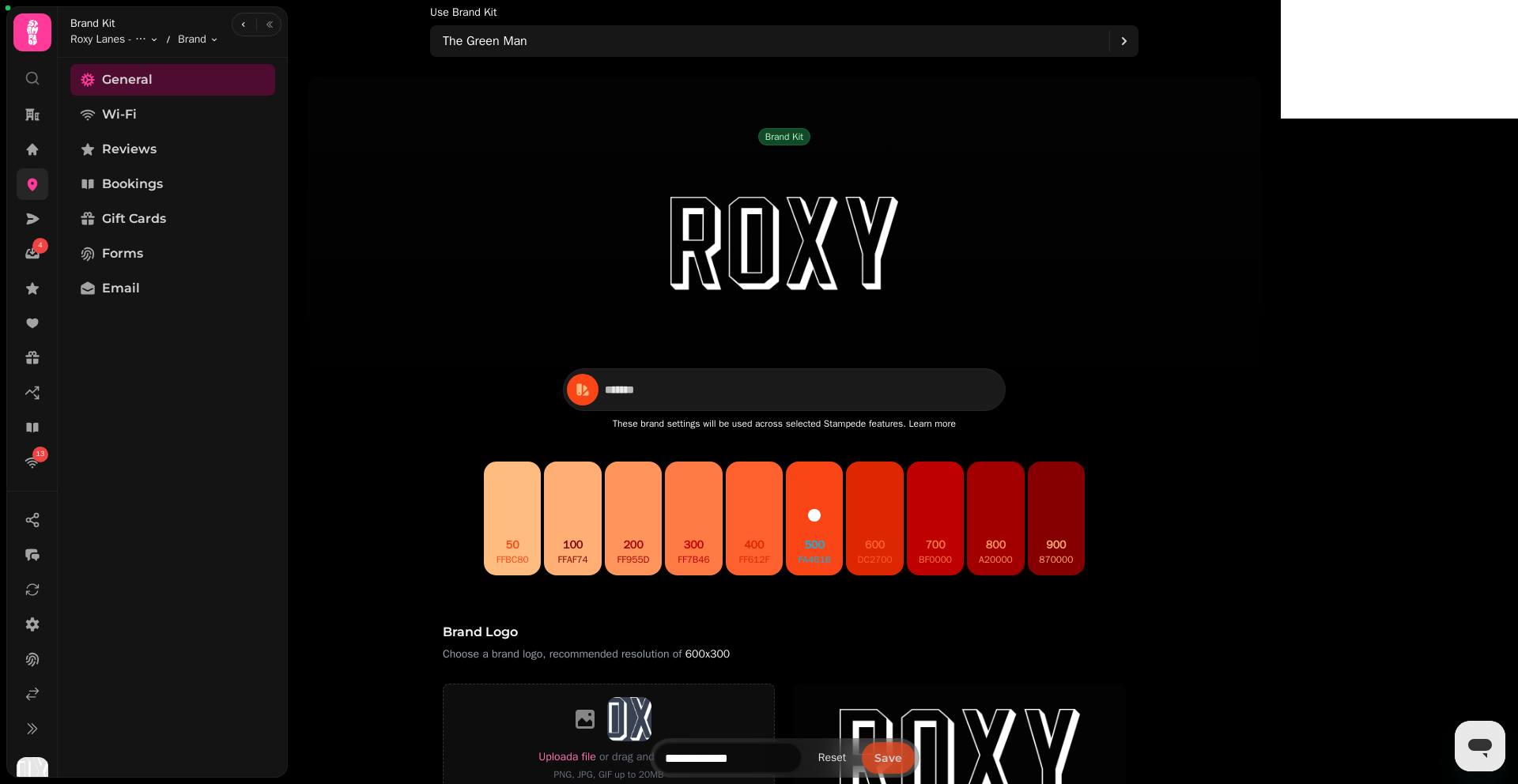 type on "**********" 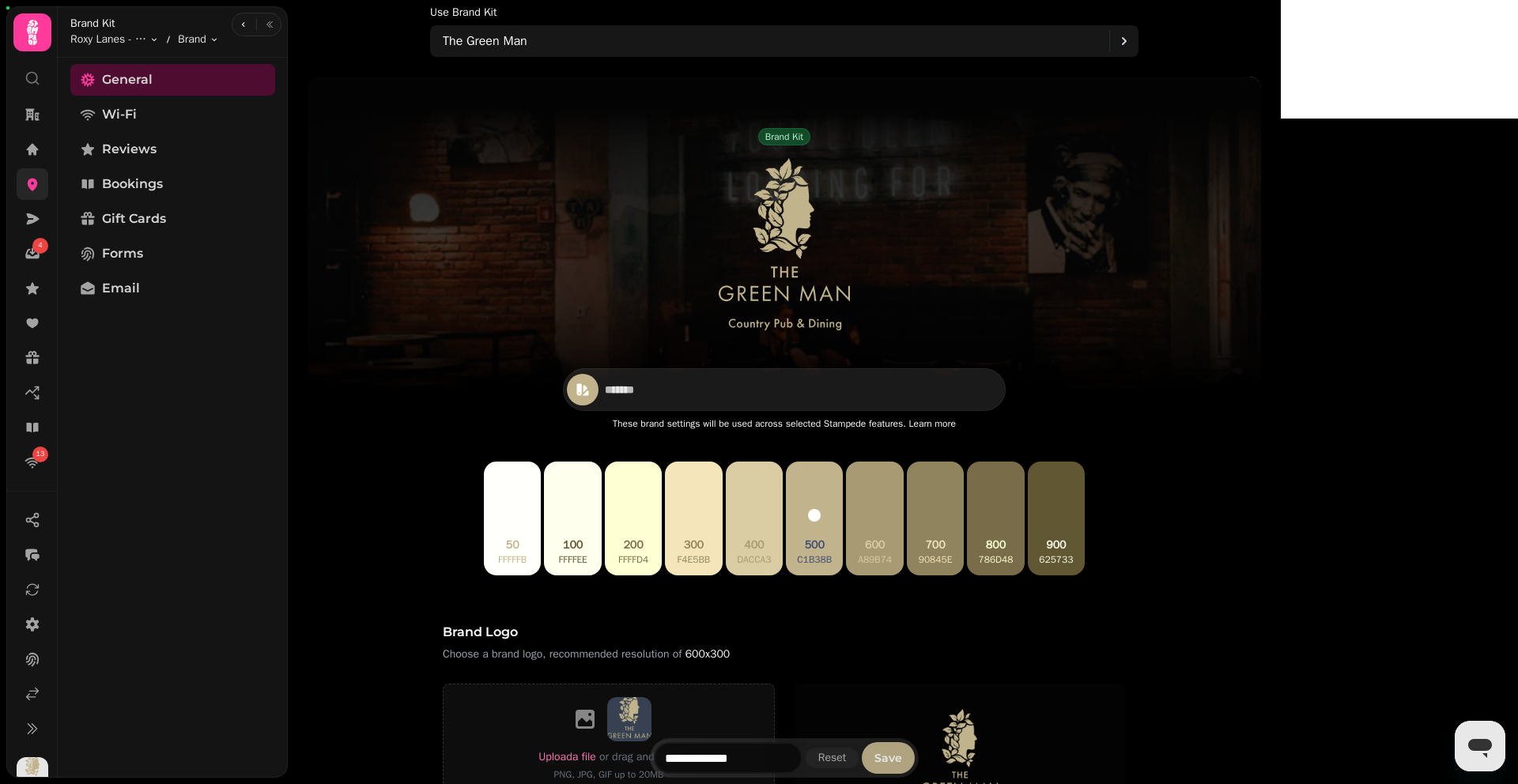 click on "Save" at bounding box center [888, 758] 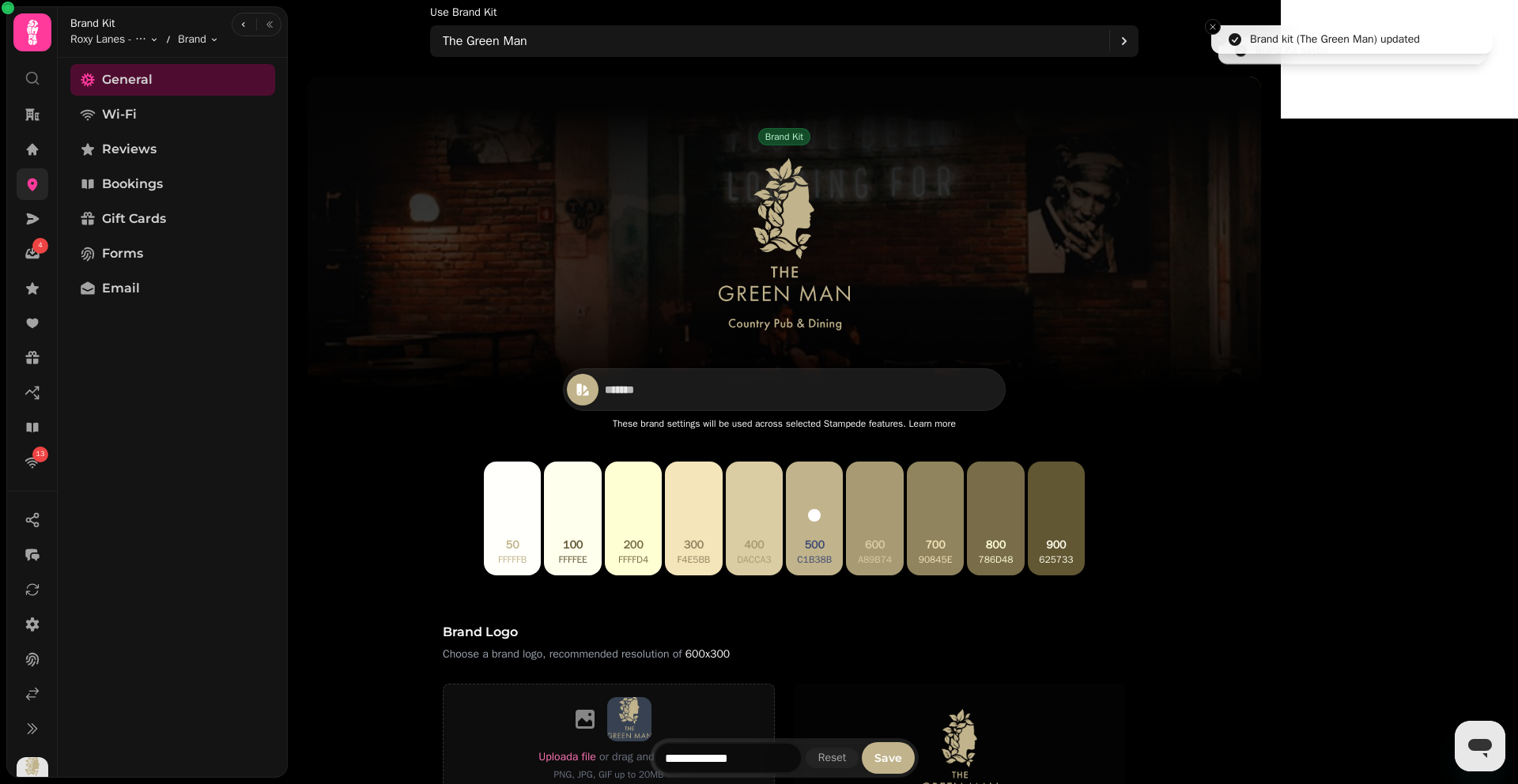 click 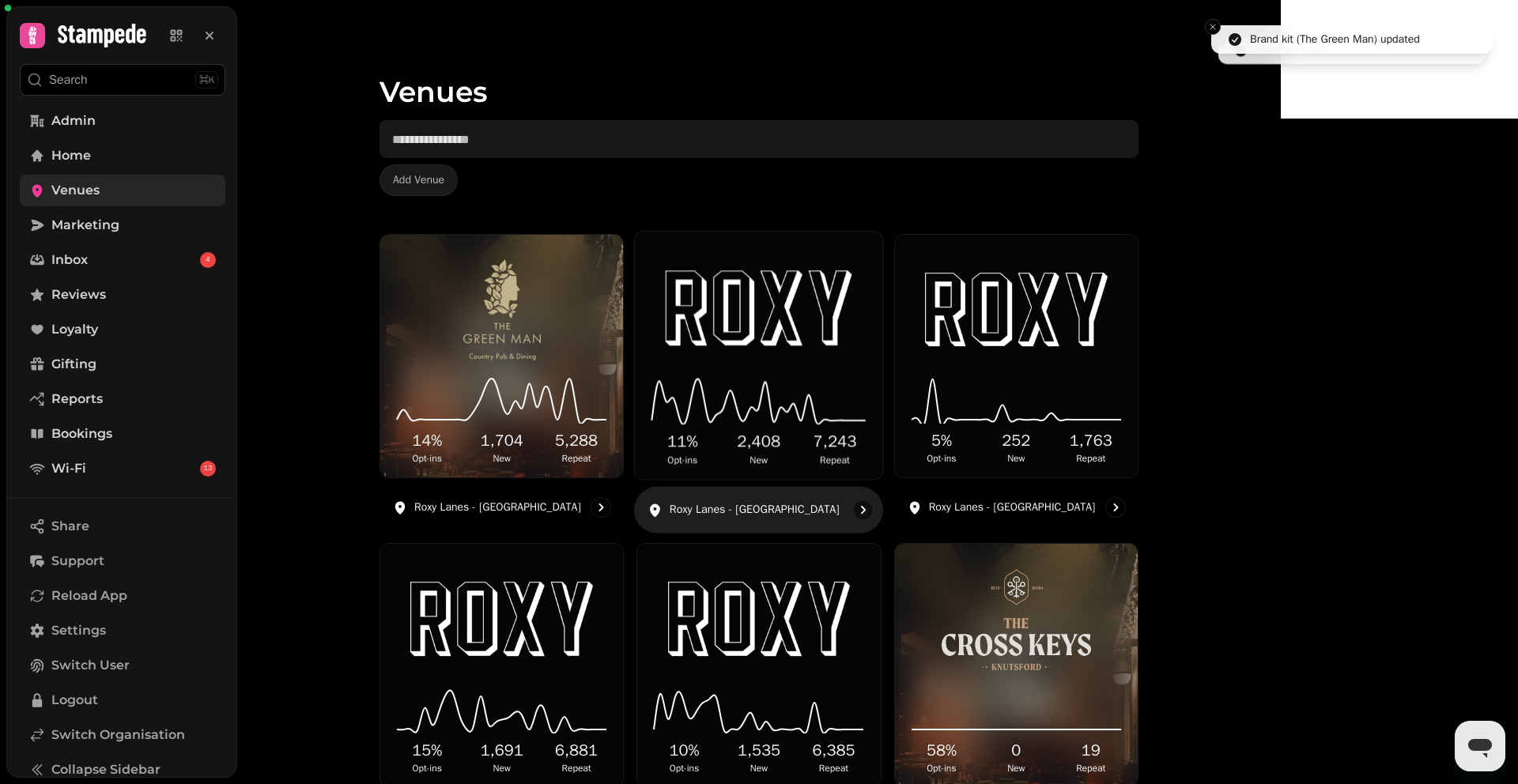 click at bounding box center (758, 308) 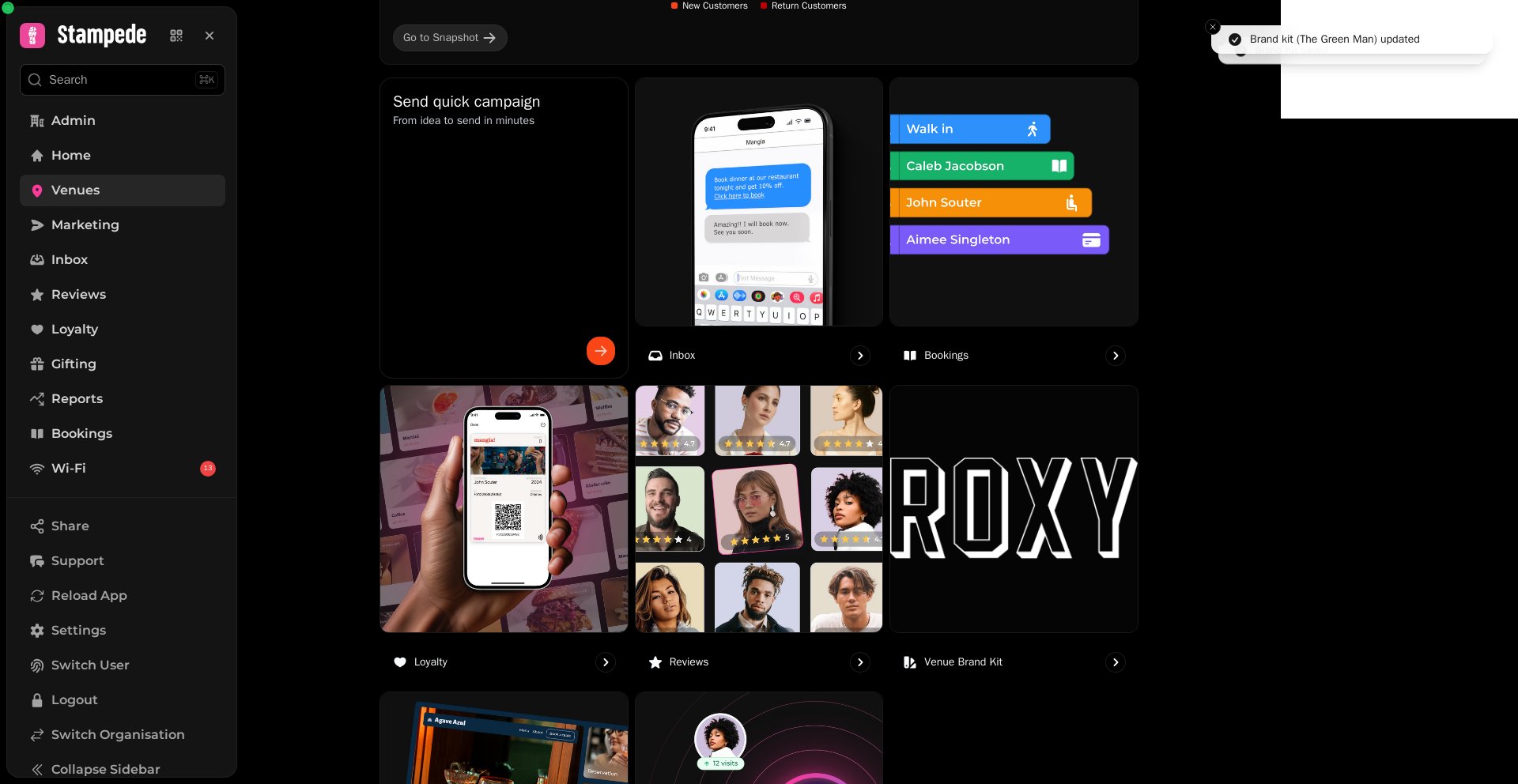 scroll, scrollTop: 628, scrollLeft: 0, axis: vertical 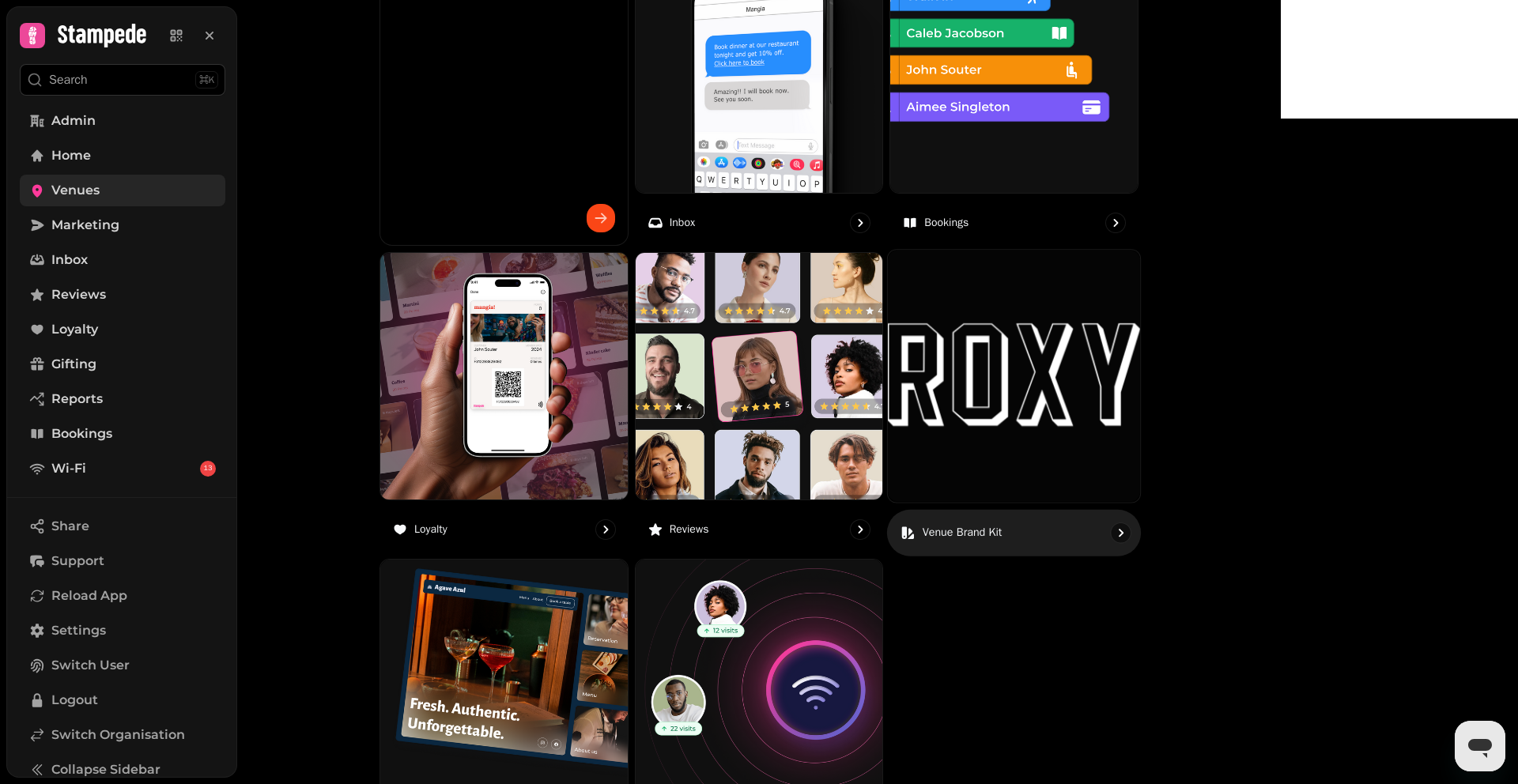 click at bounding box center (1014, 375) 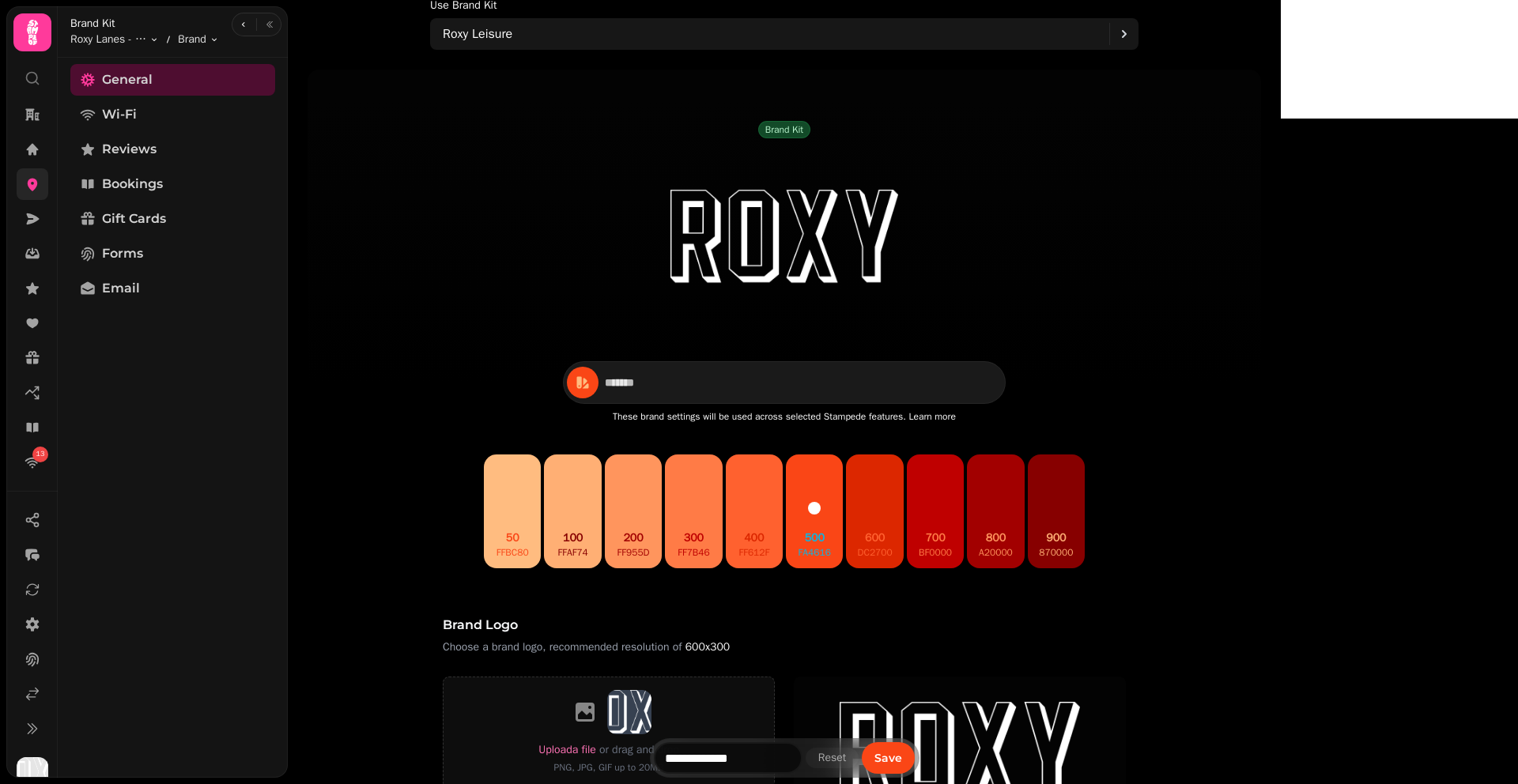 scroll, scrollTop: 0, scrollLeft: 0, axis: both 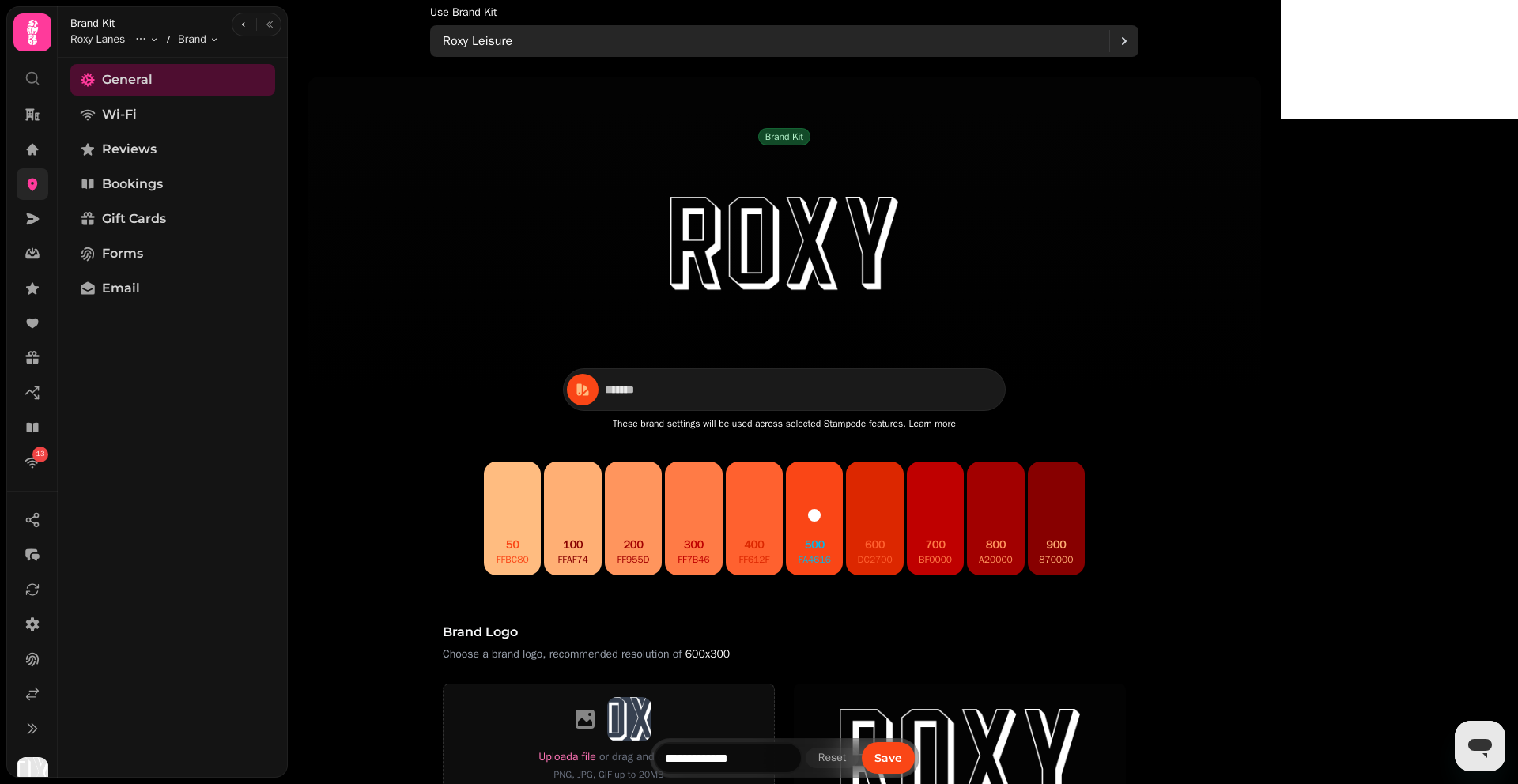 click on "Roxy Leisure" at bounding box center (776, 41) 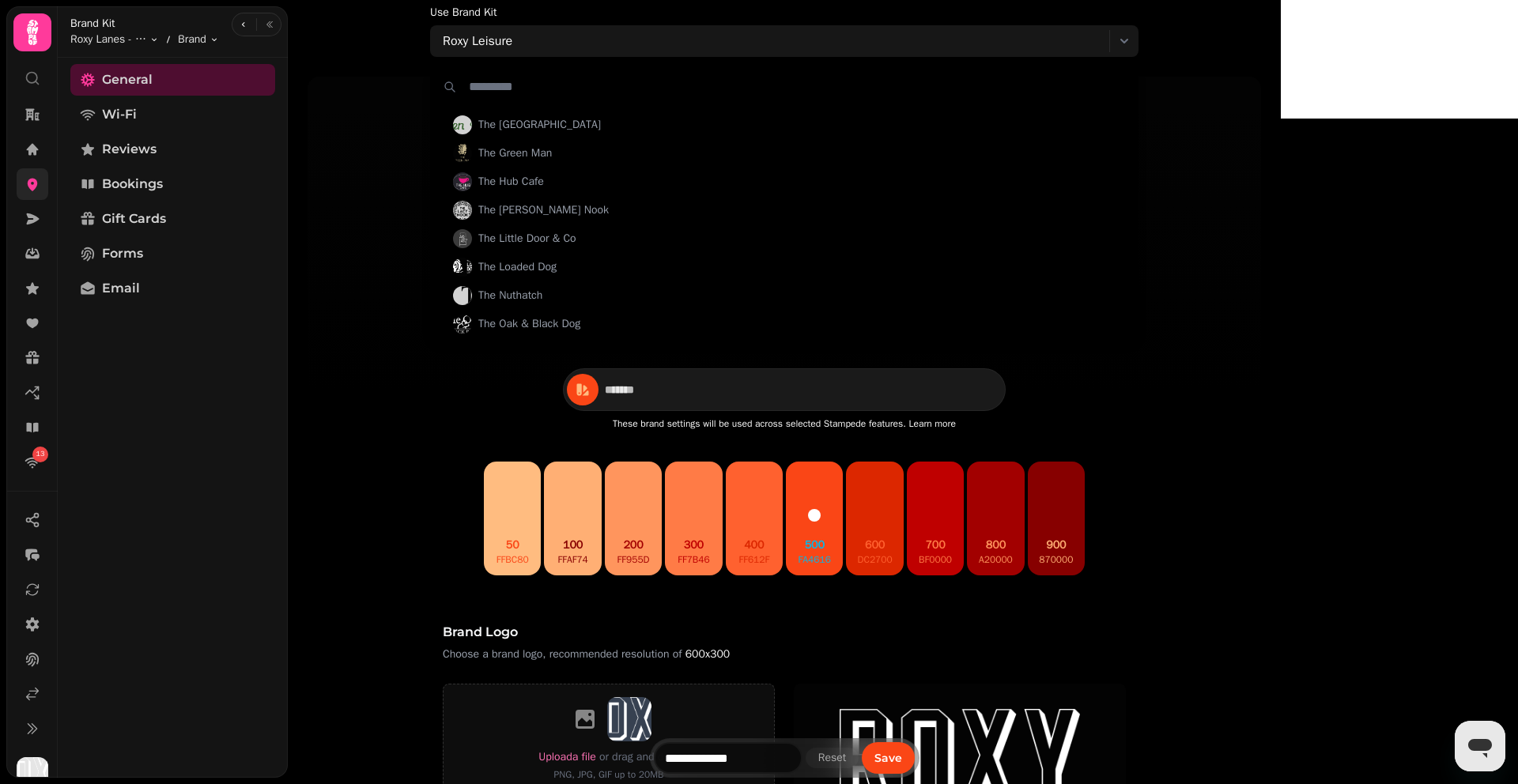 scroll, scrollTop: 2126, scrollLeft: 0, axis: vertical 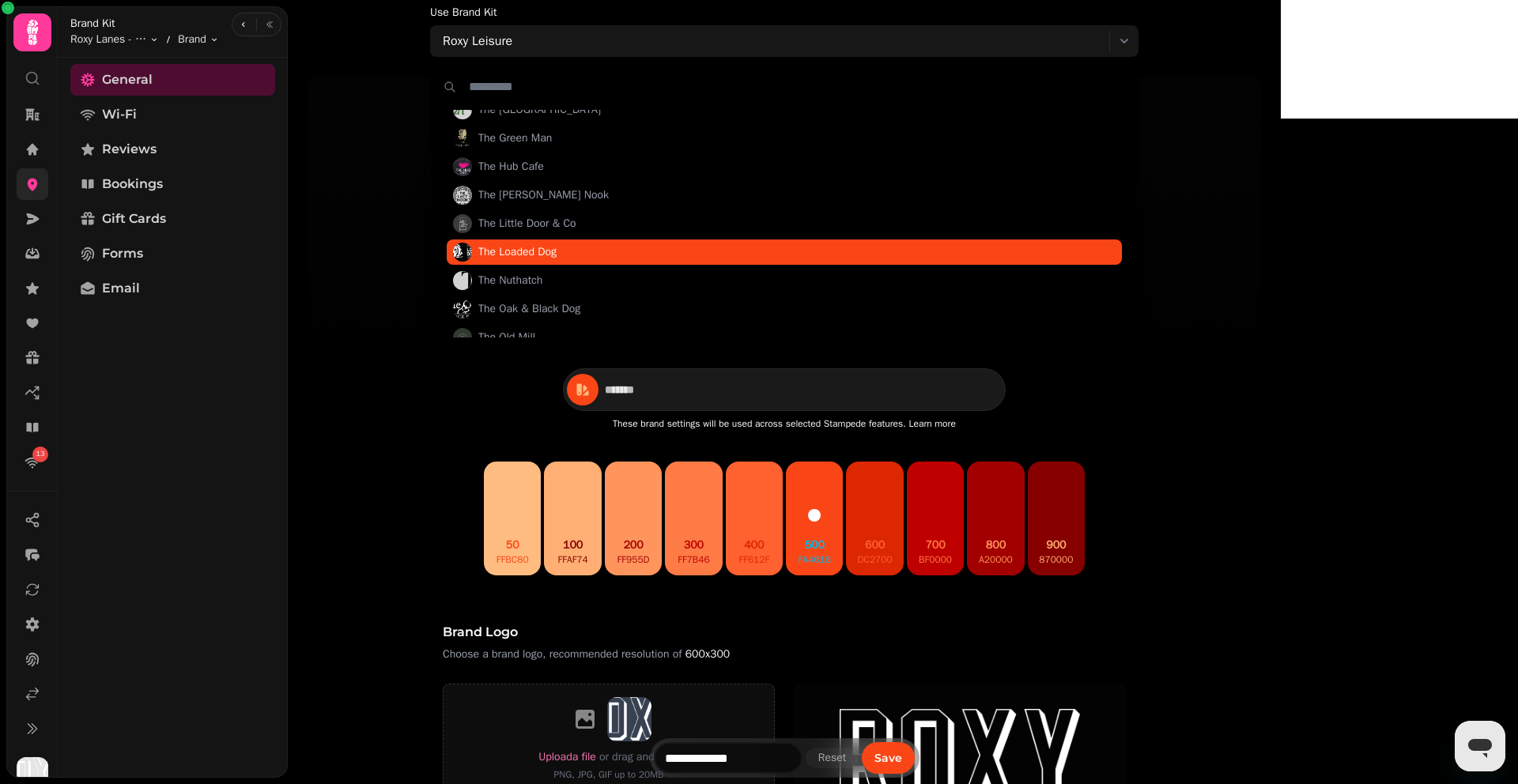click on "The Loaded Dog" at bounding box center (784, 252) 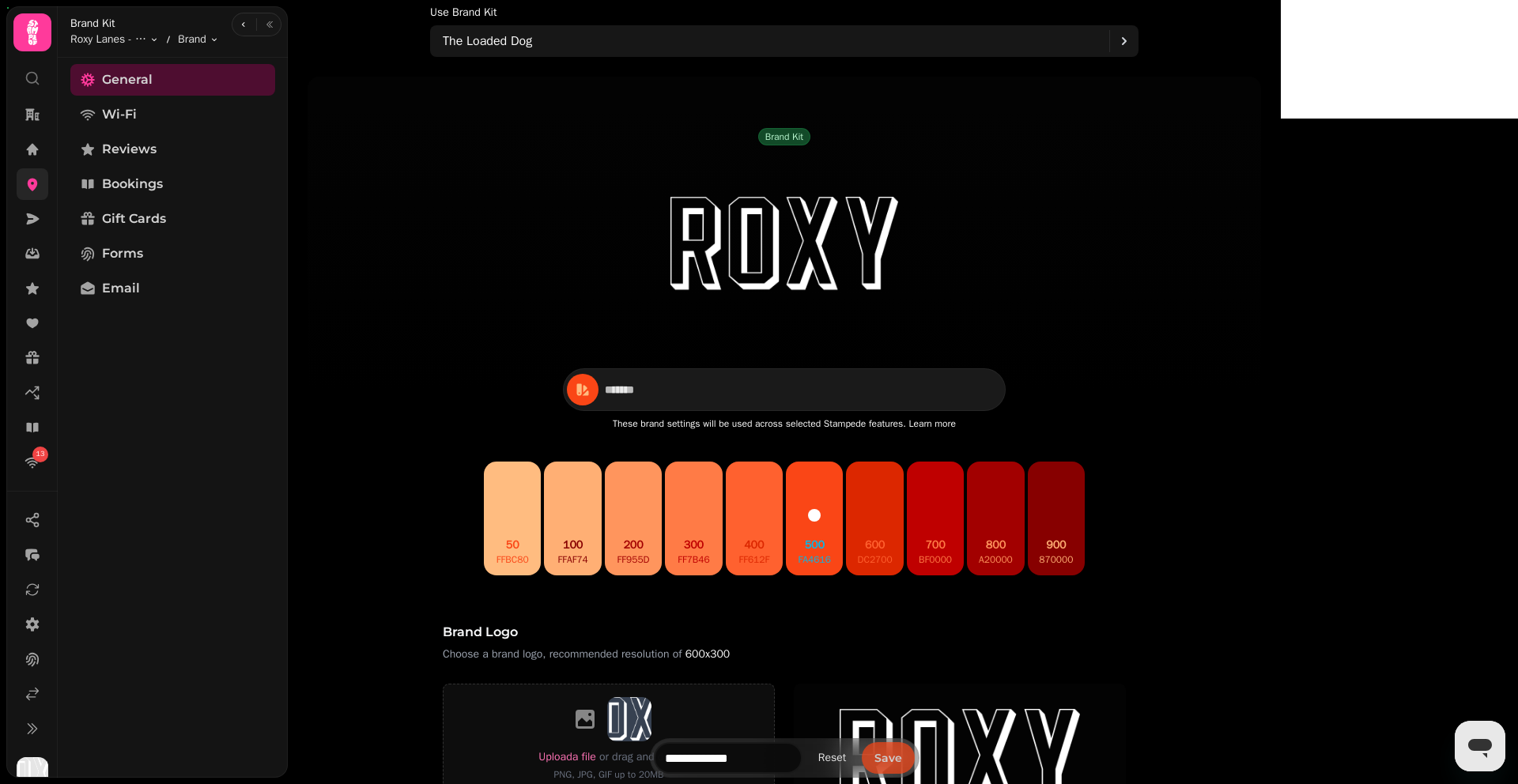 type on "*******" 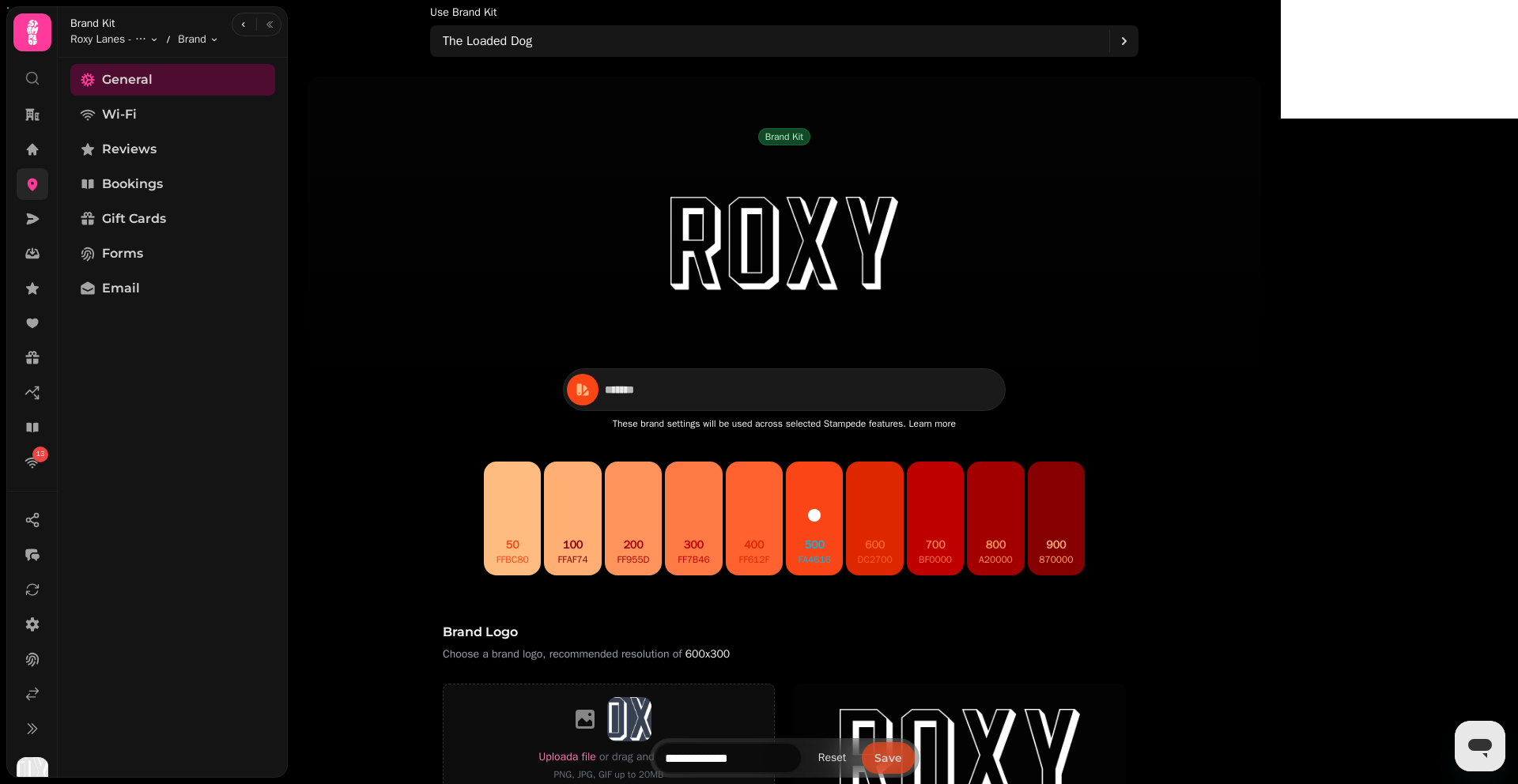 type on "**********" 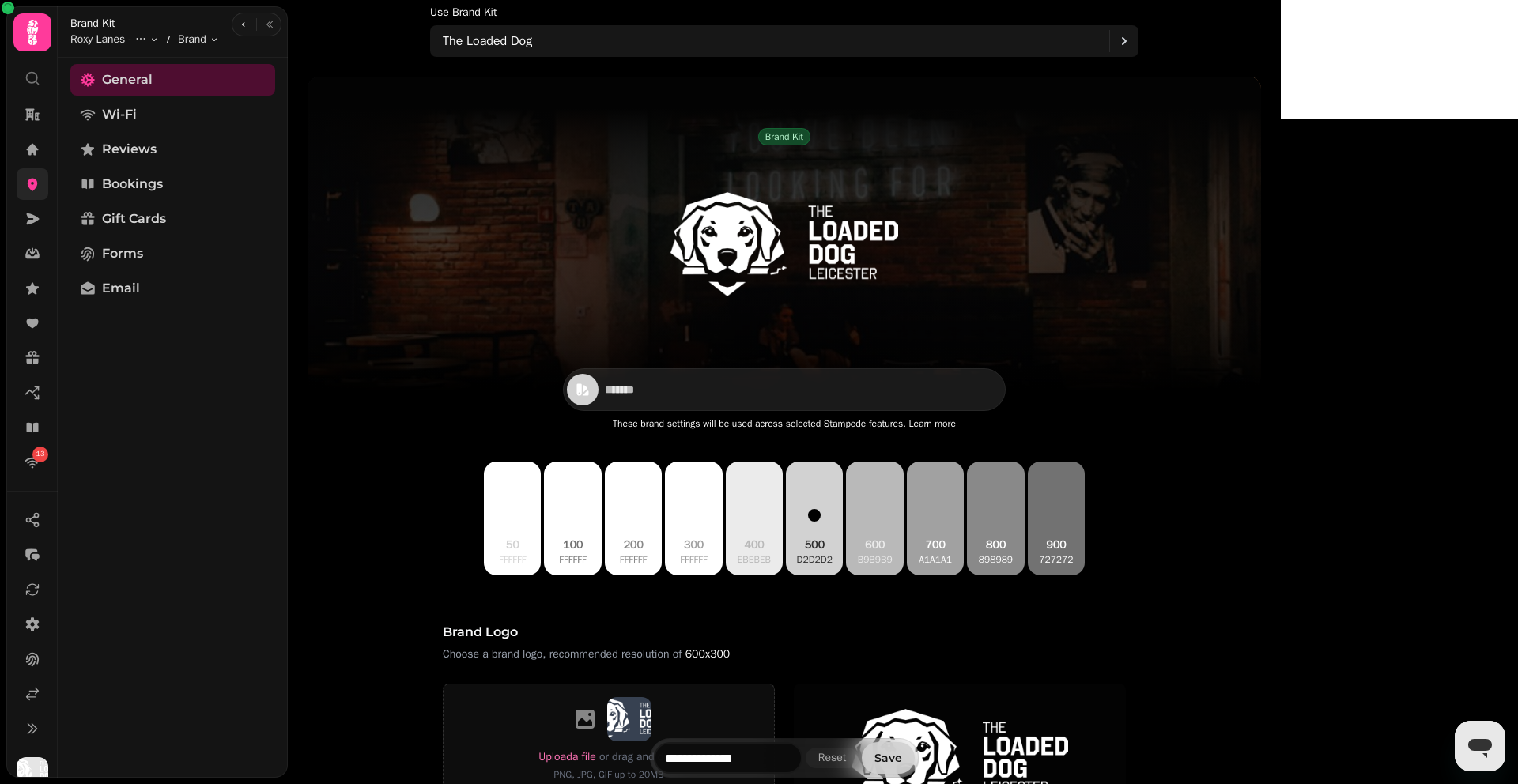 click on "Save" at bounding box center (888, 758) 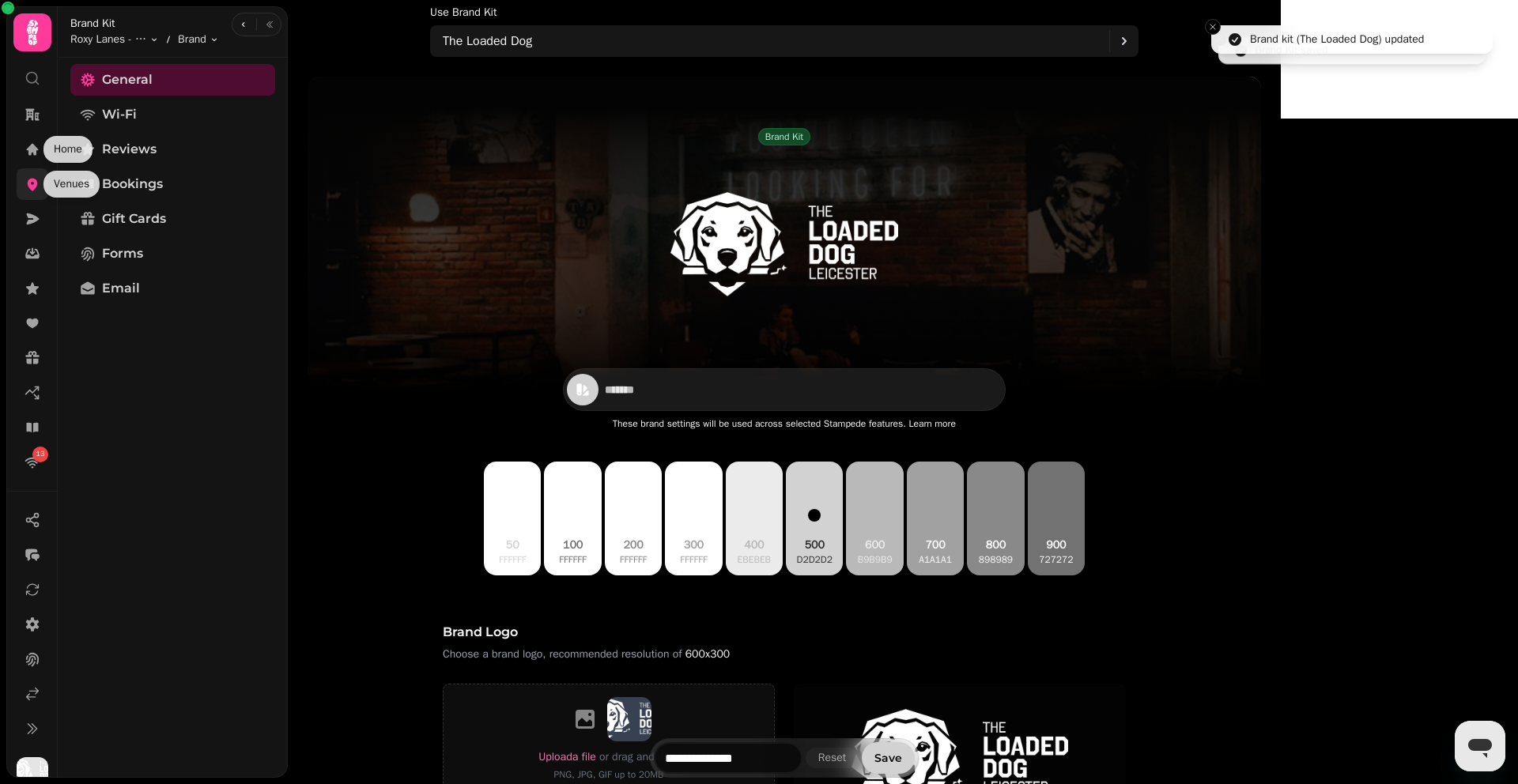 click 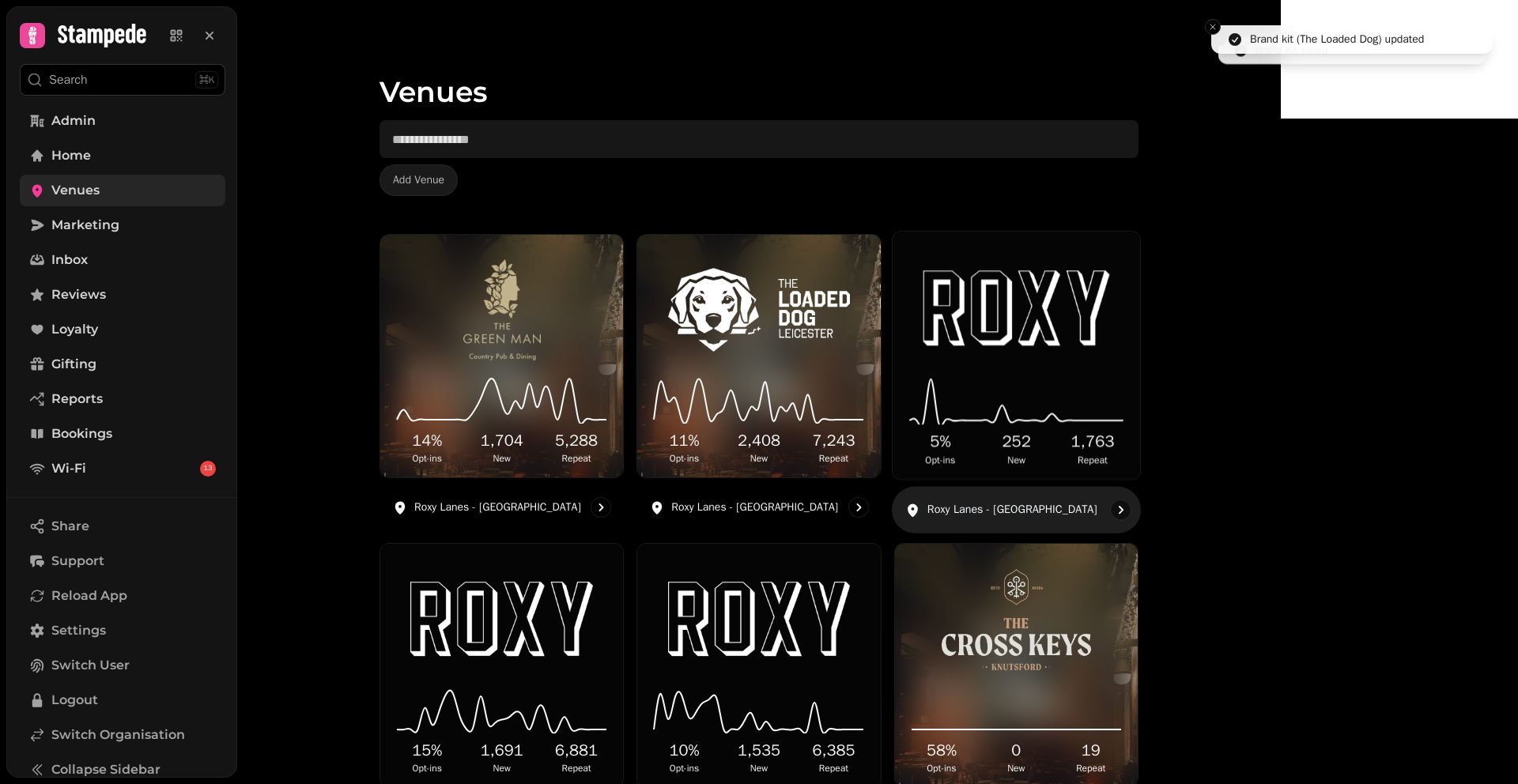 click on "5 % Opt-ins 252 New 1,763 Repeat" at bounding box center [1016, 420] 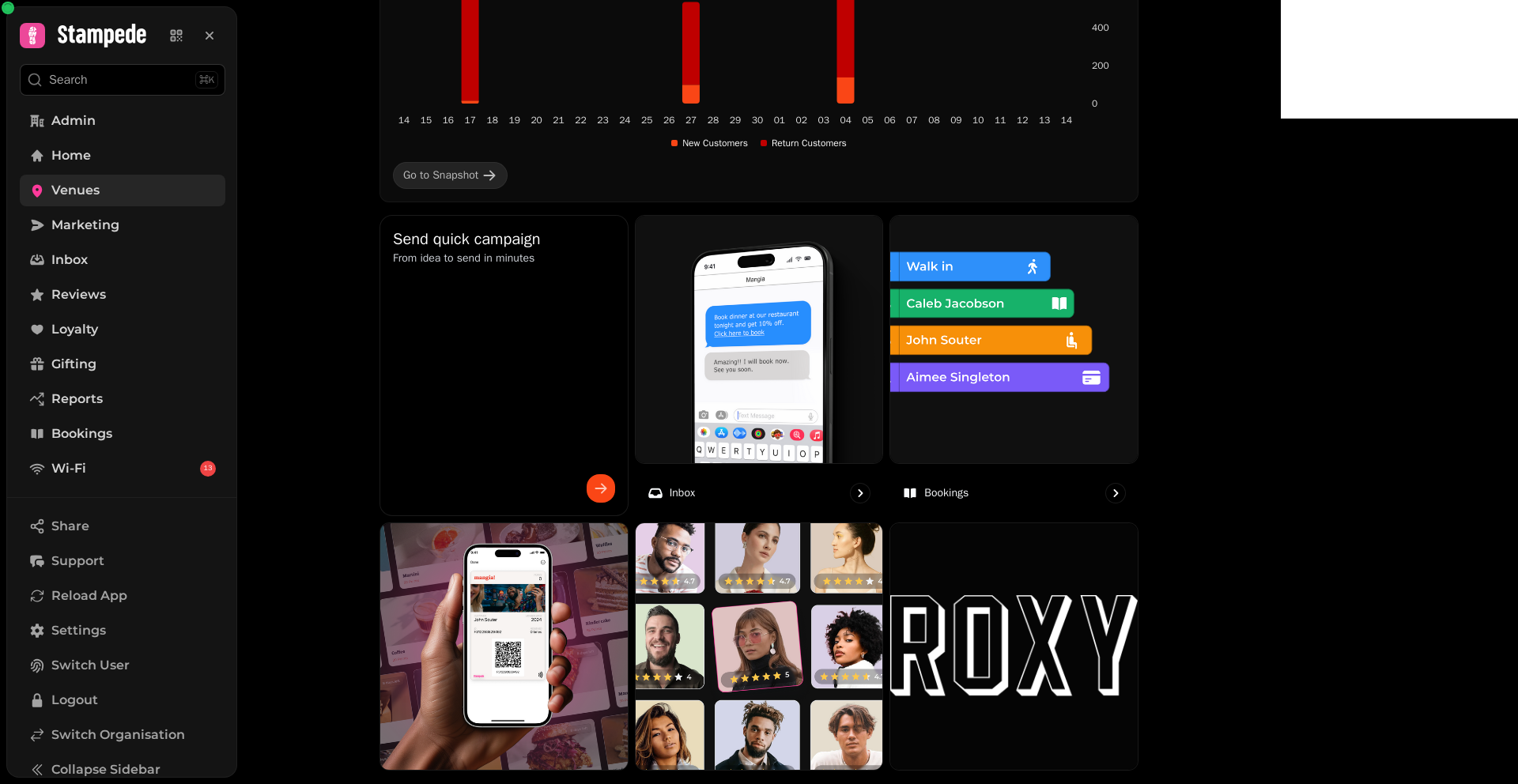 scroll, scrollTop: 359, scrollLeft: 0, axis: vertical 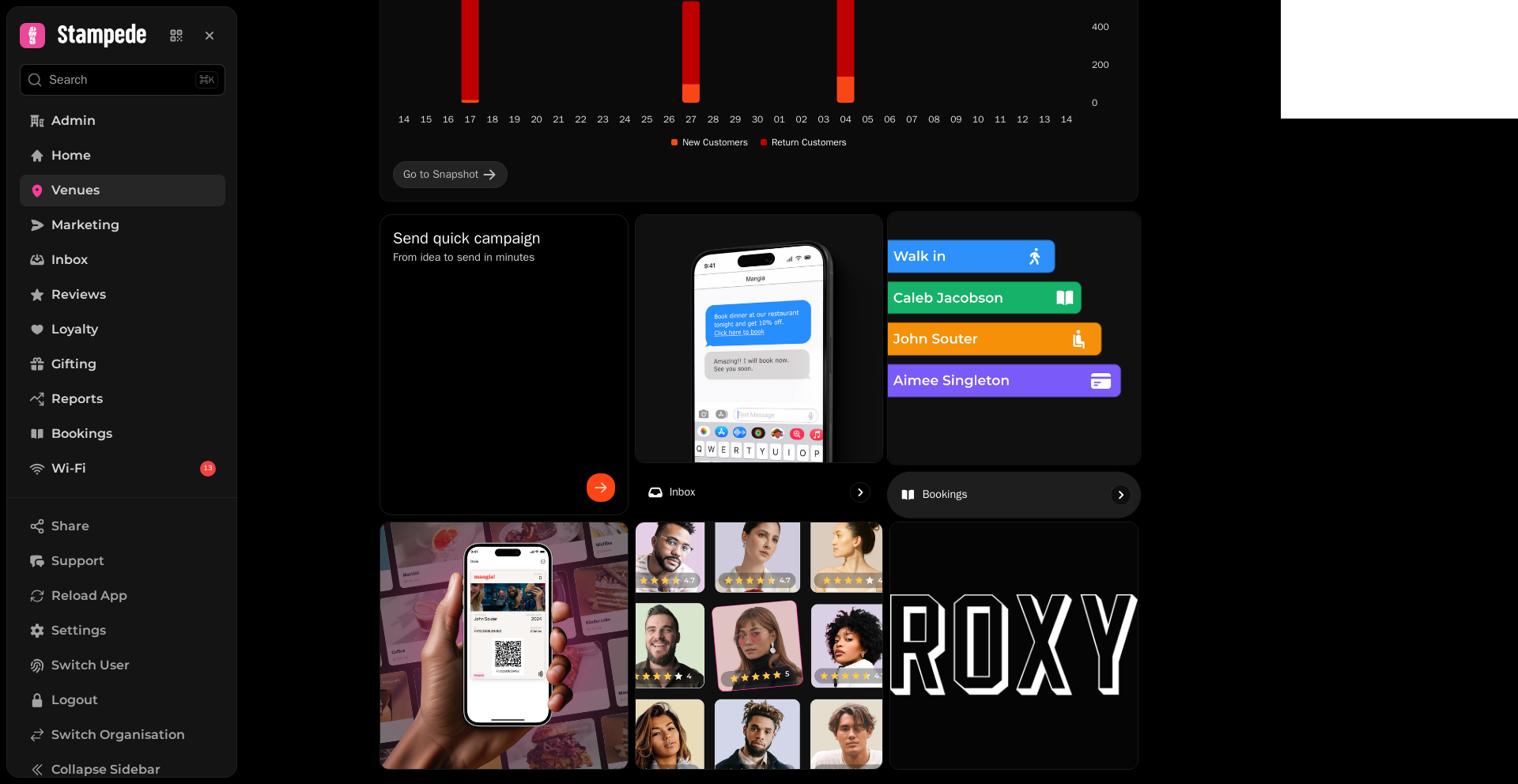 click at bounding box center (1014, 337) 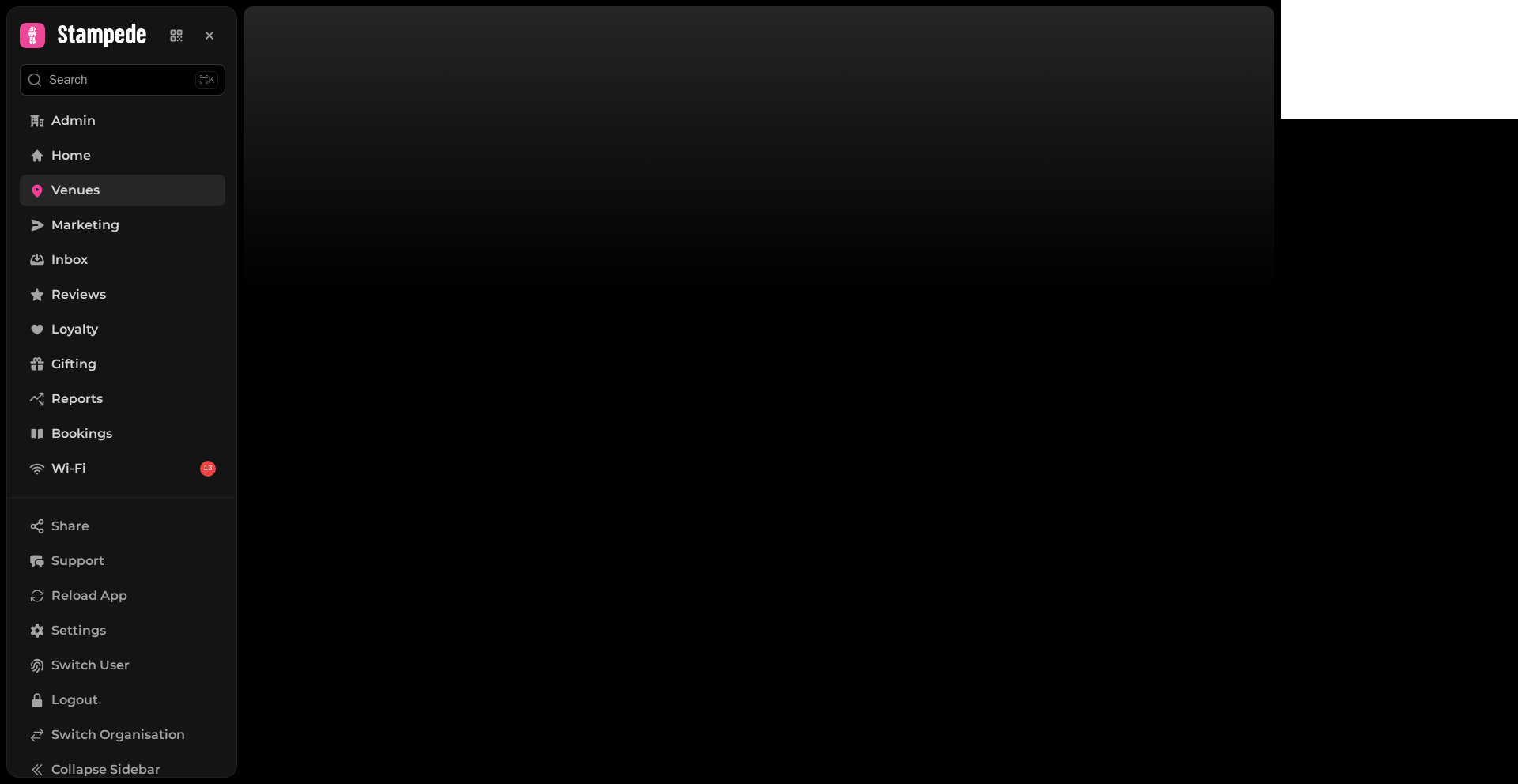 scroll, scrollTop: 0, scrollLeft: 0, axis: both 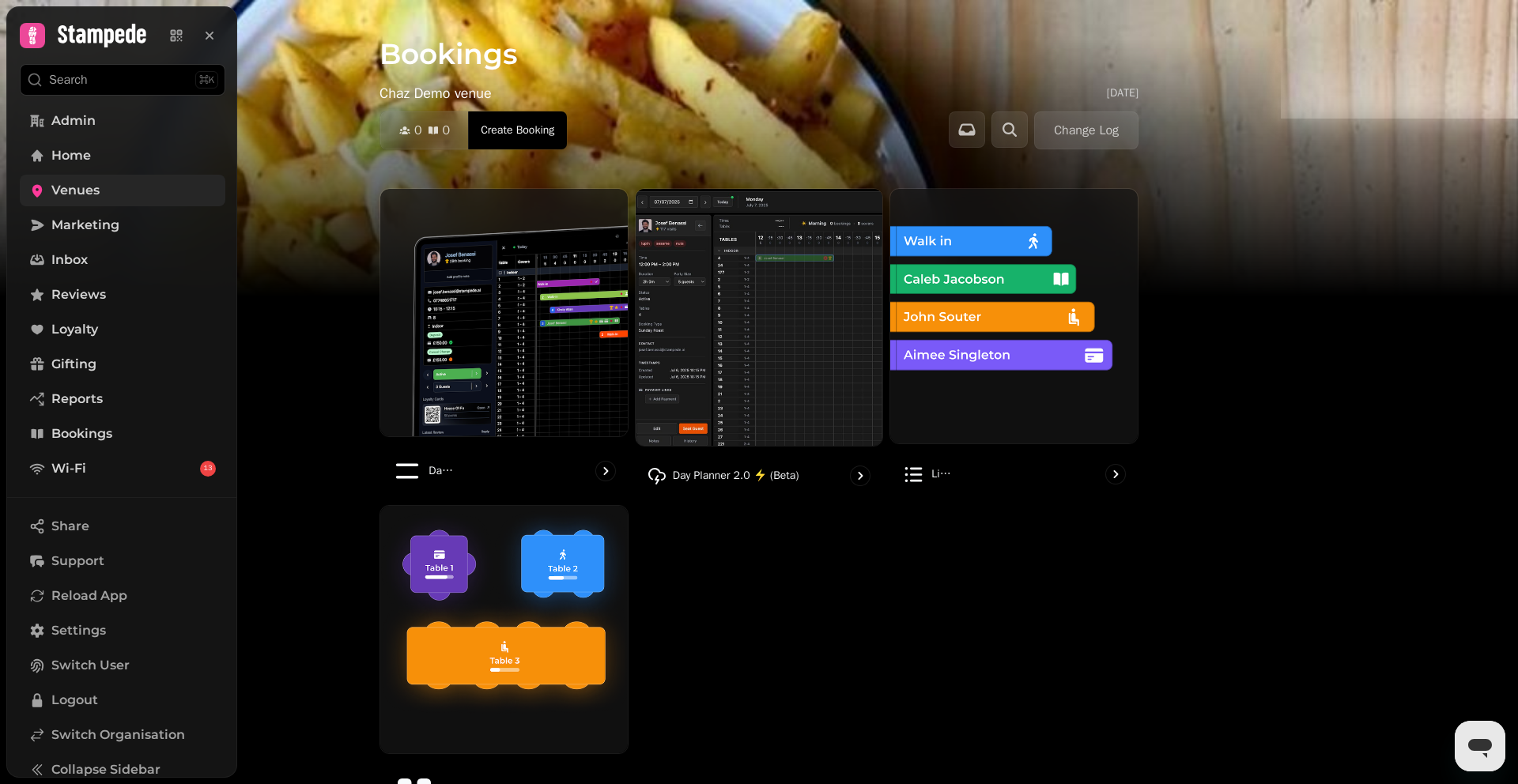 click on "Venues" at bounding box center (123, 190) 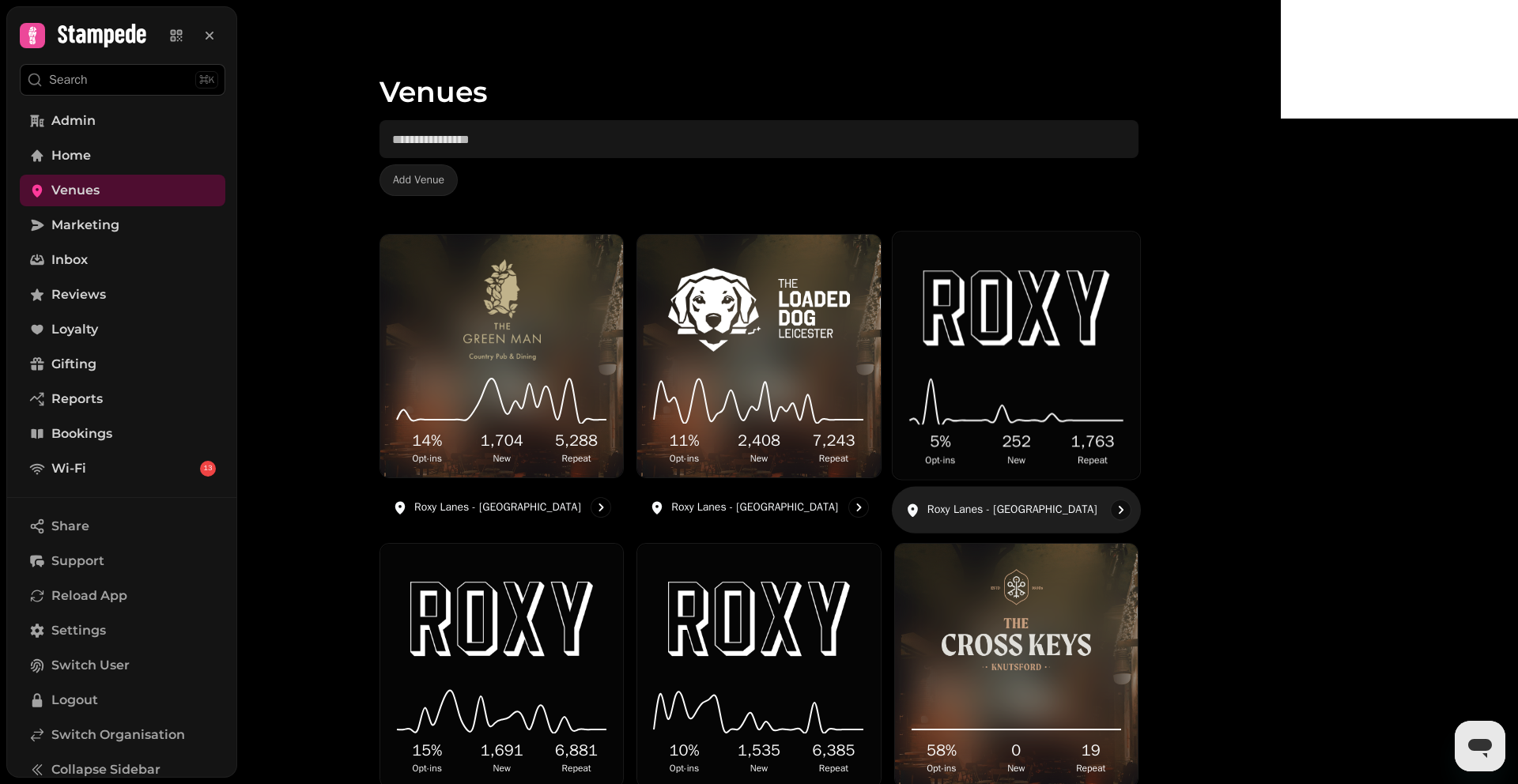 click 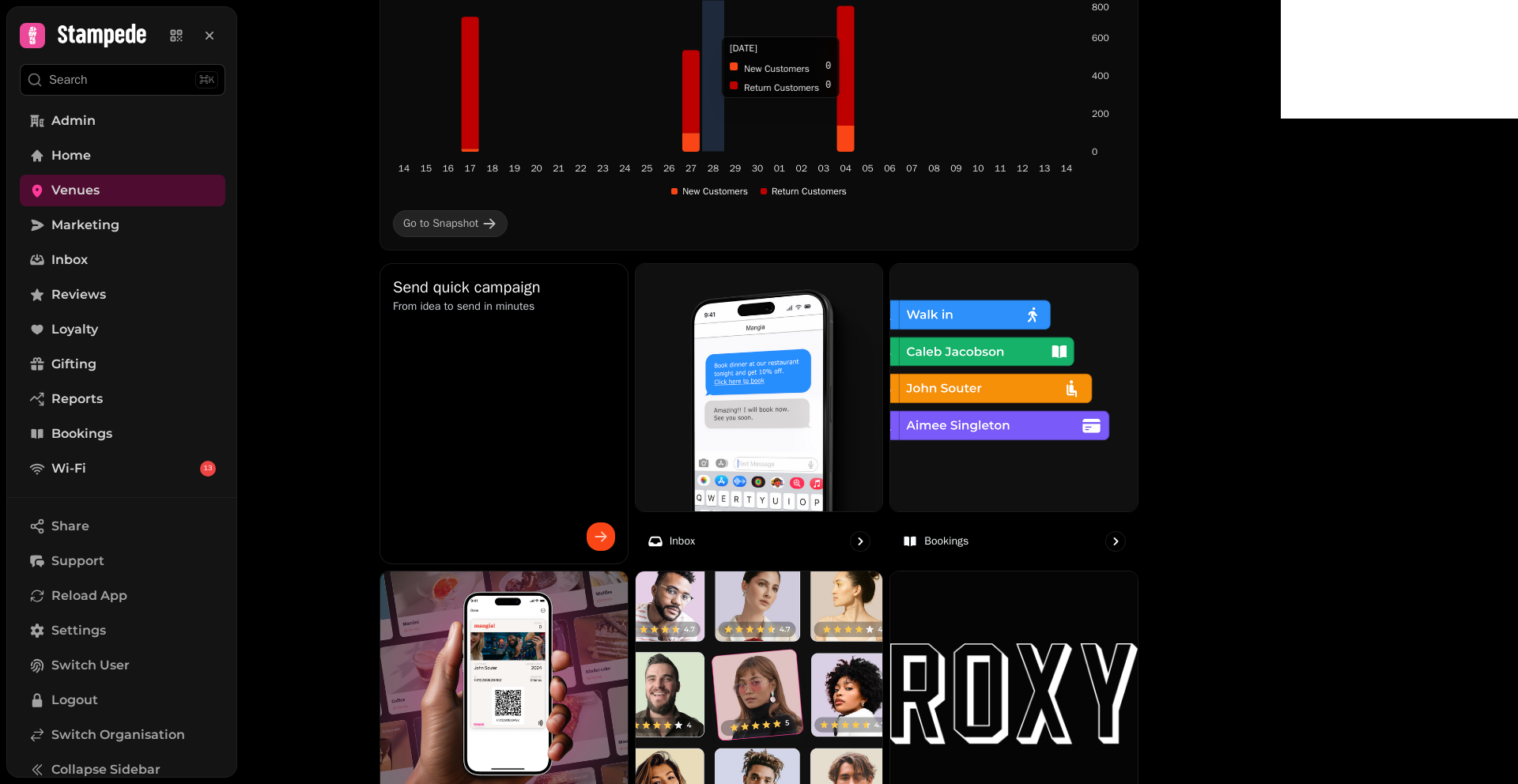 scroll, scrollTop: 775, scrollLeft: 0, axis: vertical 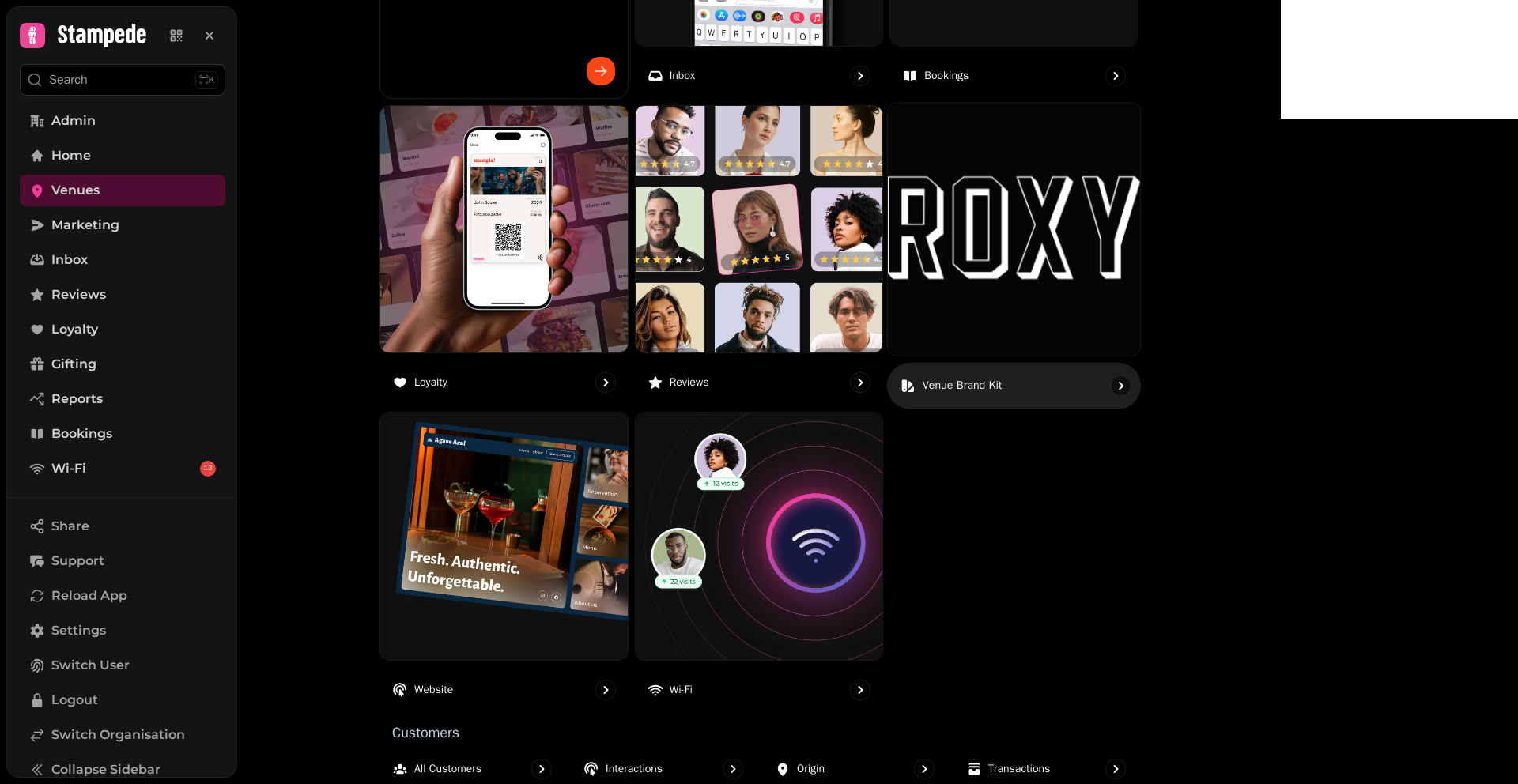 click at bounding box center (1014, 228) 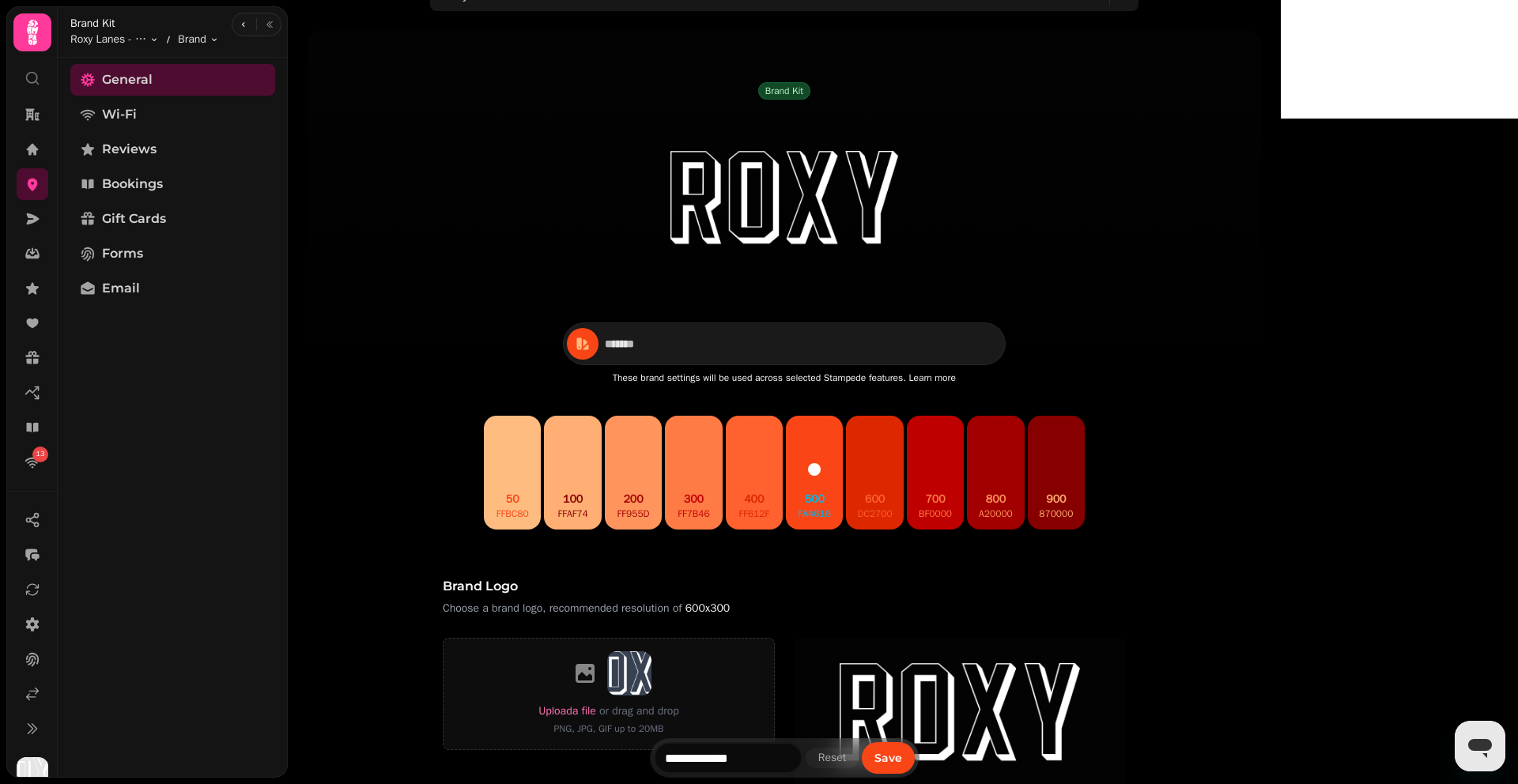 scroll, scrollTop: 0, scrollLeft: 0, axis: both 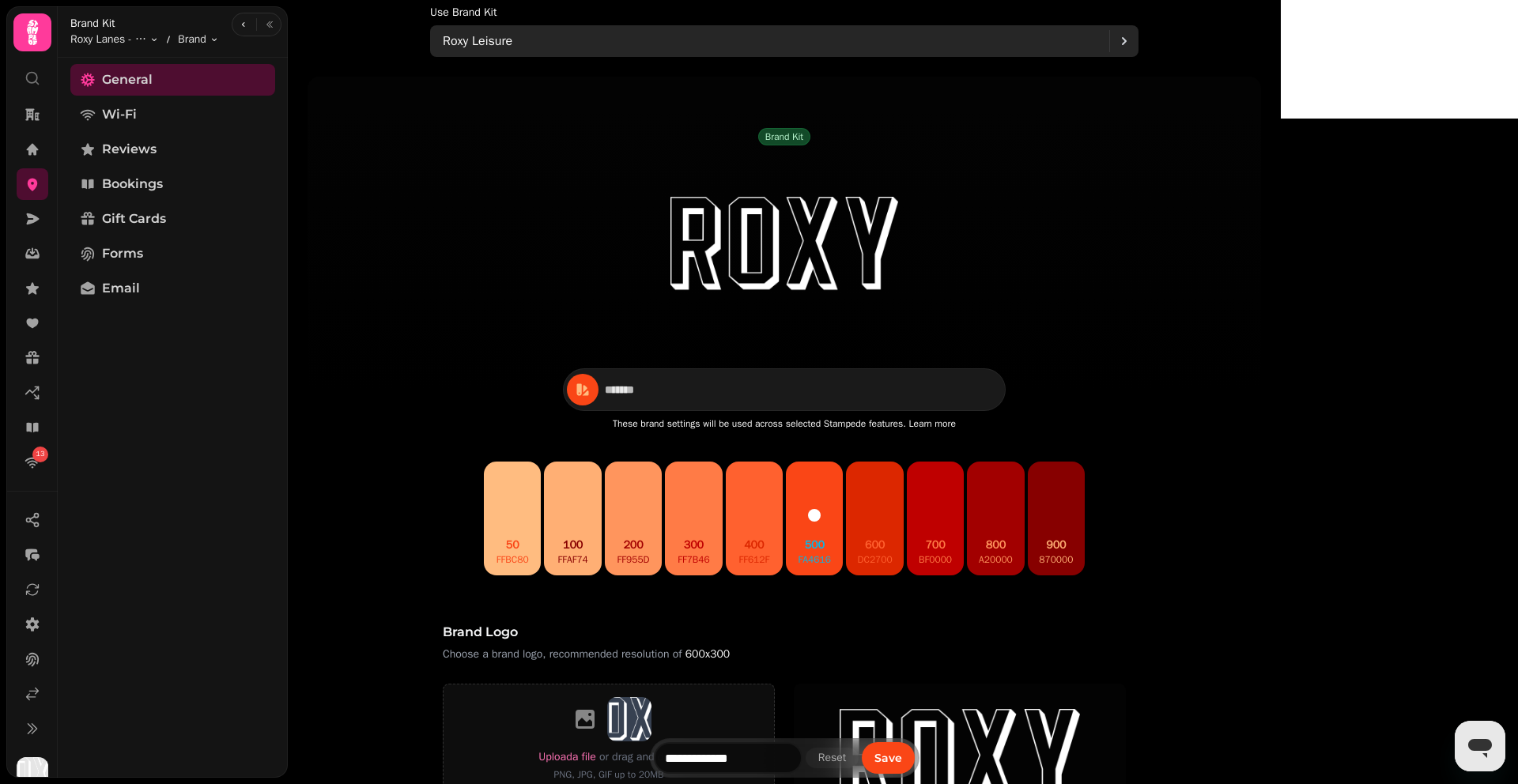 click on "Roxy Leisure" at bounding box center [776, 41] 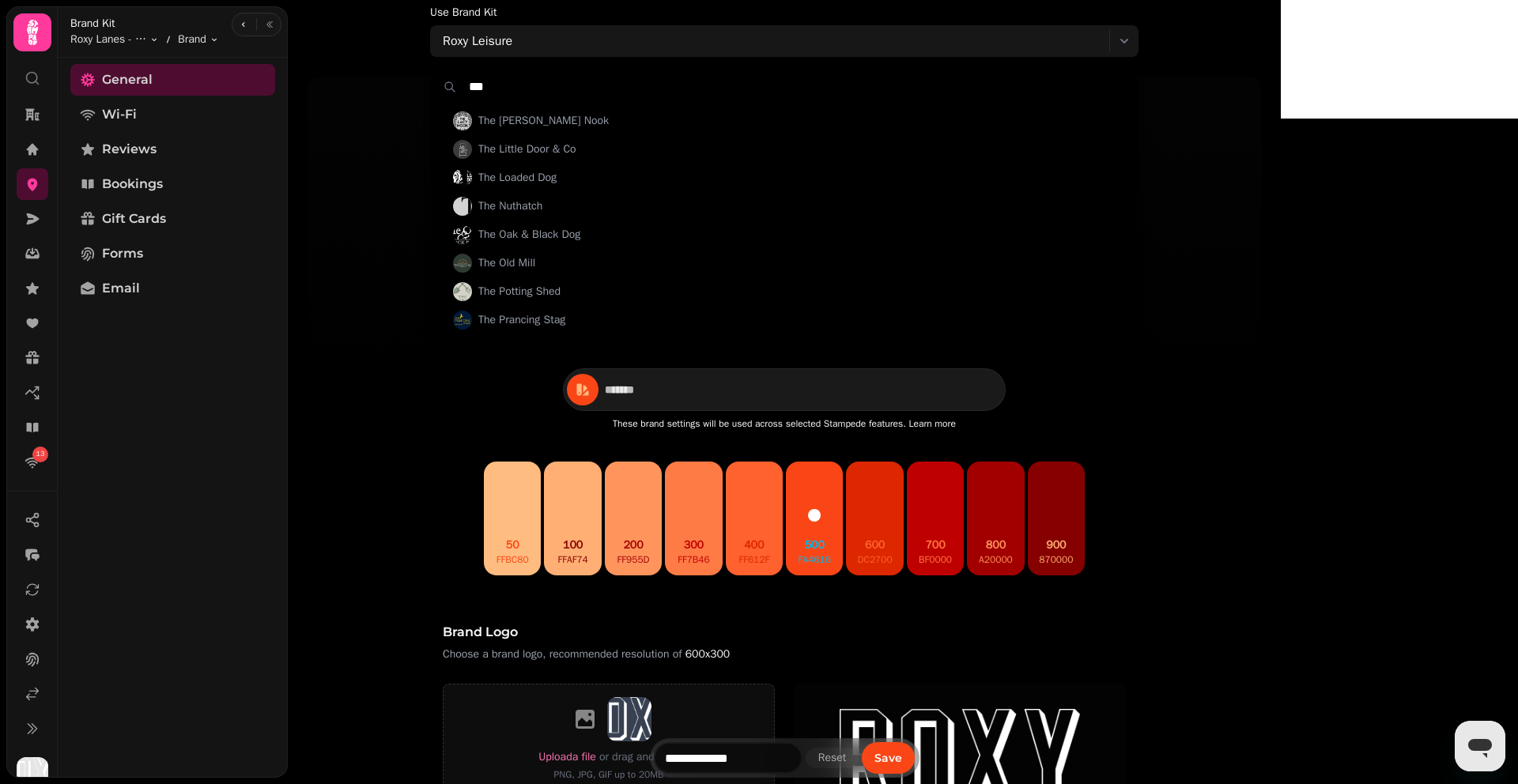scroll, scrollTop: 295, scrollLeft: 0, axis: vertical 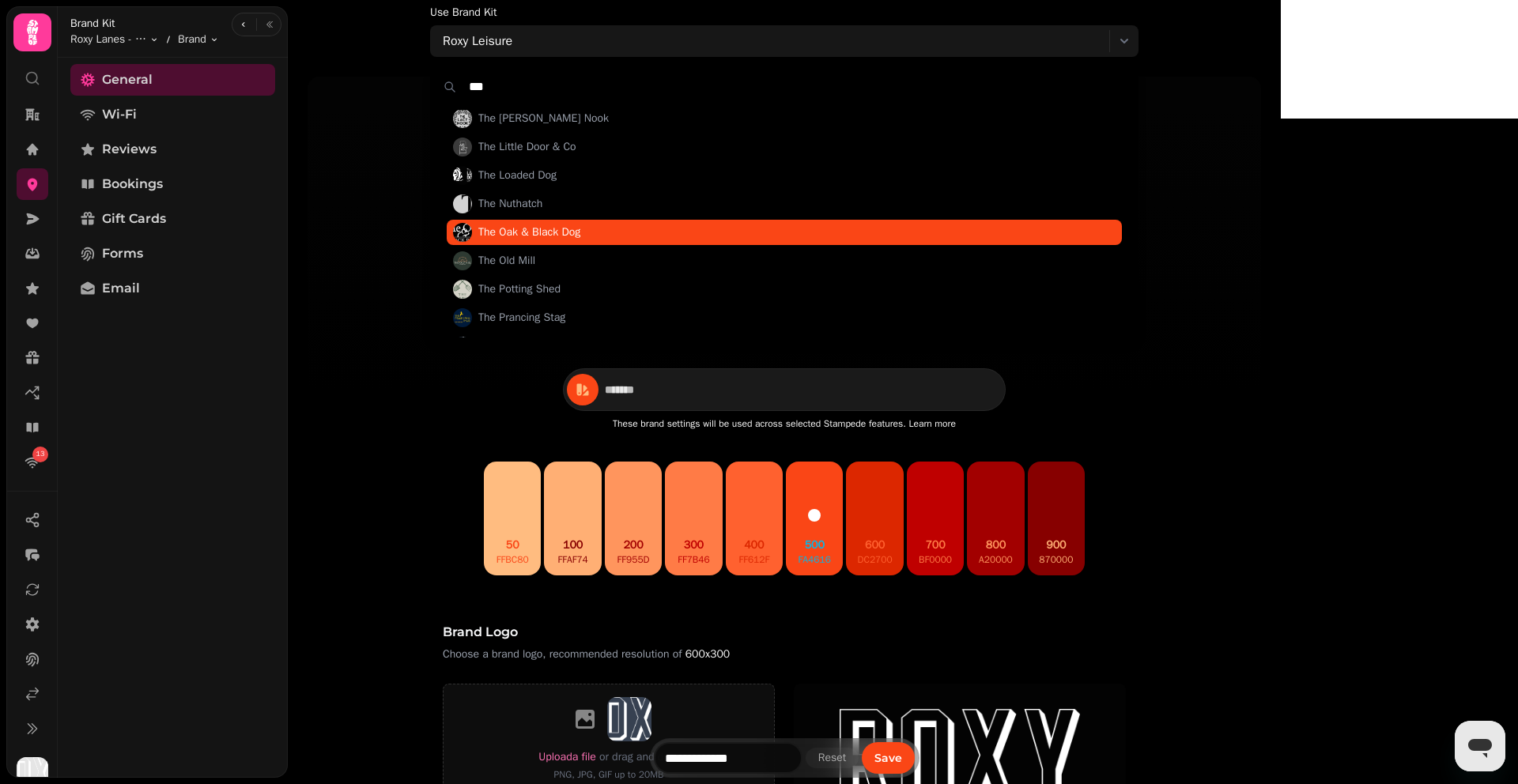 type on "***" 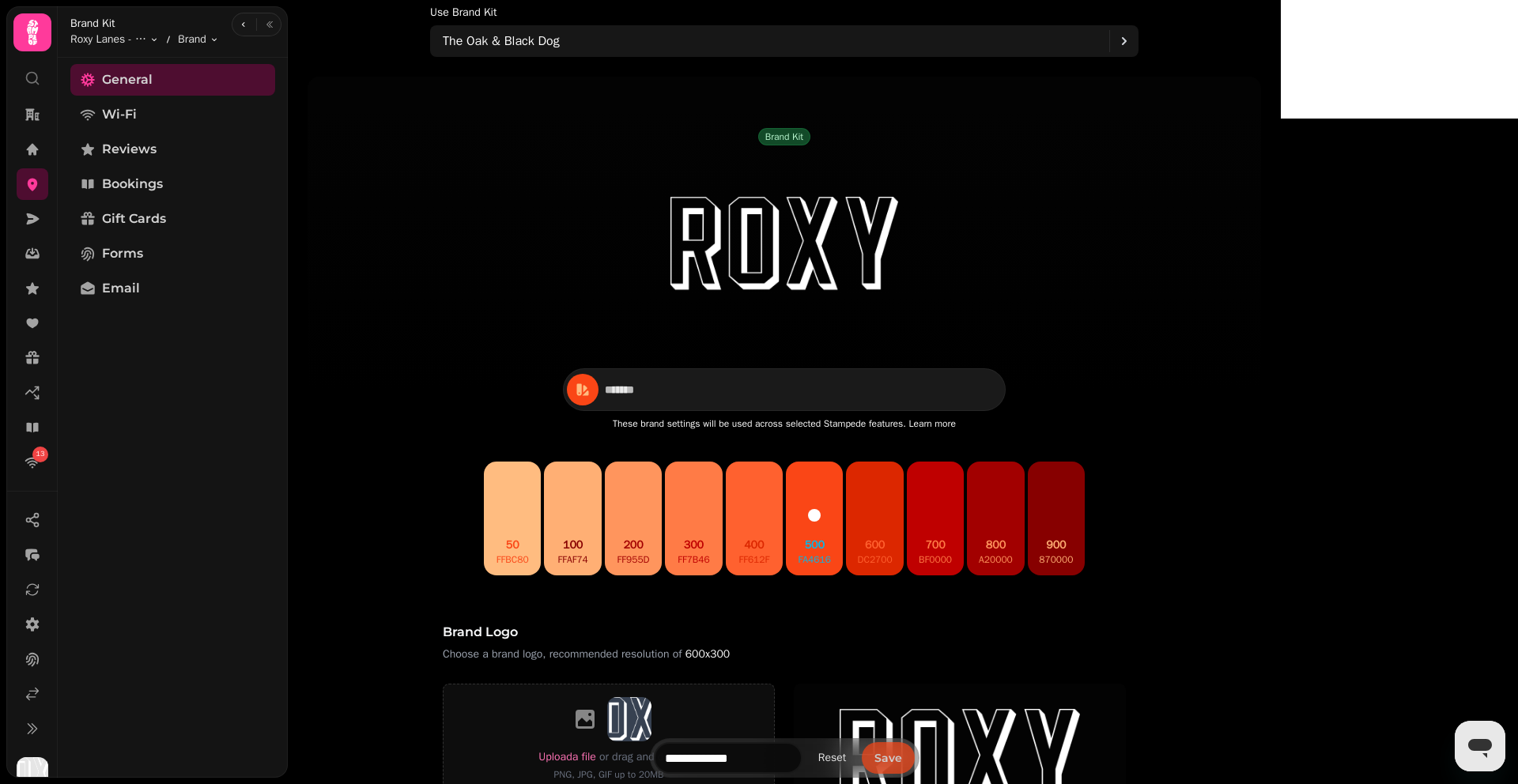 type on "*******" 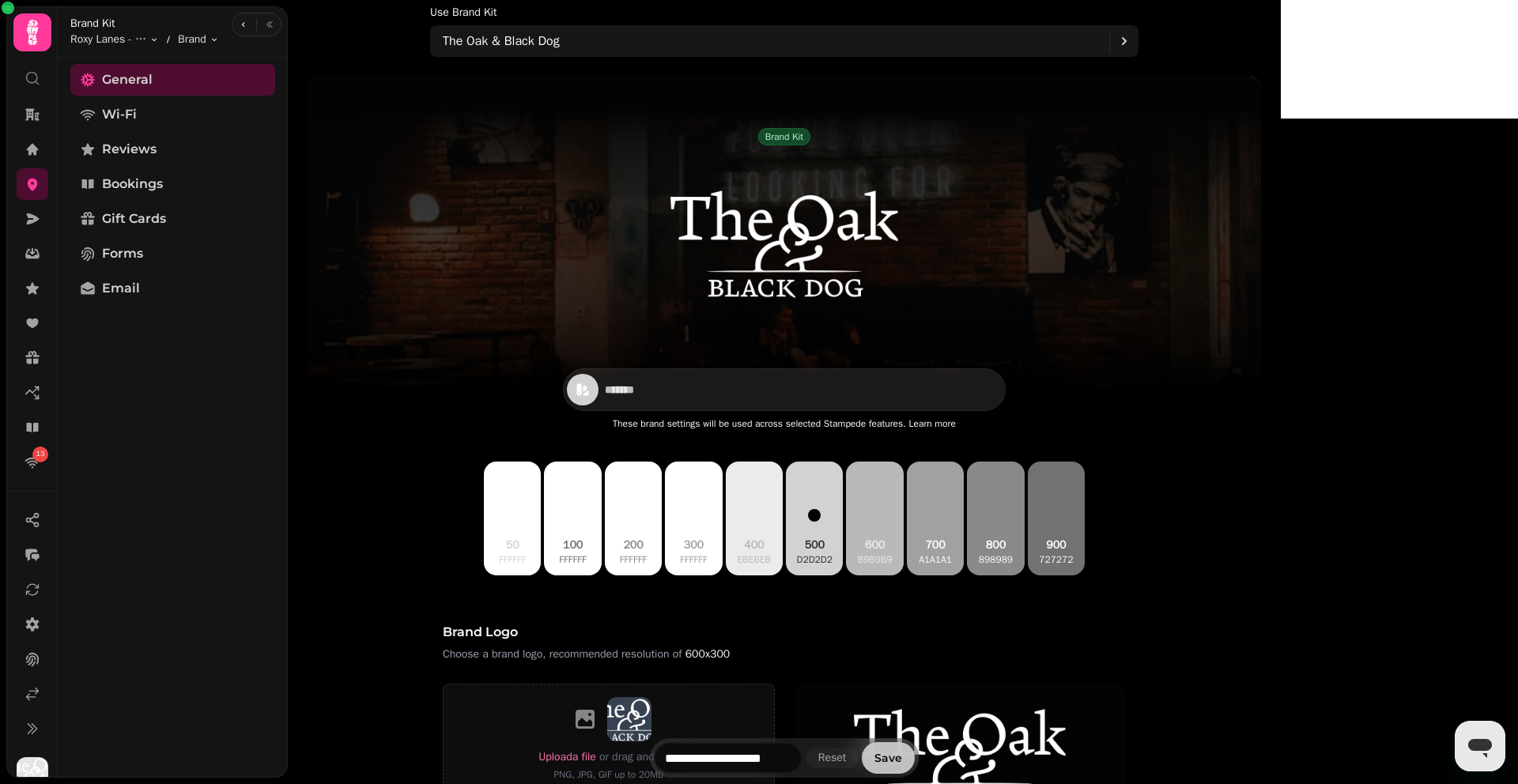 click on "Save" at bounding box center [888, 758] 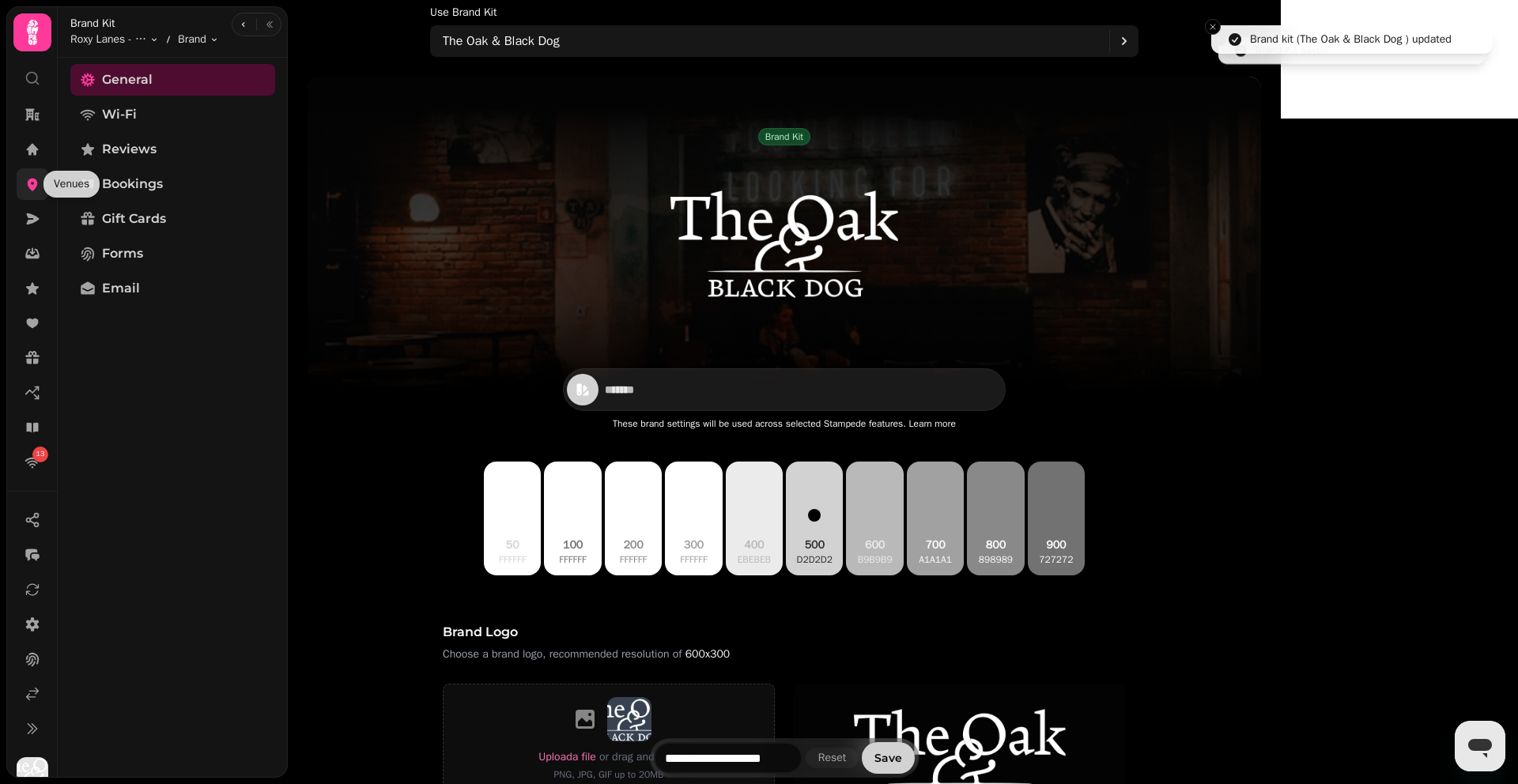 click 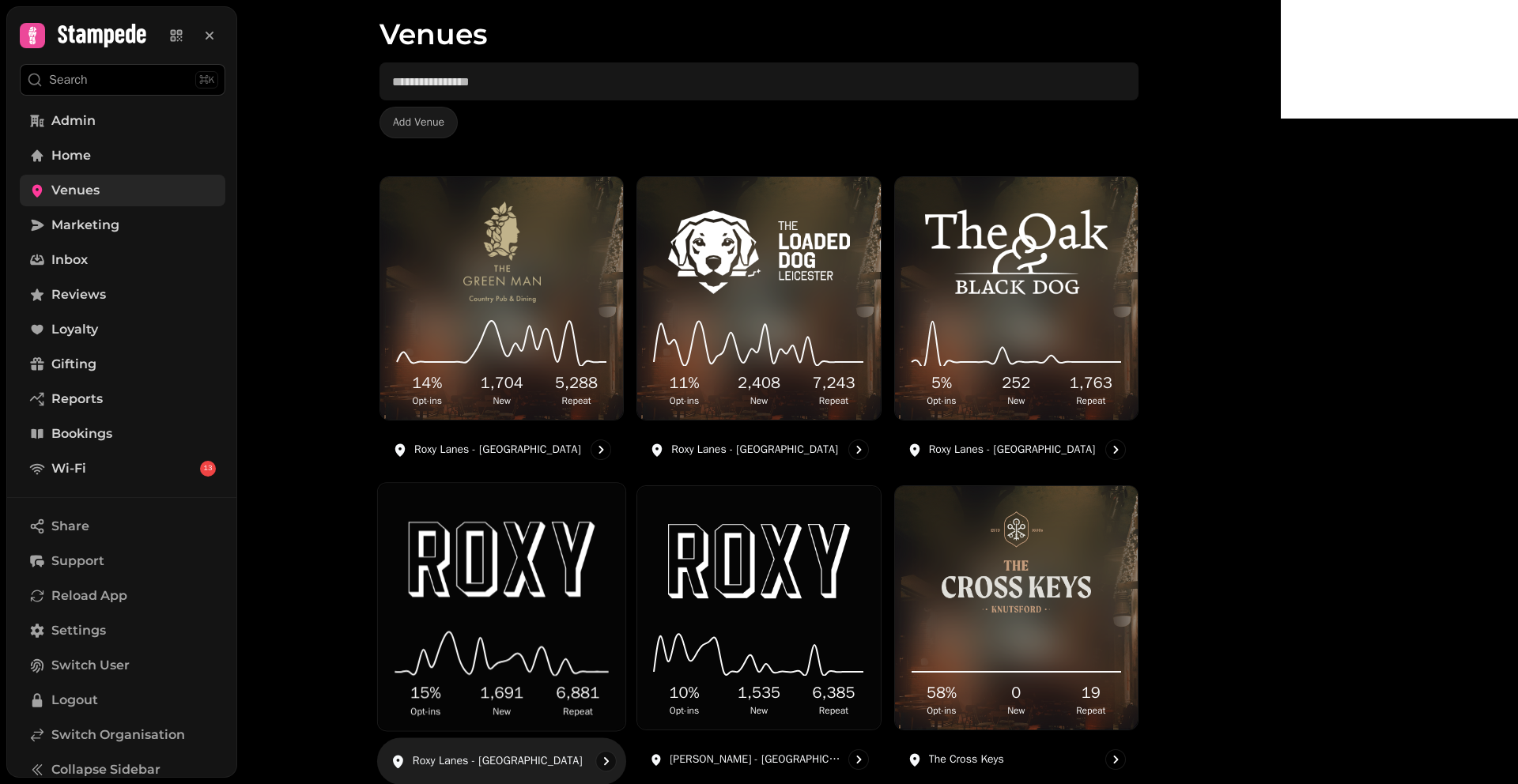 scroll, scrollTop: 59, scrollLeft: 0, axis: vertical 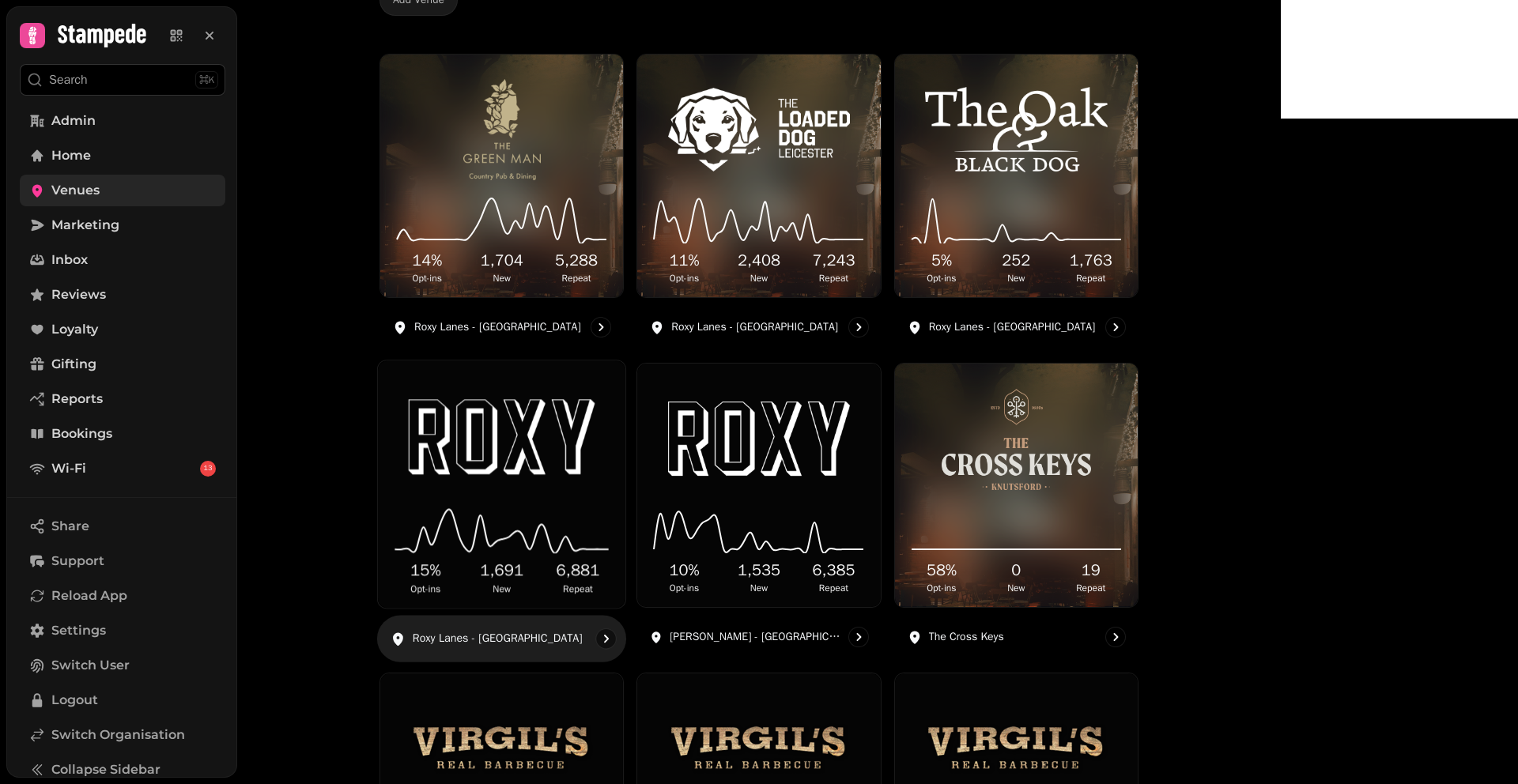 click at bounding box center (501, 438) 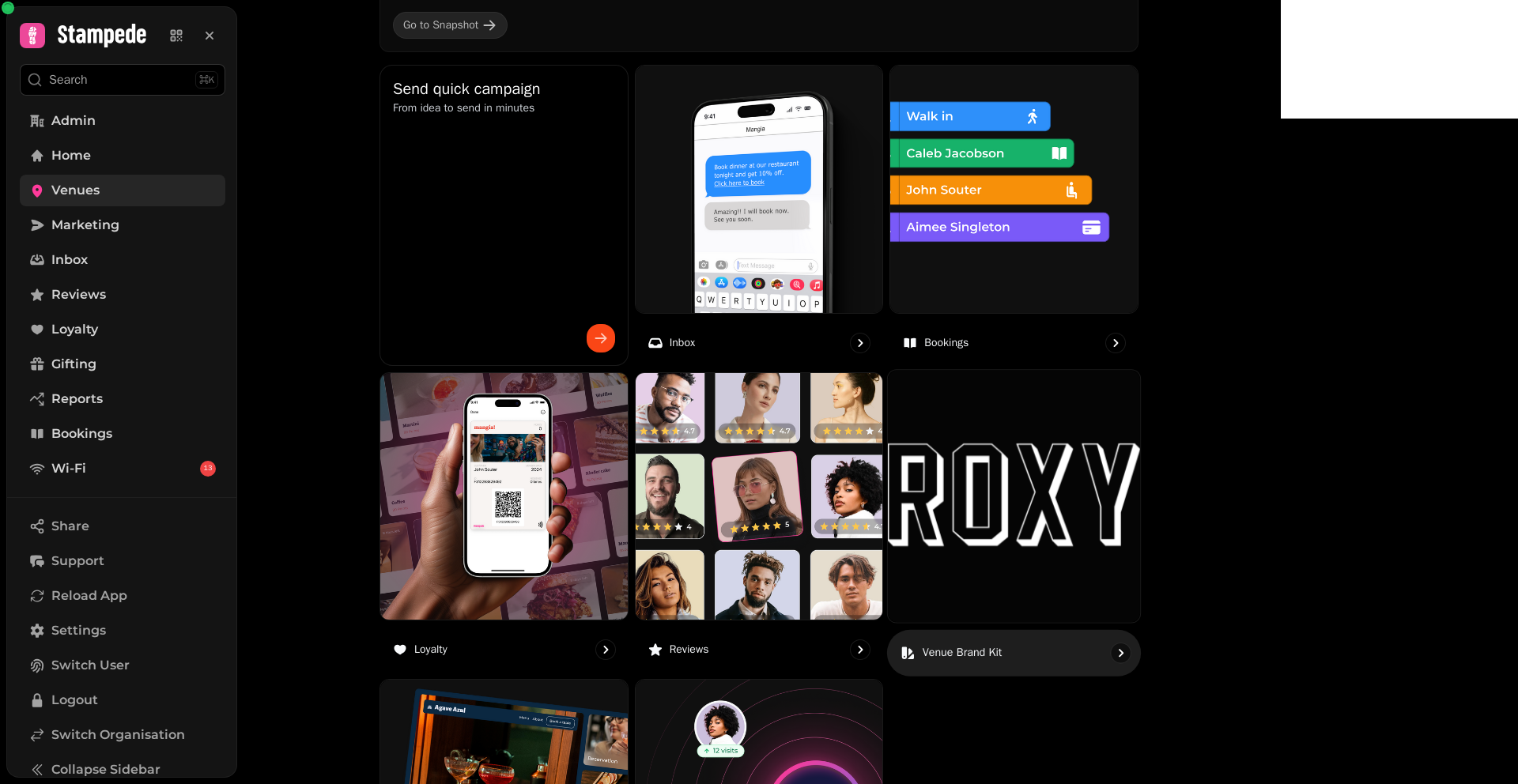 click at bounding box center (1014, 496) 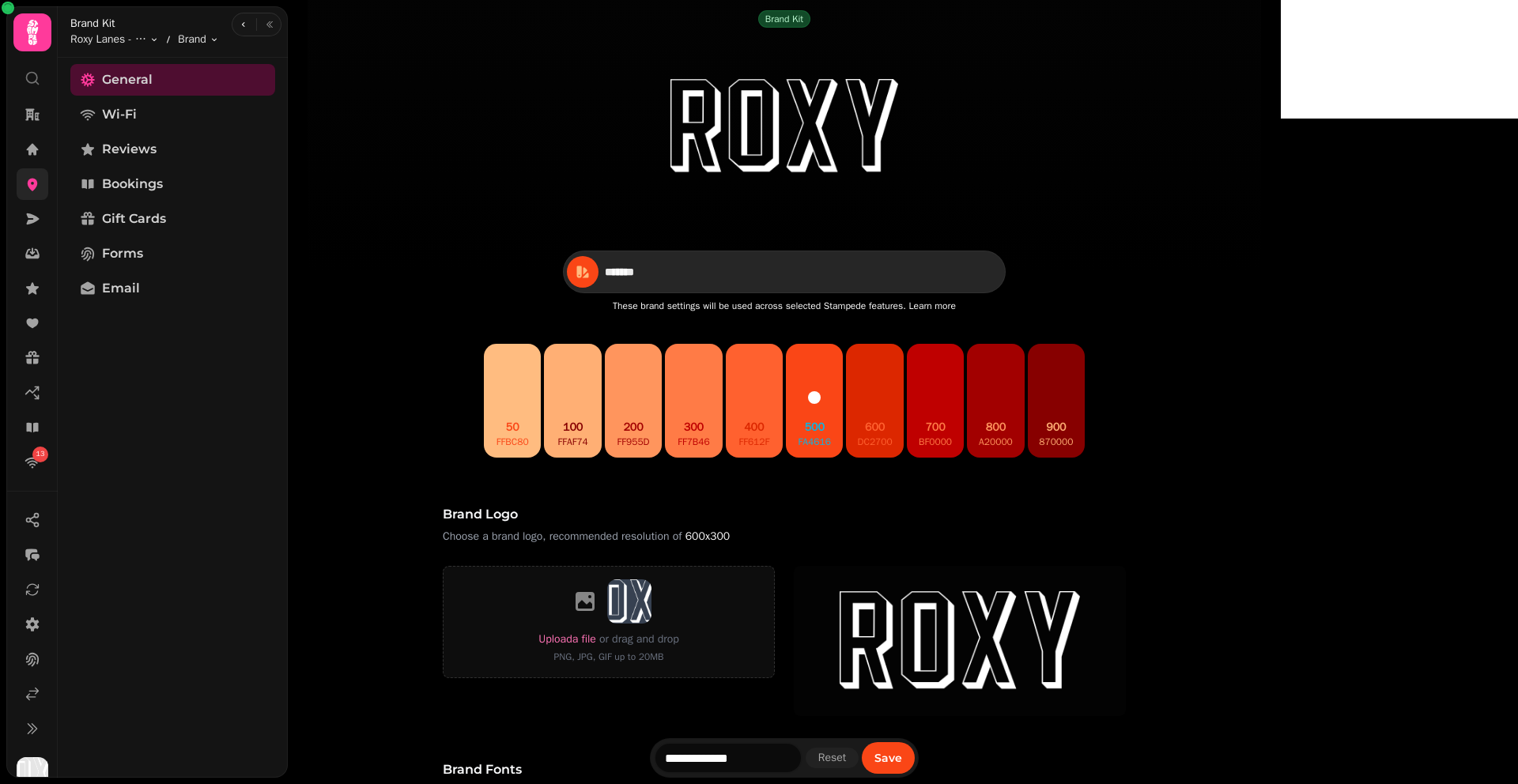 scroll, scrollTop: 0, scrollLeft: 0, axis: both 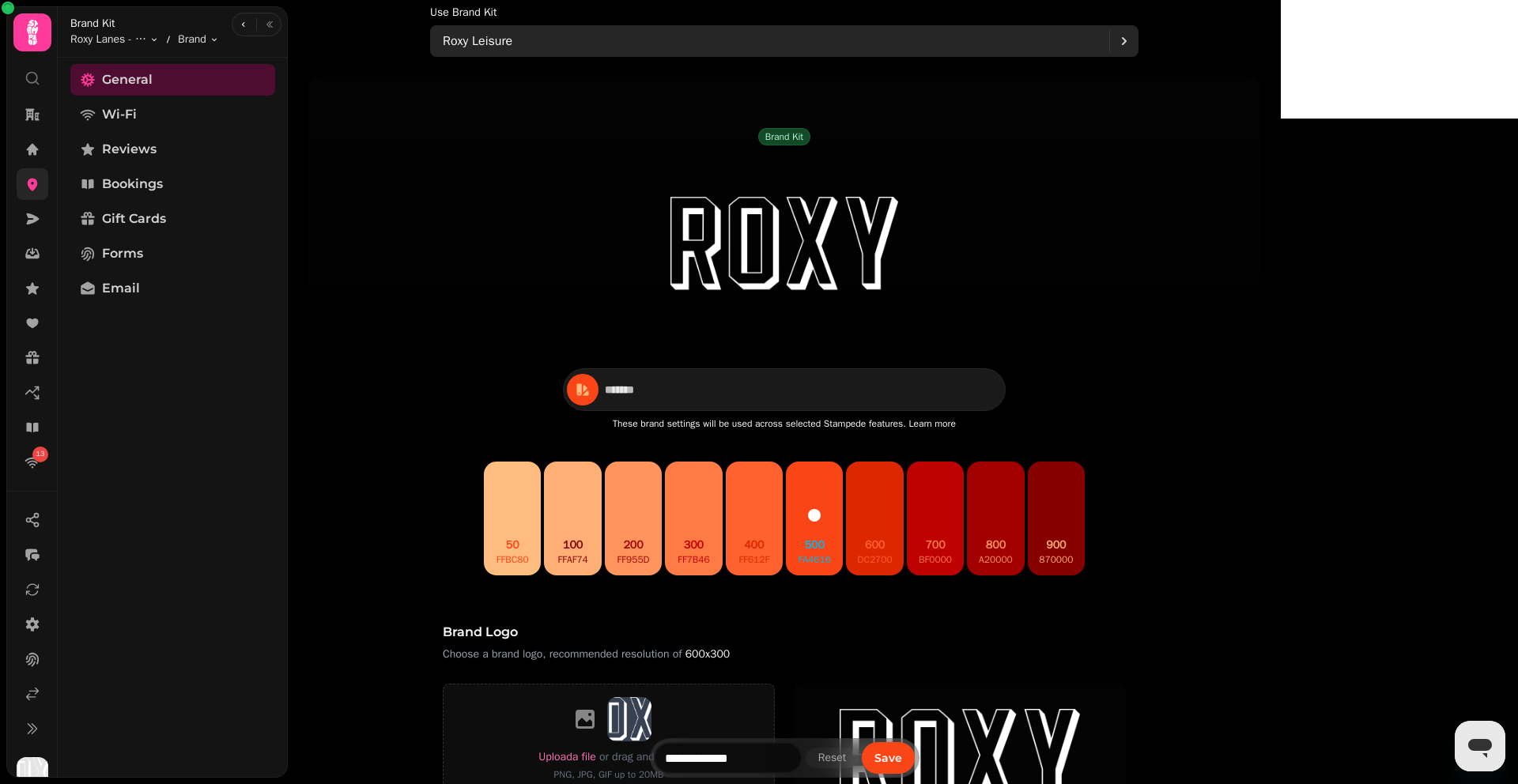 click on "Roxy Leisure" at bounding box center [776, 41] 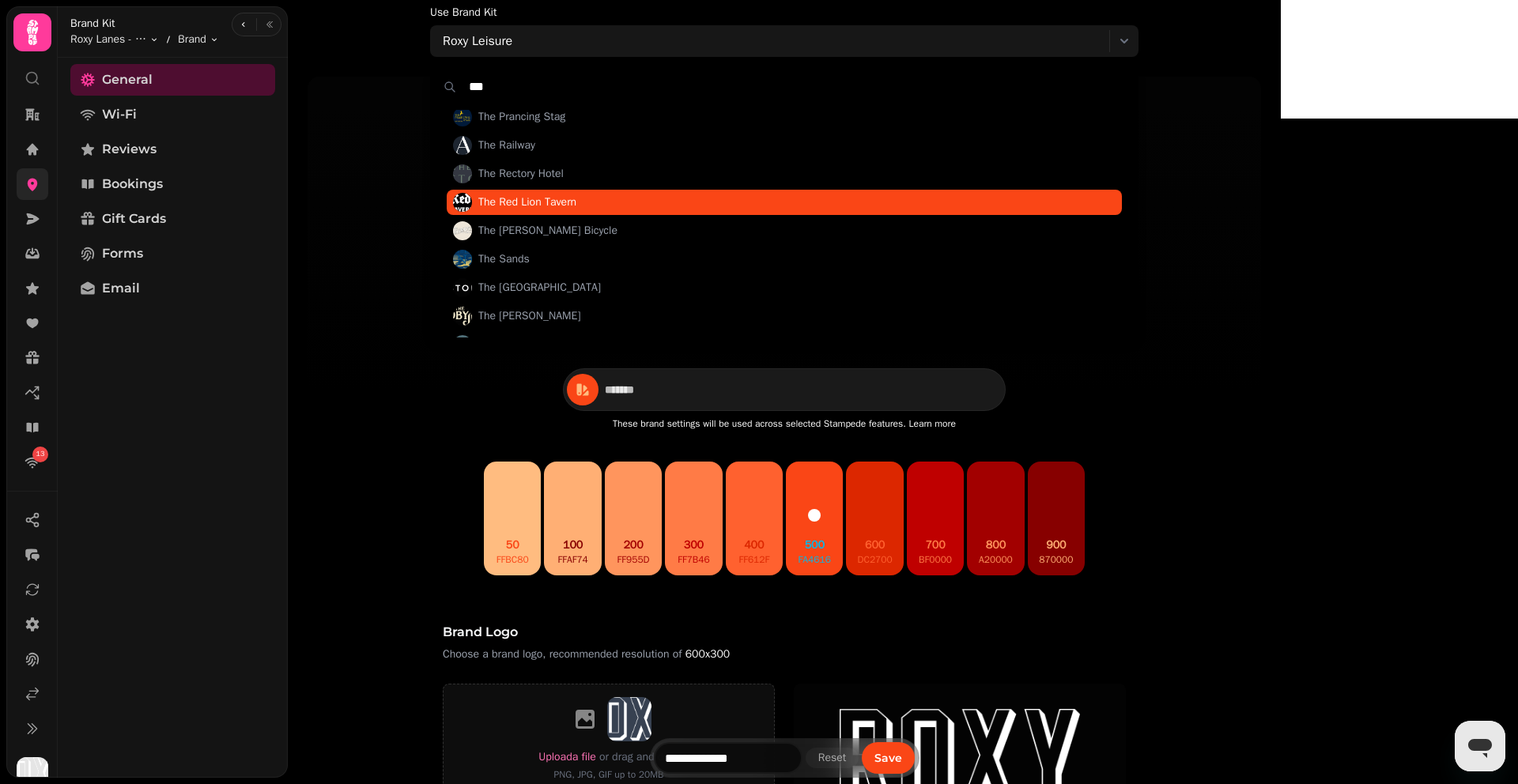 scroll, scrollTop: 522, scrollLeft: 0, axis: vertical 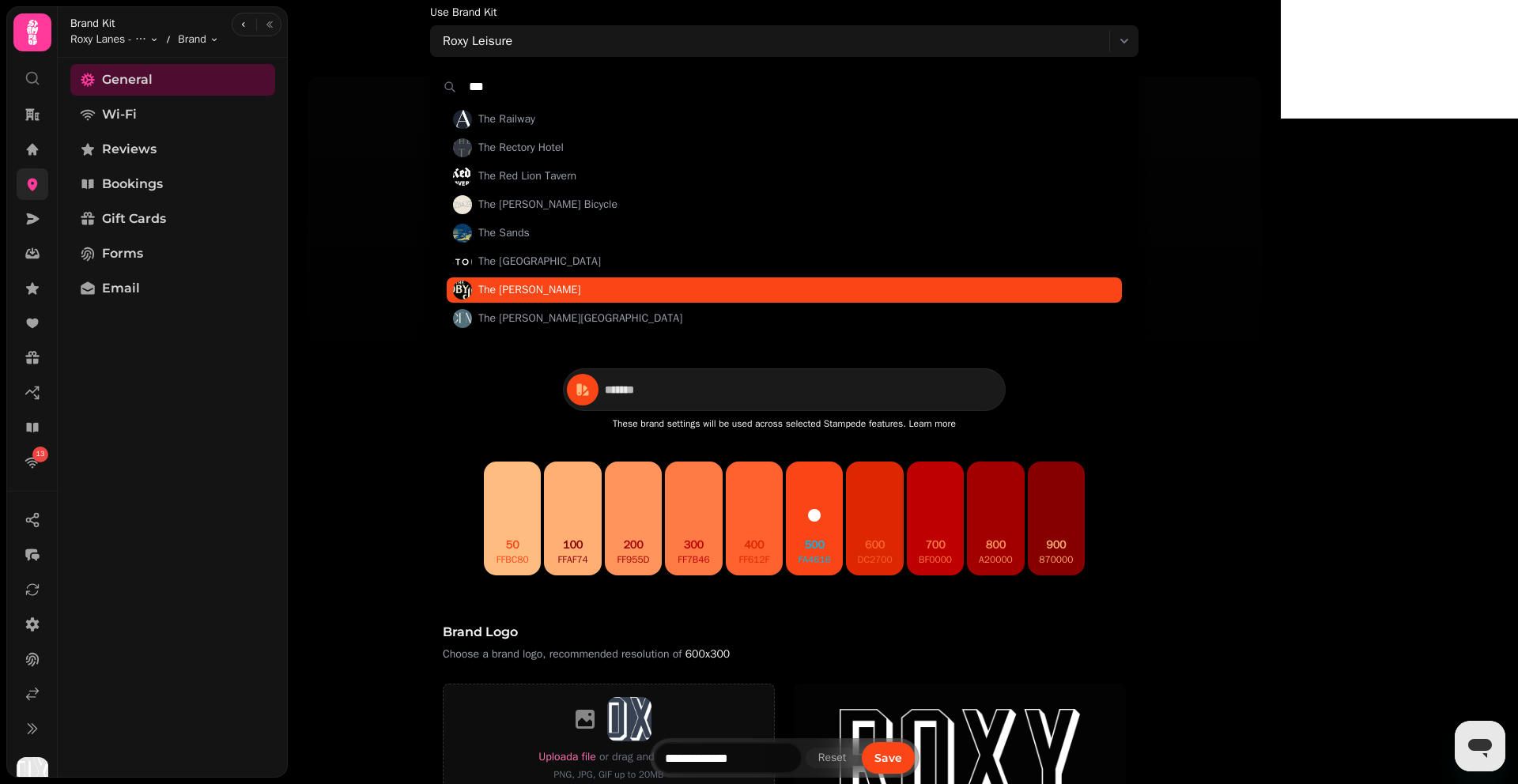 type on "***" 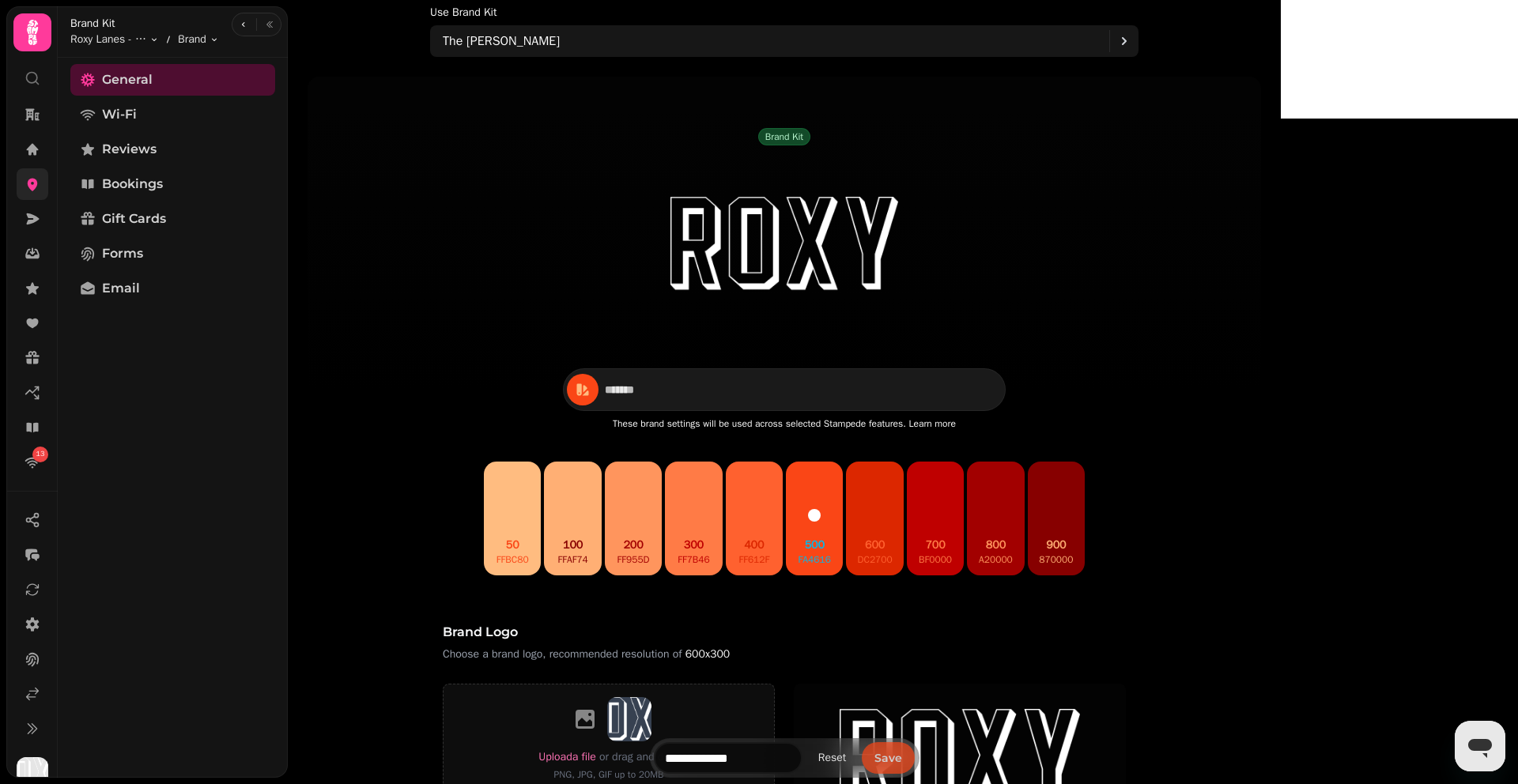 type on "**********" 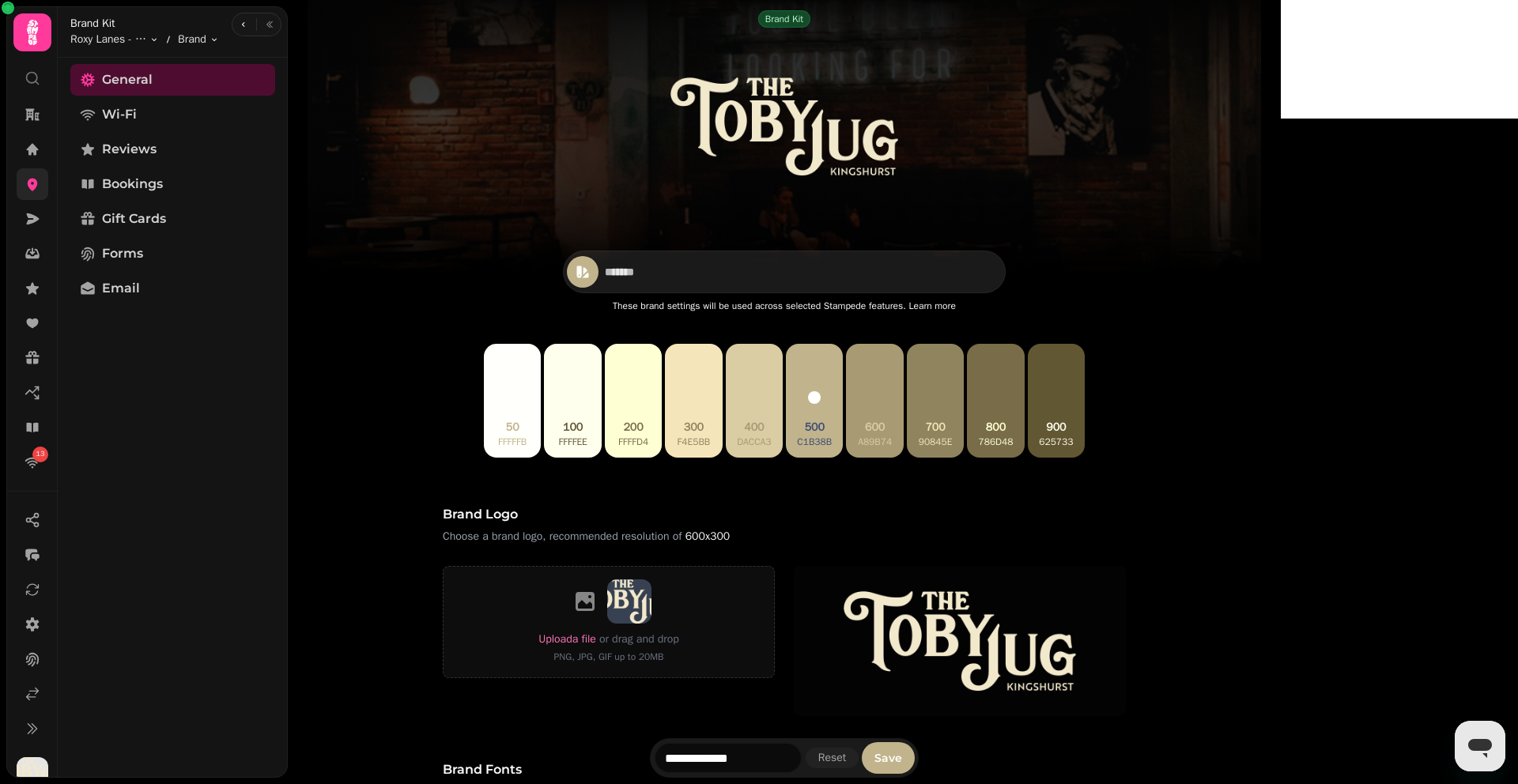 scroll, scrollTop: 193, scrollLeft: 0, axis: vertical 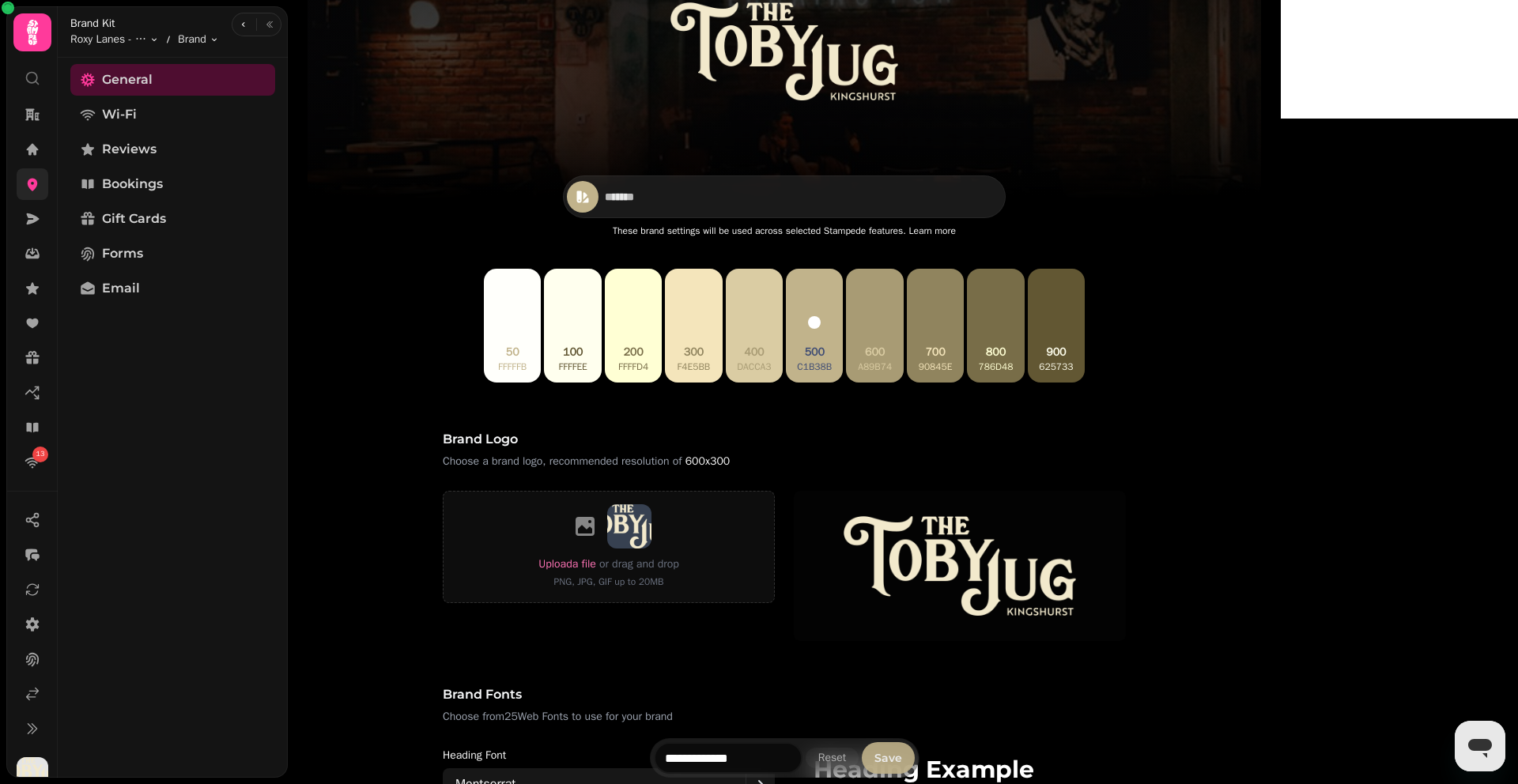 click on "Save" at bounding box center (888, 758) 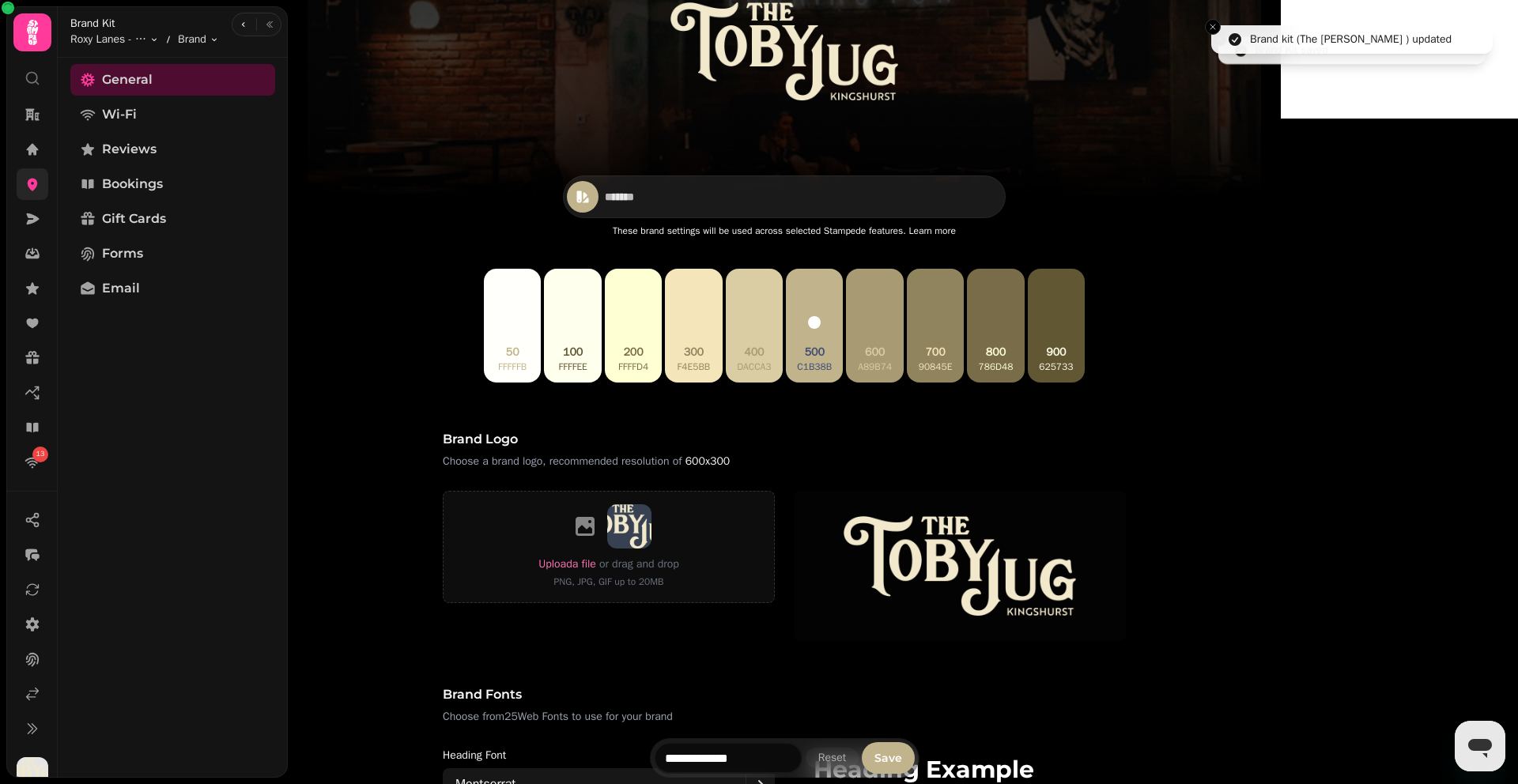 scroll, scrollTop: 0, scrollLeft: 0, axis: both 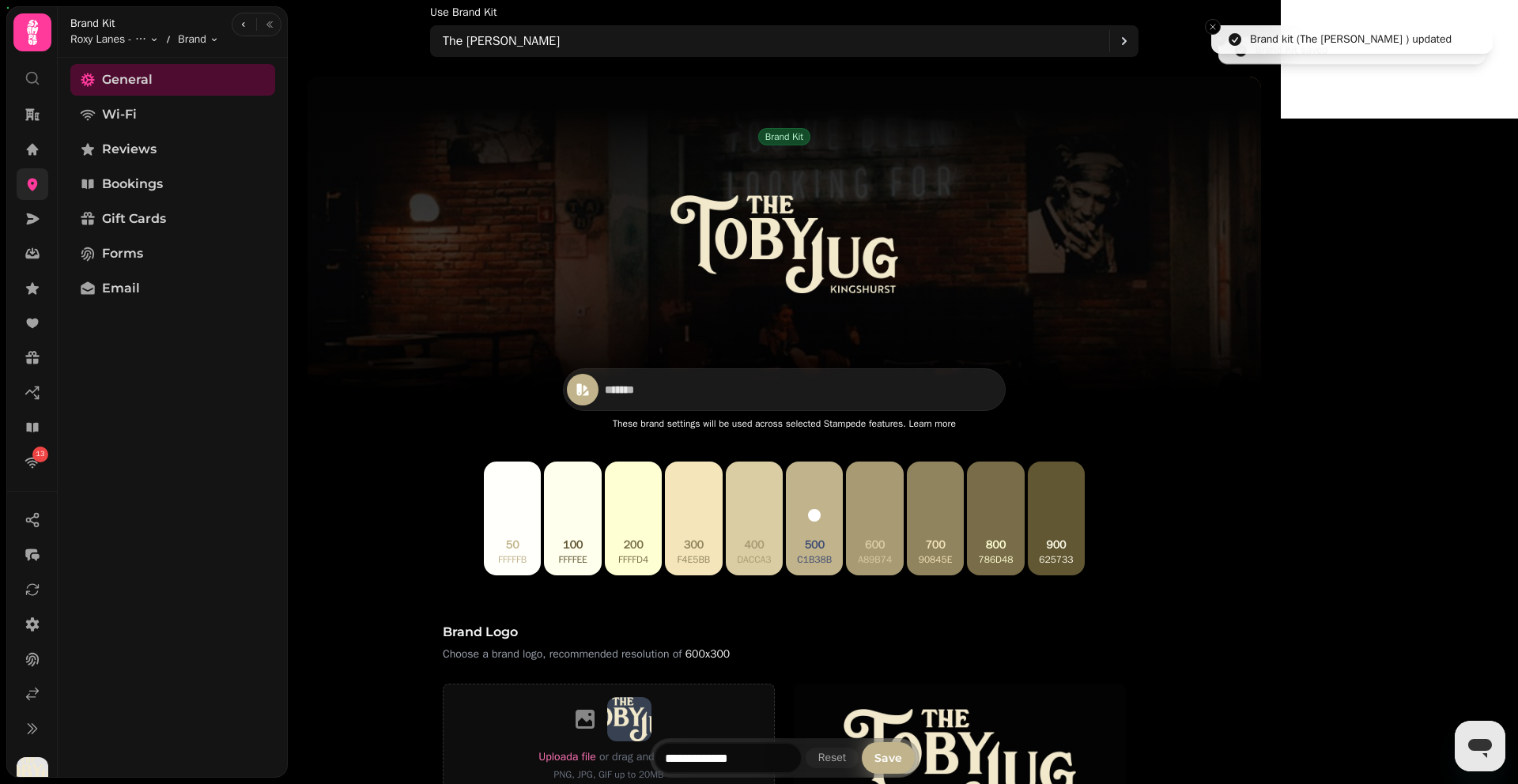 click 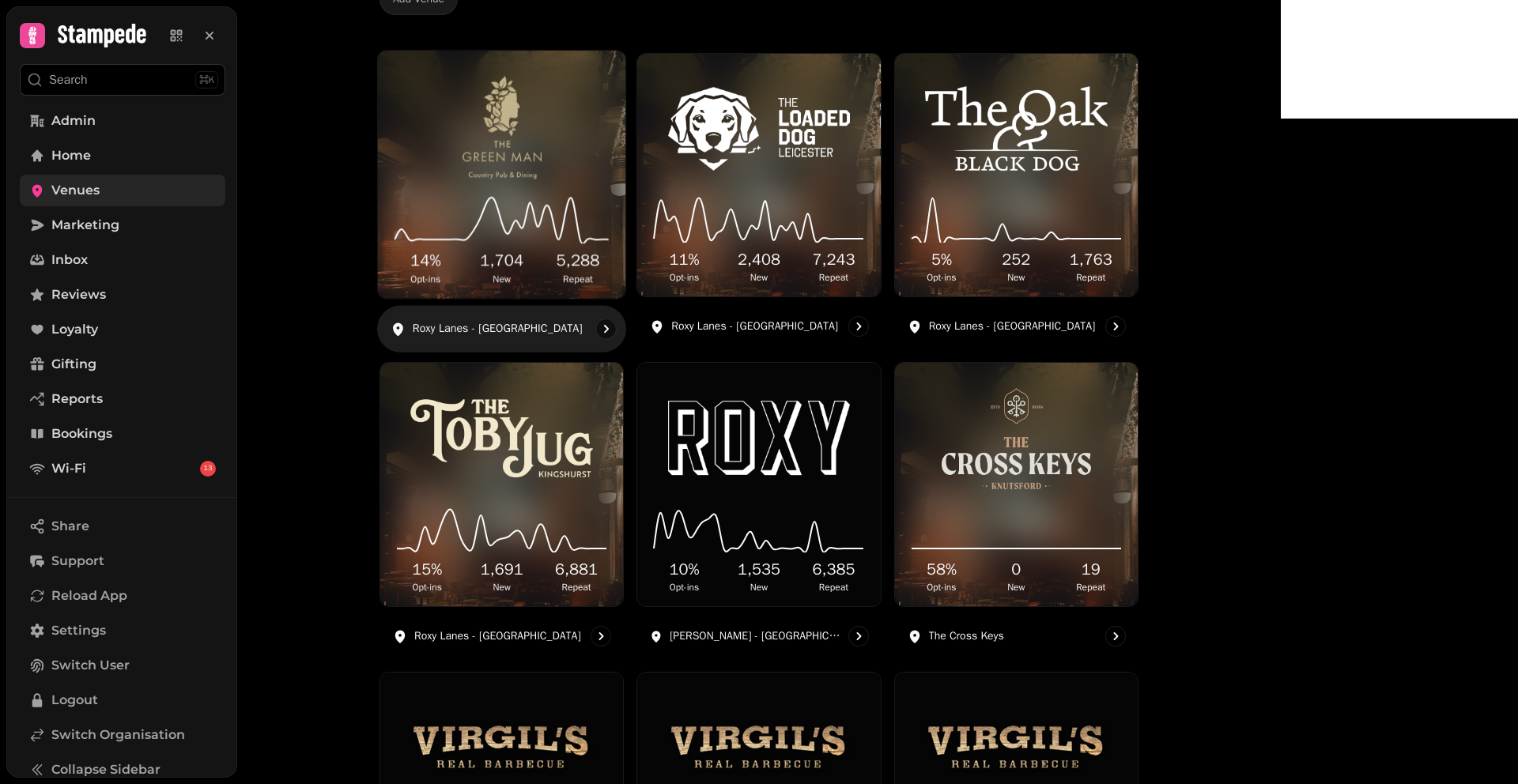 scroll, scrollTop: 184, scrollLeft: 0, axis: vertical 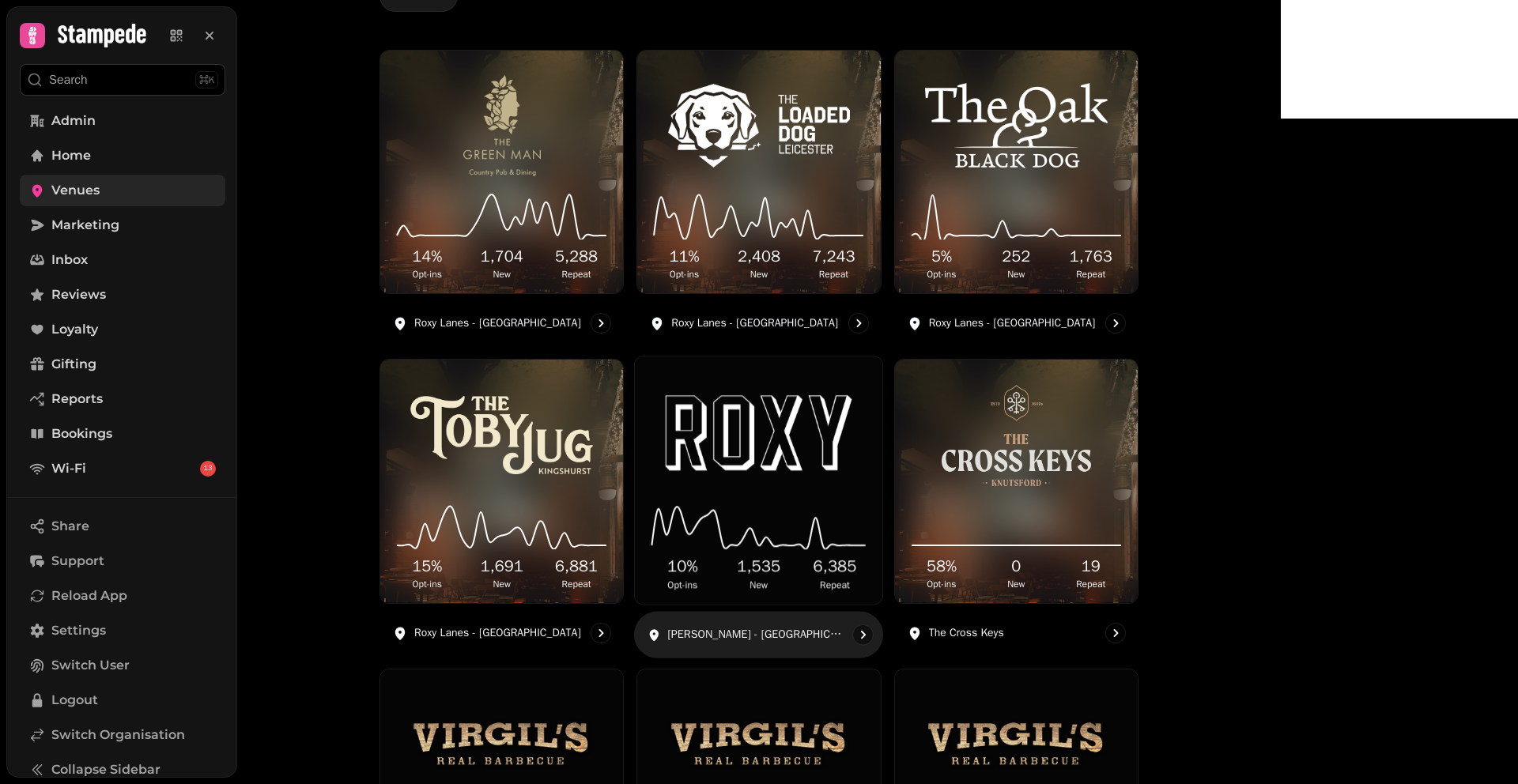 click at bounding box center [758, 434] 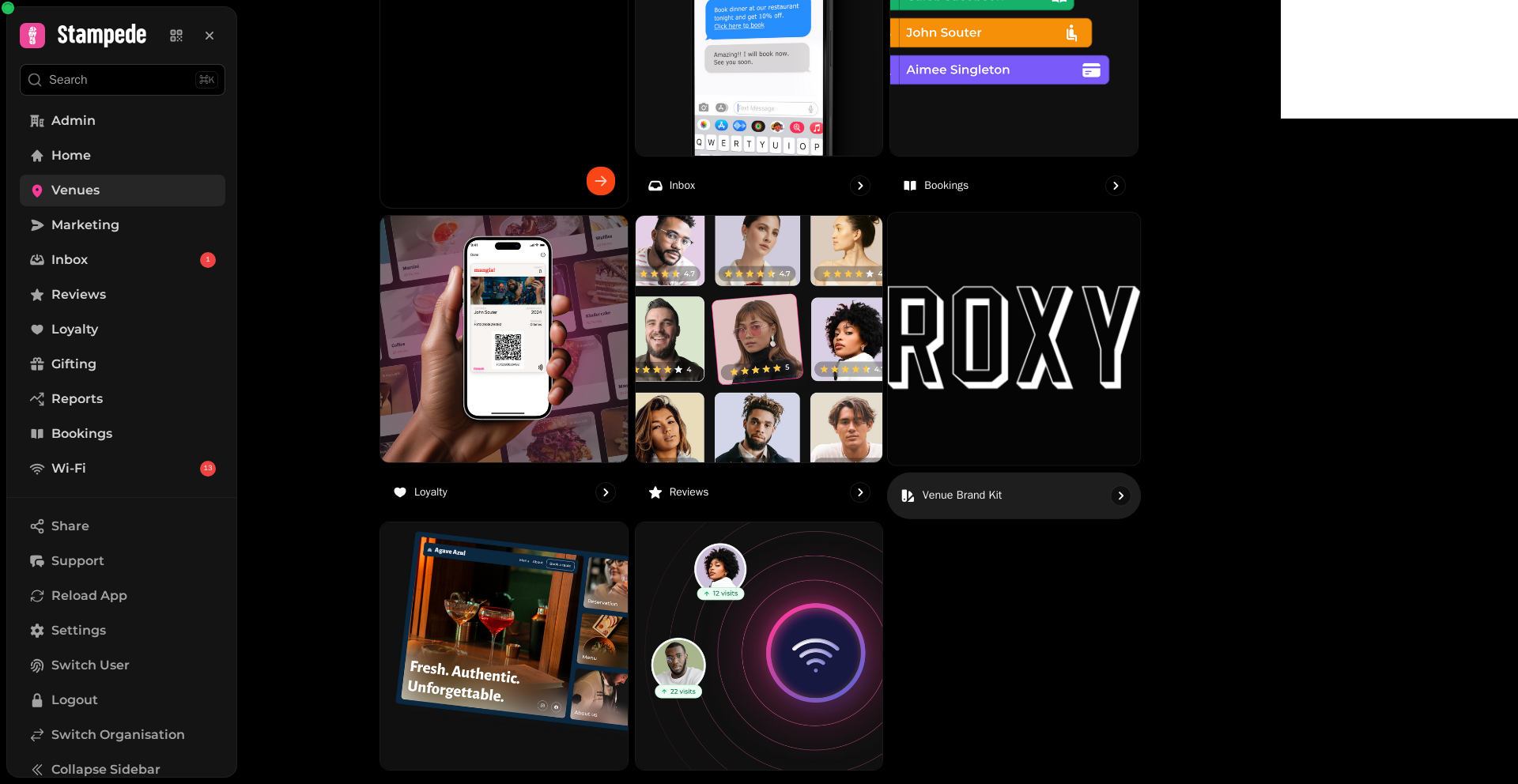 click at bounding box center (1014, 338) 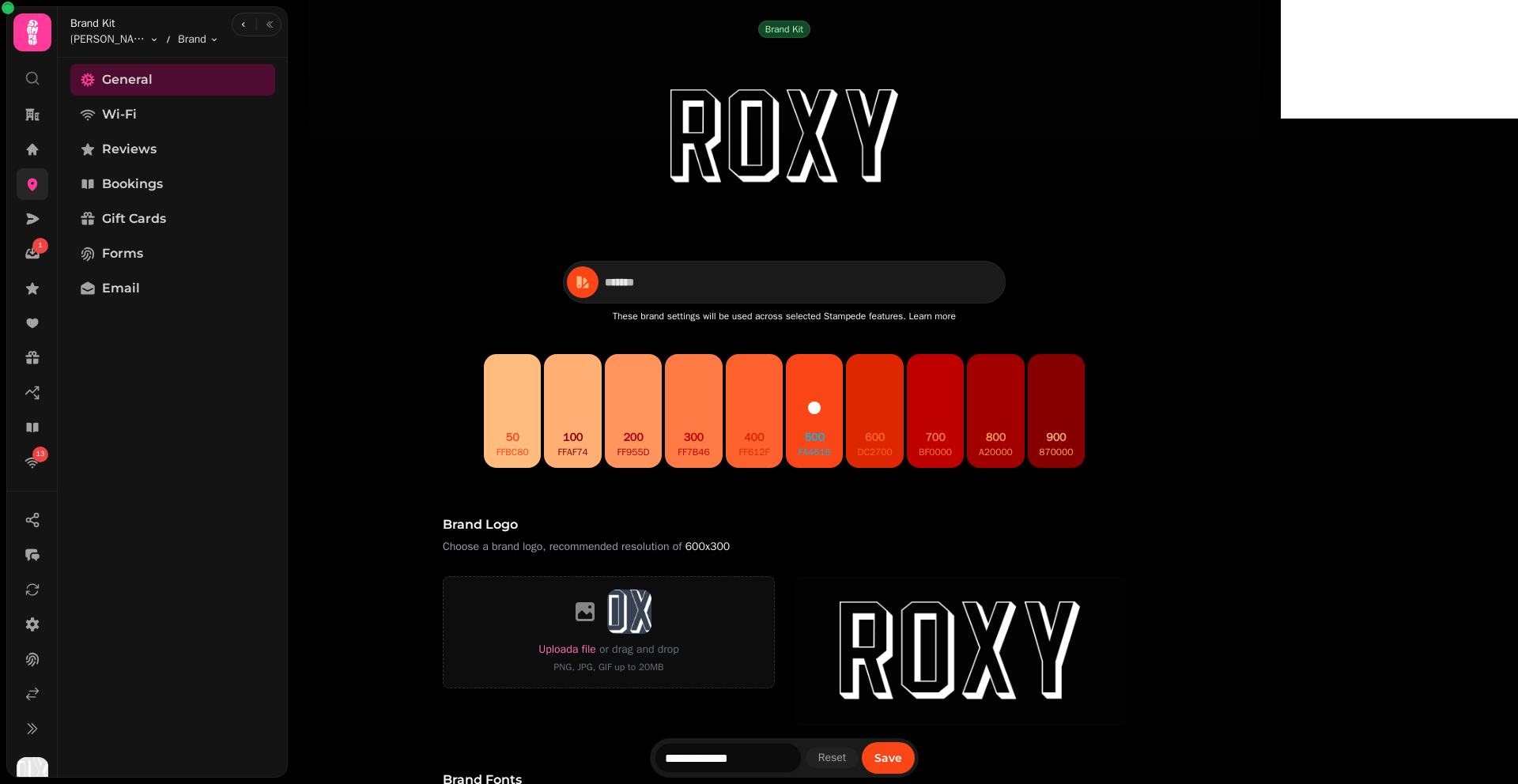 scroll, scrollTop: 0, scrollLeft: 0, axis: both 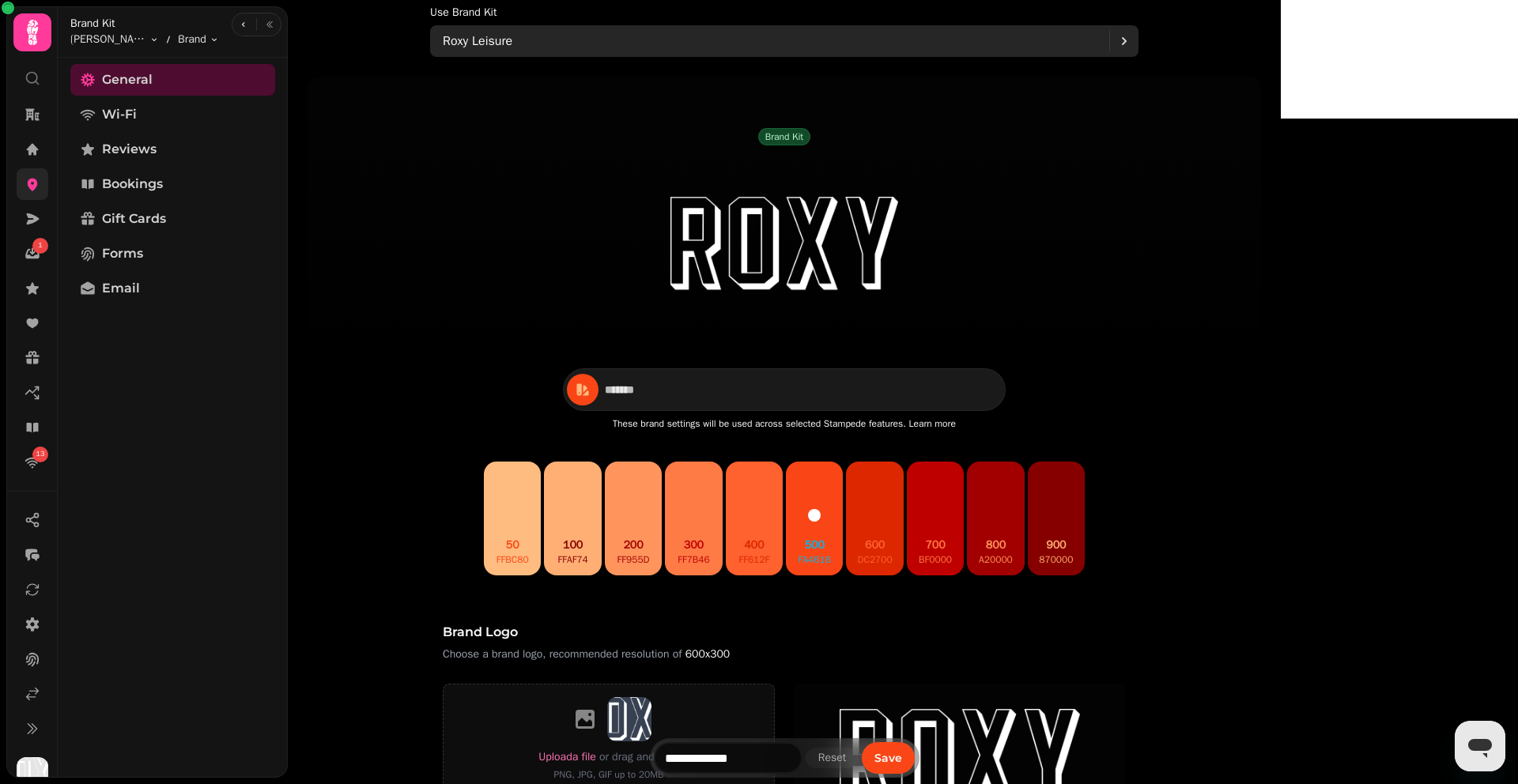 click on "Roxy Leisure" at bounding box center (776, 41) 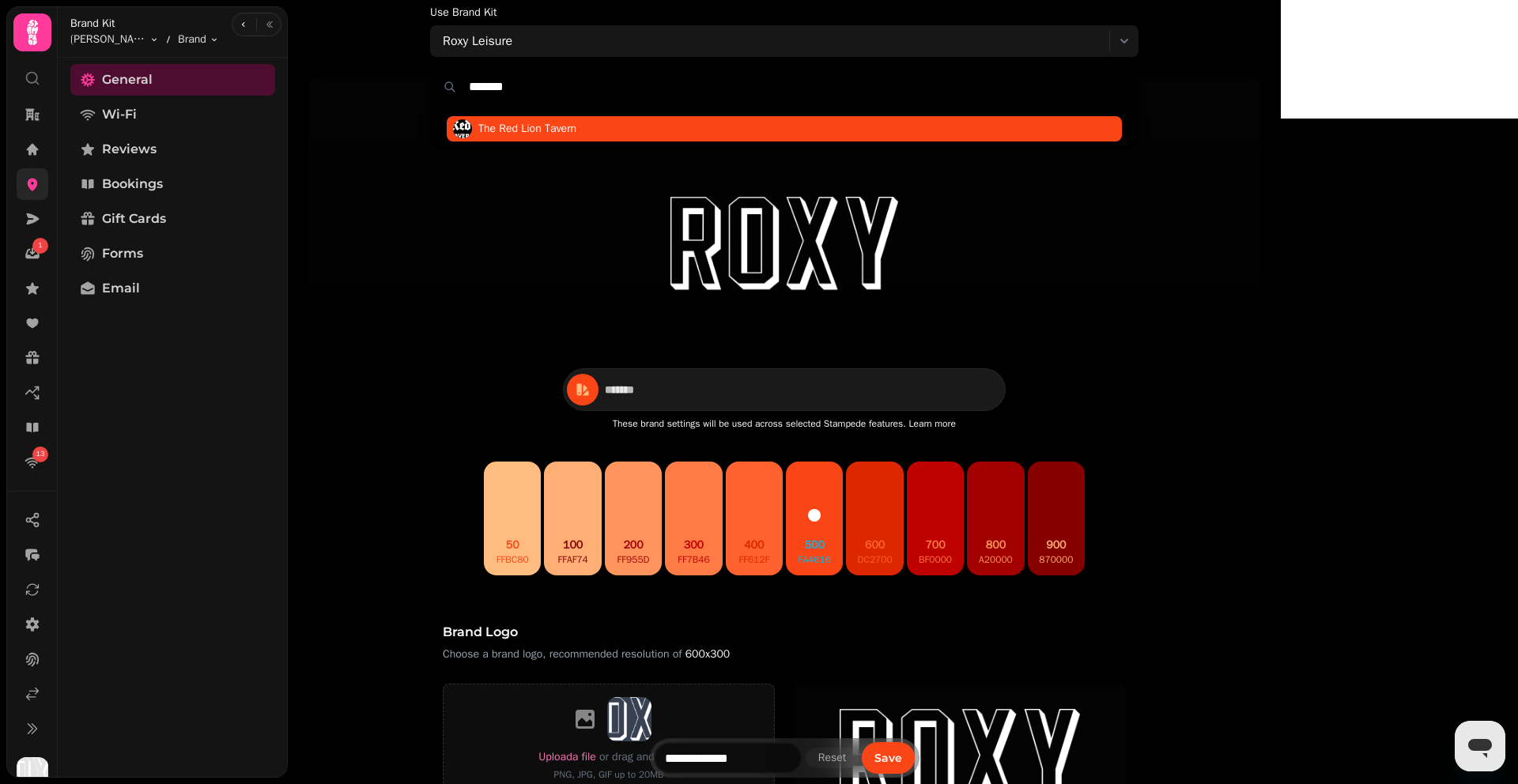 type on "*******" 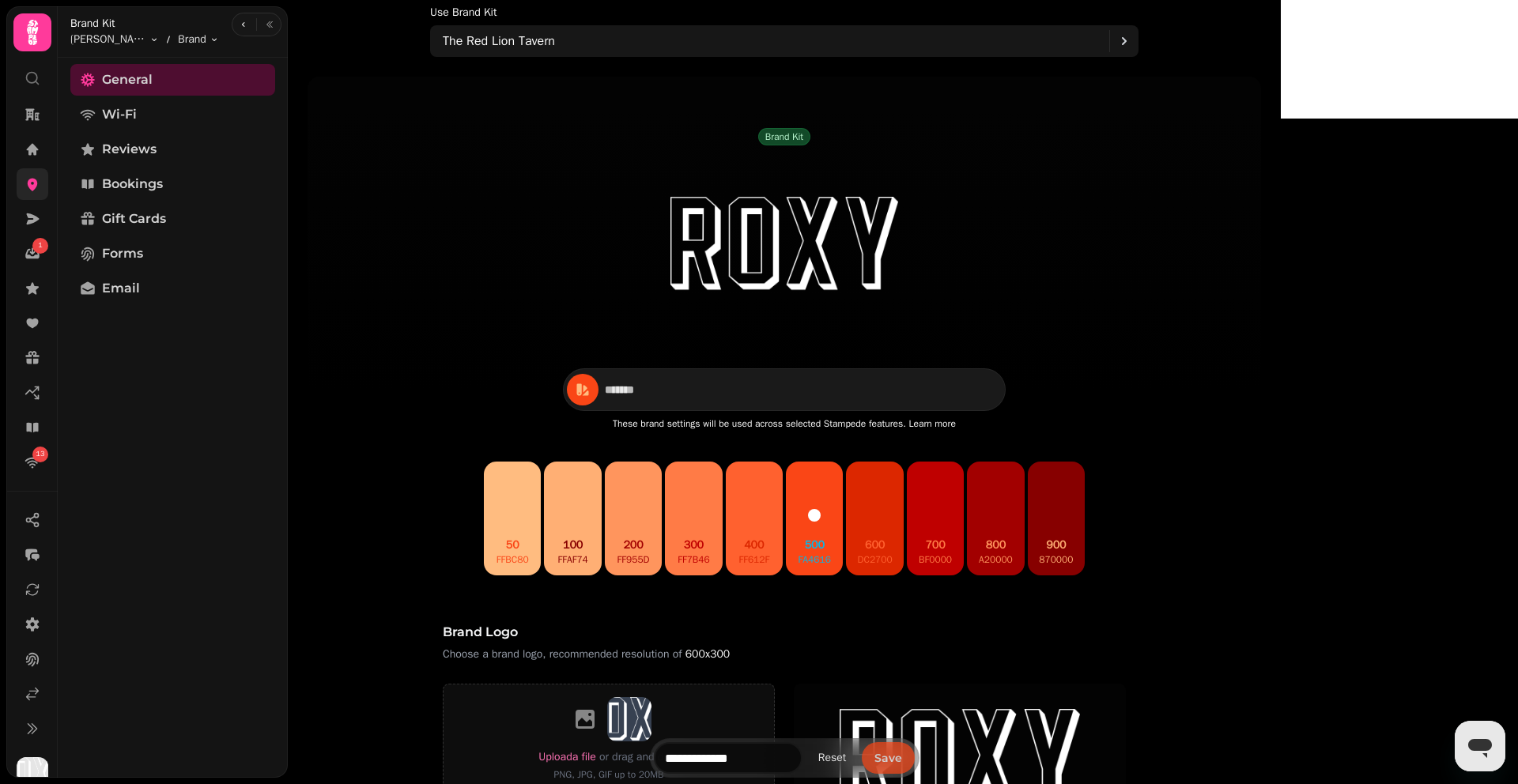 type on "*******" 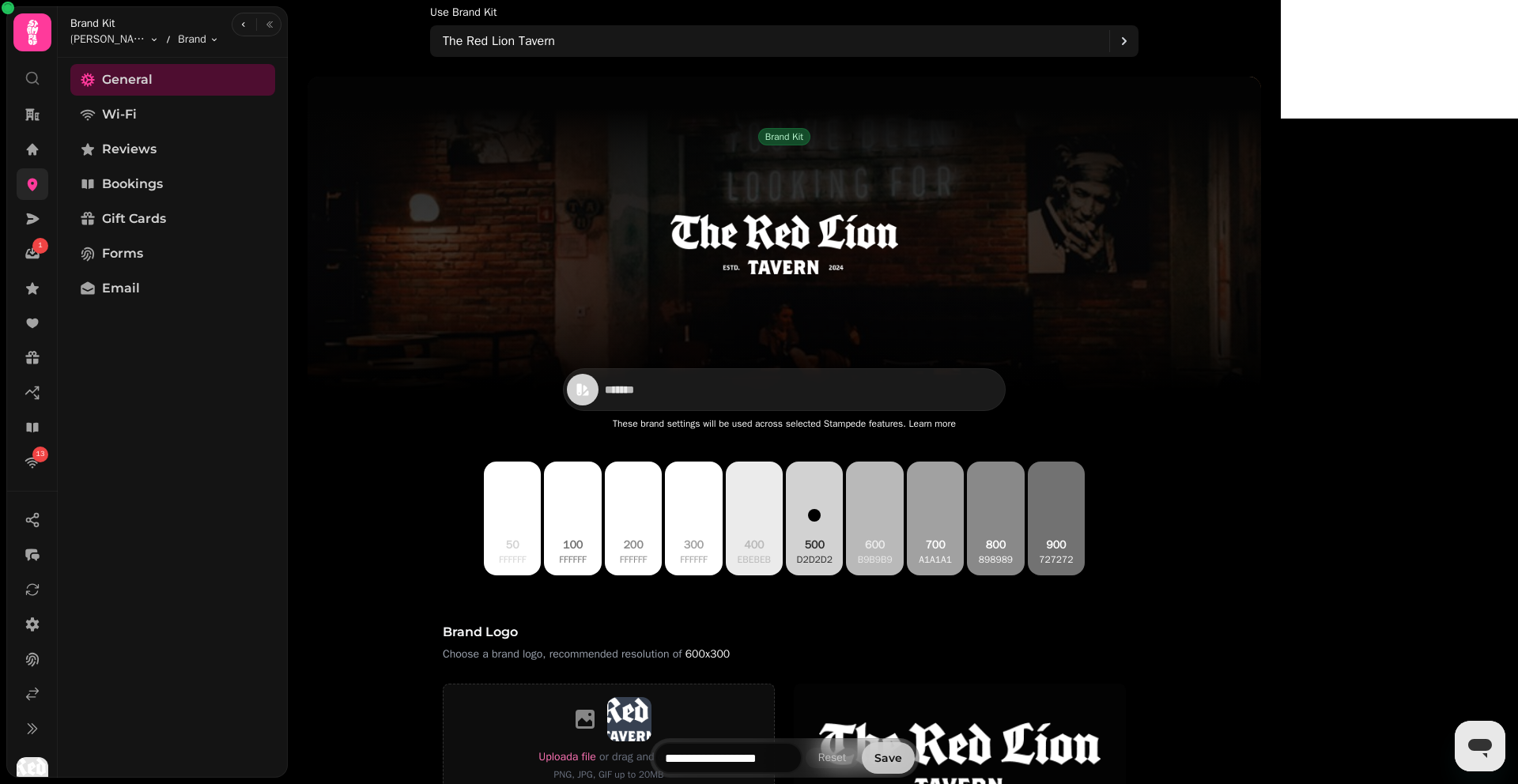click on "Save" at bounding box center (888, 758) 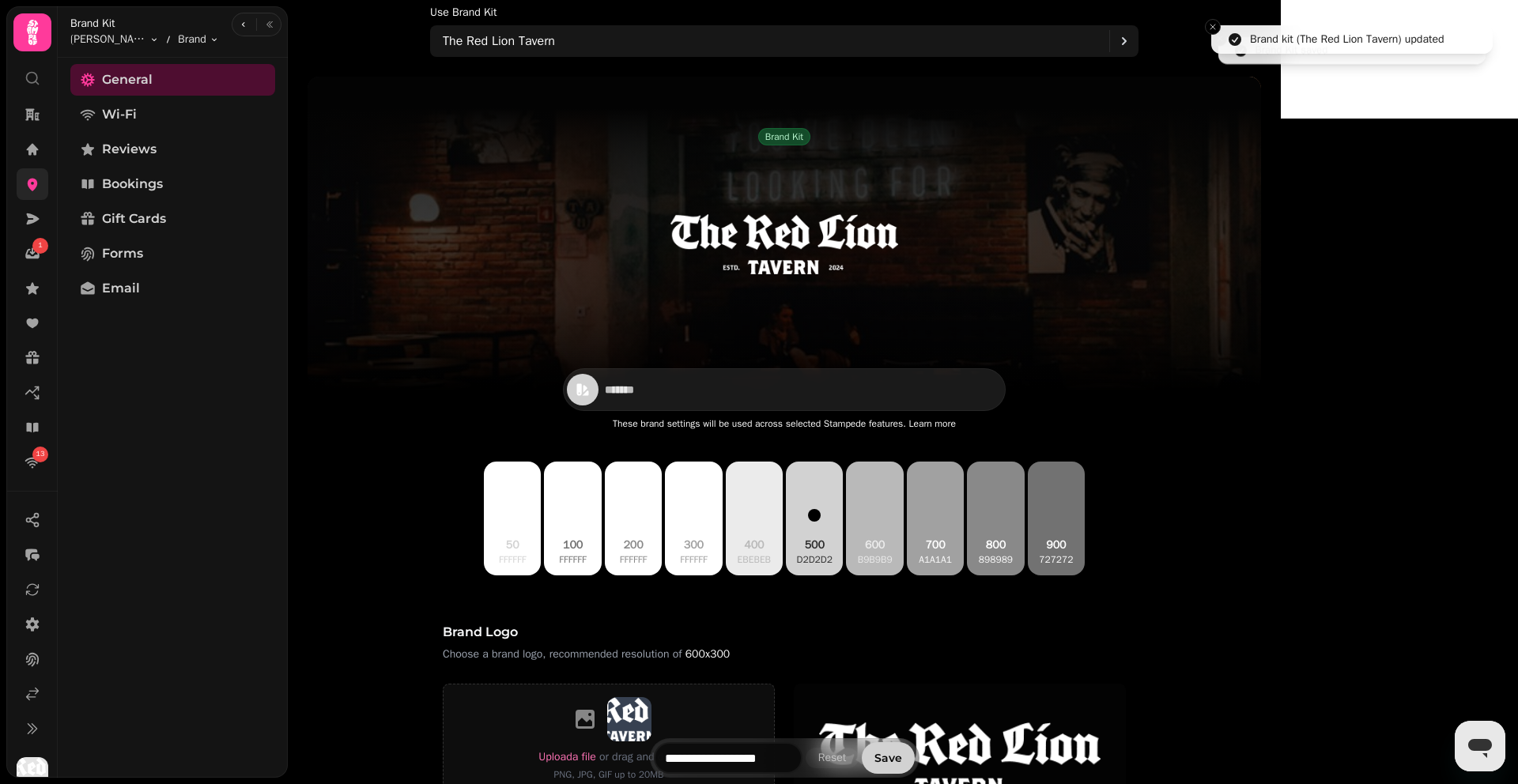 click at bounding box center [32, 184] 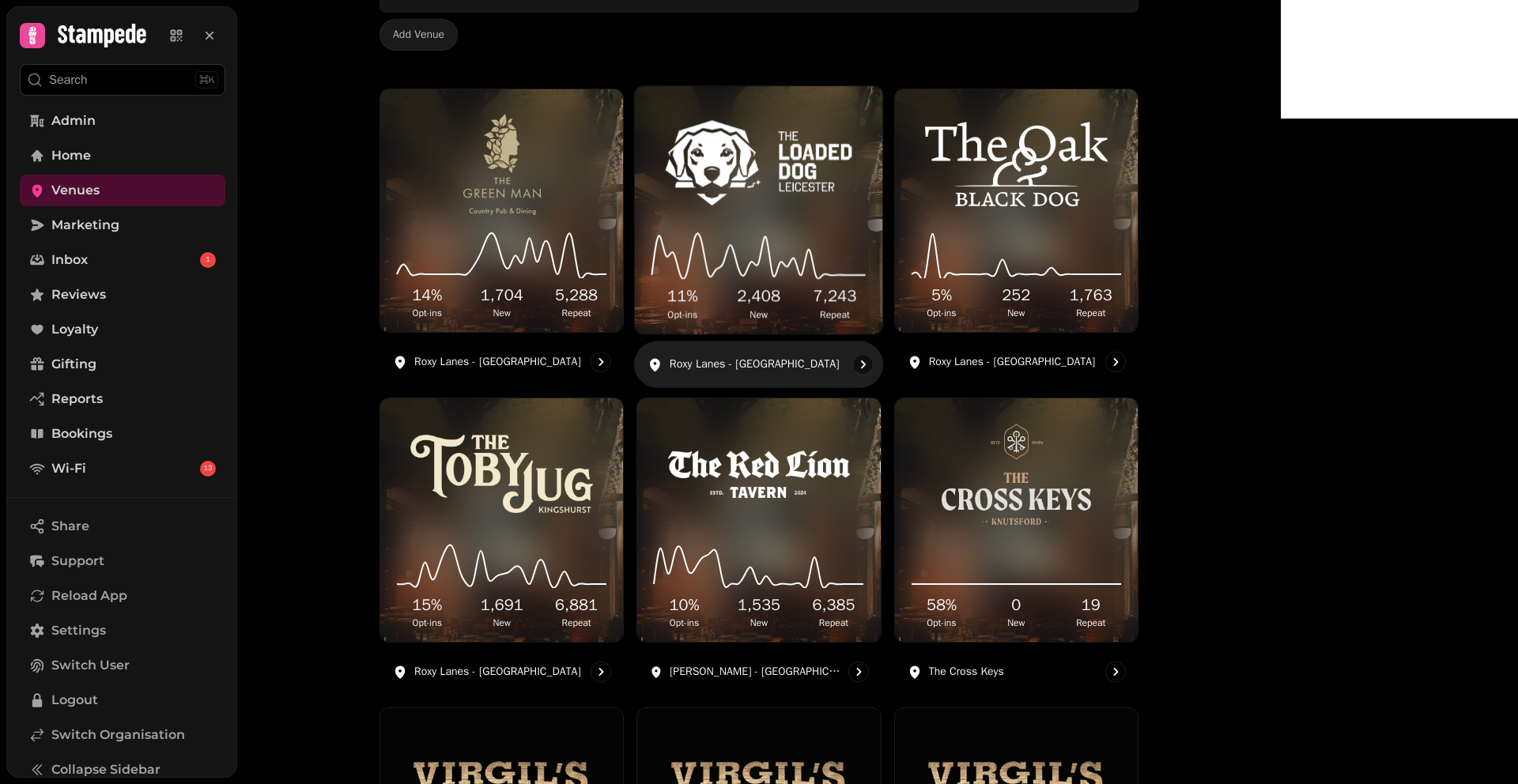 scroll, scrollTop: 145, scrollLeft: 0, axis: vertical 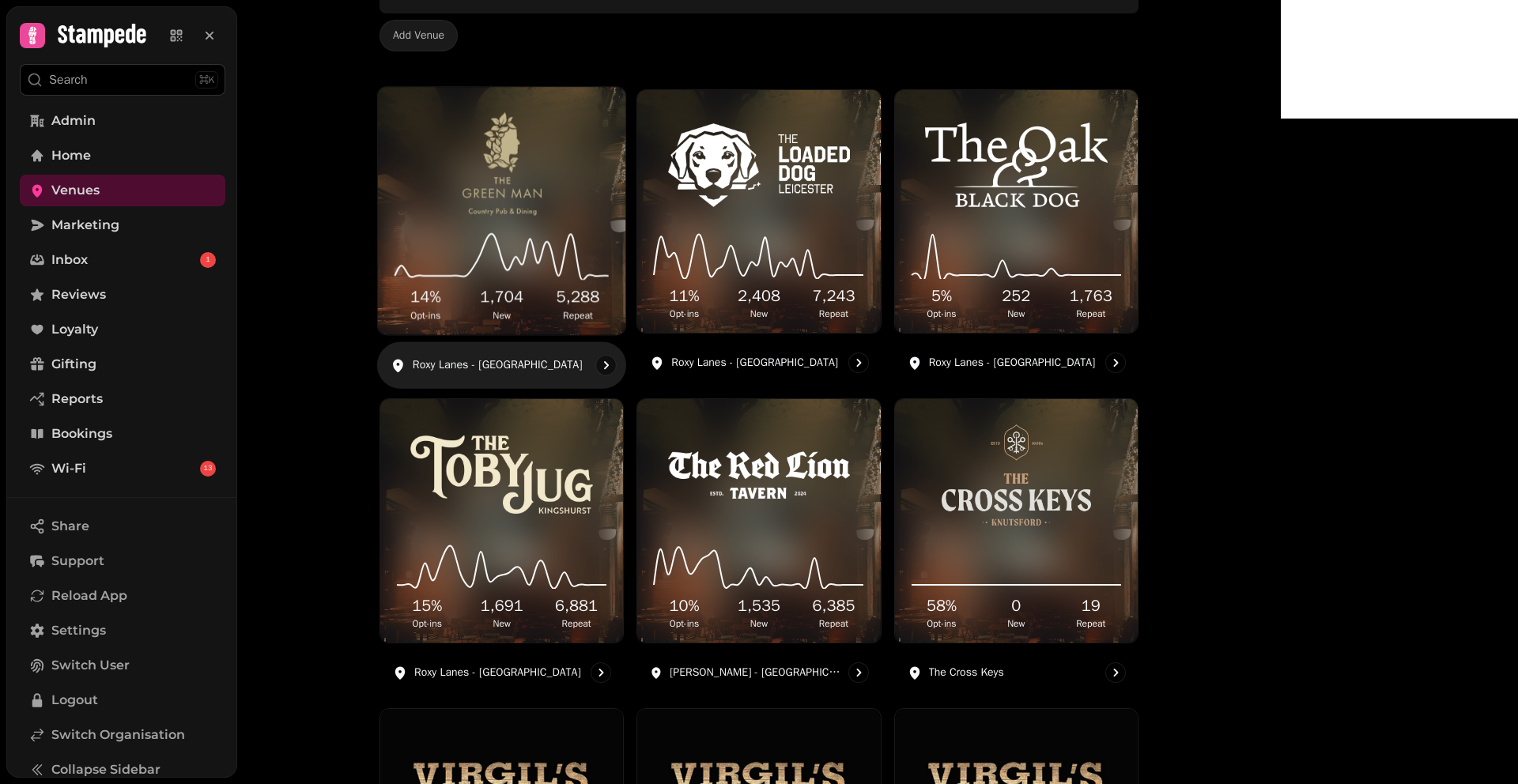 click on "14 % Opt-ins 1,704 New 5,288 Repeat" at bounding box center [501, 275] 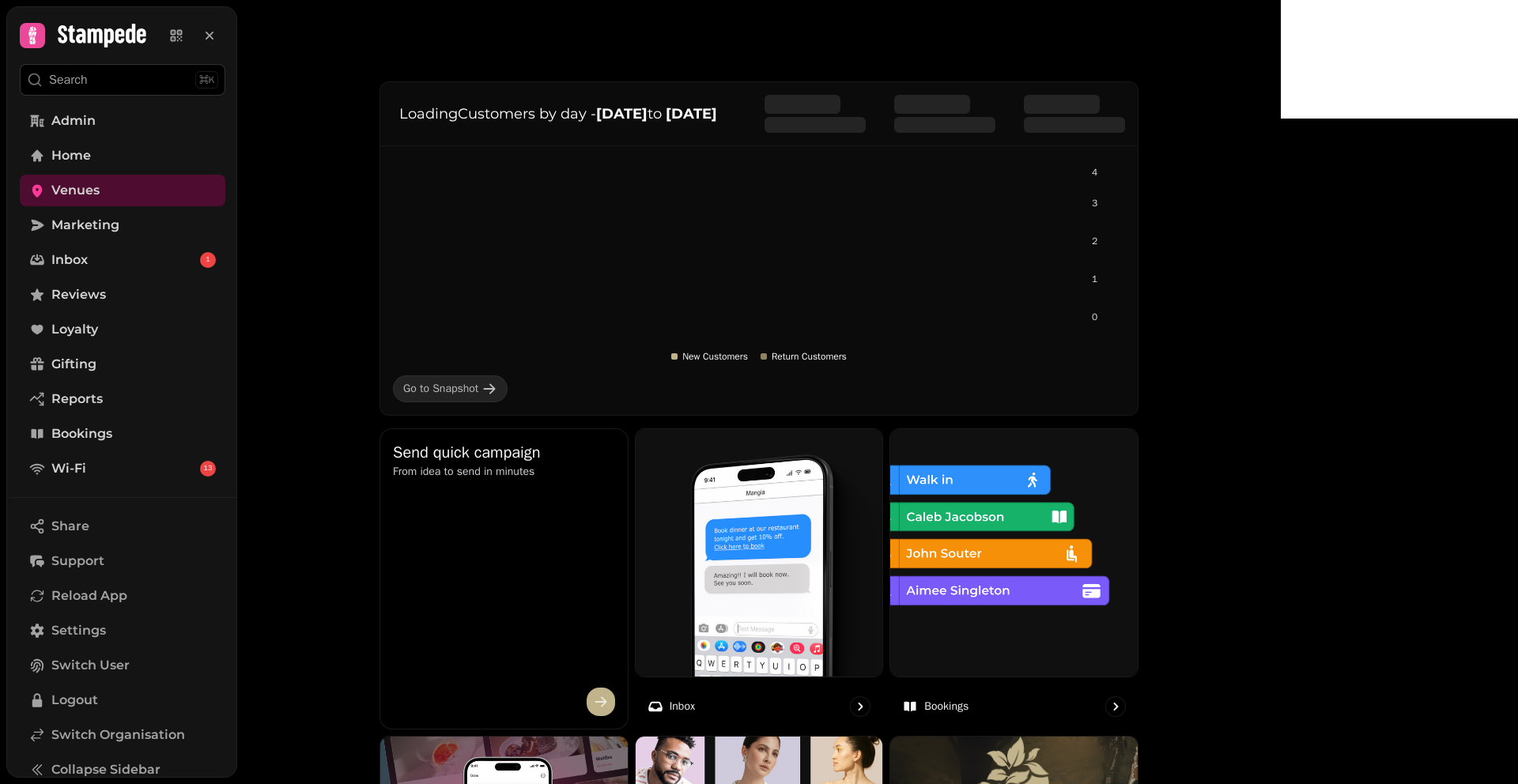 scroll, scrollTop: 0, scrollLeft: 0, axis: both 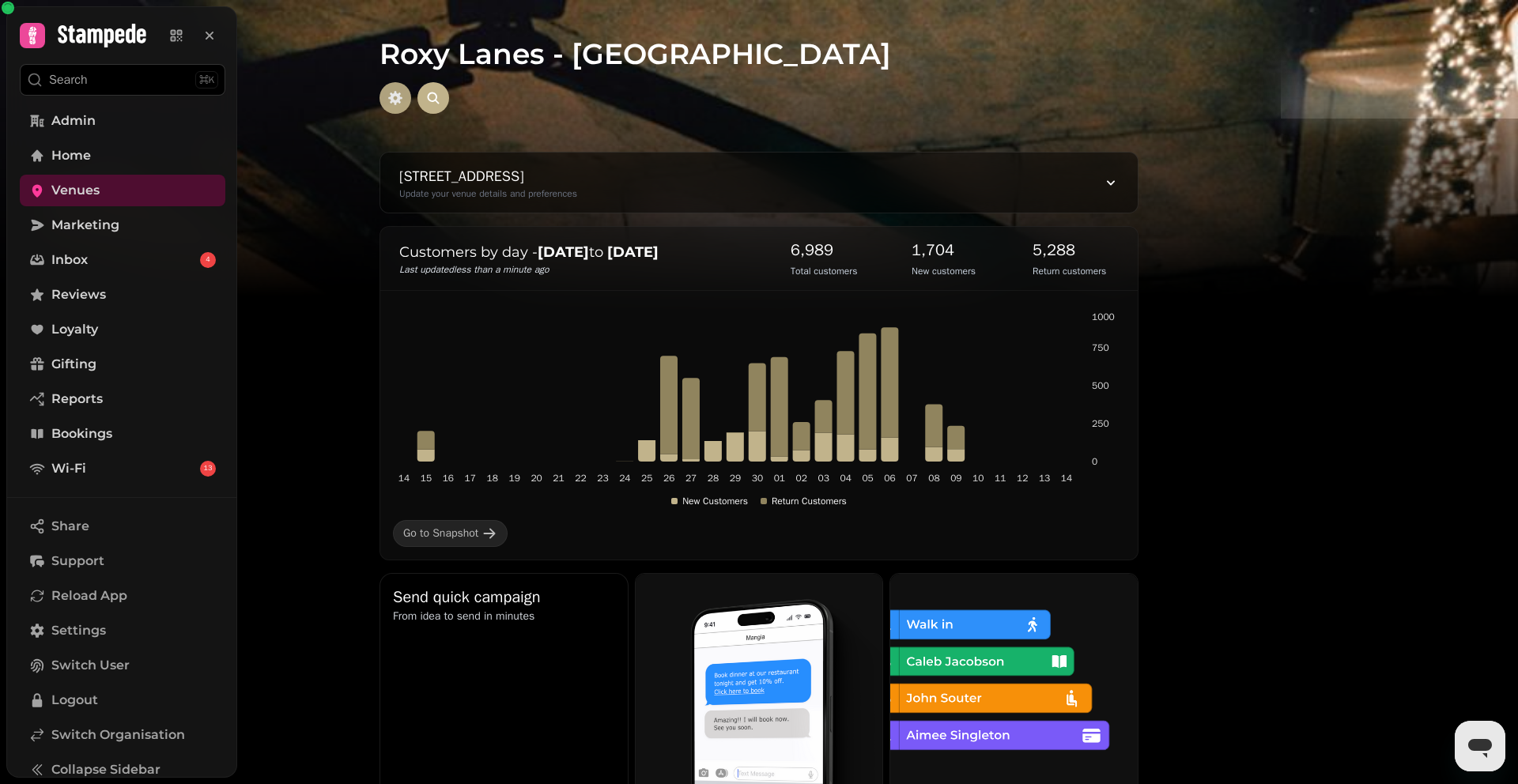 click at bounding box center [395, 98] 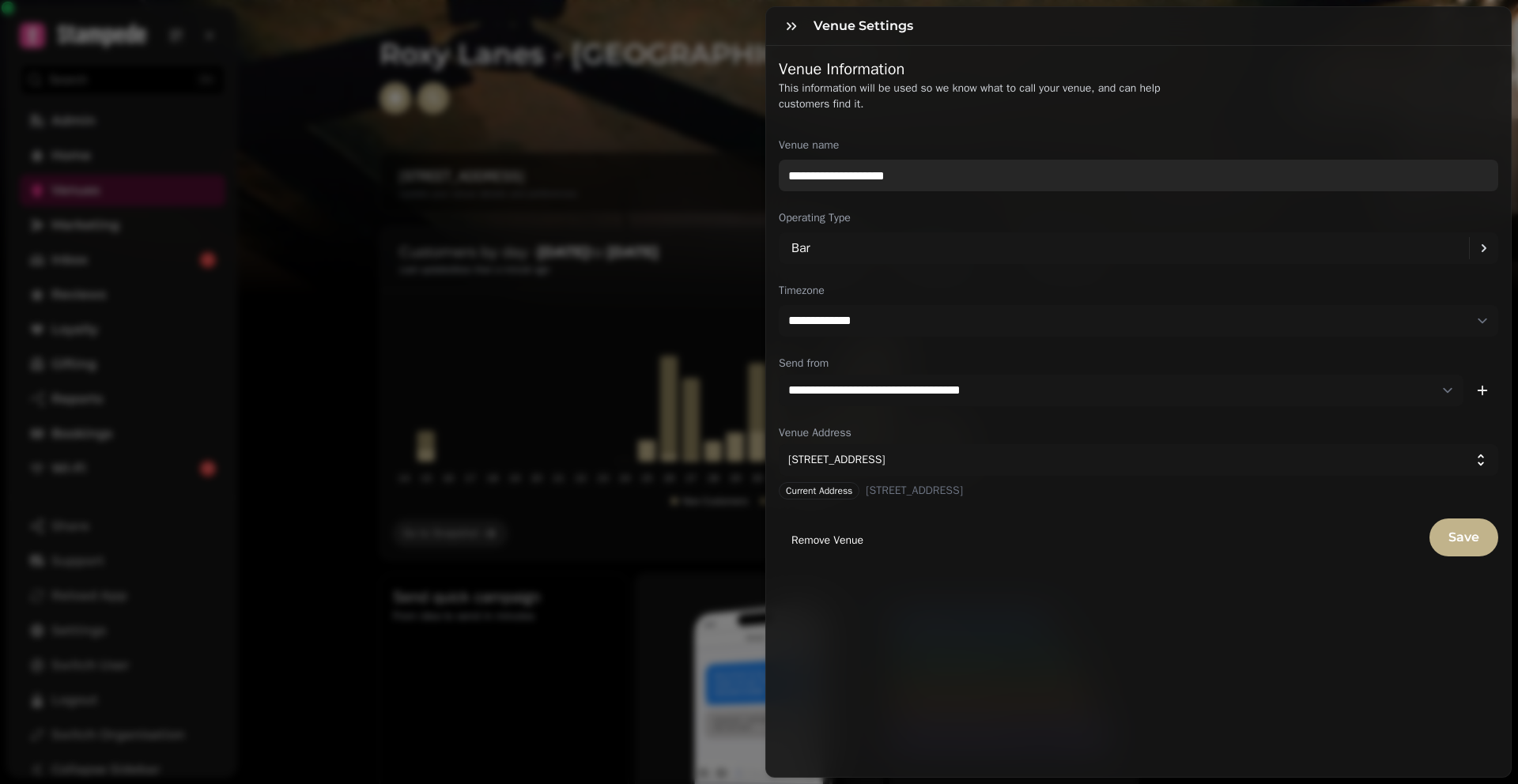 drag, startPoint x: 935, startPoint y: 178, endPoint x: 710, endPoint y: 178, distance: 225 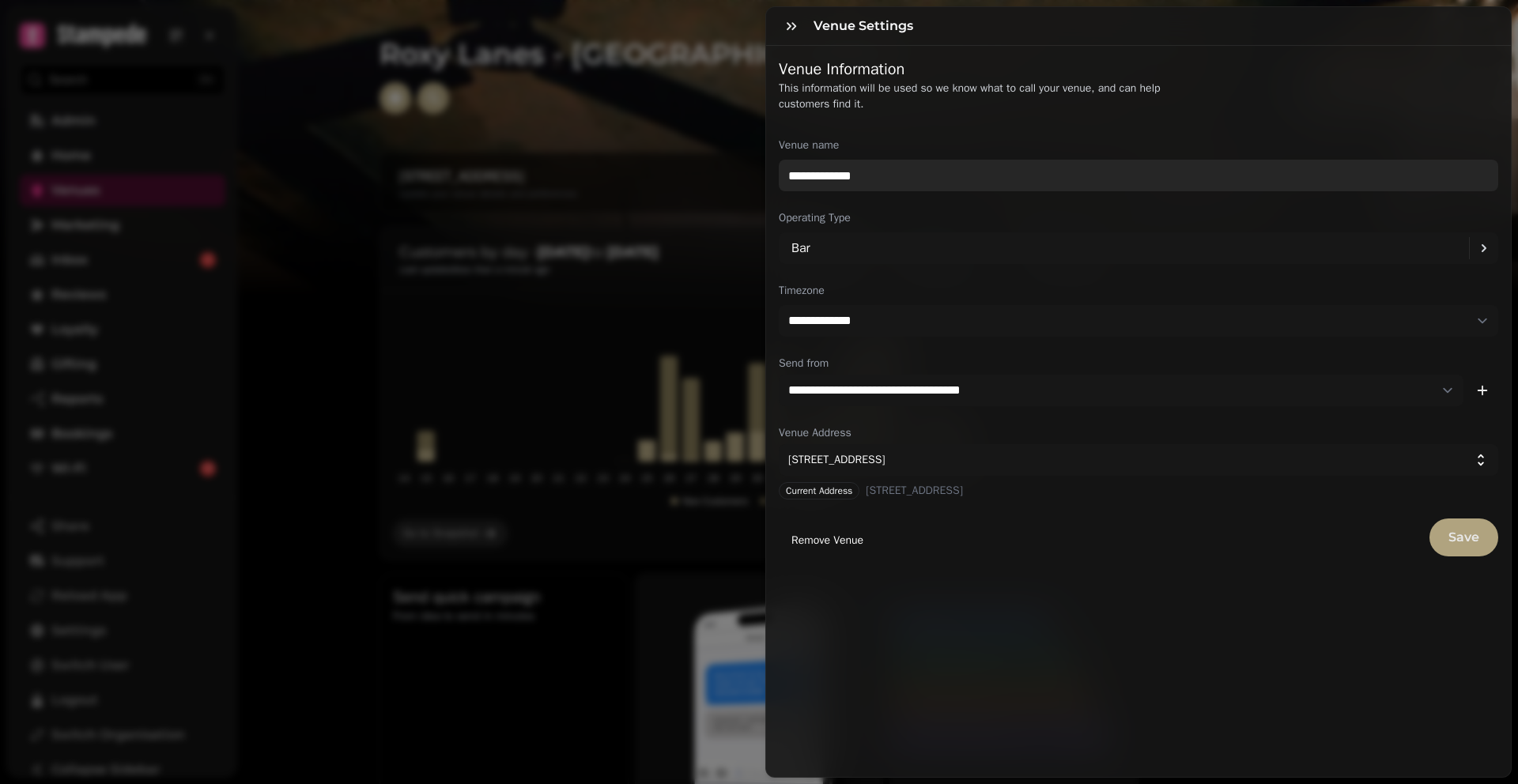 type on "**********" 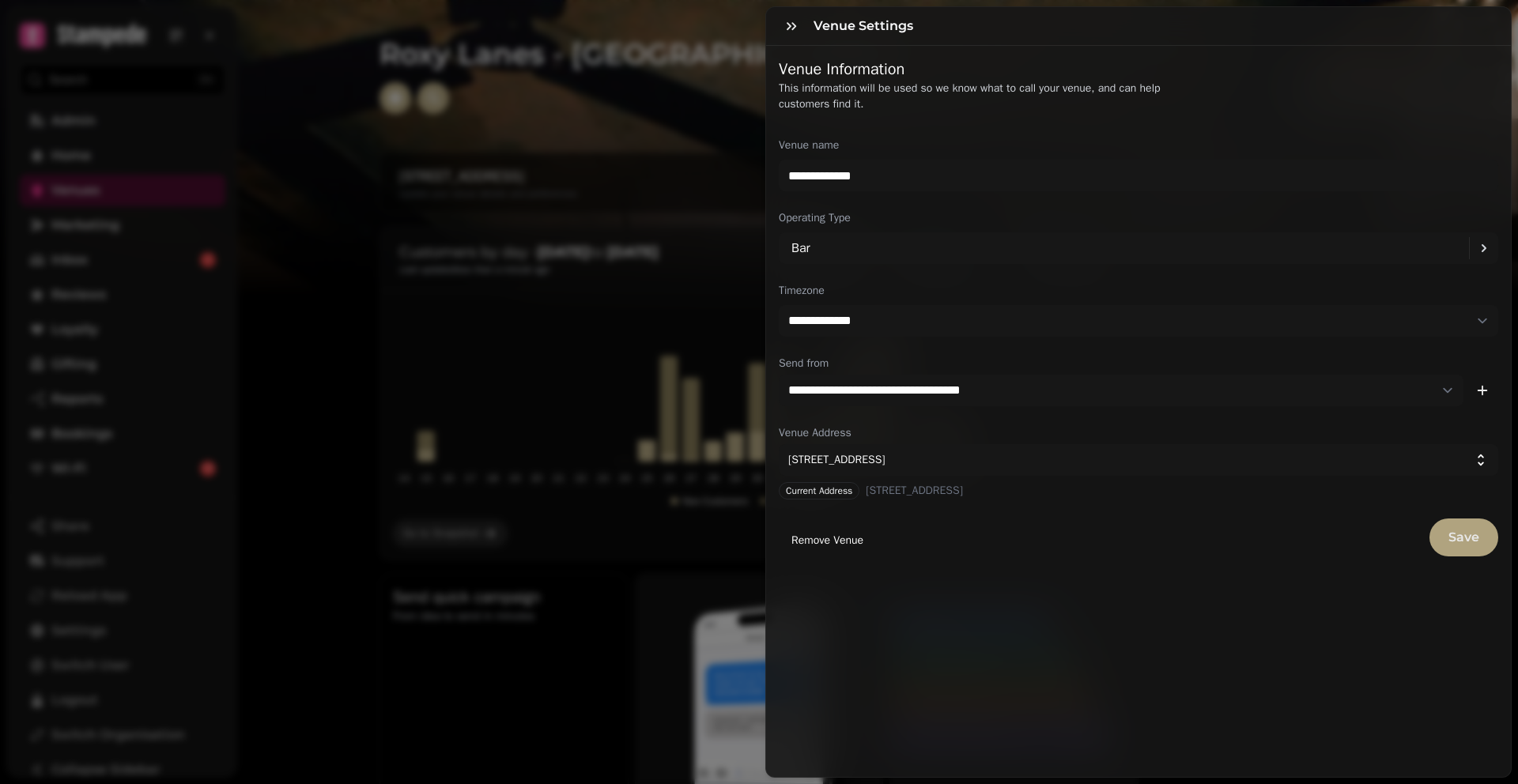 click on "Save" at bounding box center (1463, 537) 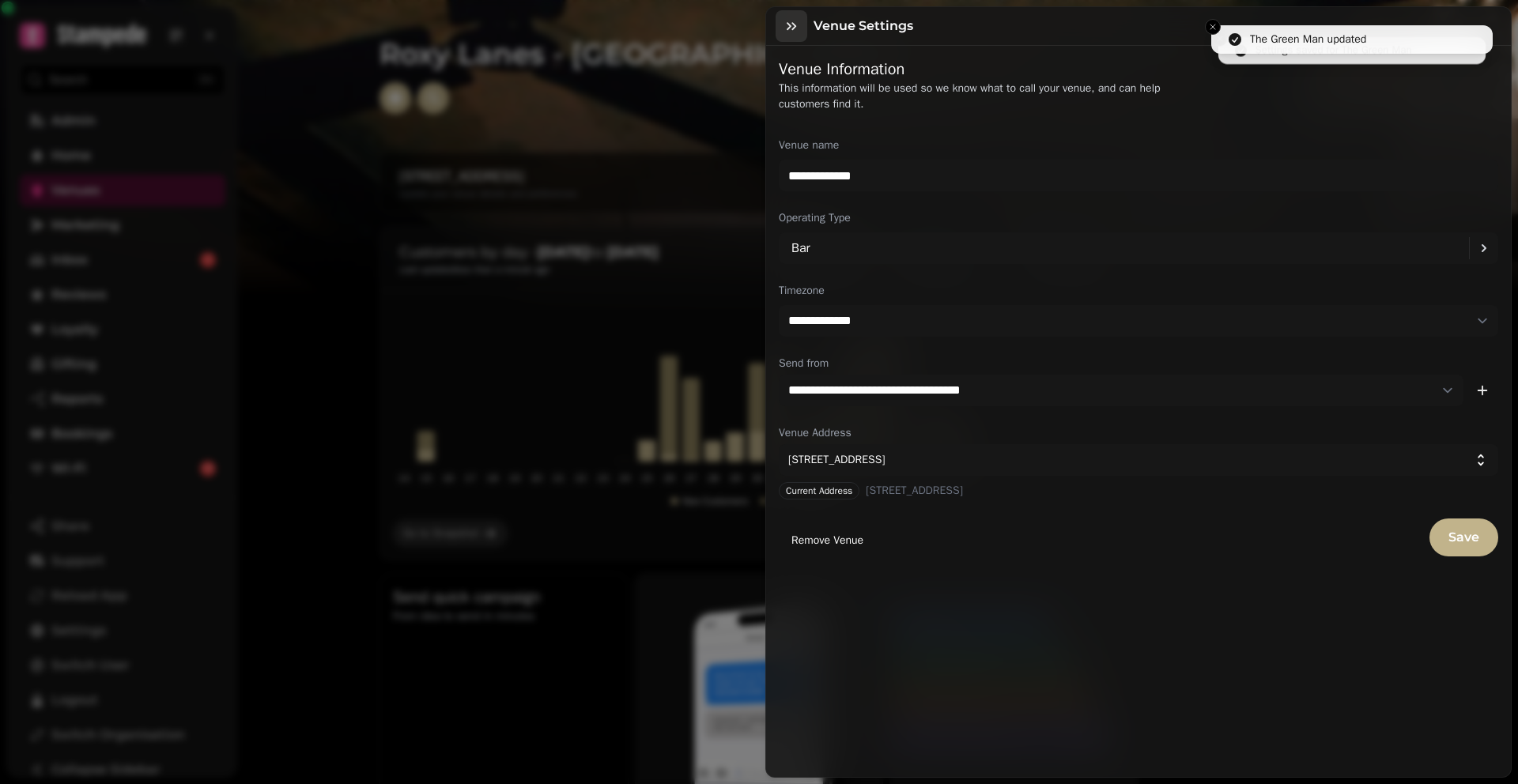 click at bounding box center (791, 26) 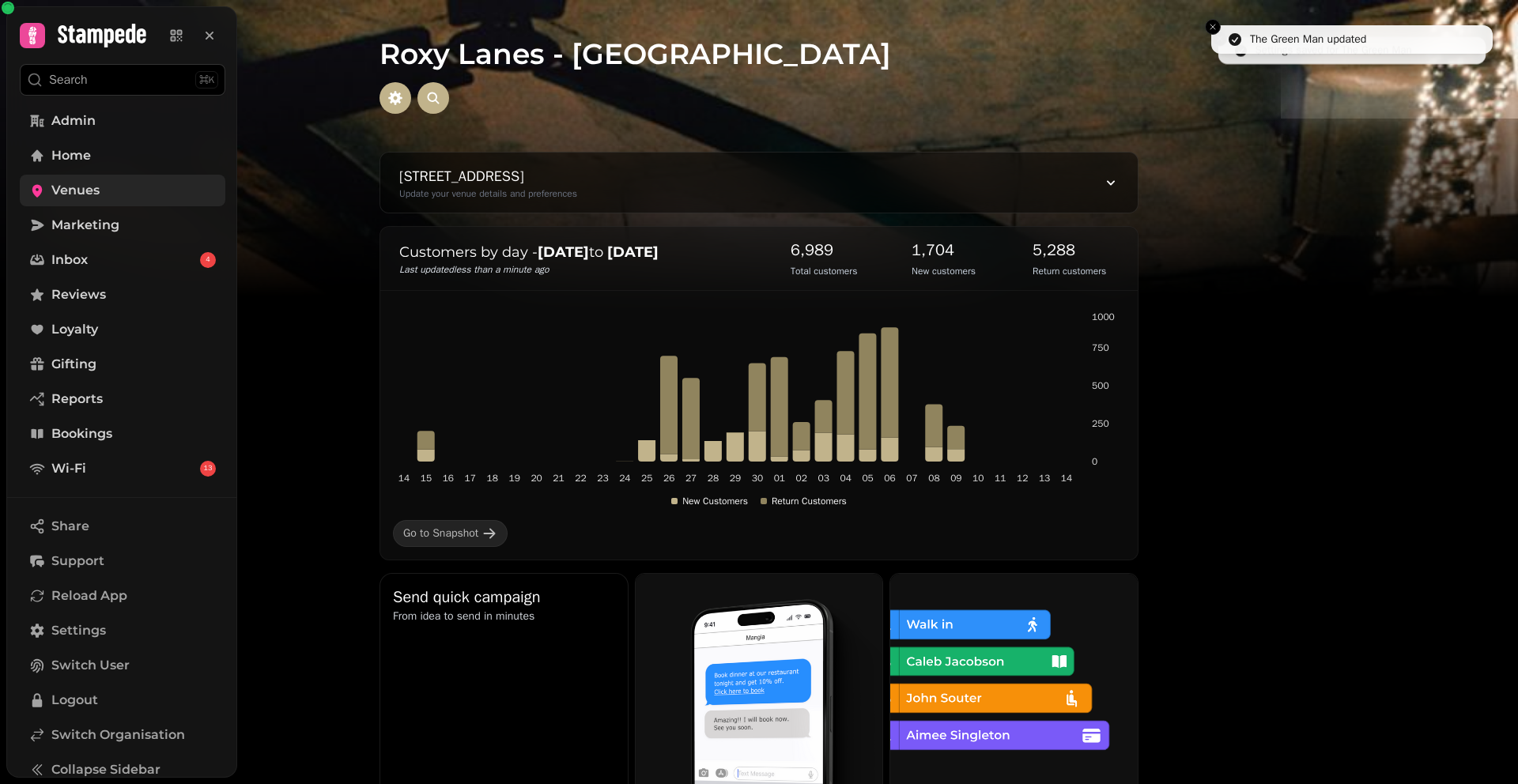 click on "Venues" at bounding box center [123, 190] 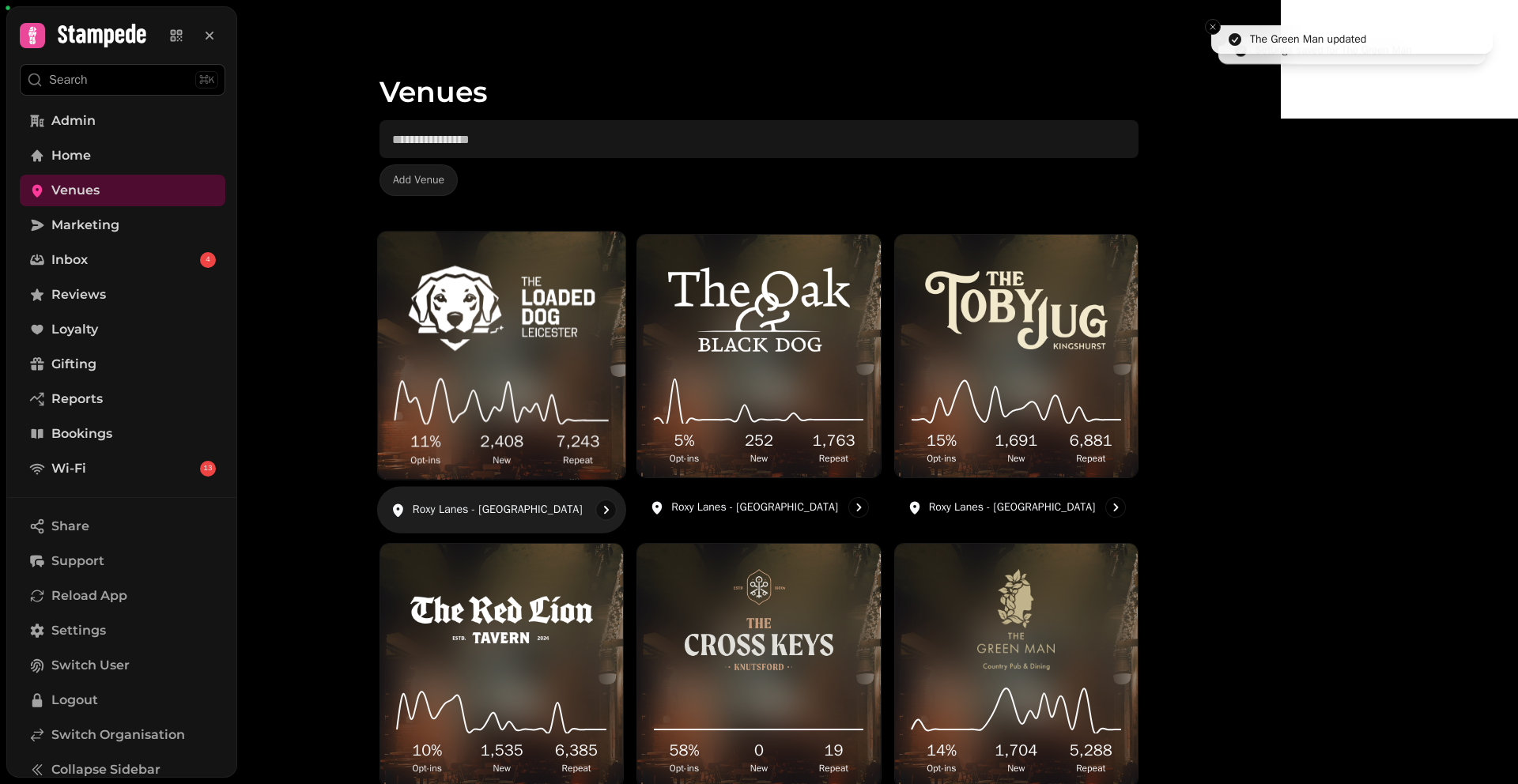 click at bounding box center (501, 308) 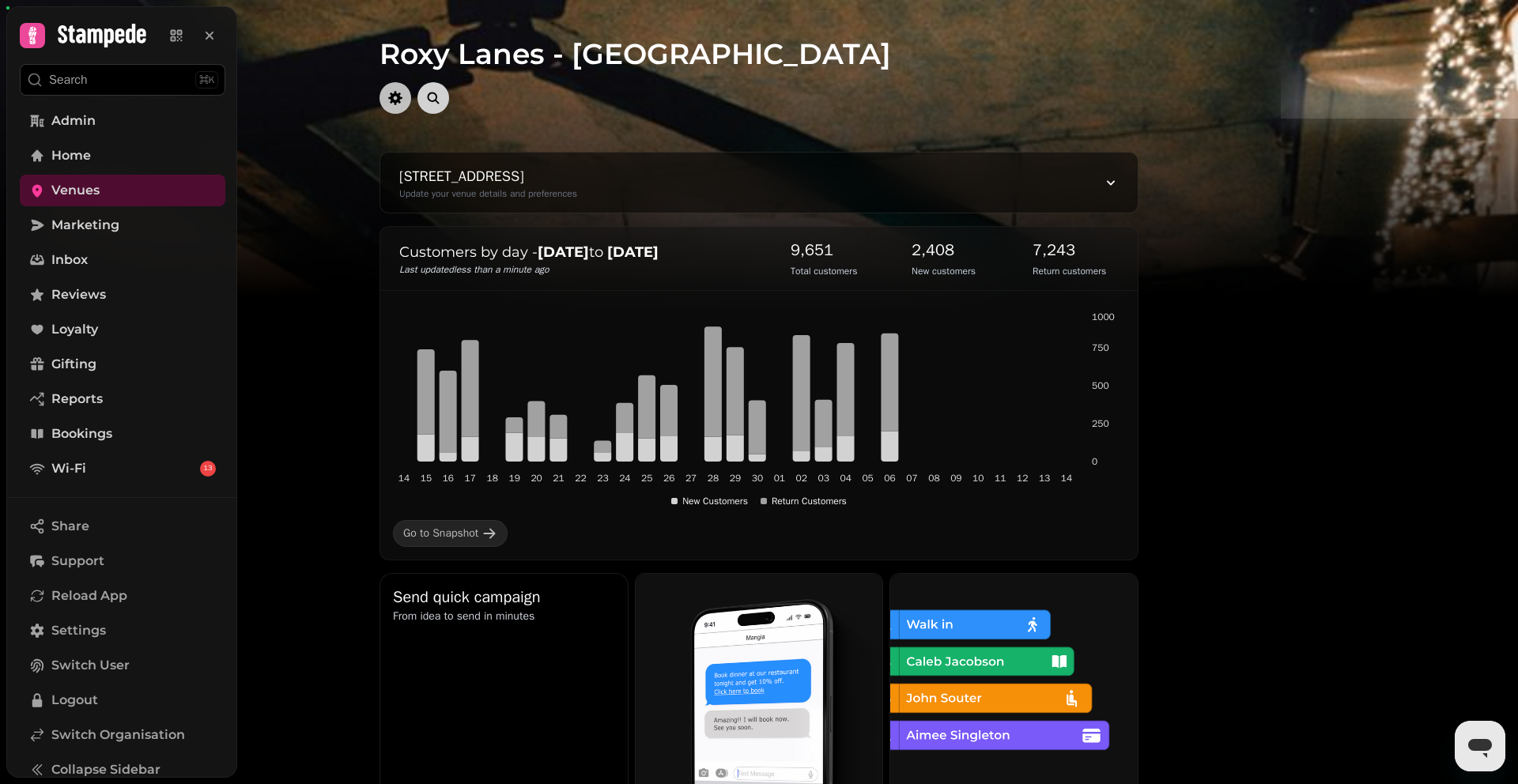 click 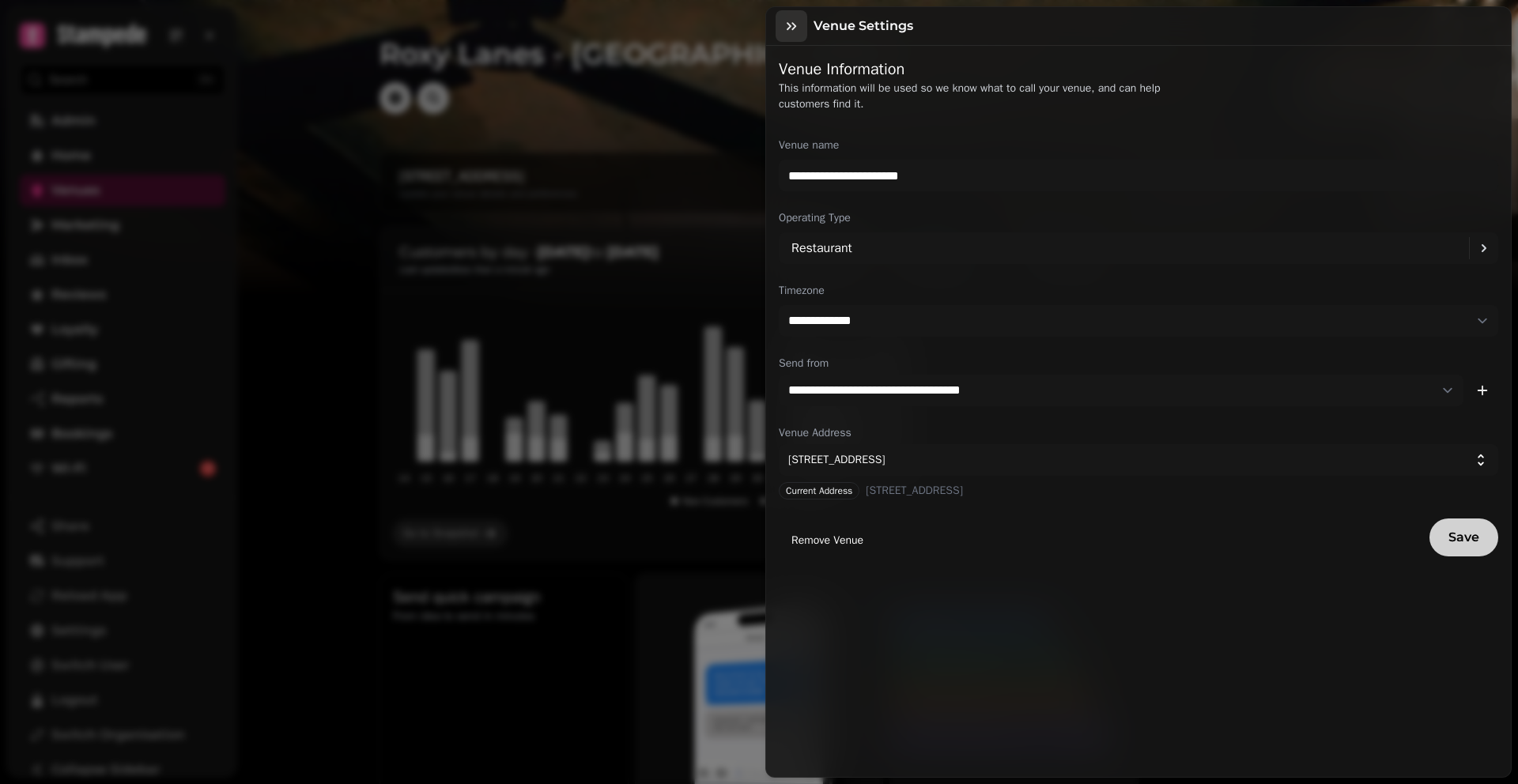 click at bounding box center (791, 26) 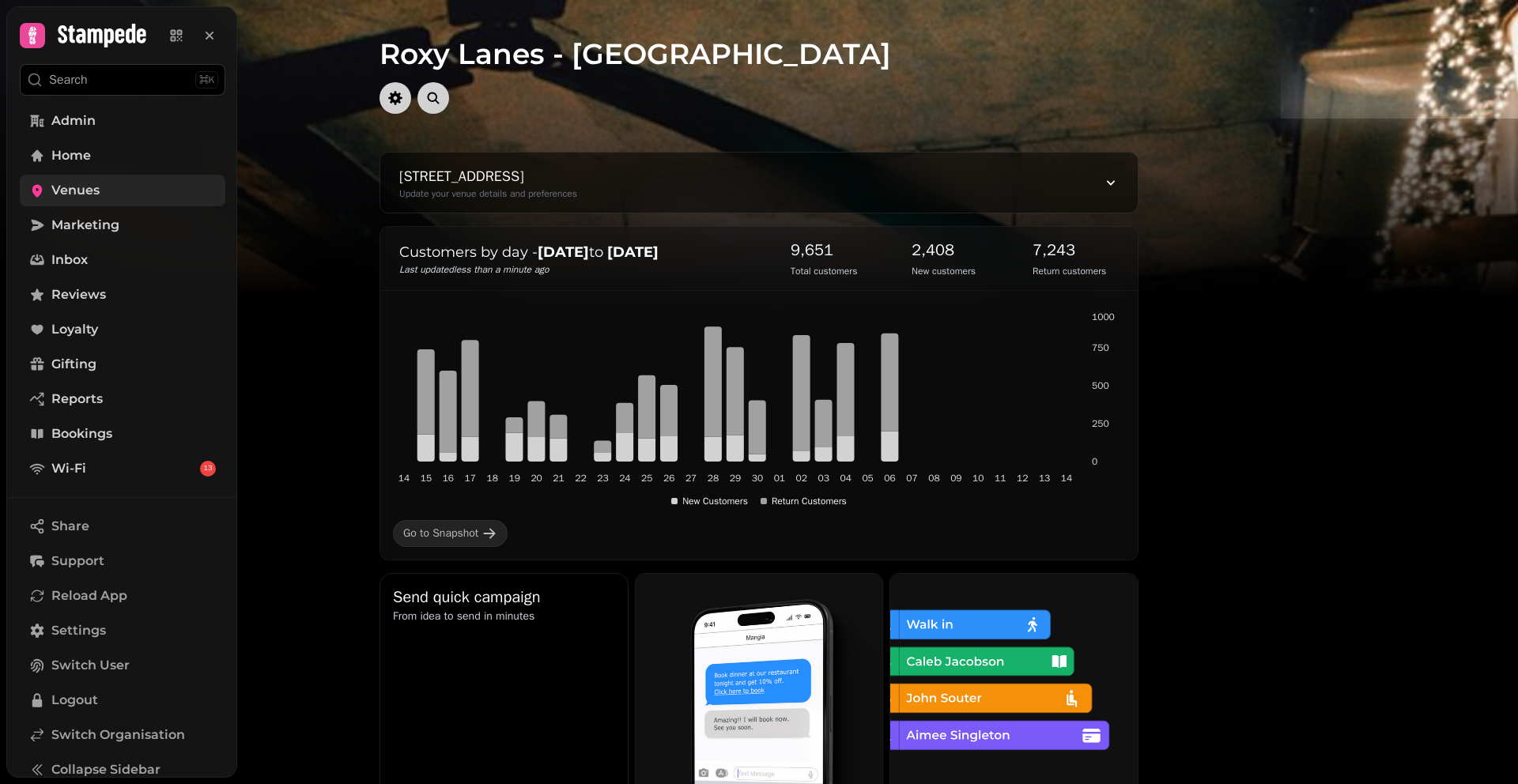 click on "Venues" at bounding box center [123, 190] 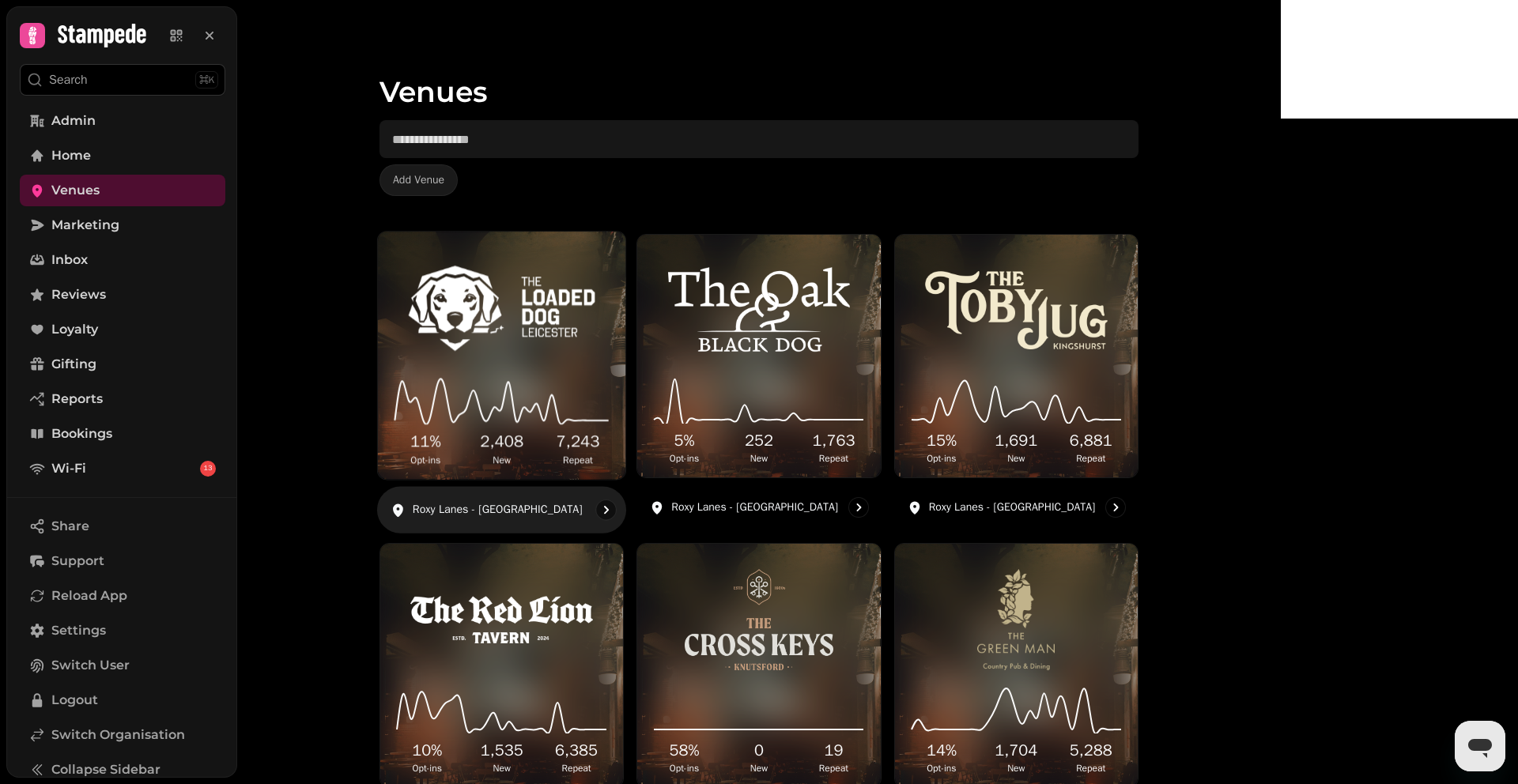 click at bounding box center [501, 308] 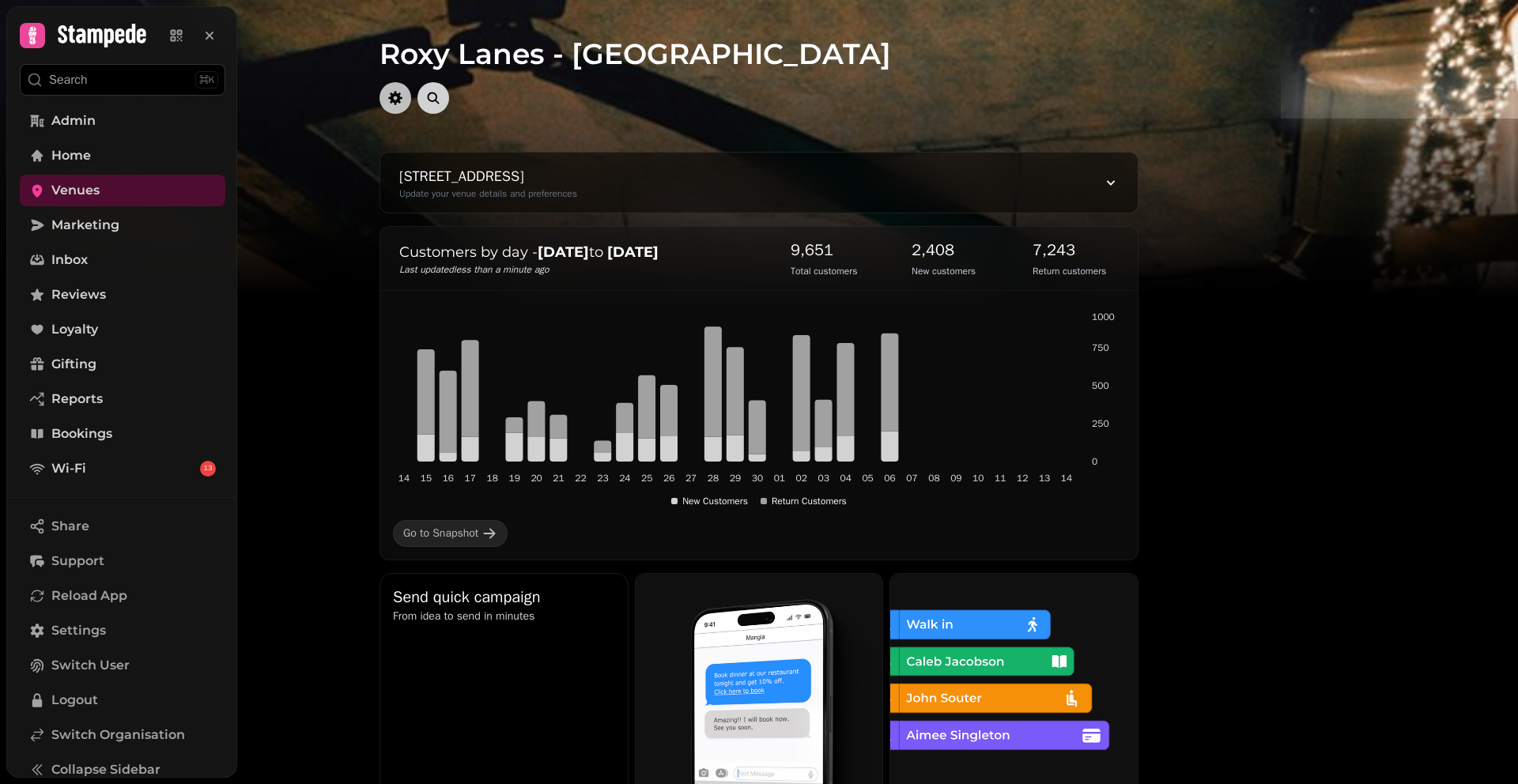 click at bounding box center [395, 98] 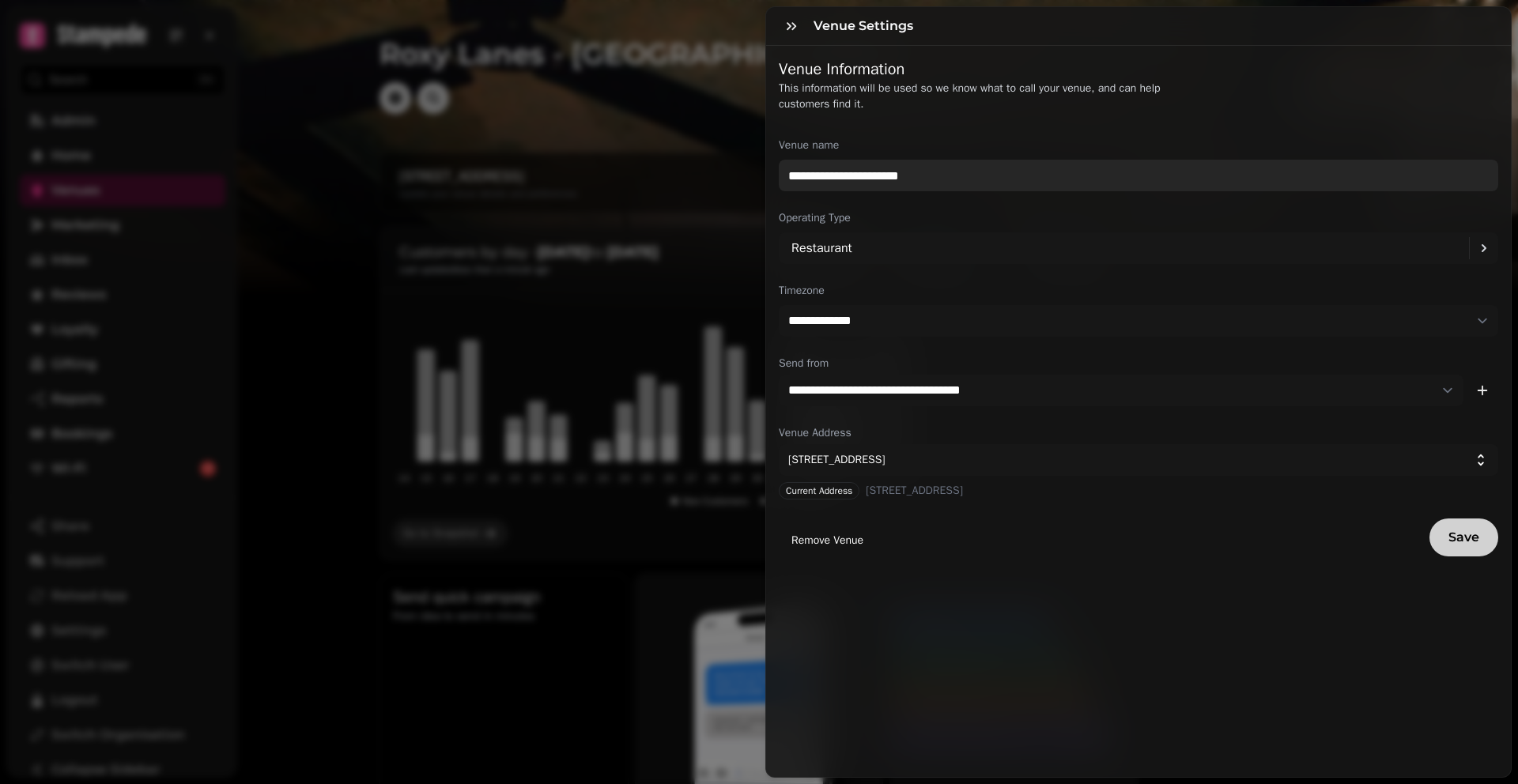 click on "**********" at bounding box center [1138, 175] 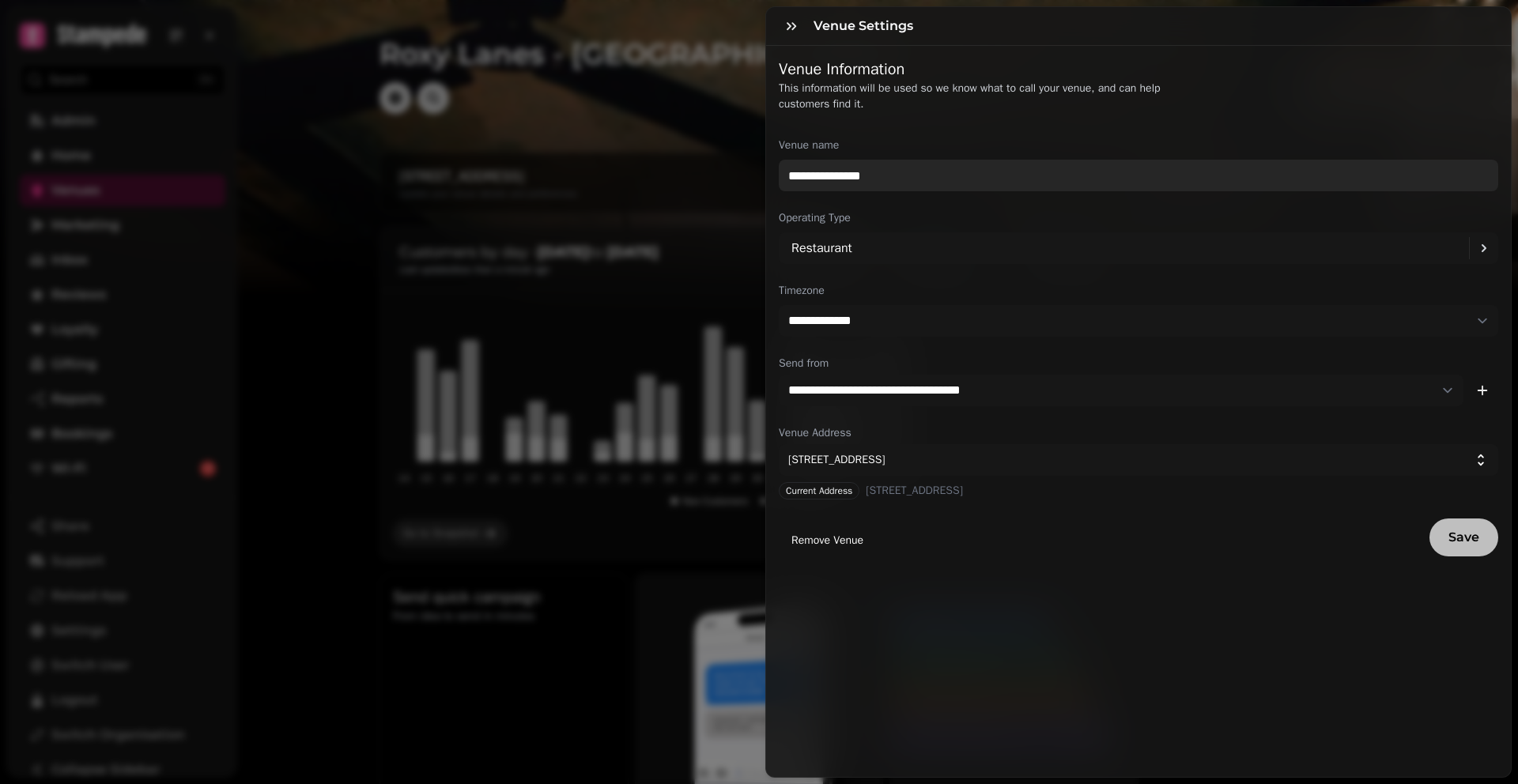 type on "**********" 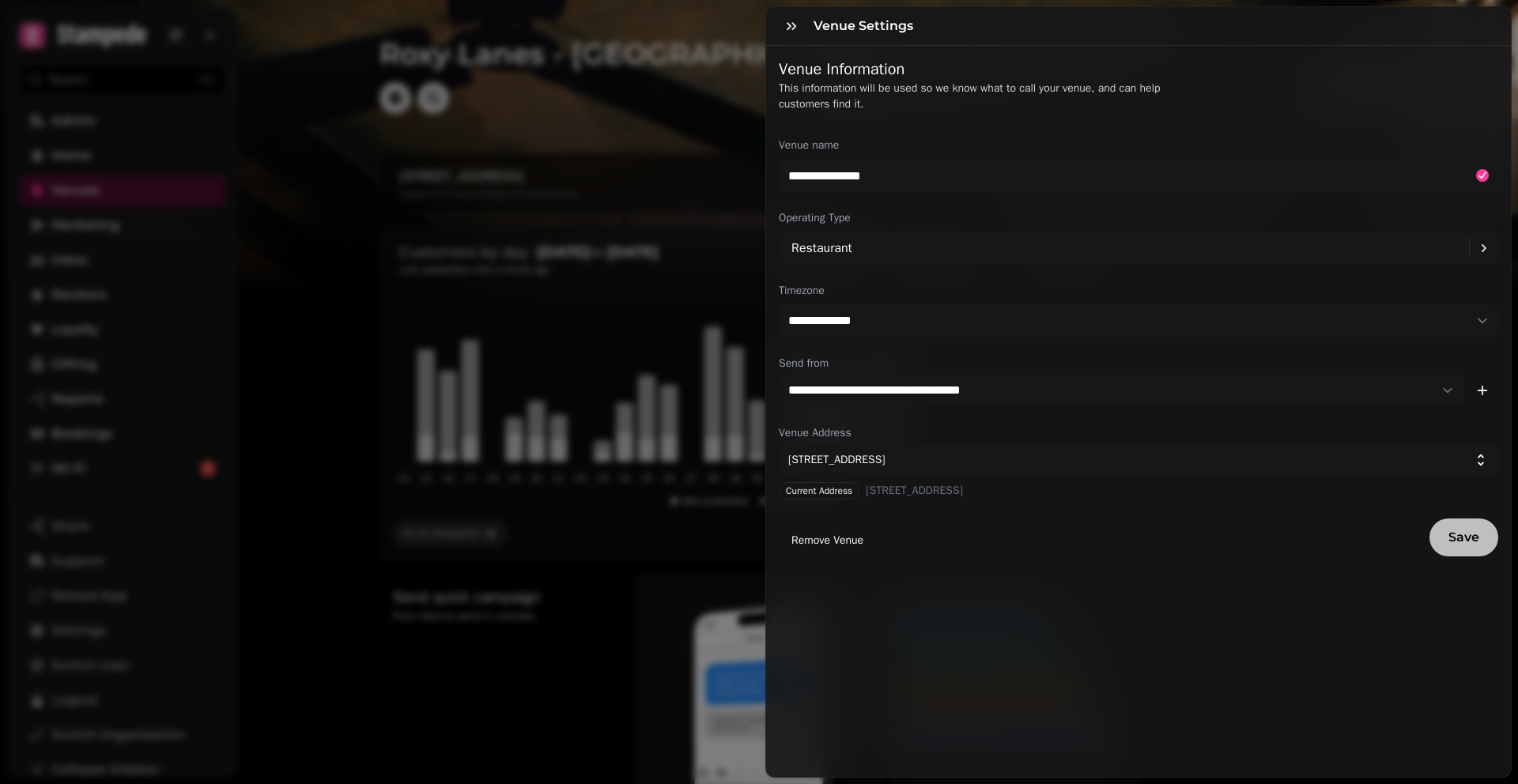 click on "Save" at bounding box center [1463, 537] 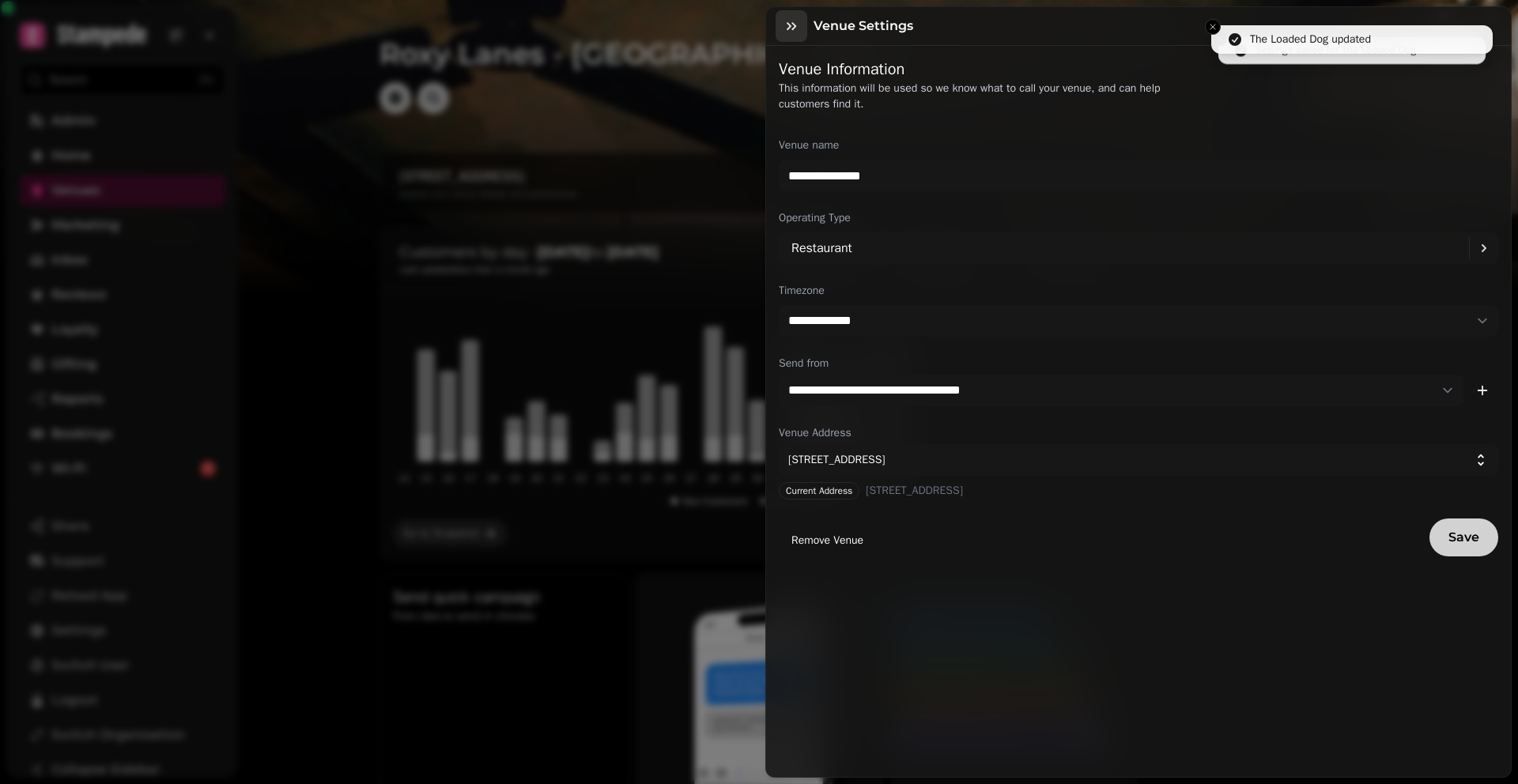 click at bounding box center (791, 26) 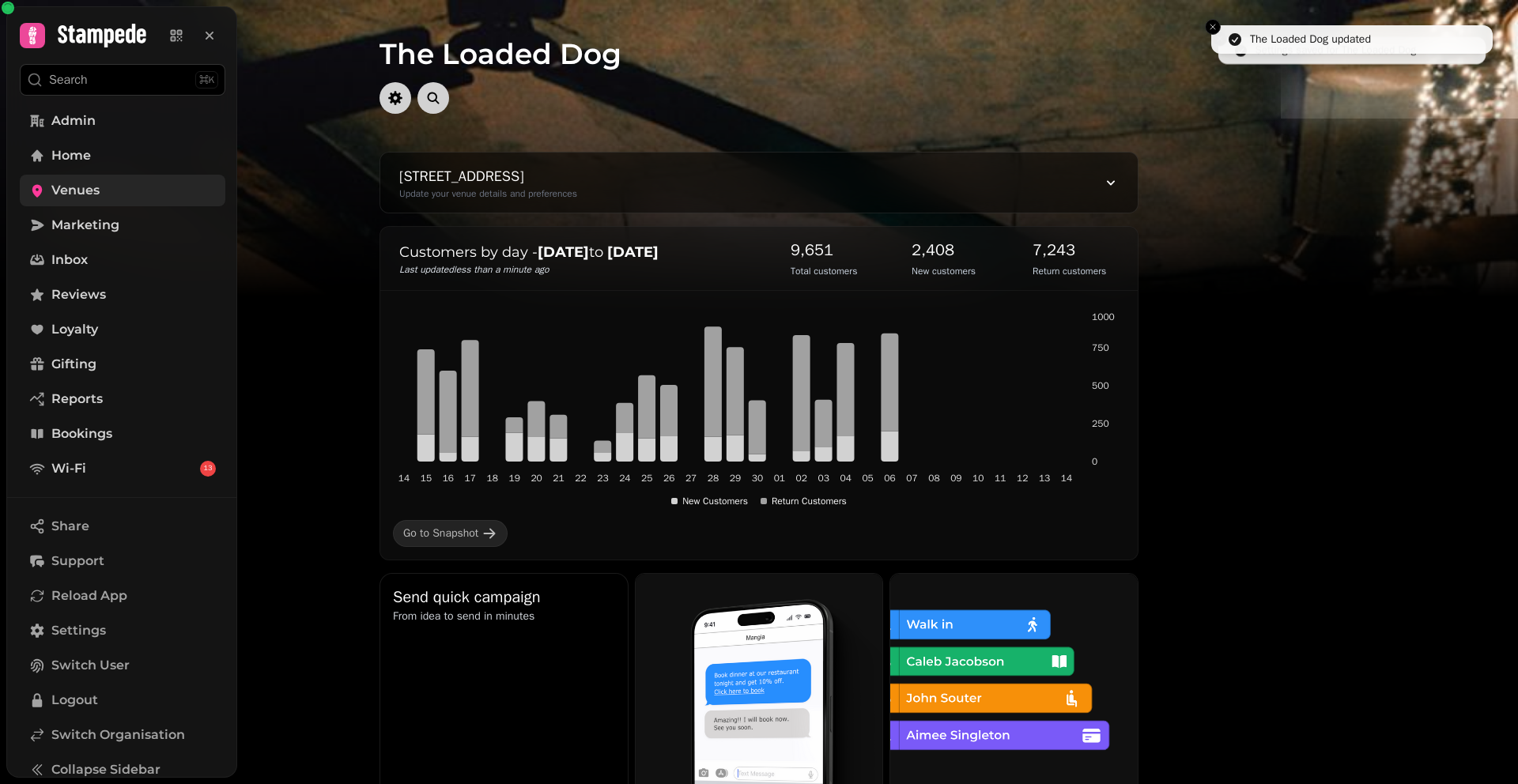 click on "Venues" at bounding box center (75, 190) 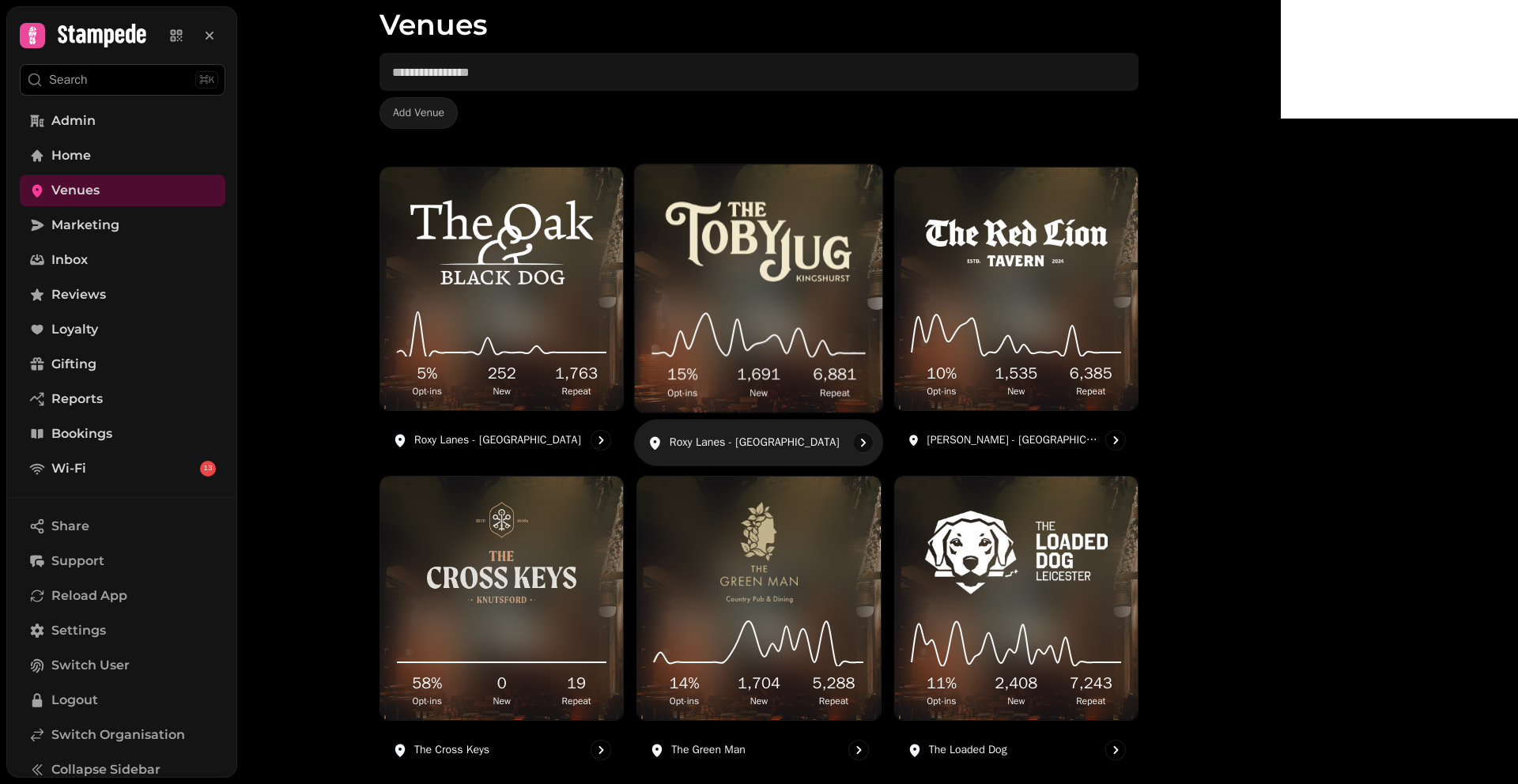 scroll, scrollTop: 70, scrollLeft: 0, axis: vertical 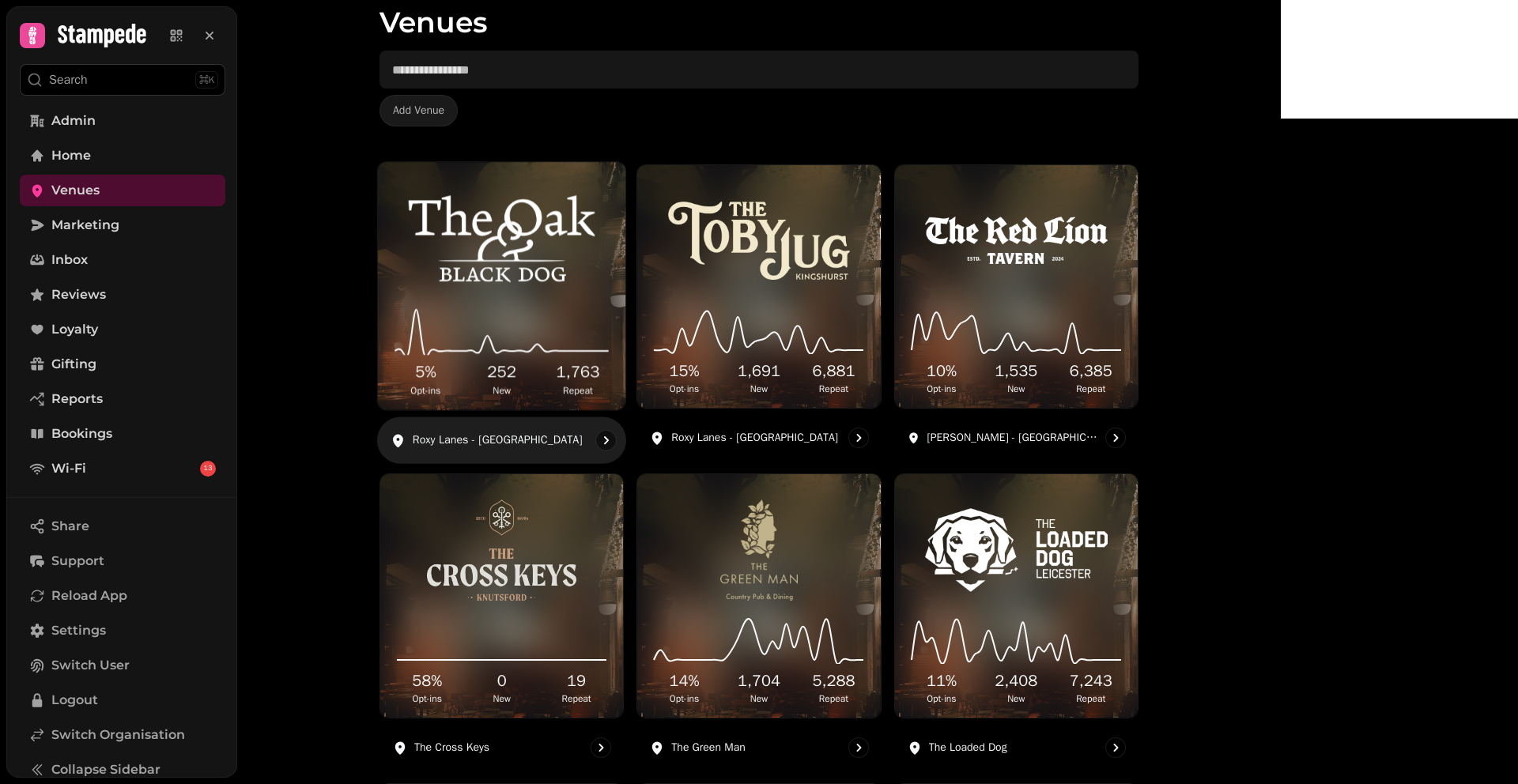 click at bounding box center (501, 239) 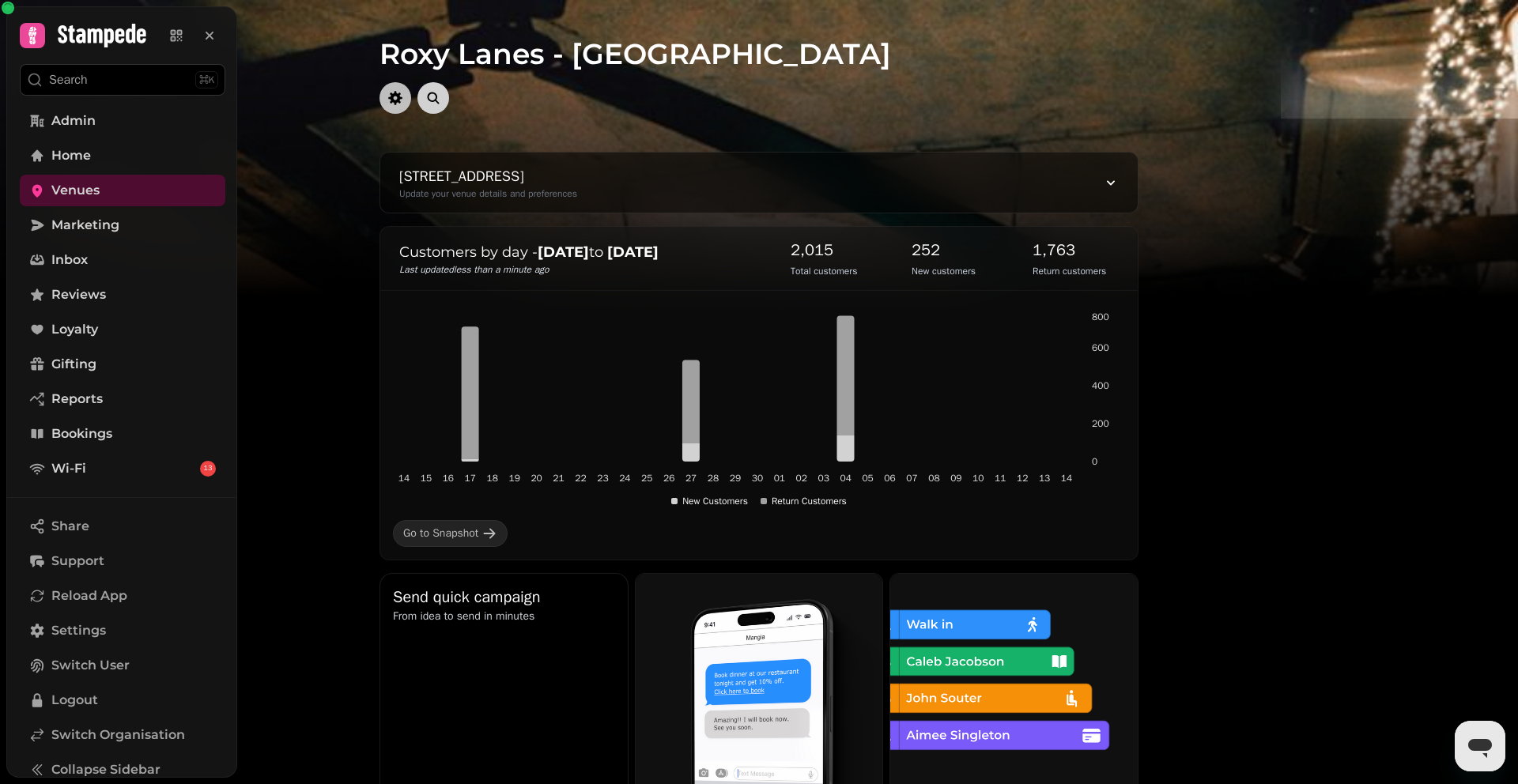 click at bounding box center (395, 98) 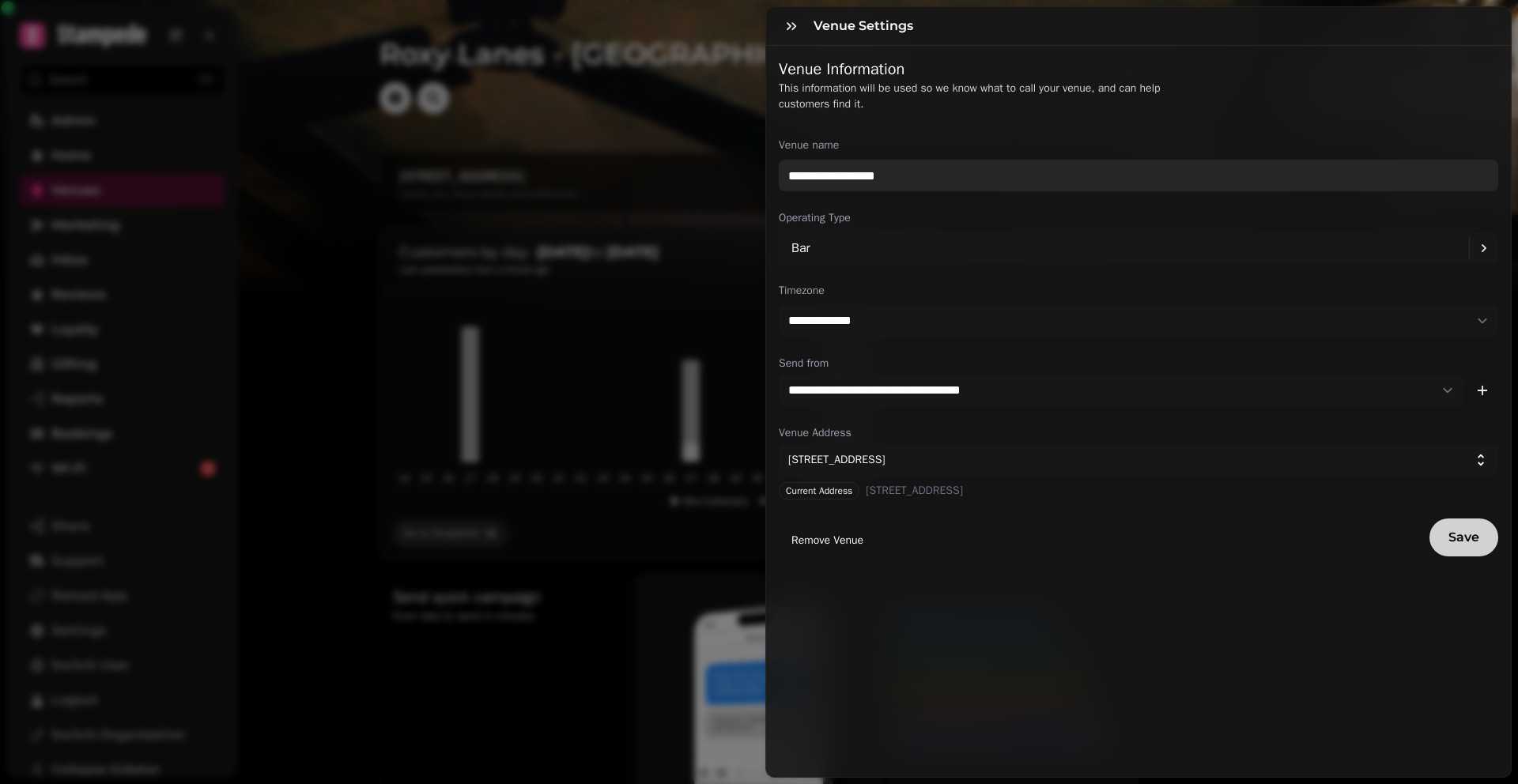 click on "**********" at bounding box center (1138, 175) 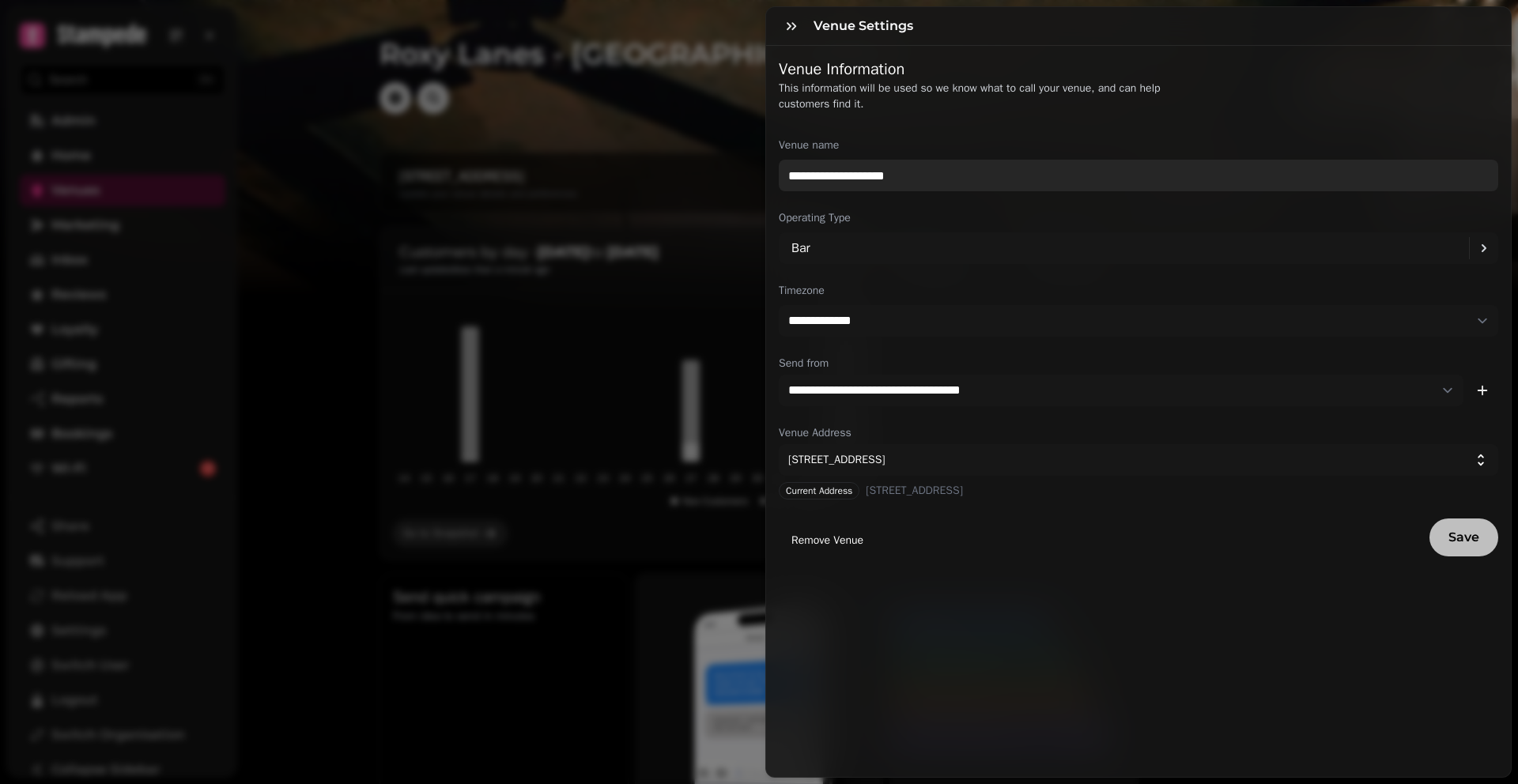 type on "**********" 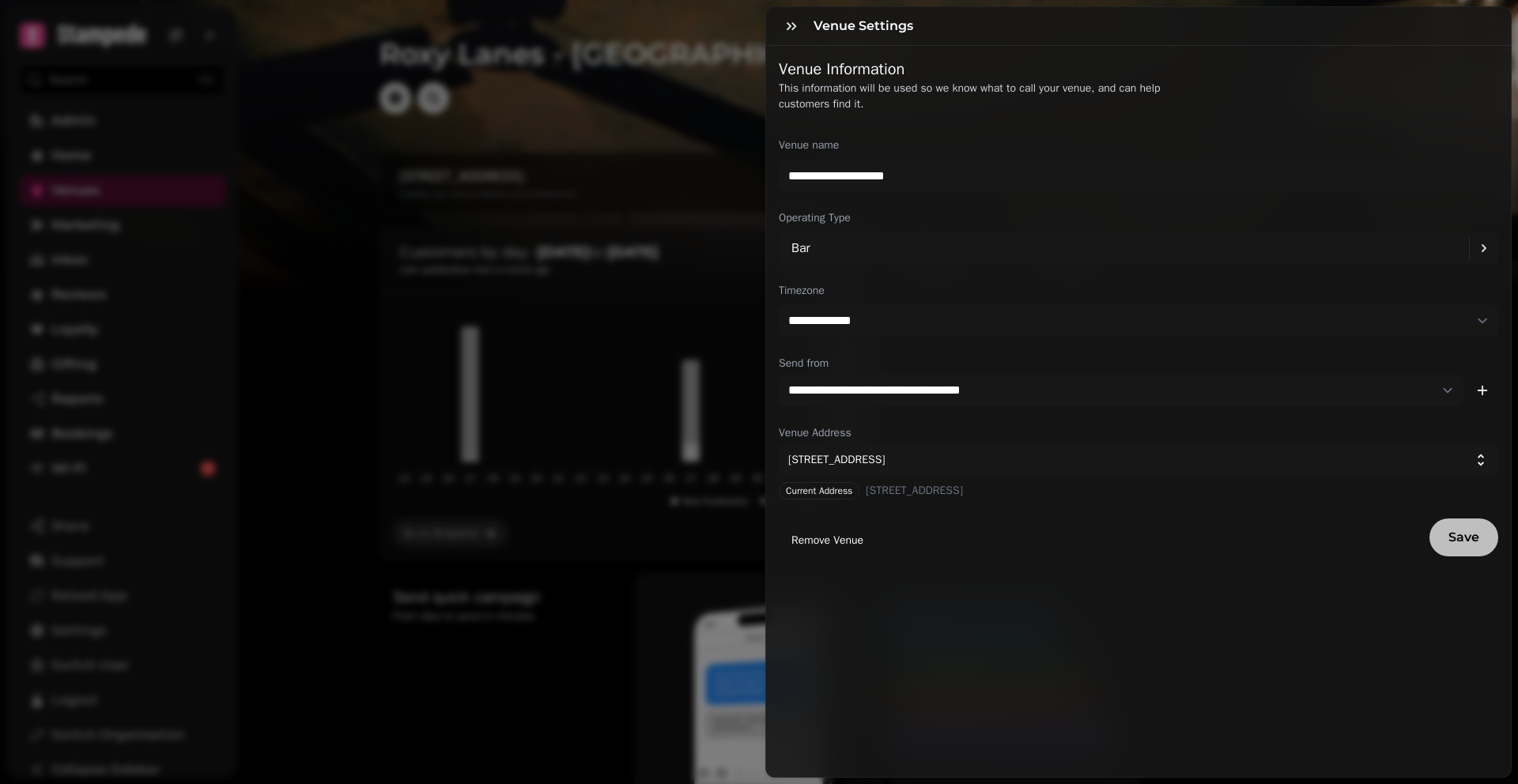 click on "Save" at bounding box center [1463, 537] 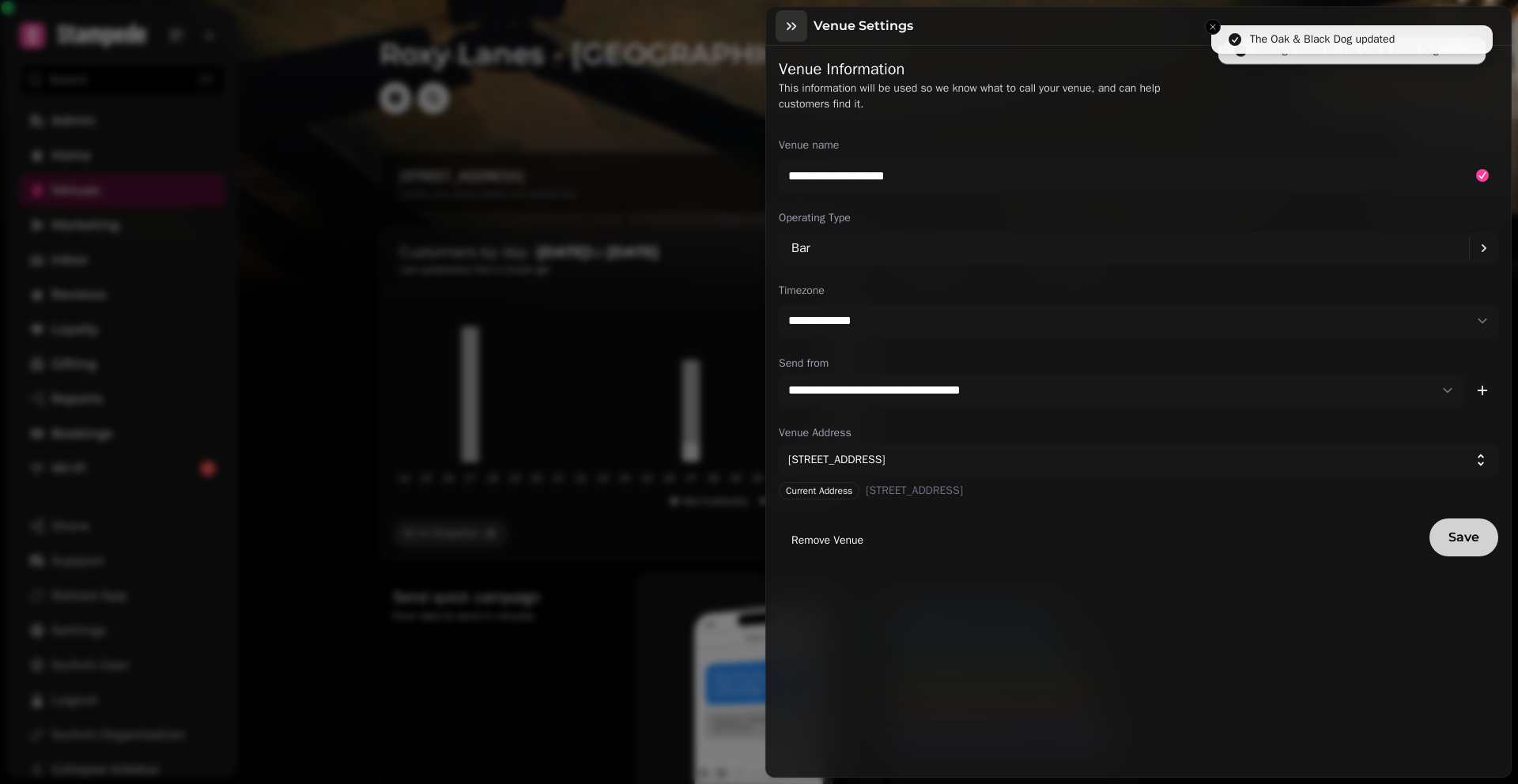 click at bounding box center [791, 26] 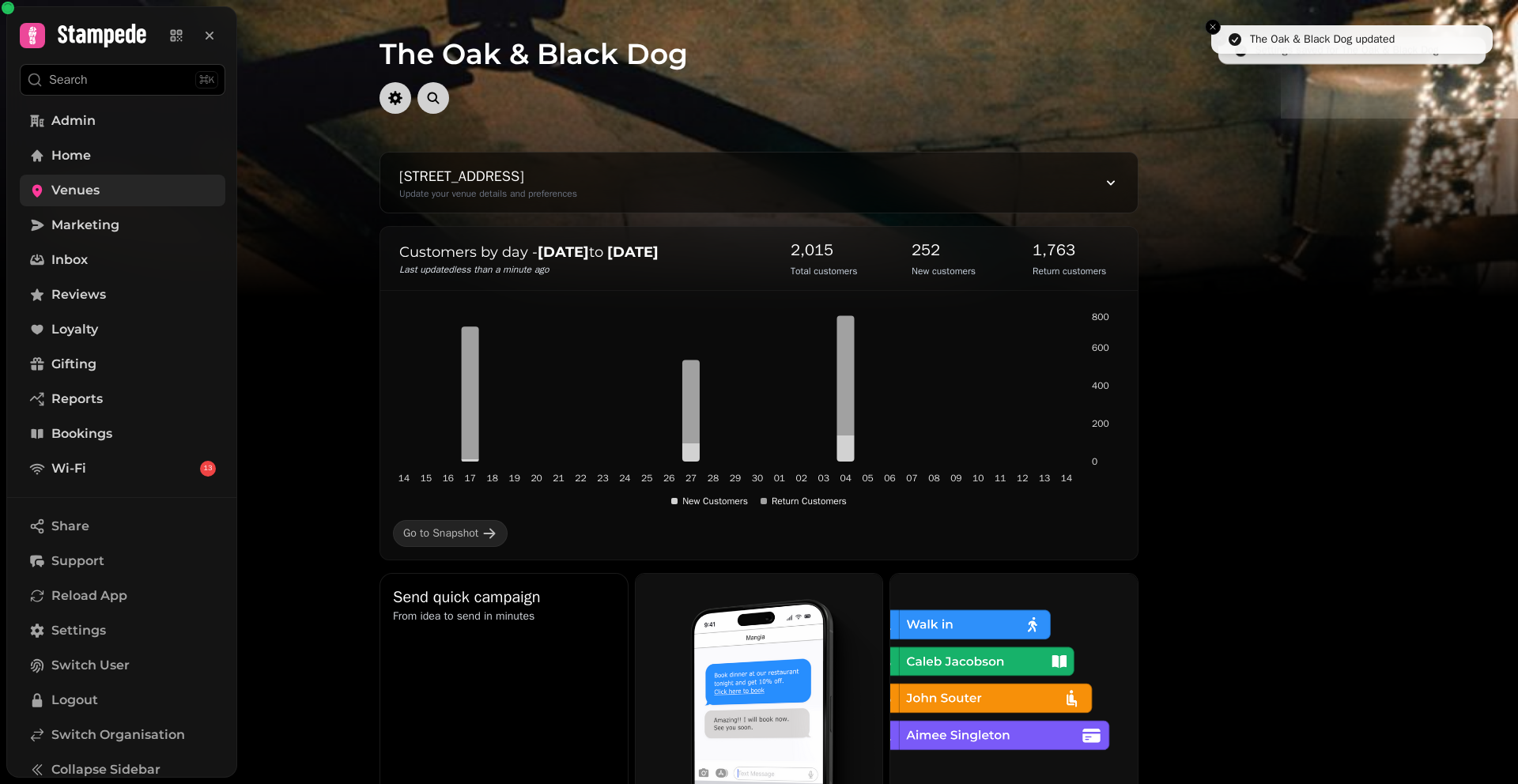 click on "Venues" at bounding box center [123, 190] 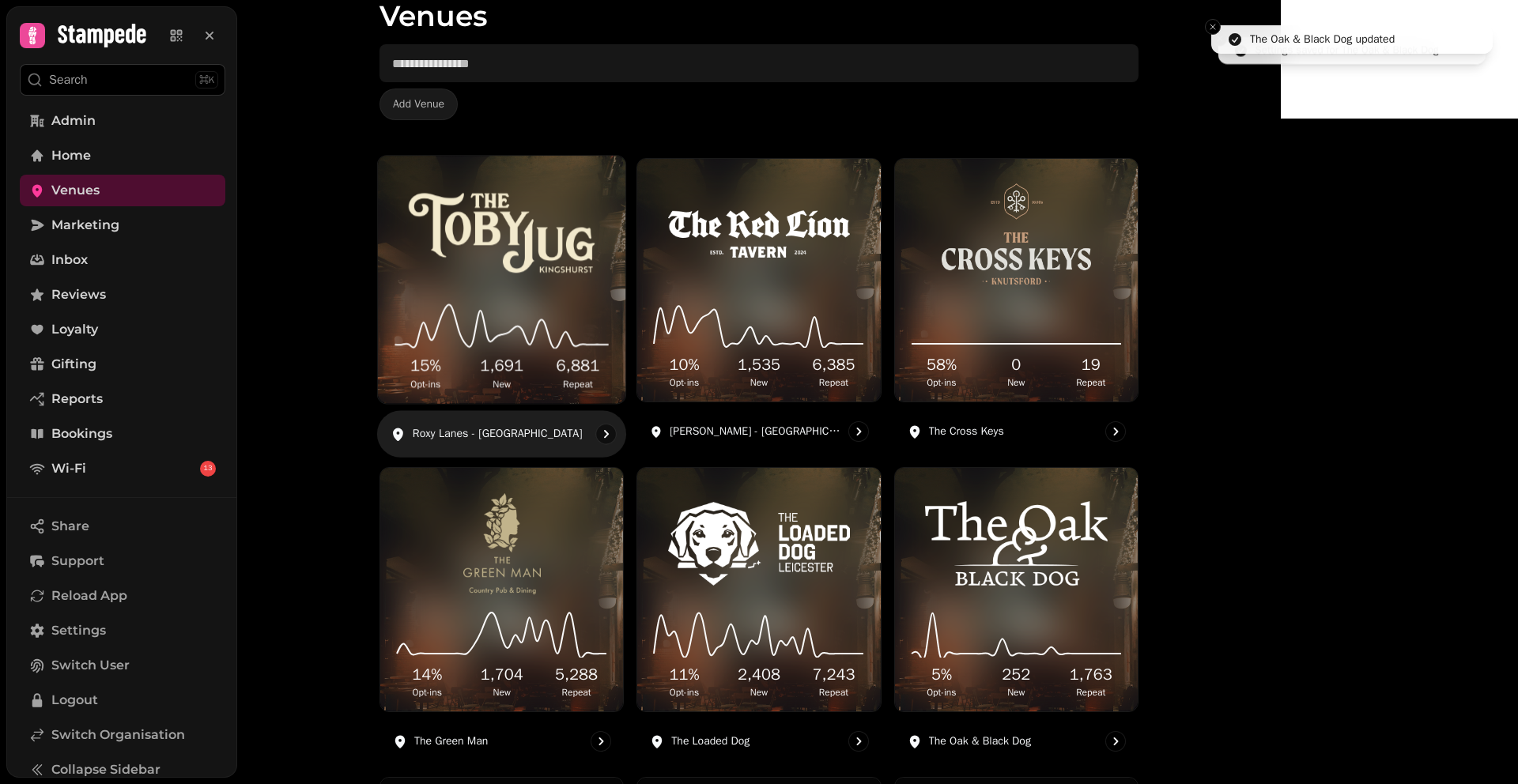 scroll, scrollTop: 77, scrollLeft: 0, axis: vertical 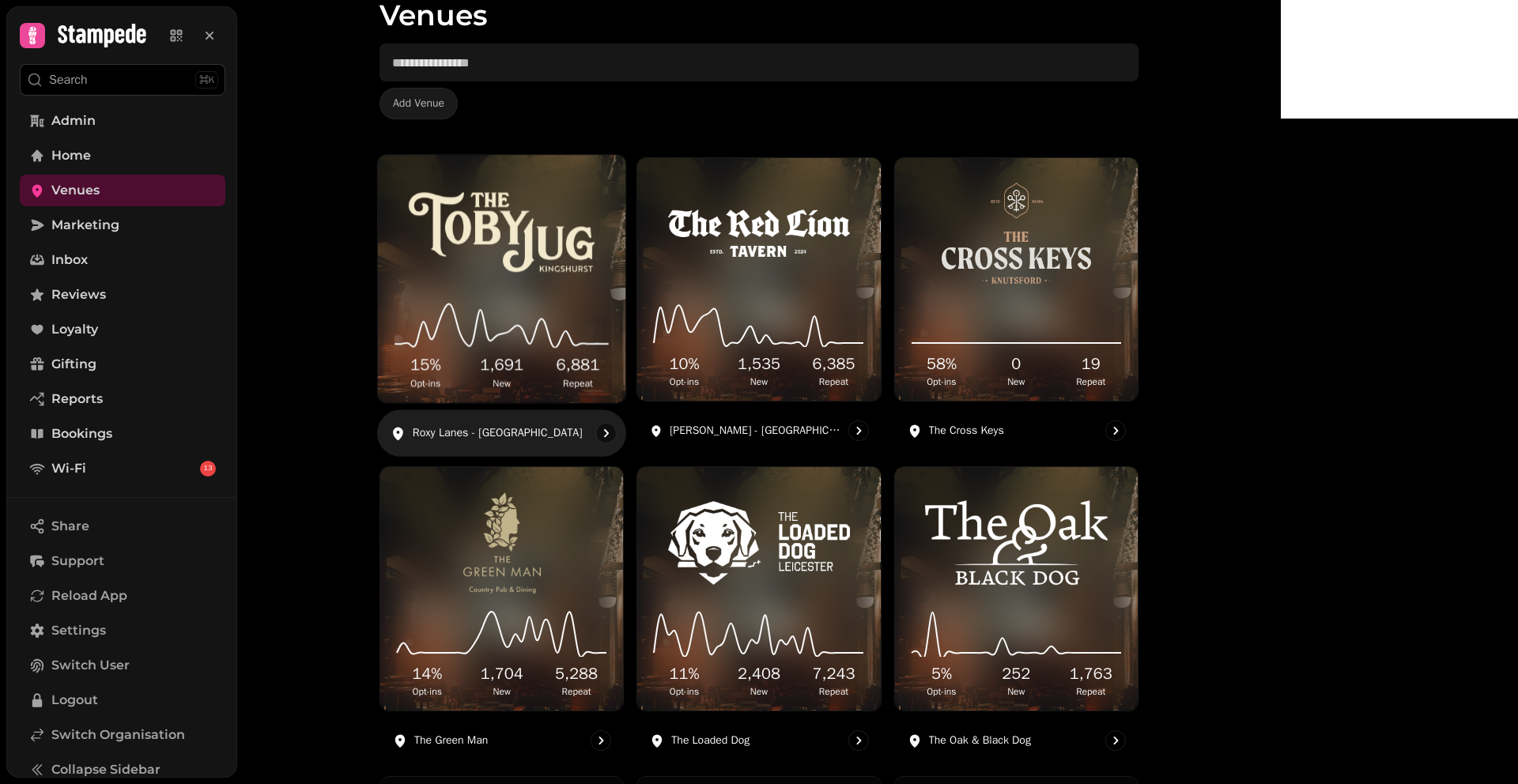click 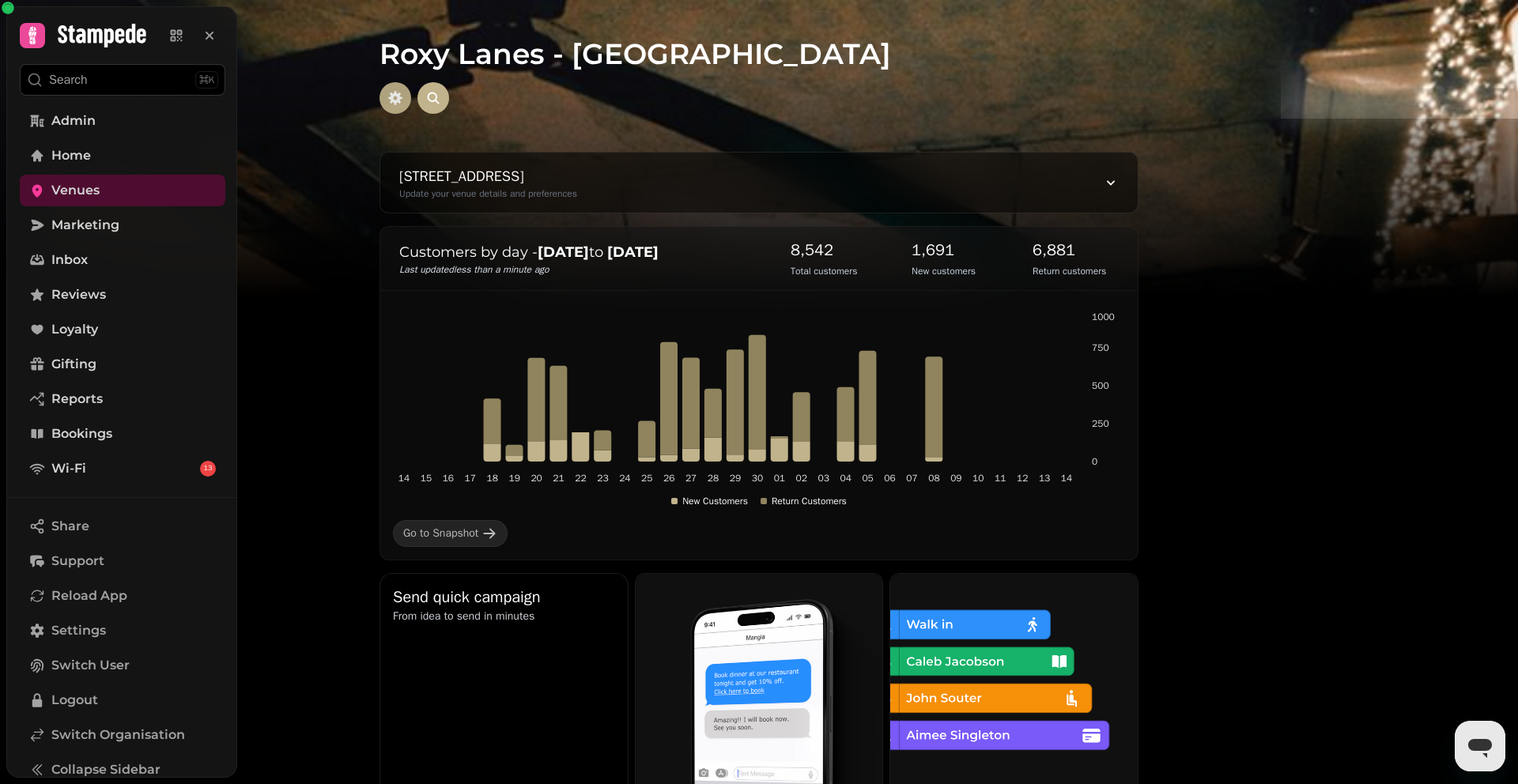 click 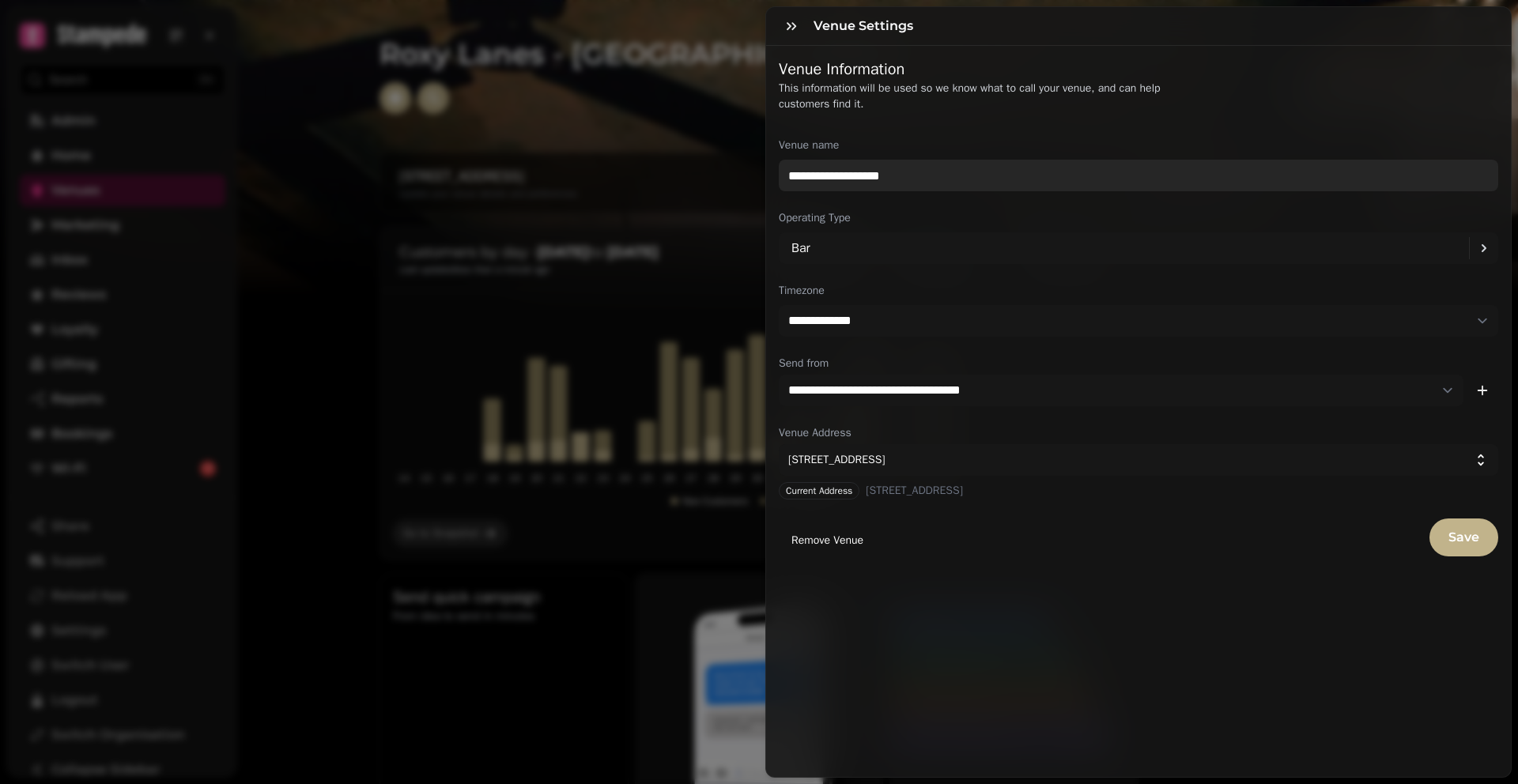 click on "**********" at bounding box center [1138, 175] 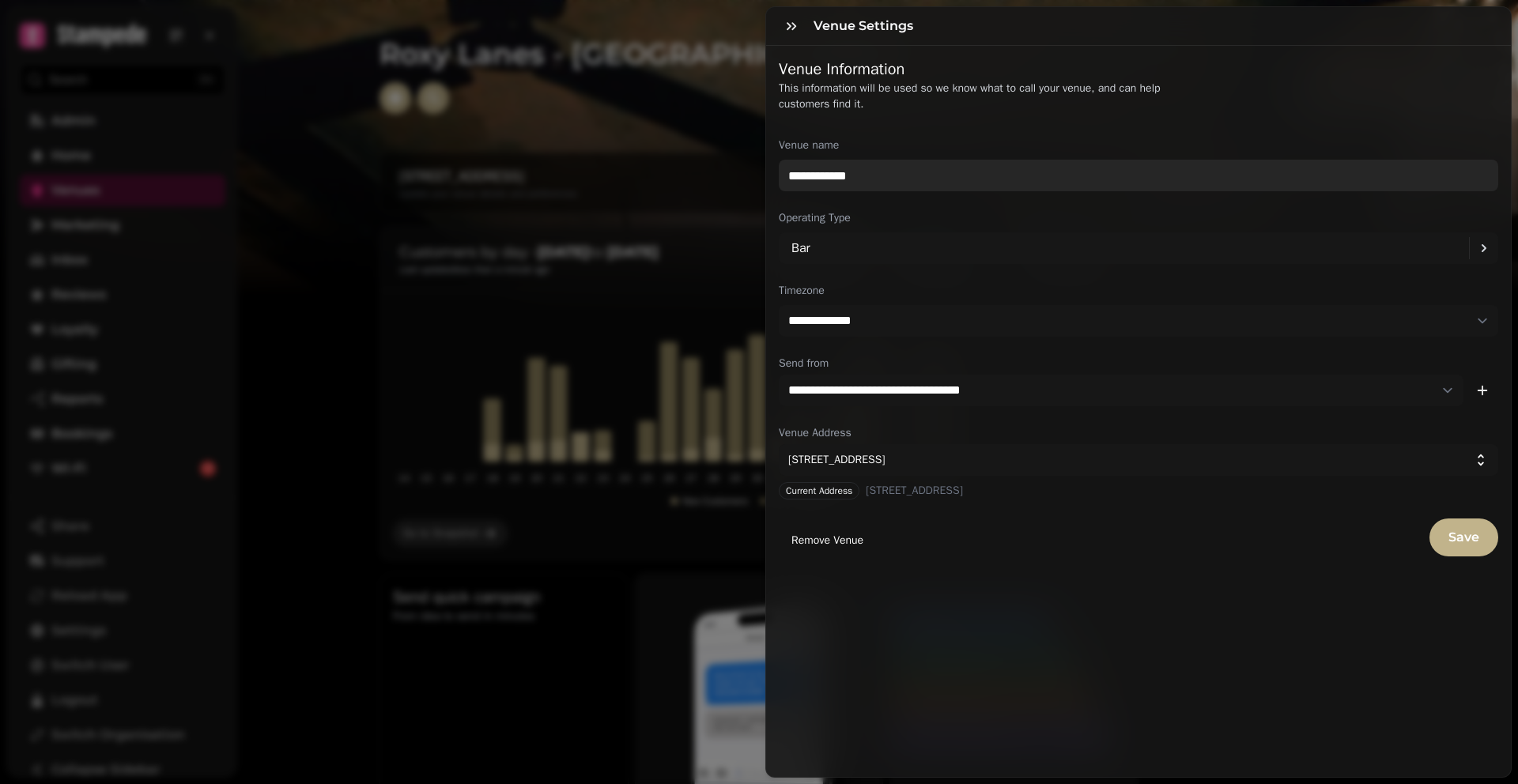 type on "**********" 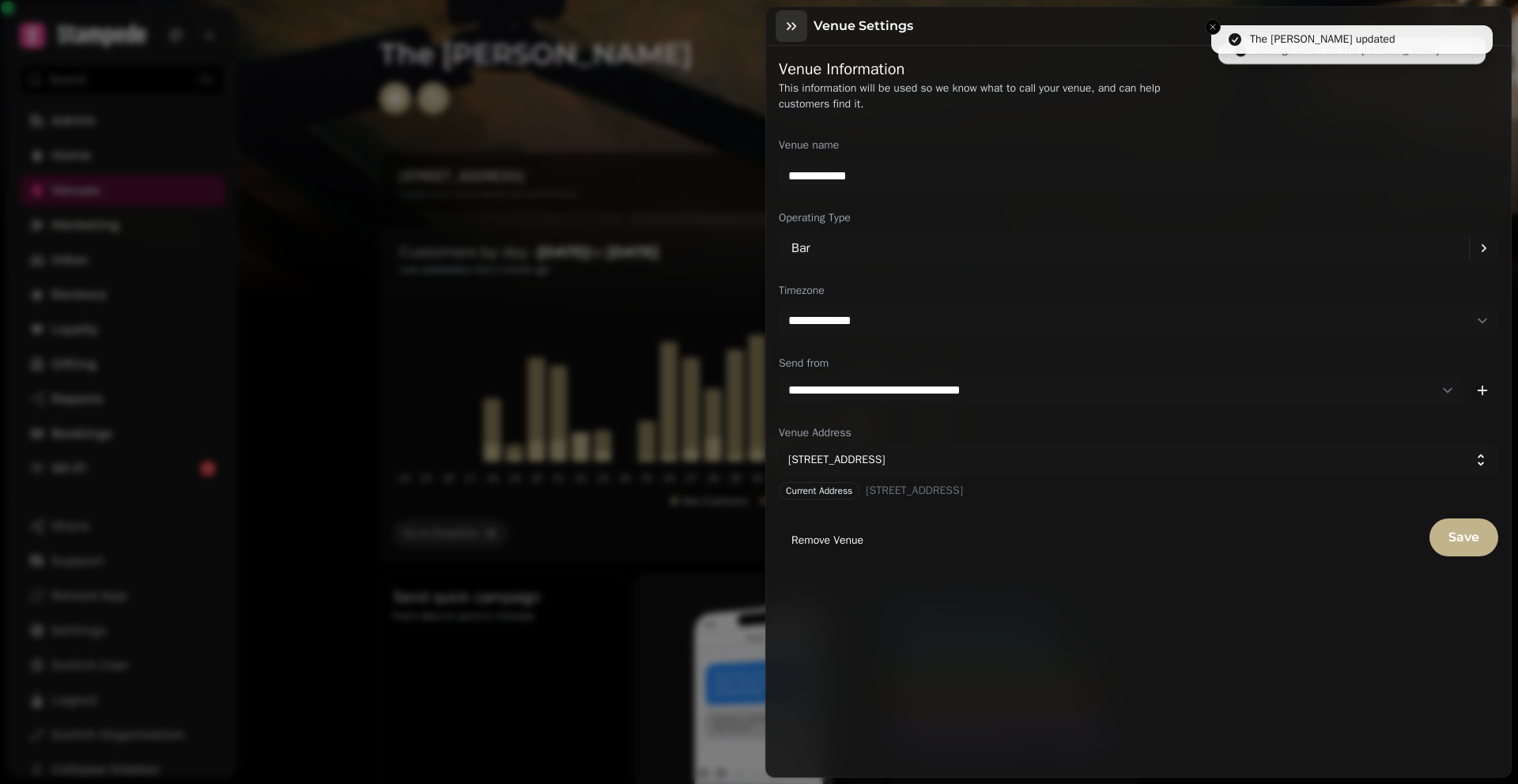 click 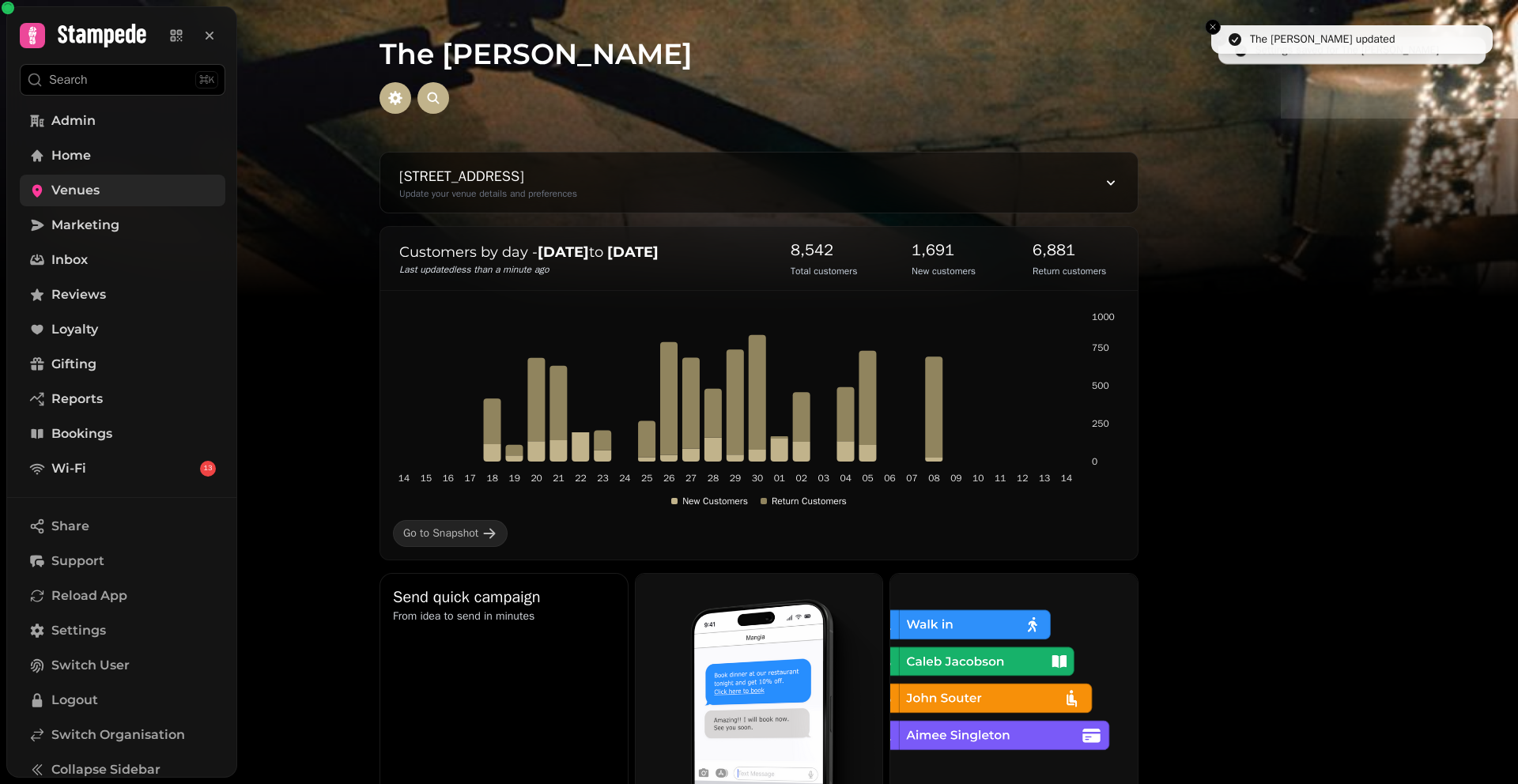 click on "Venues" at bounding box center (123, 190) 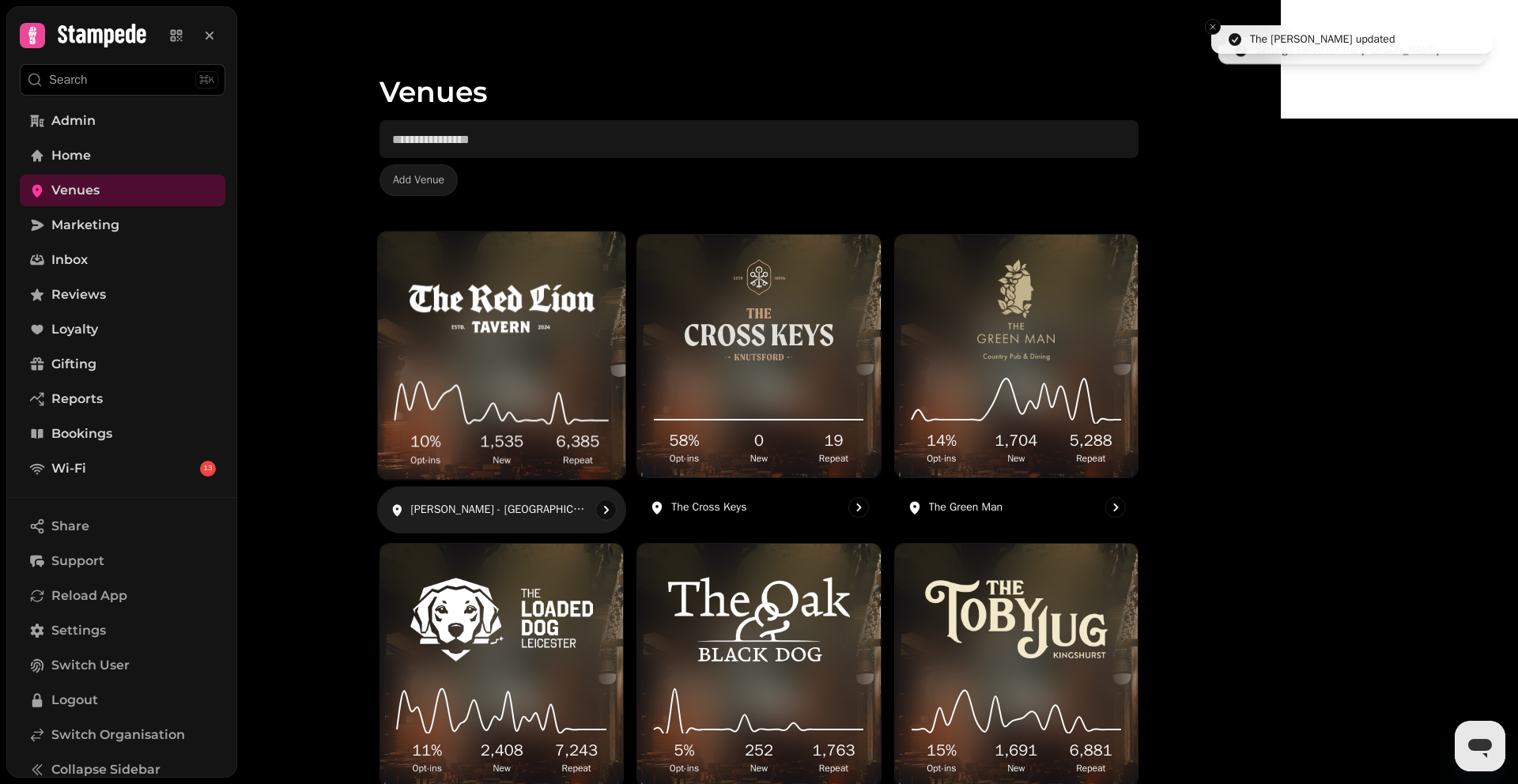 scroll, scrollTop: 36, scrollLeft: 0, axis: vertical 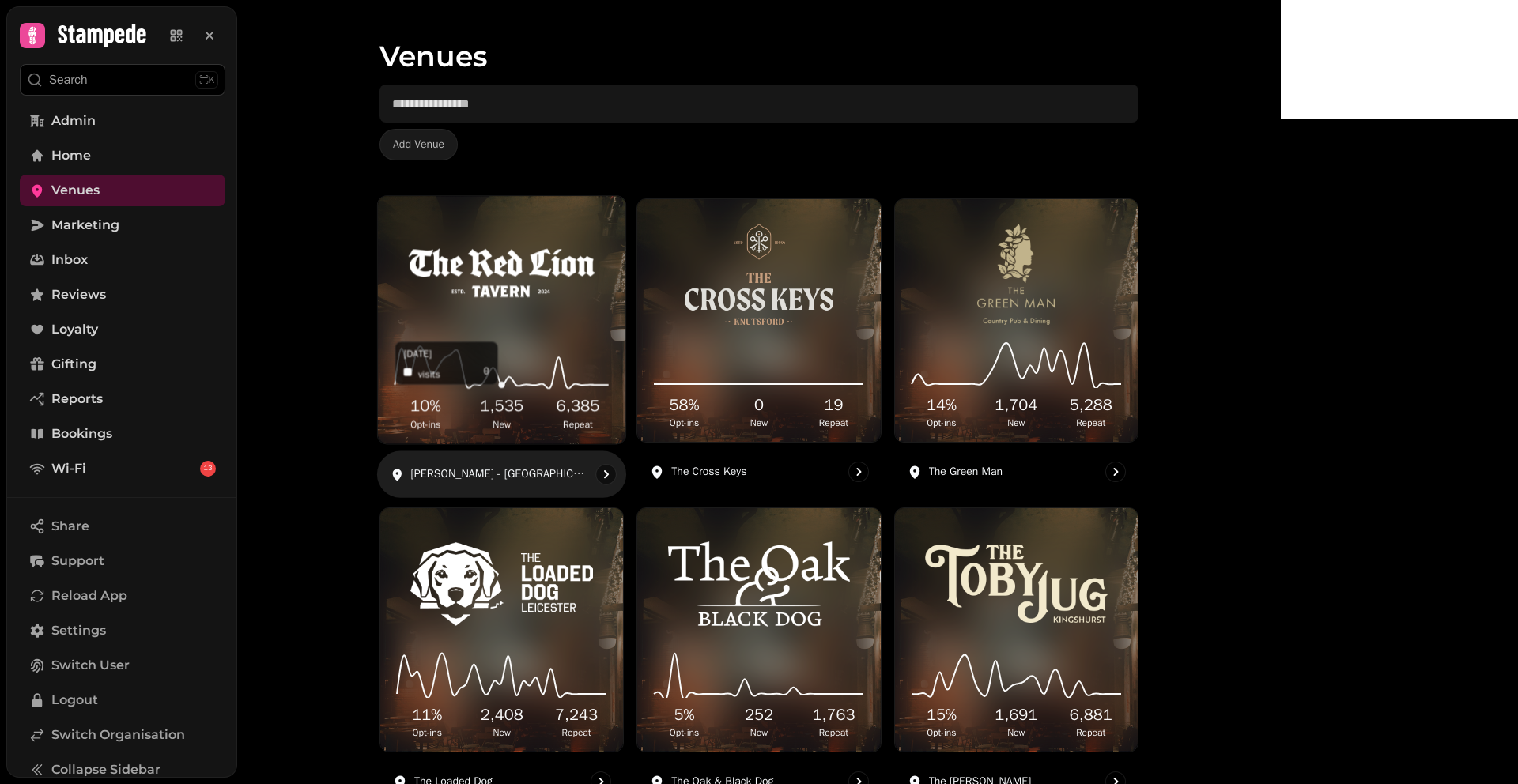 click 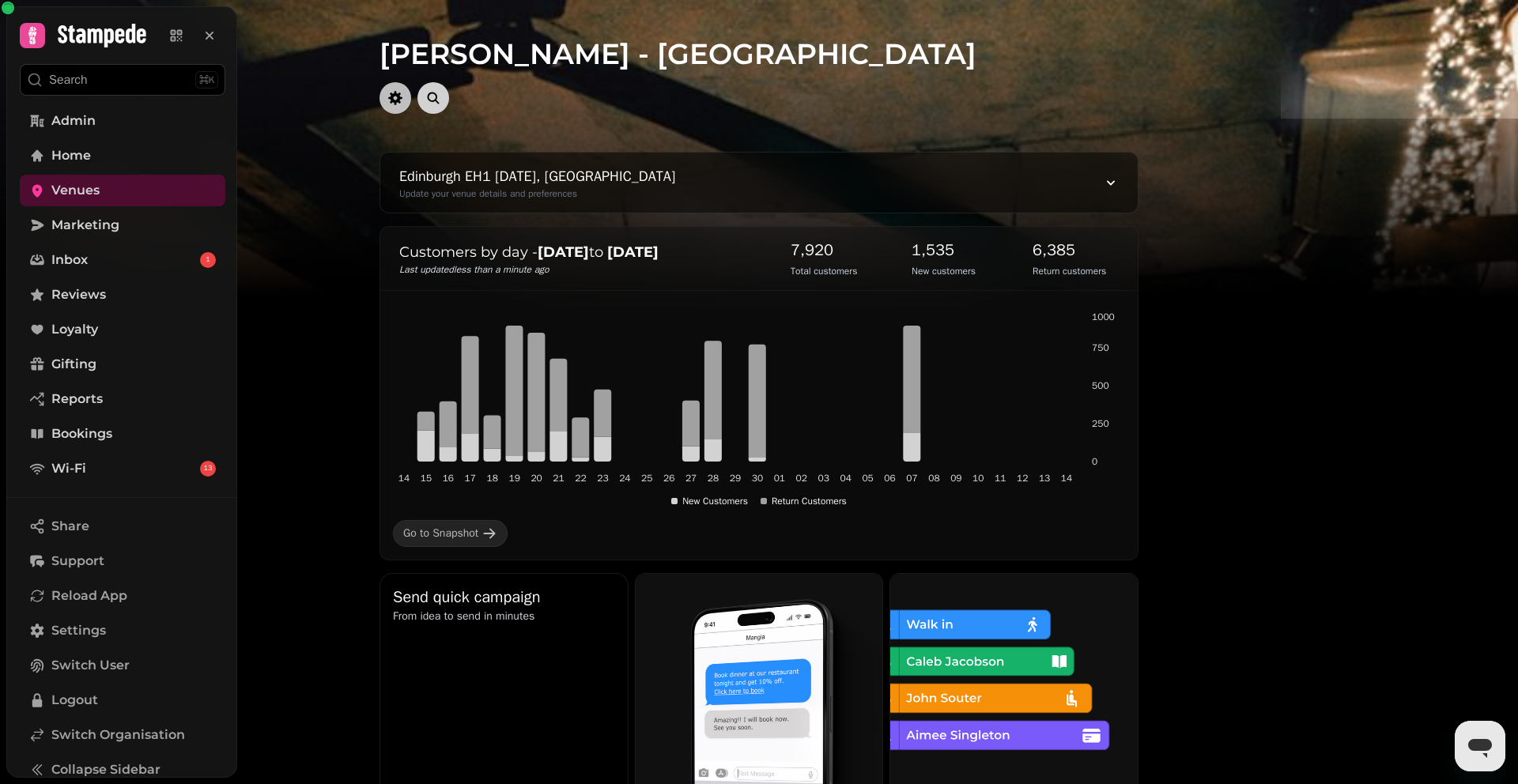 click 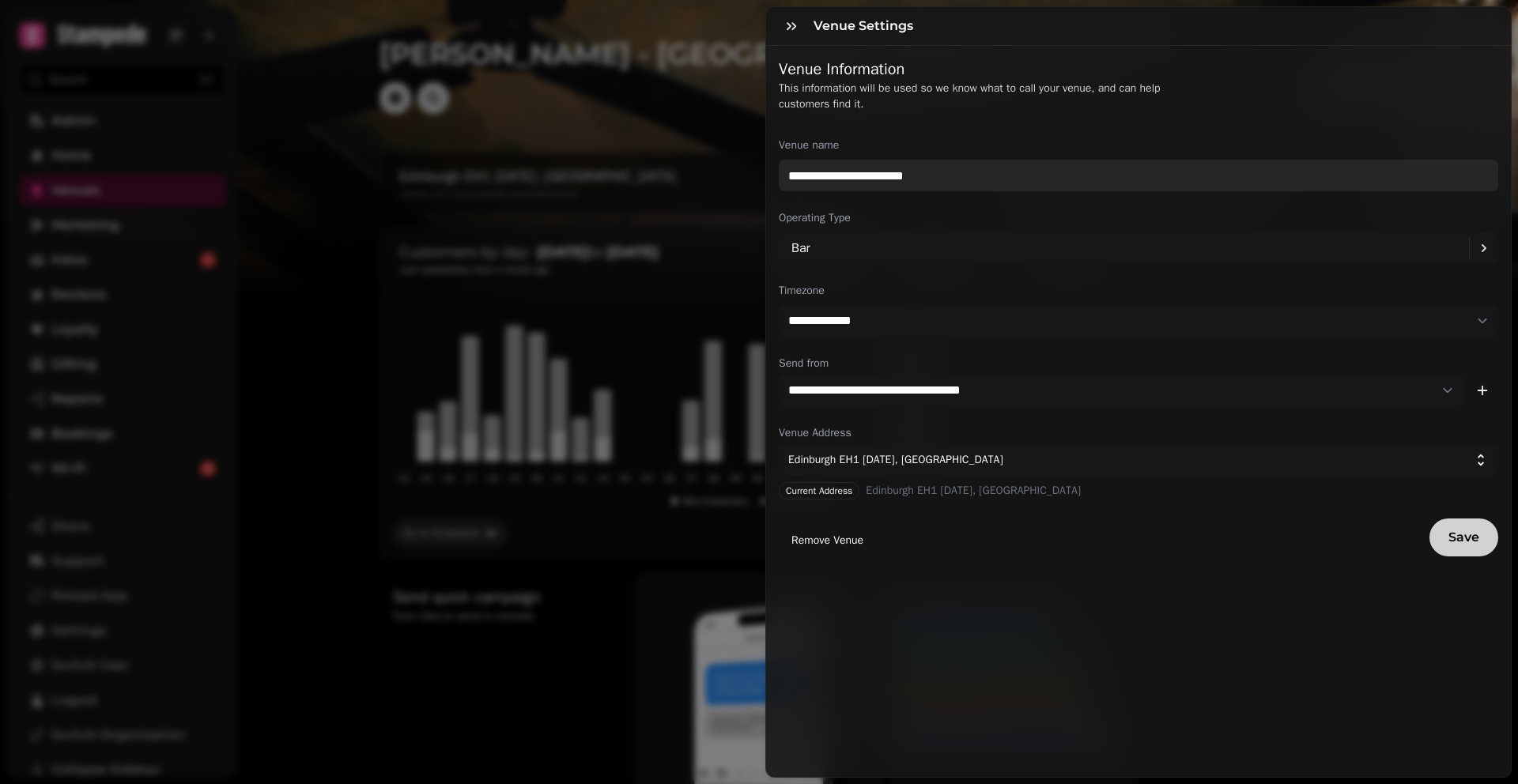 click on "**********" at bounding box center [1138, 175] 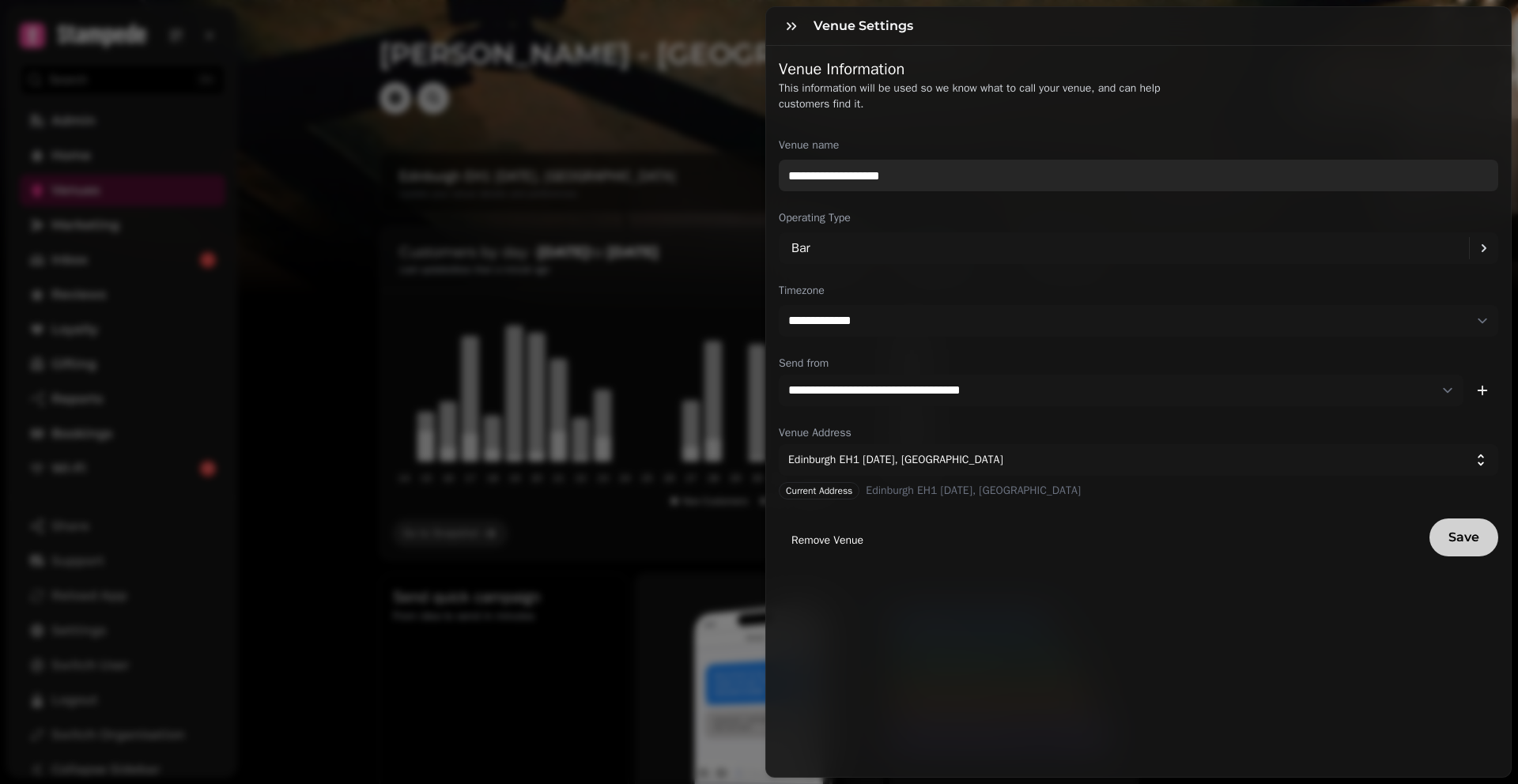 type on "**********" 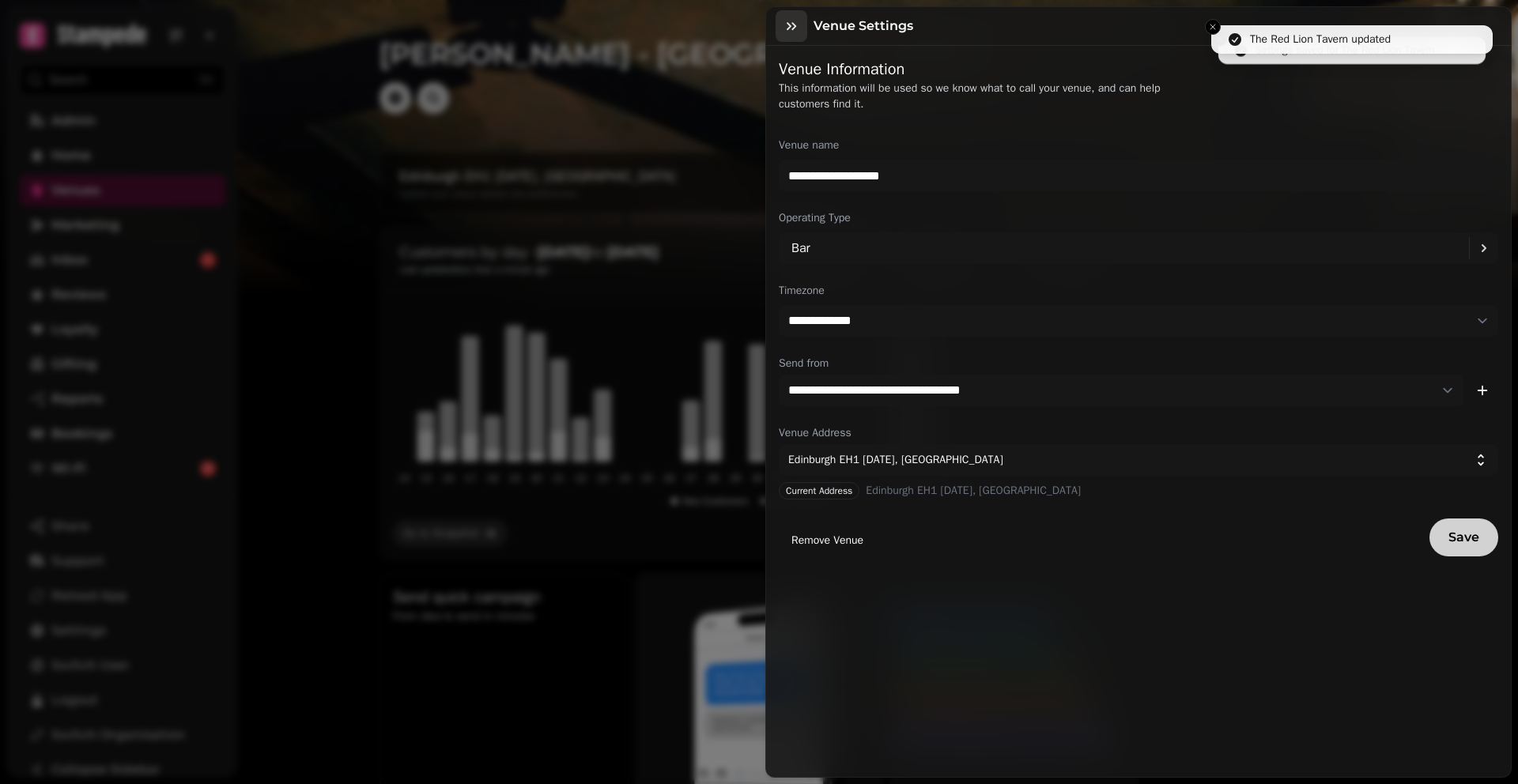 click 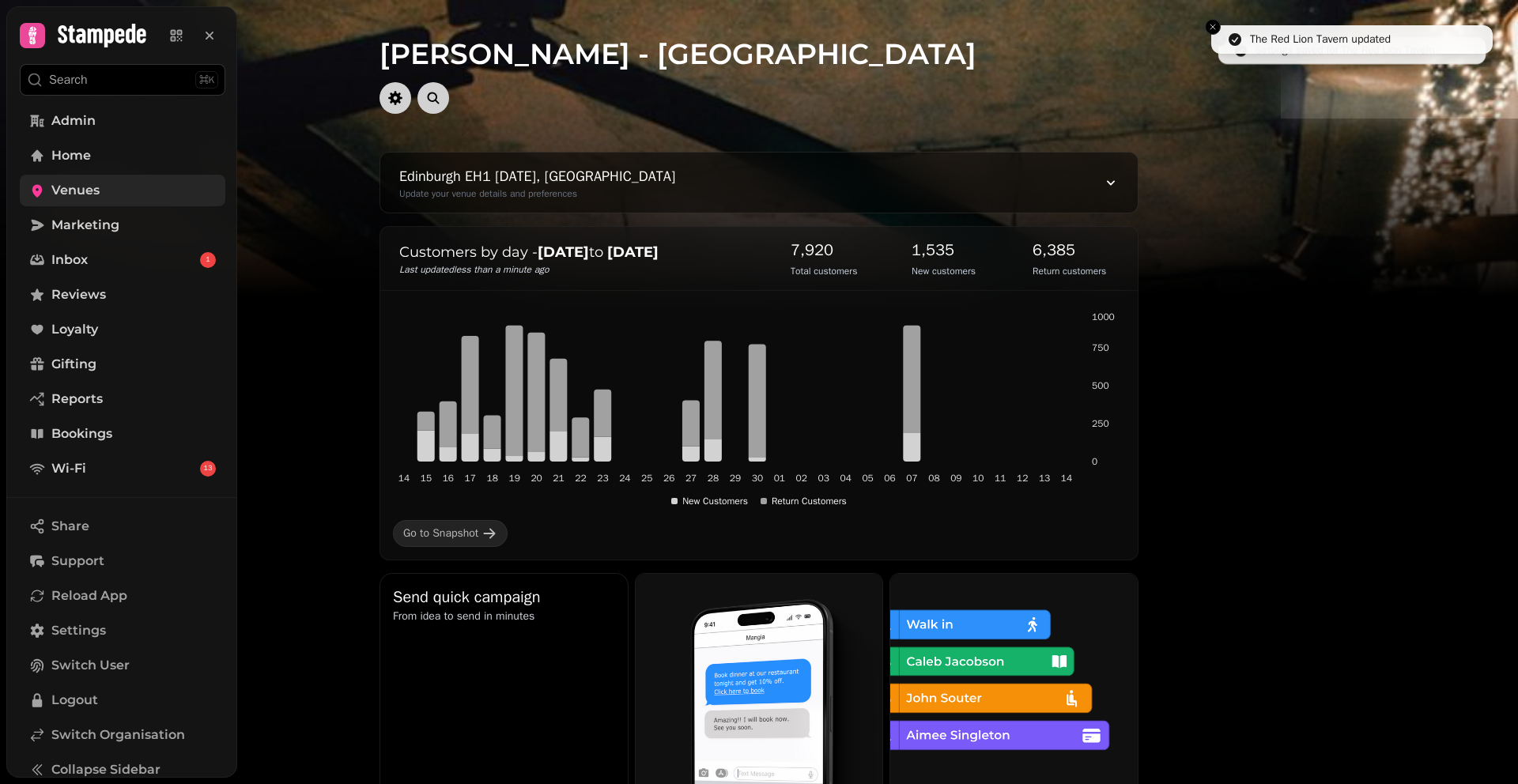 click on "Venues" at bounding box center (75, 190) 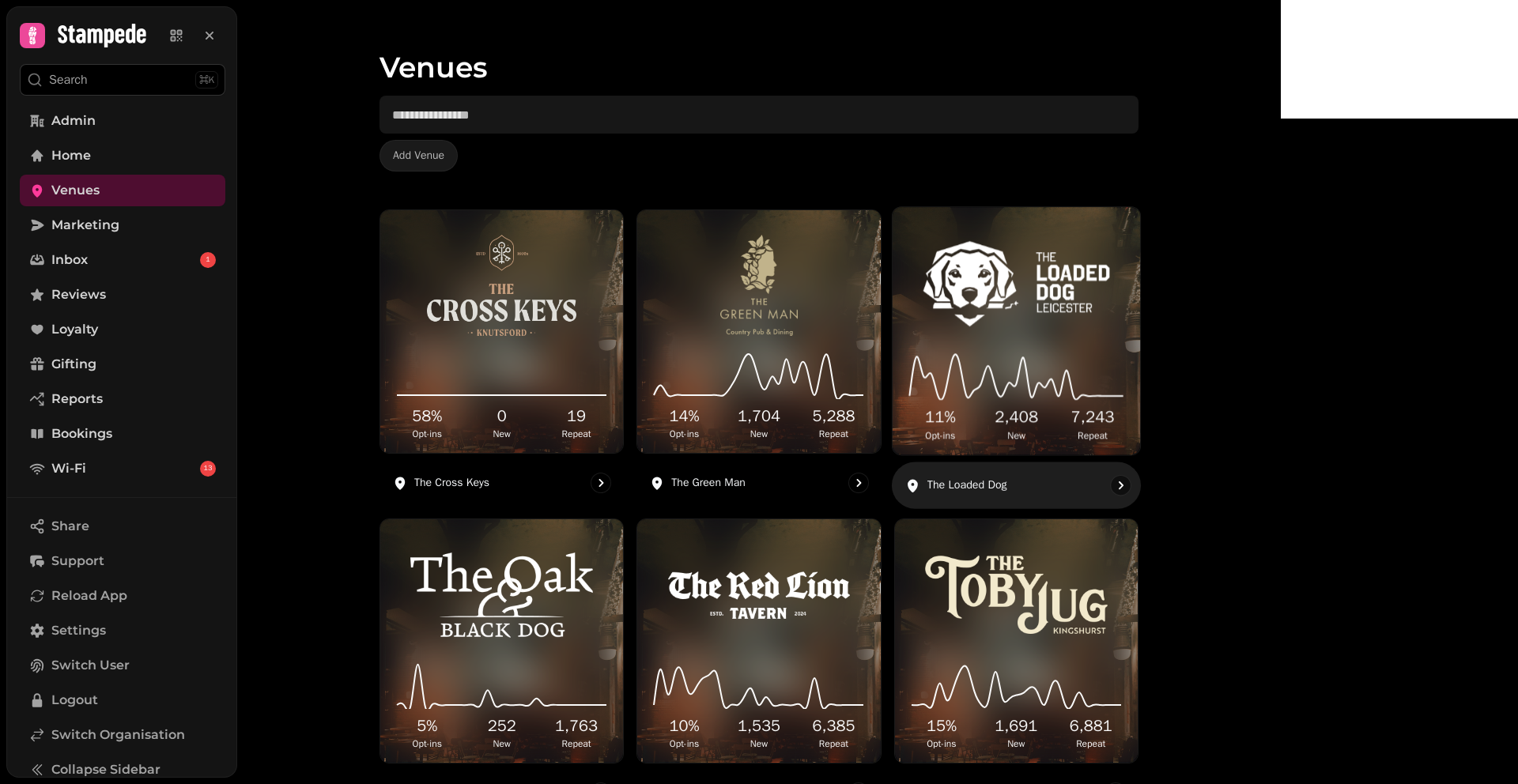 scroll, scrollTop: 26, scrollLeft: 0, axis: vertical 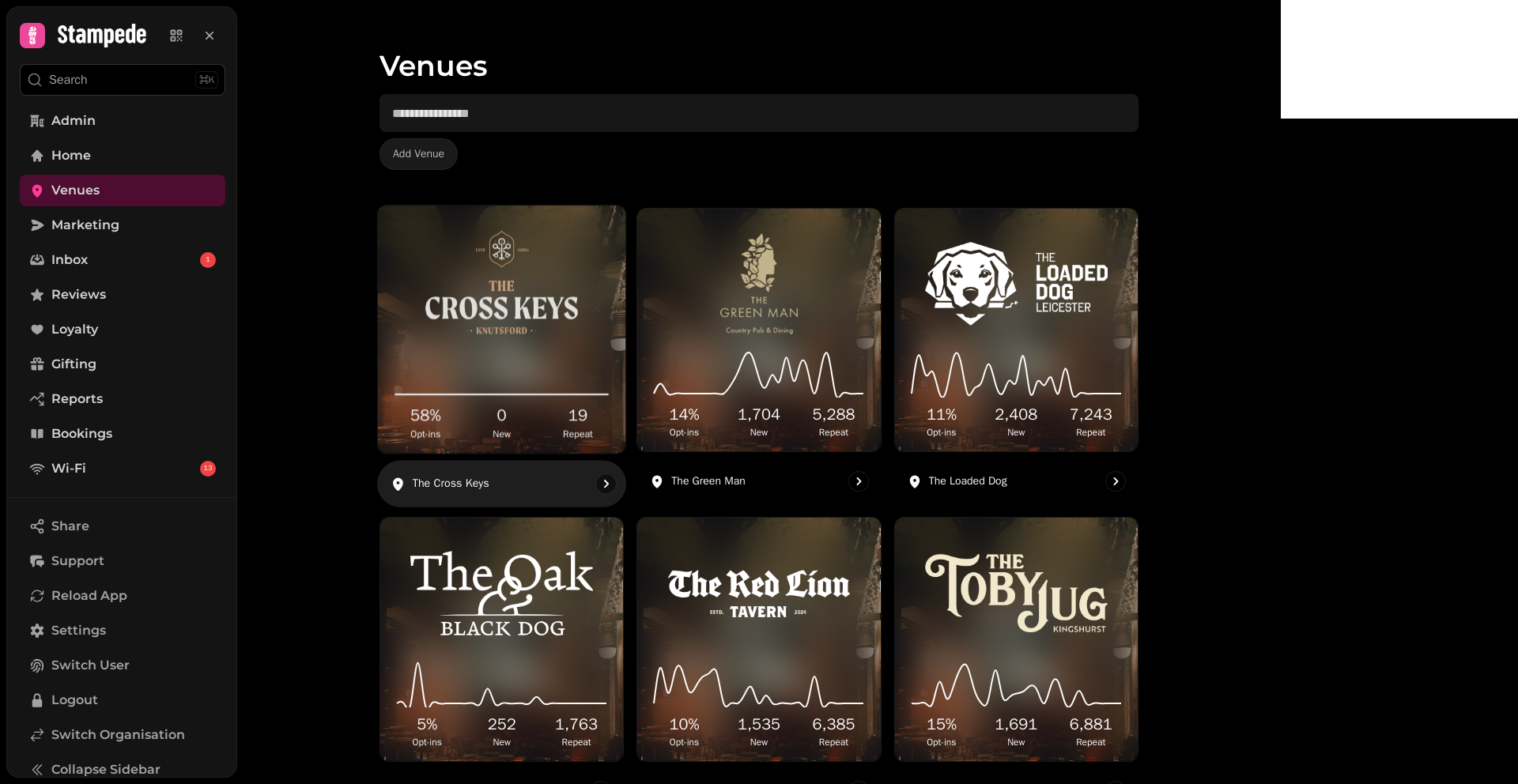 click at bounding box center (501, 282) 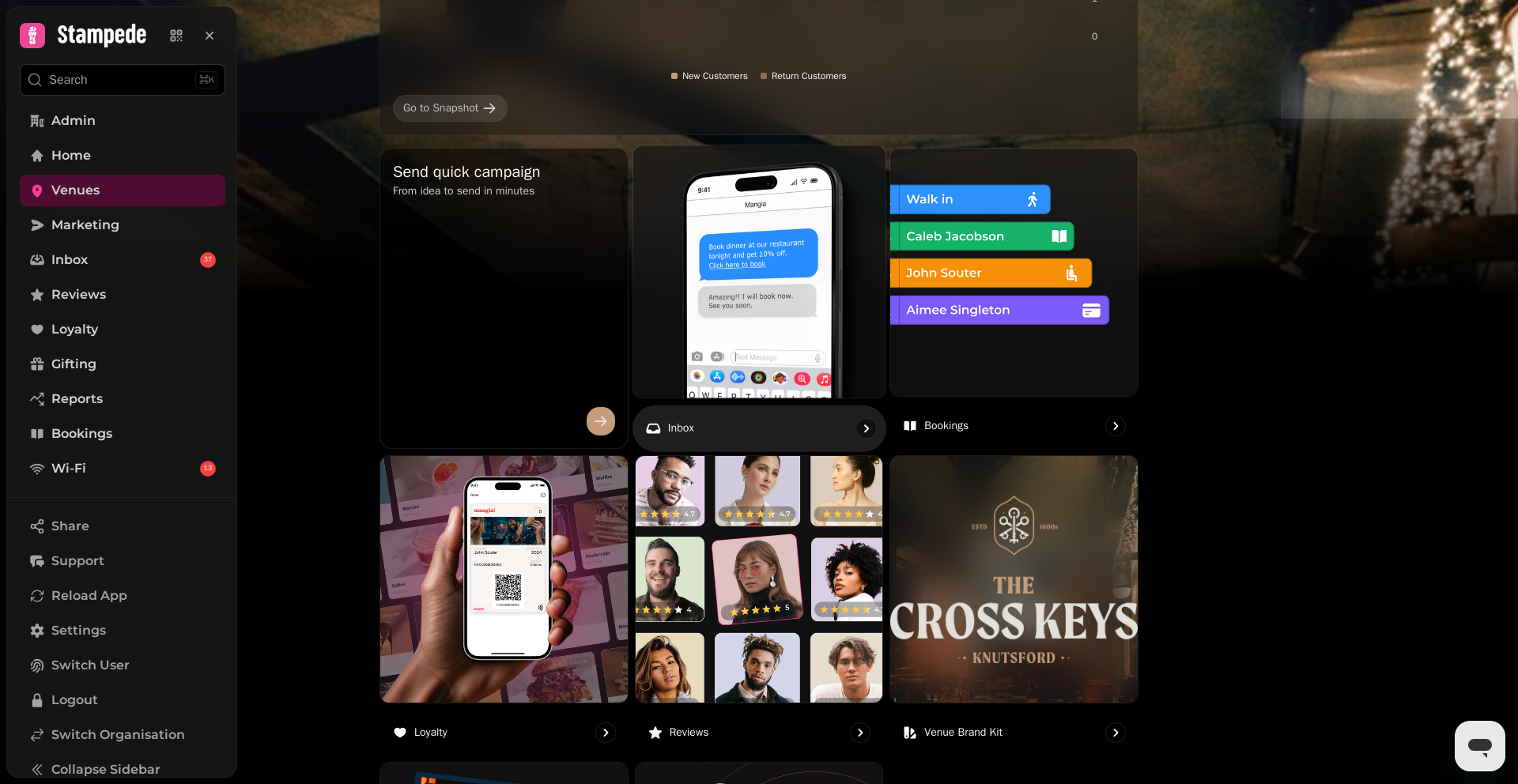 scroll, scrollTop: 431, scrollLeft: 0, axis: vertical 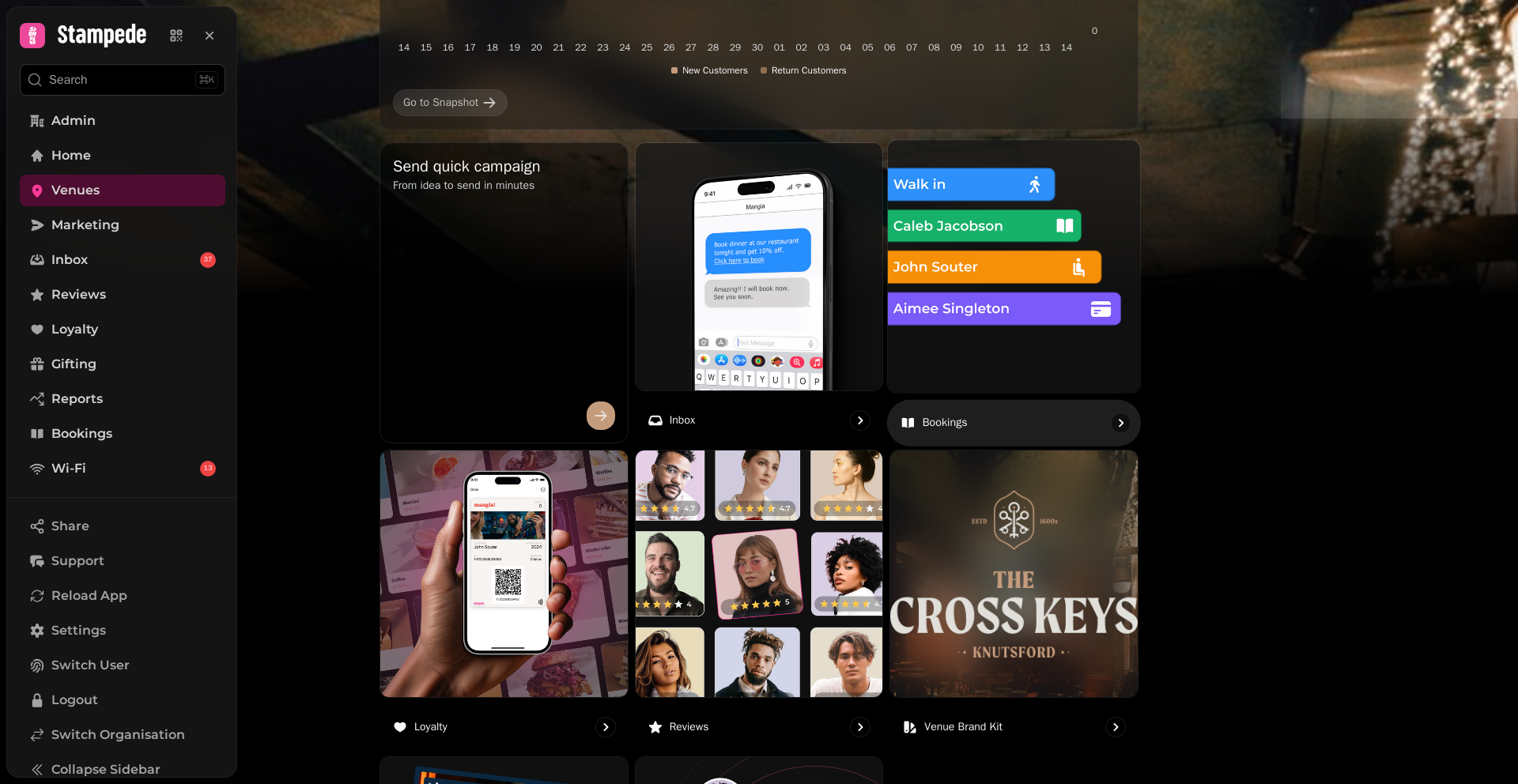 click at bounding box center [1014, 266] 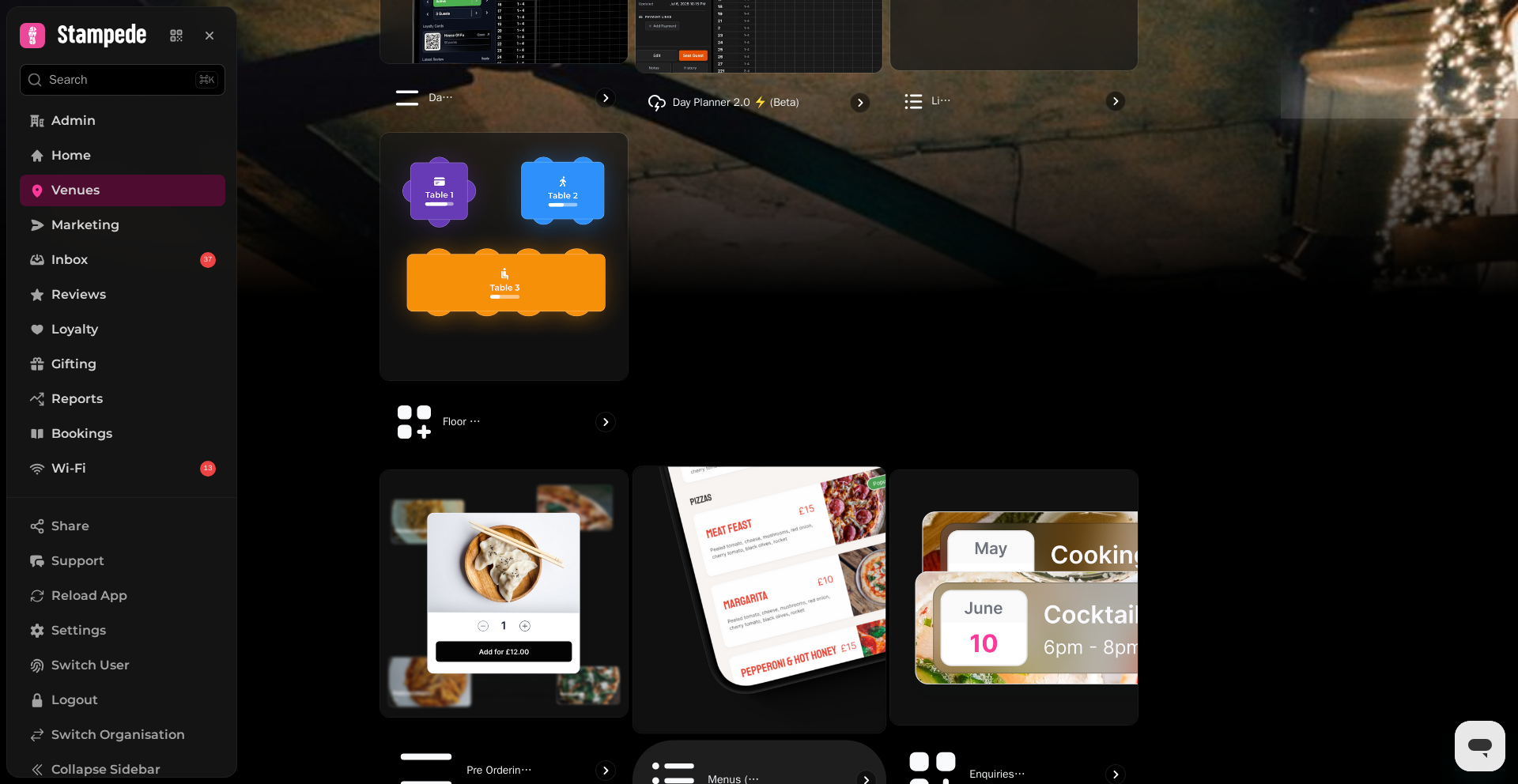 scroll, scrollTop: 454, scrollLeft: 0, axis: vertical 